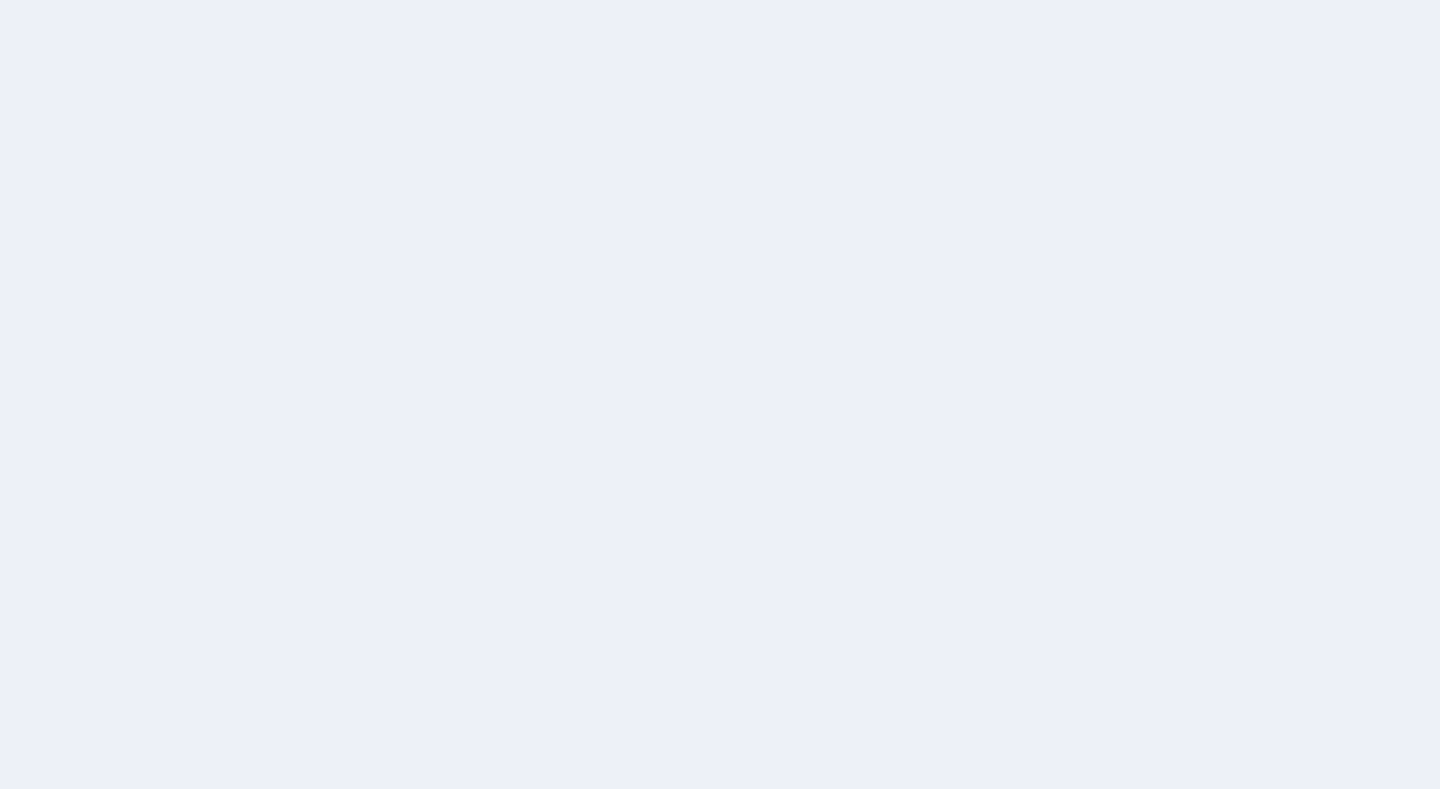 scroll, scrollTop: 0, scrollLeft: 0, axis: both 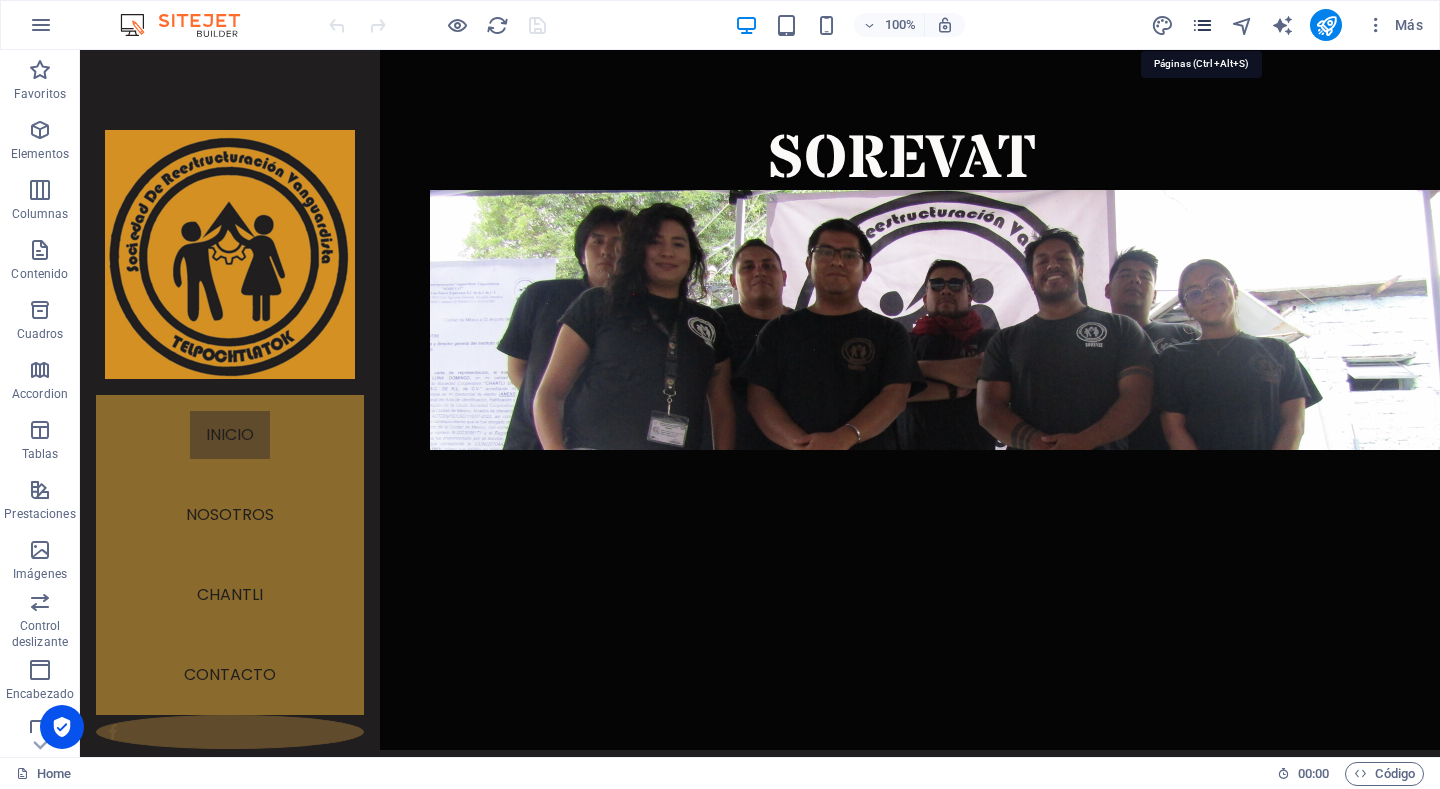 click at bounding box center (1202, 25) 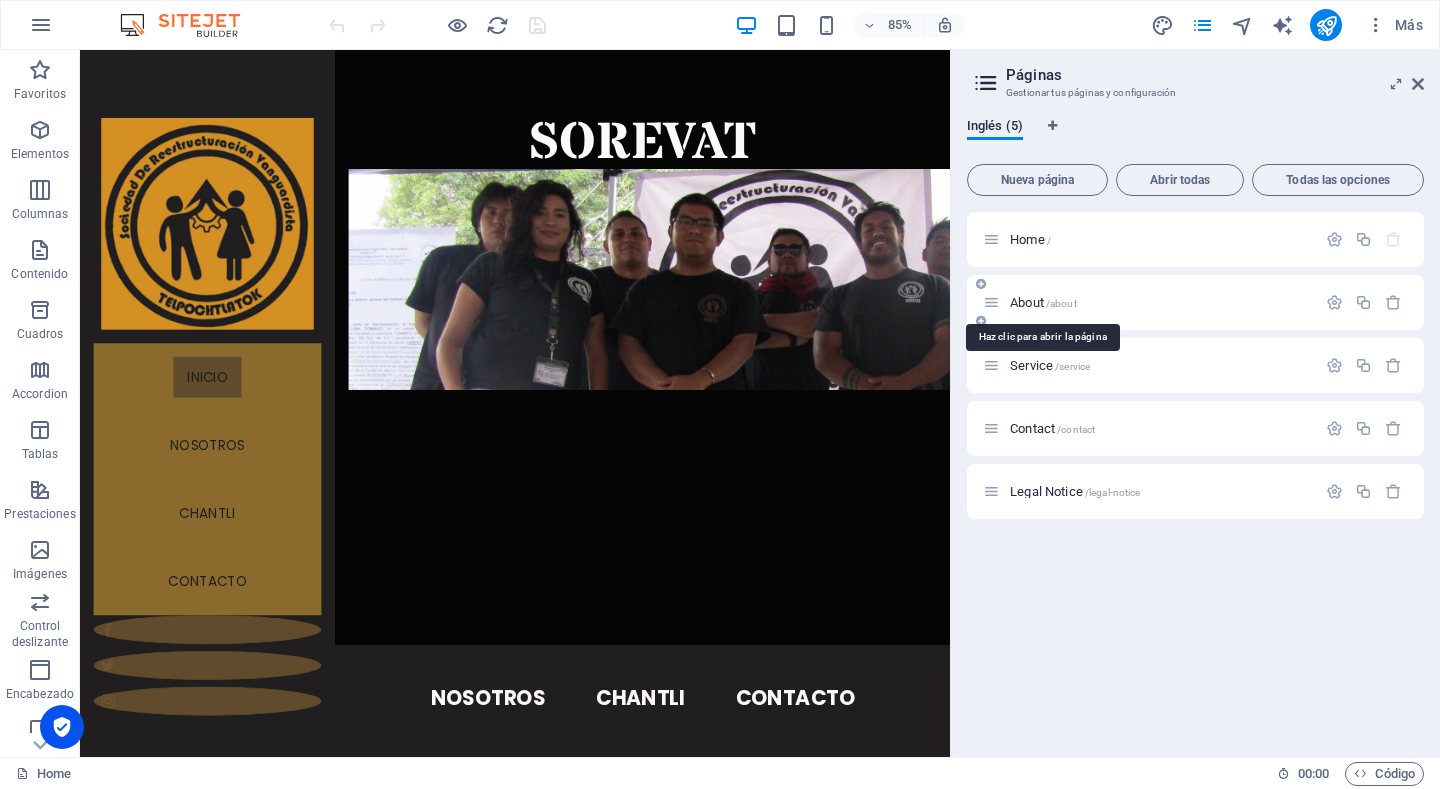 click on "About /about" at bounding box center [1043, 302] 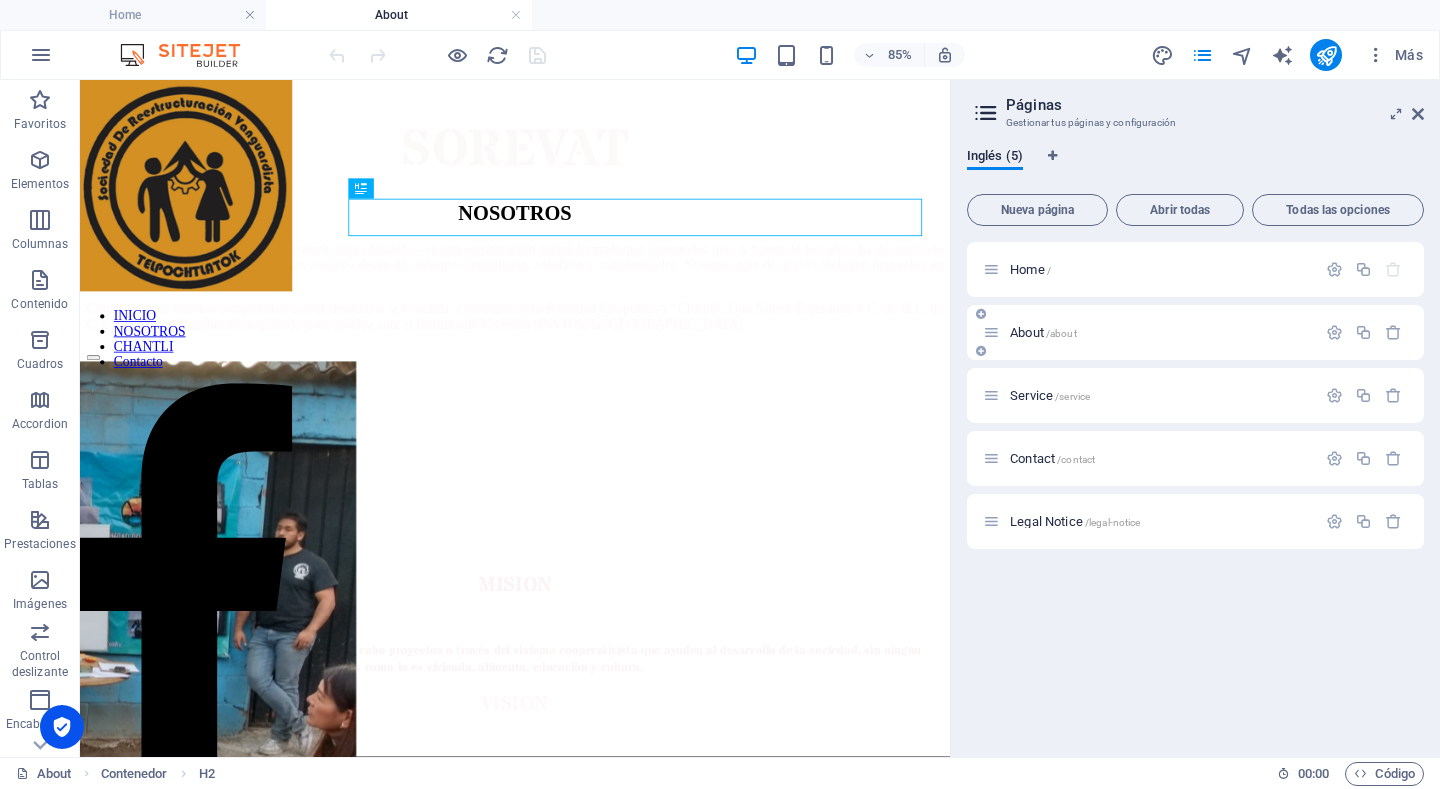 scroll, scrollTop: 0, scrollLeft: 0, axis: both 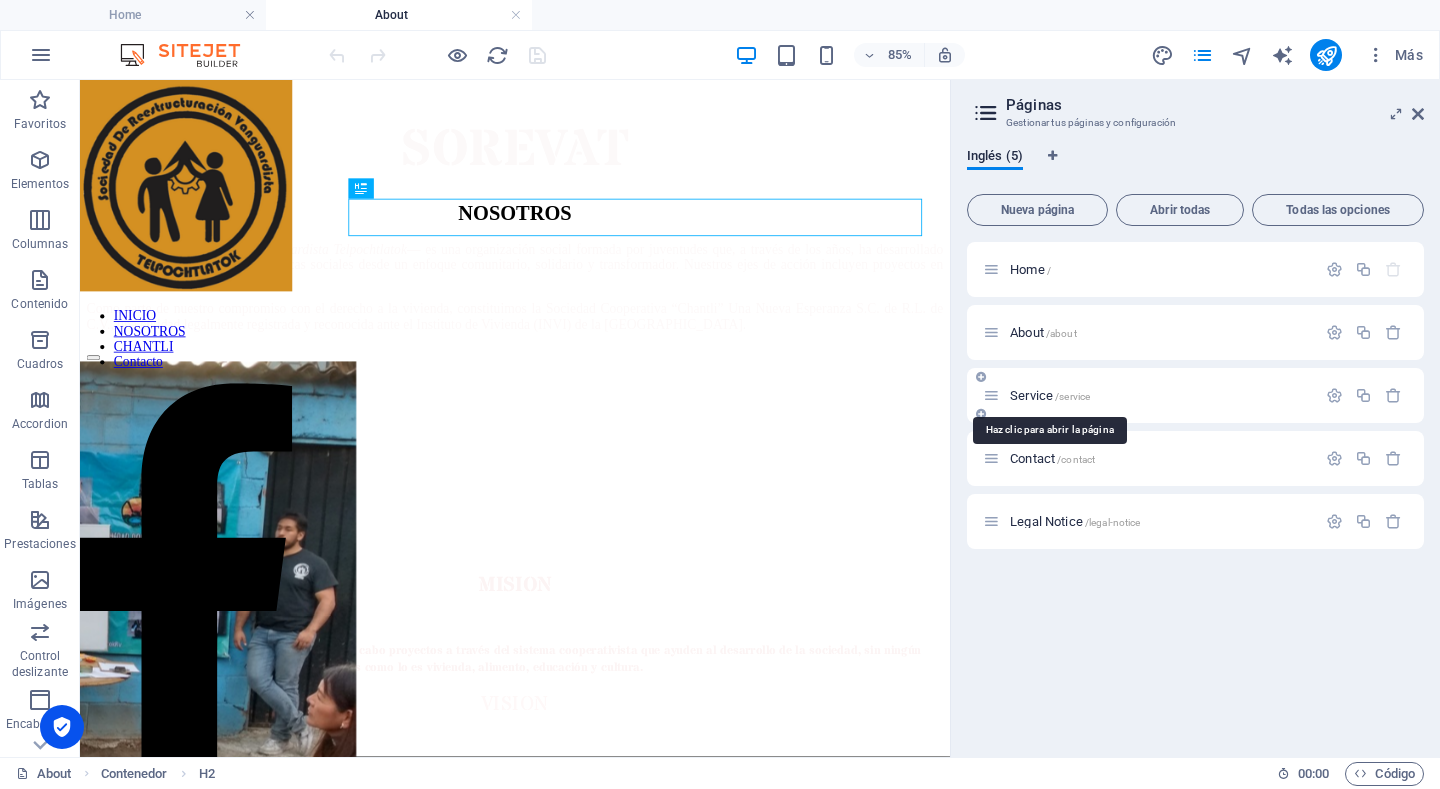 click on "Service /service" at bounding box center [1050, 395] 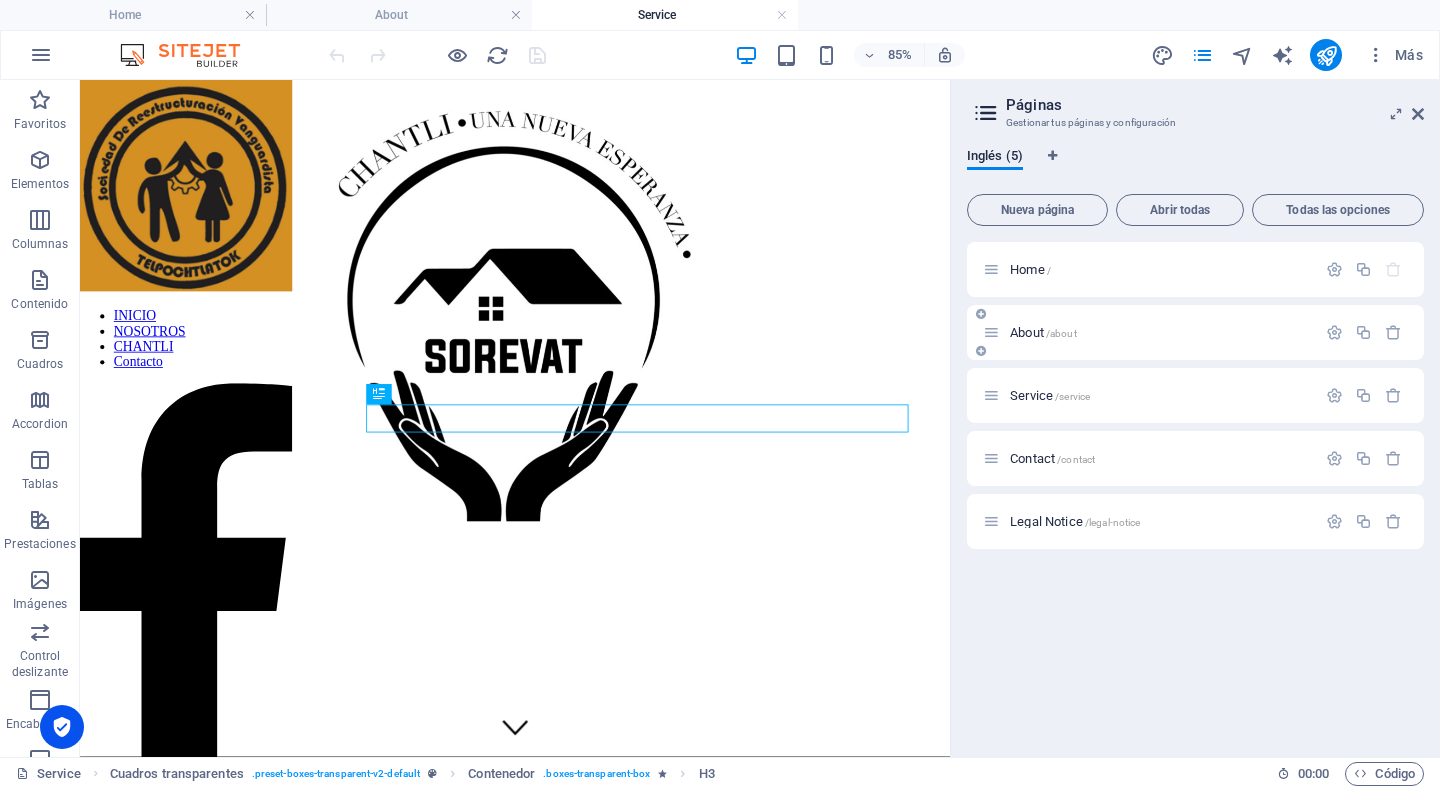 scroll, scrollTop: 713, scrollLeft: 0, axis: vertical 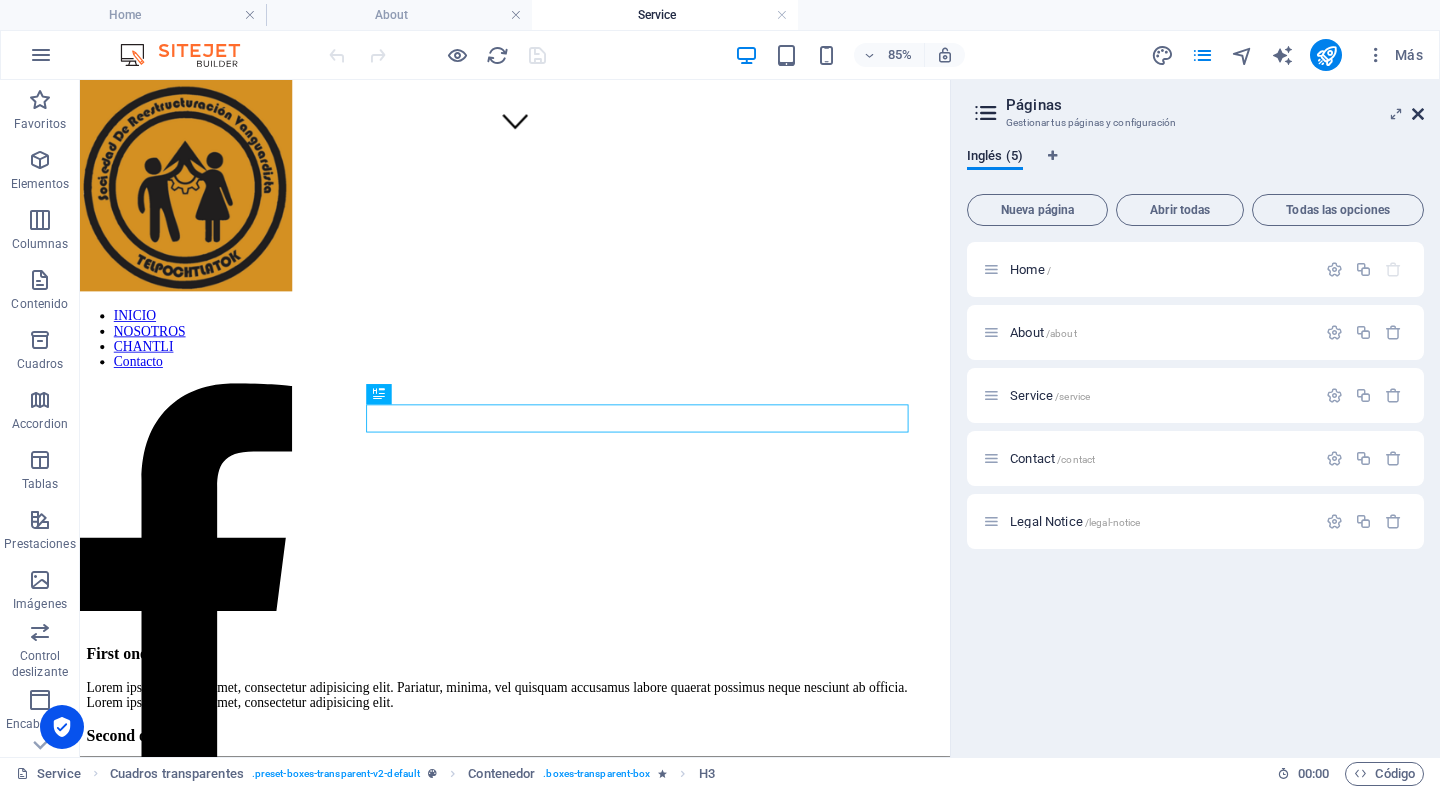 click at bounding box center [1418, 114] 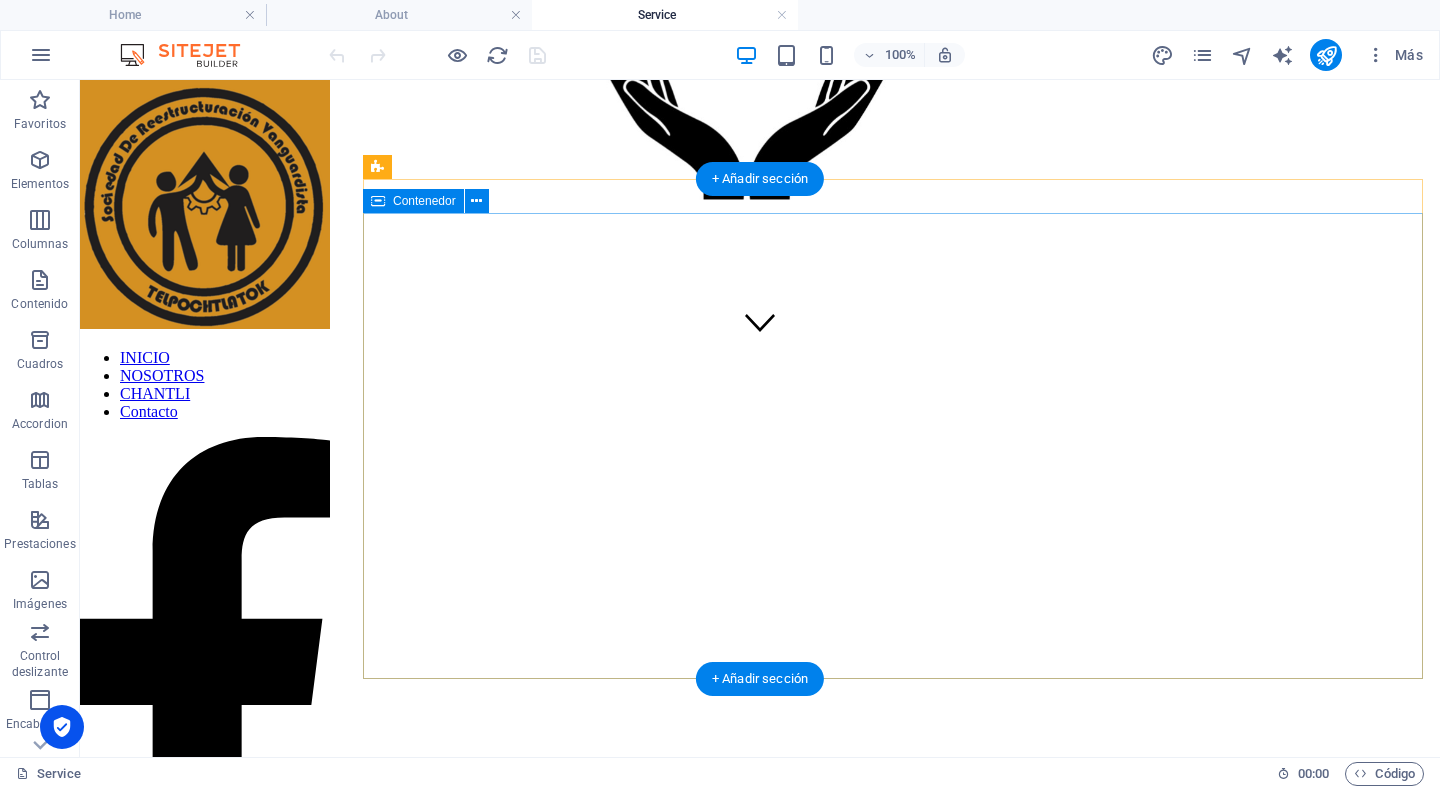 scroll, scrollTop: 0, scrollLeft: 0, axis: both 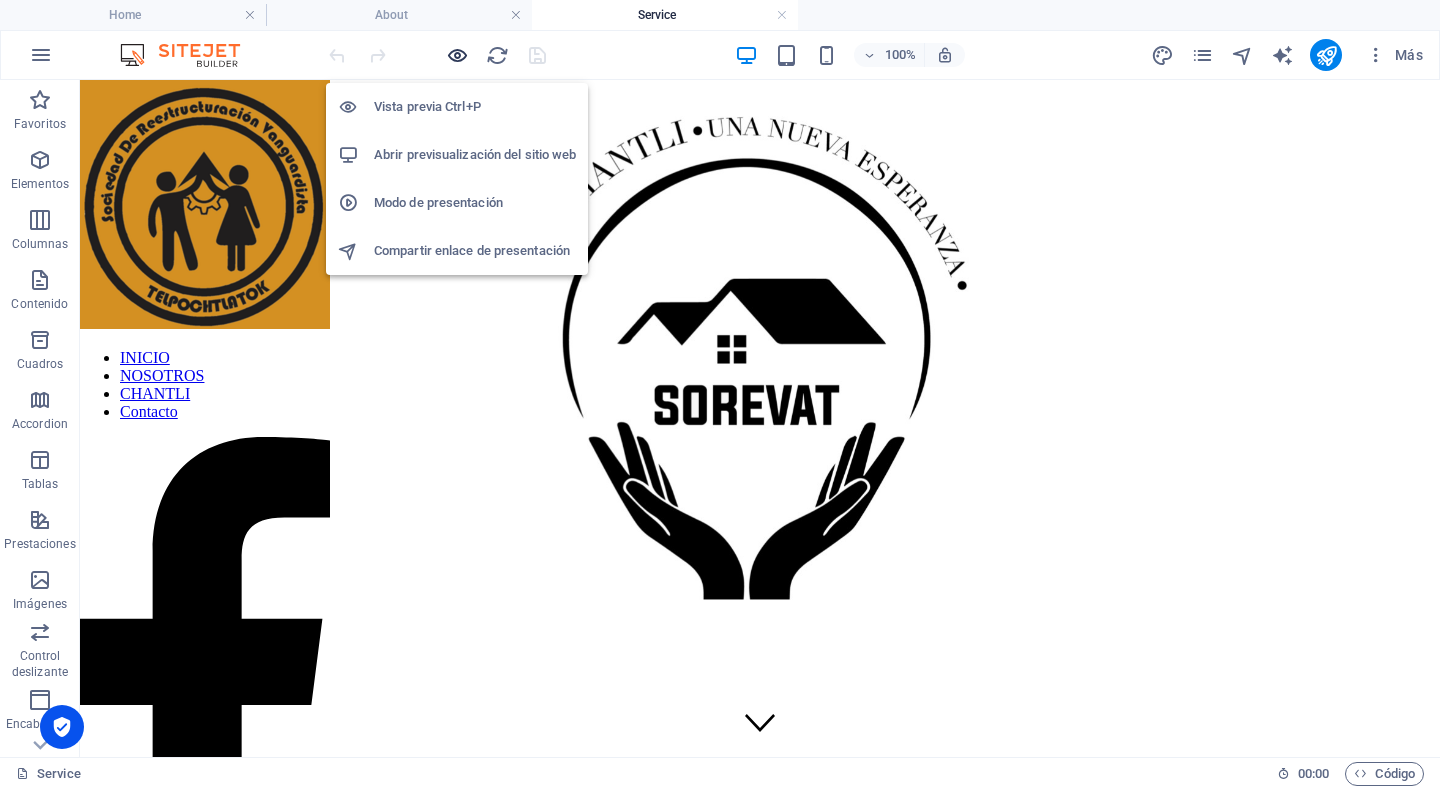 click at bounding box center (457, 55) 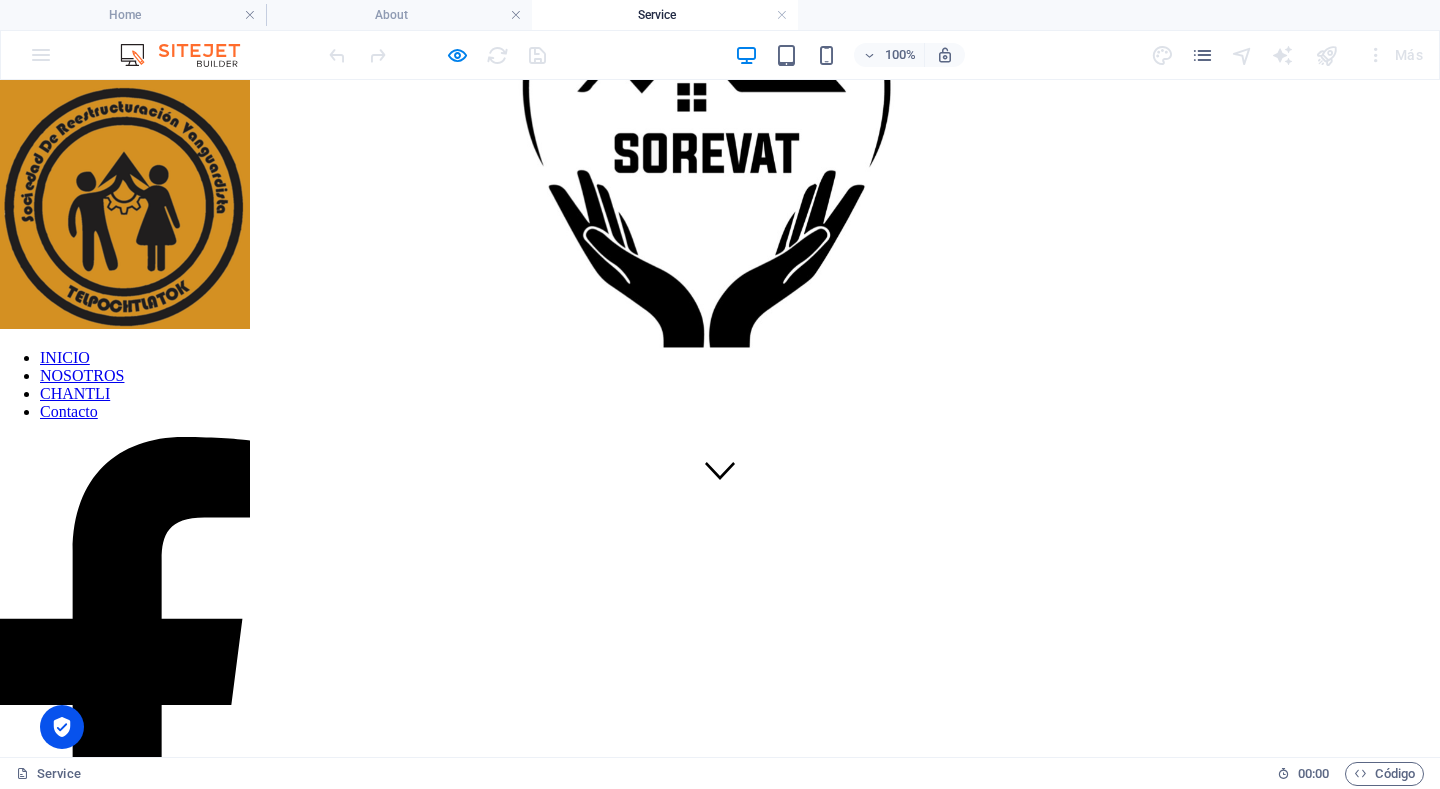 scroll, scrollTop: 0, scrollLeft: 0, axis: both 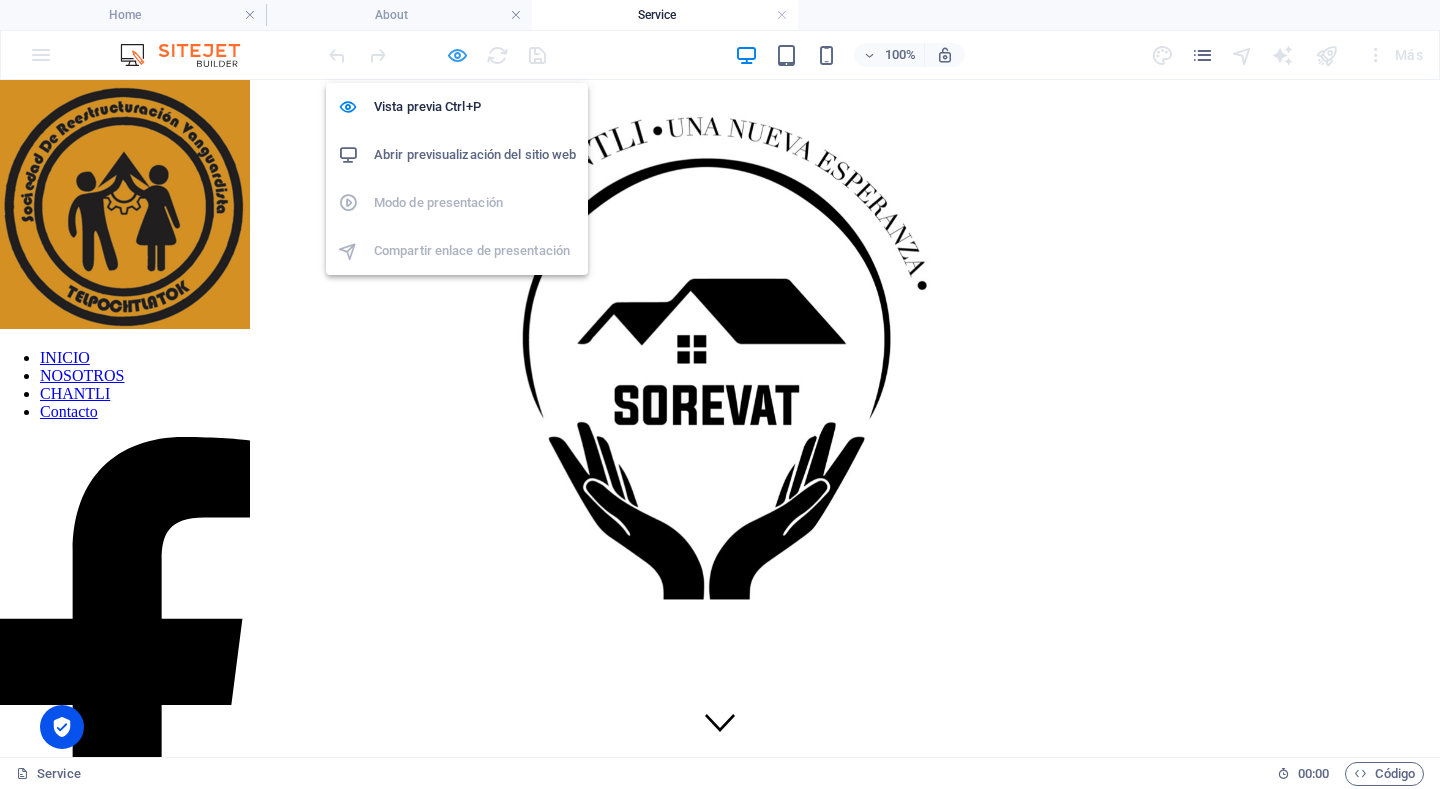 click at bounding box center (457, 55) 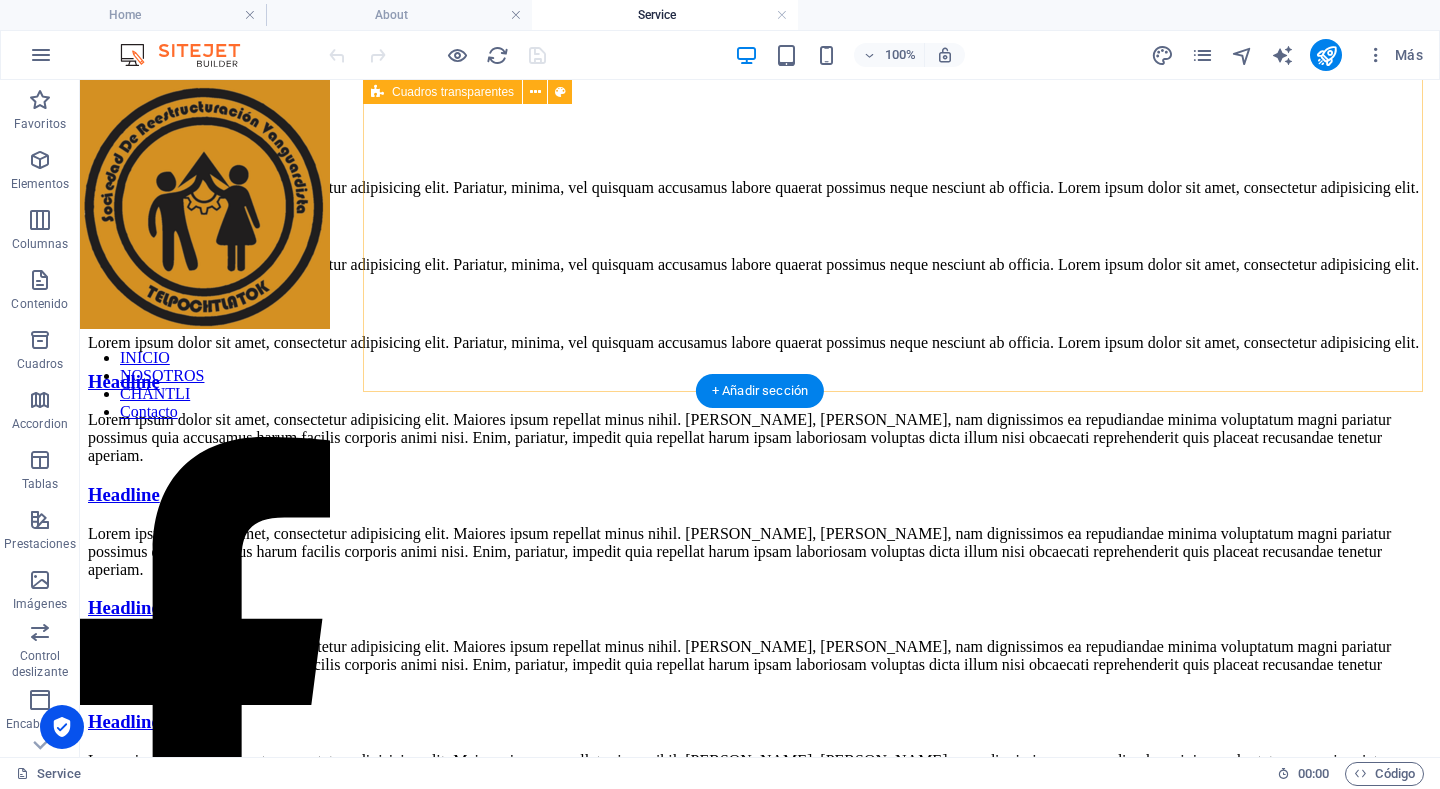 scroll, scrollTop: 601, scrollLeft: 0, axis: vertical 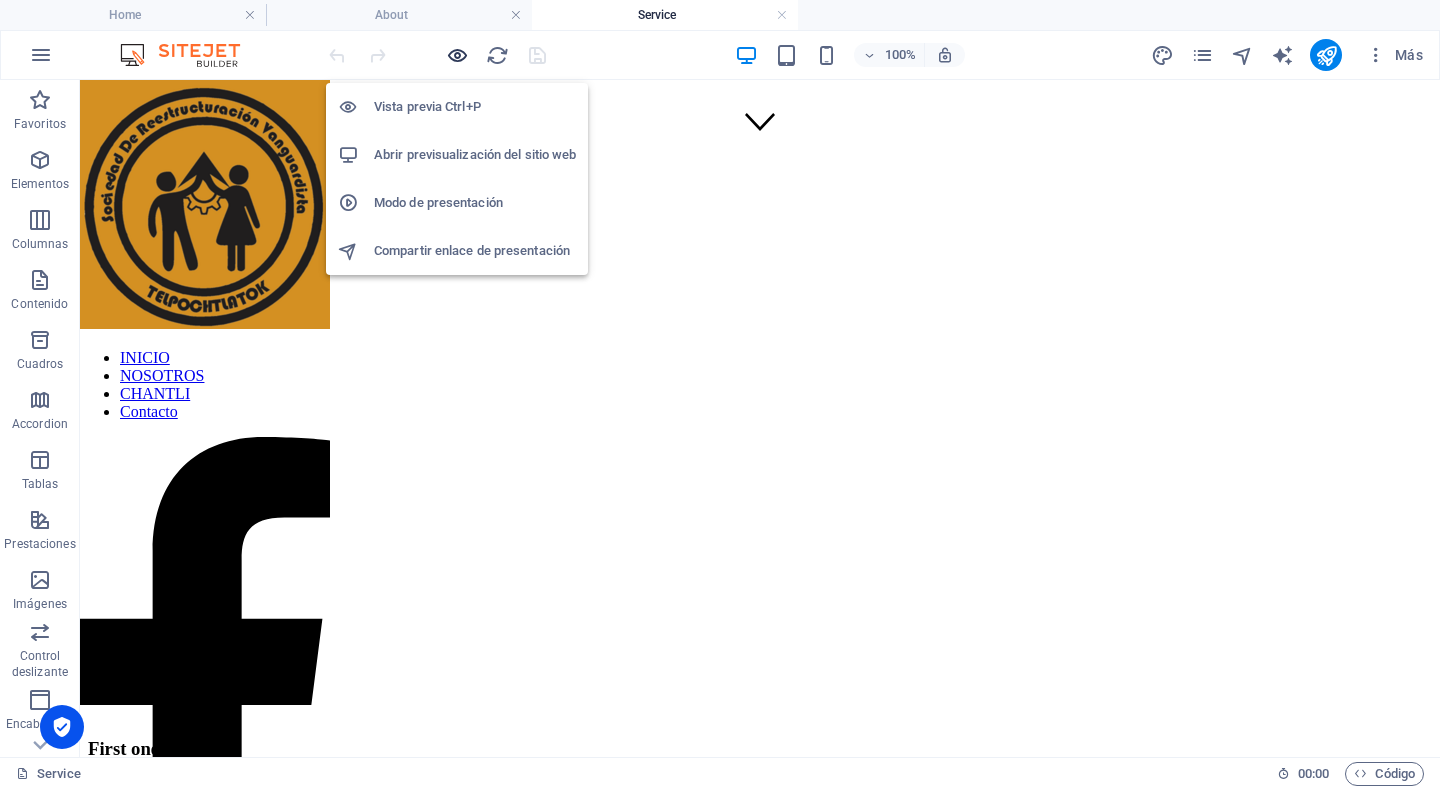 click at bounding box center (457, 55) 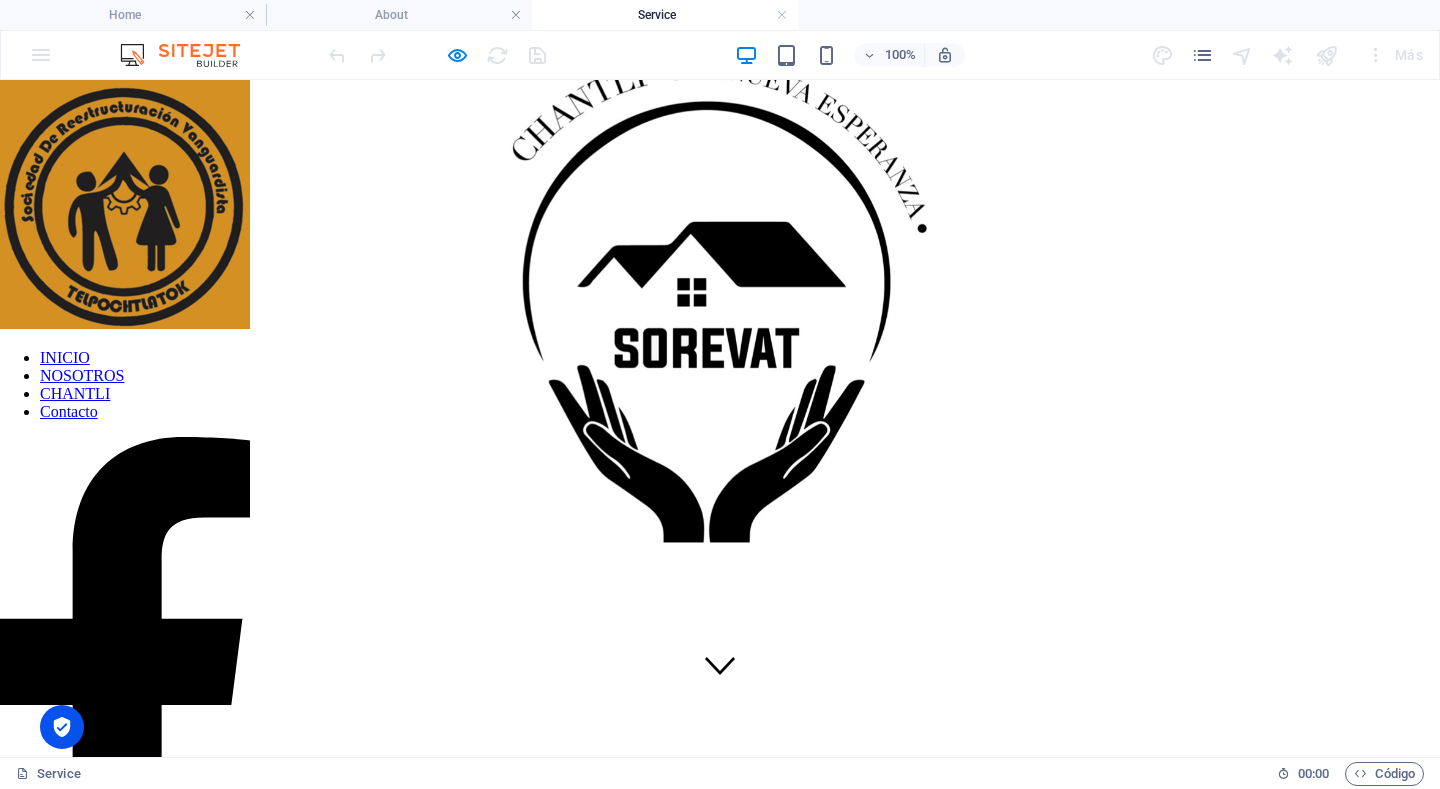 scroll, scrollTop: 100, scrollLeft: 0, axis: vertical 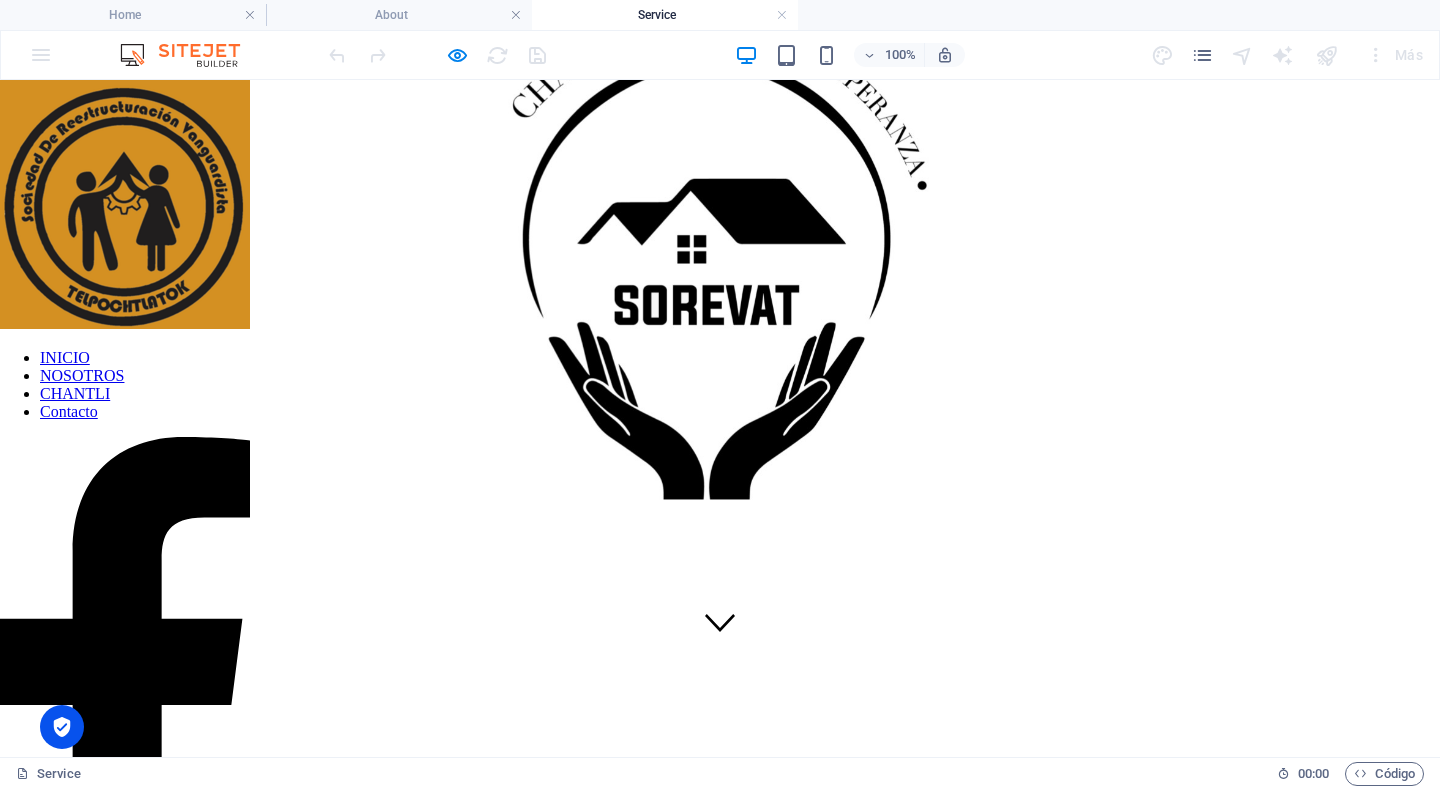 click at bounding box center [720, 1043] 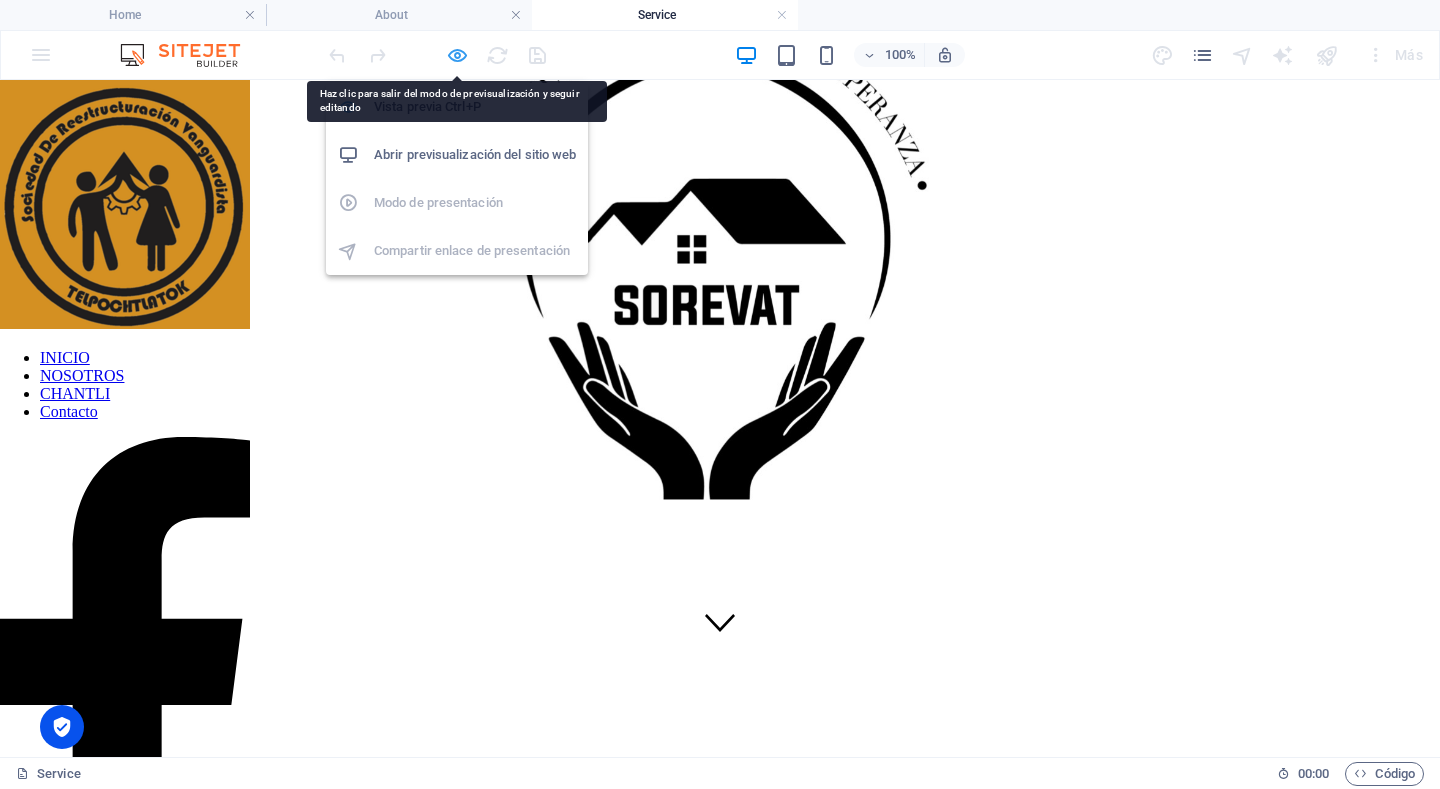 click at bounding box center [457, 55] 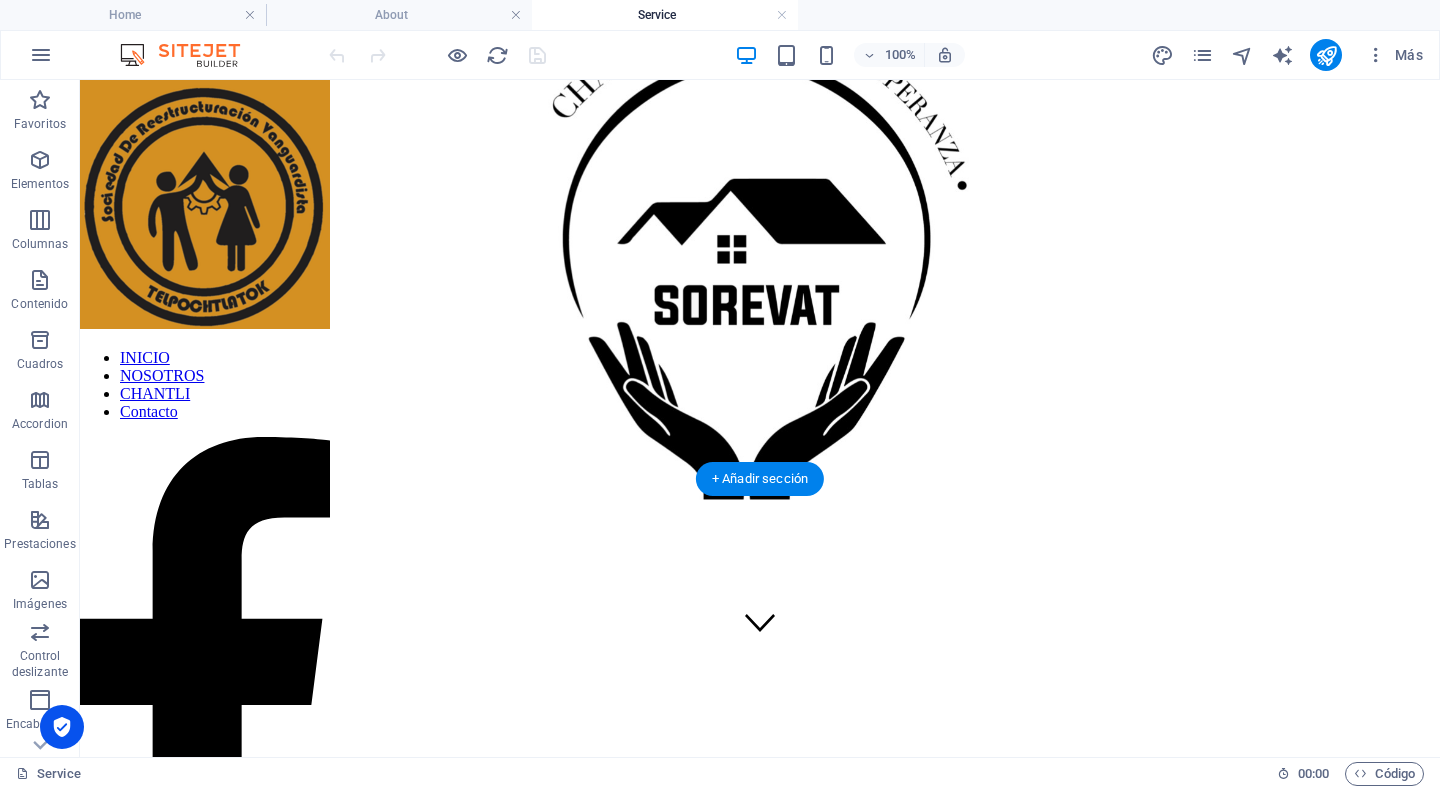 click at bounding box center (760, 543) 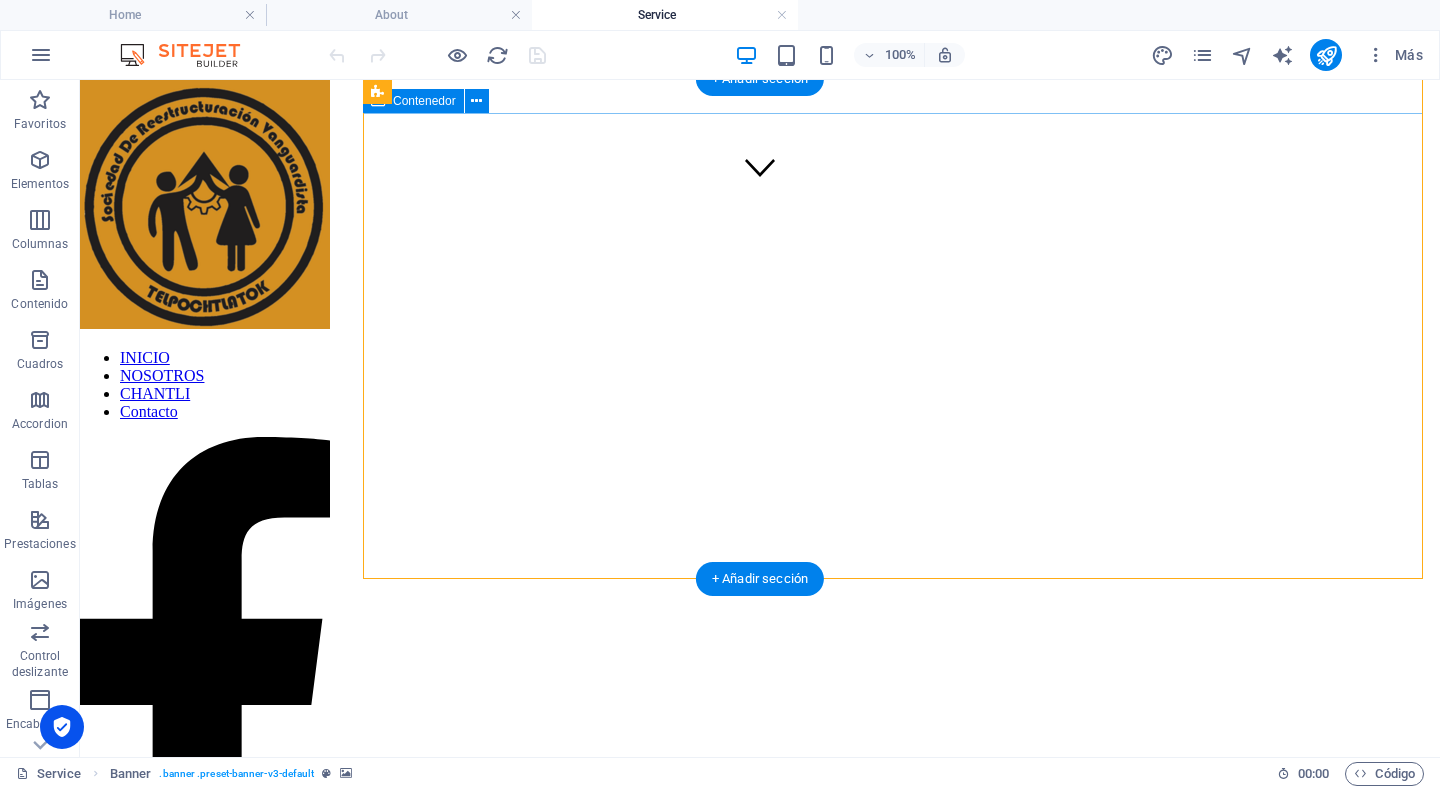 scroll, scrollTop: 600, scrollLeft: 0, axis: vertical 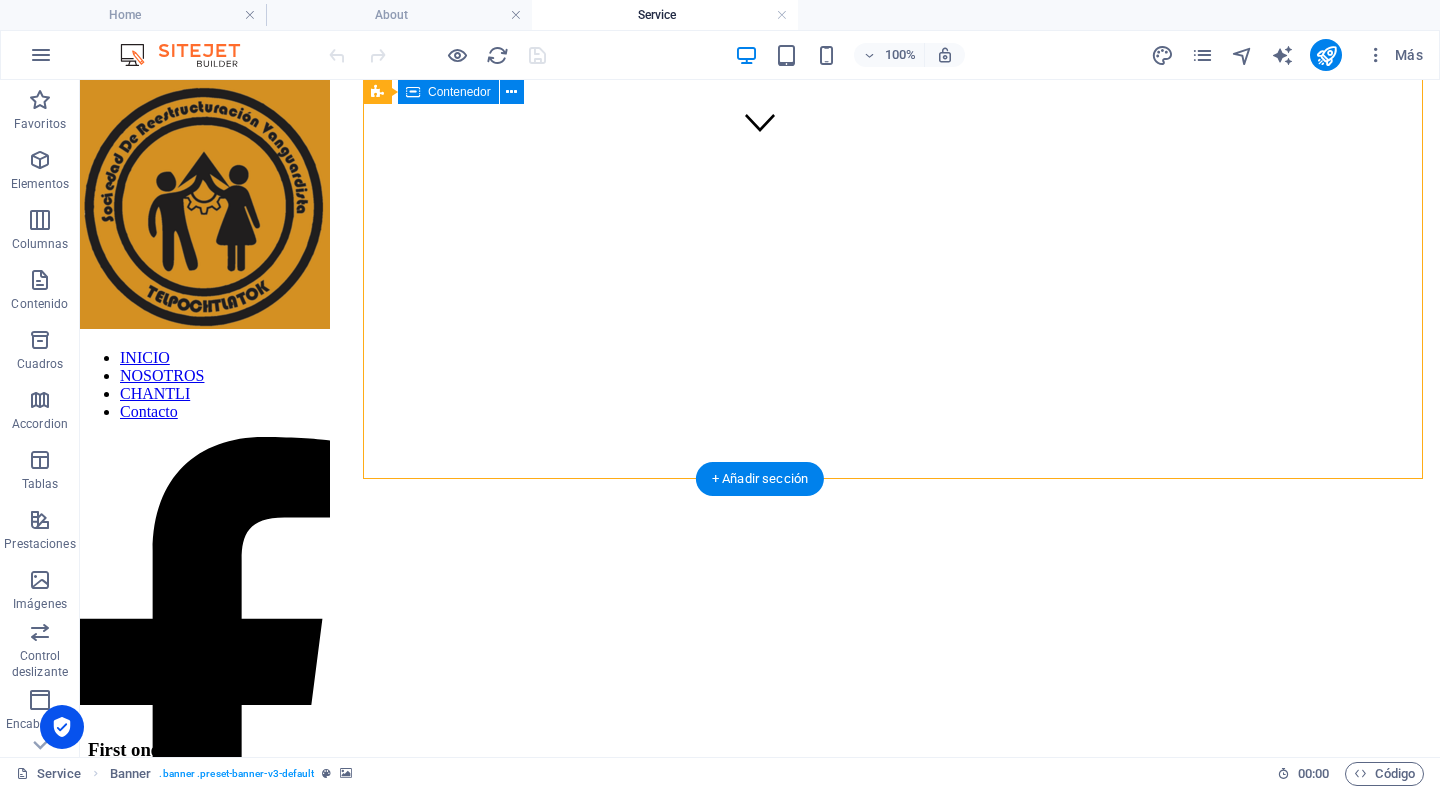 click at bounding box center (760, 543) 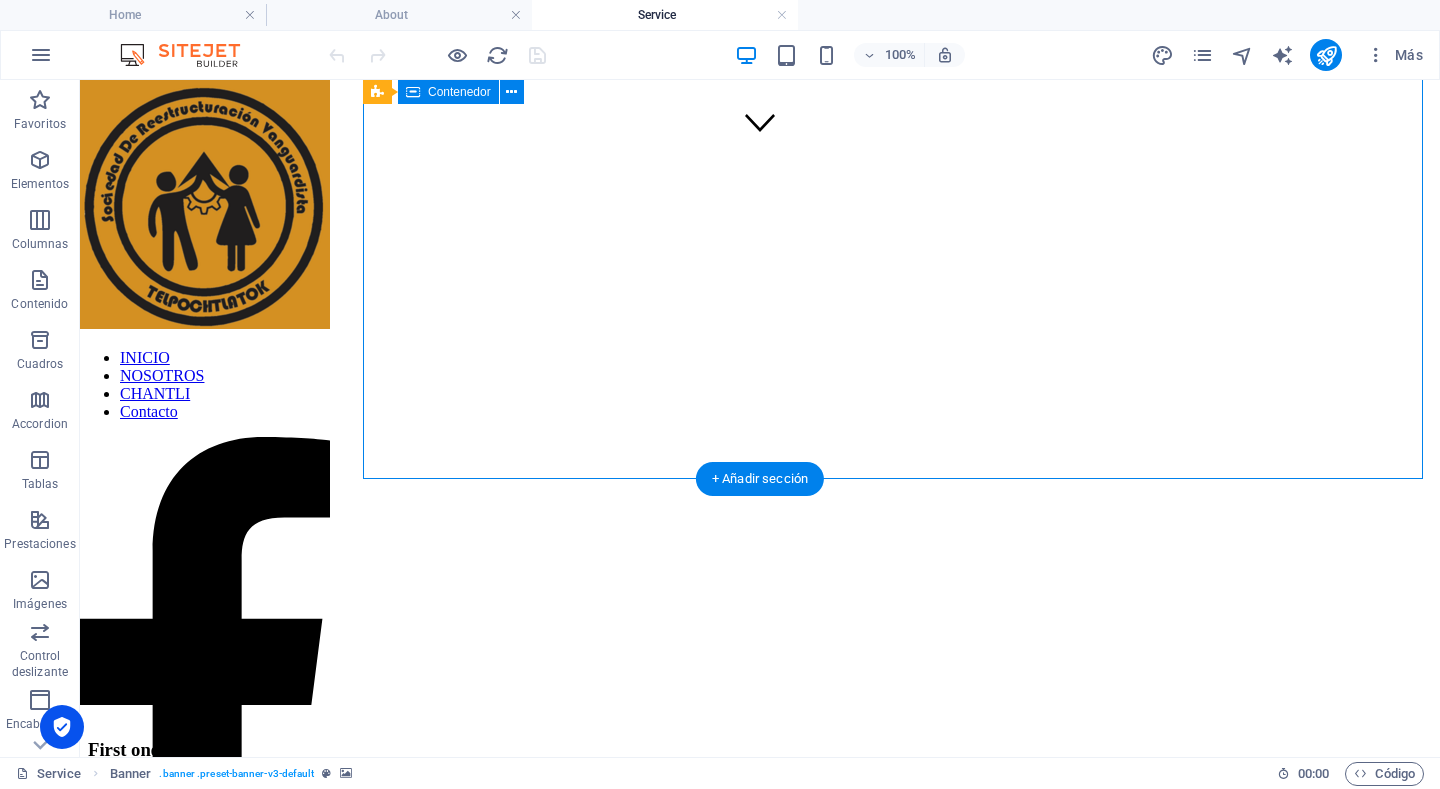 click at bounding box center [760, 543] 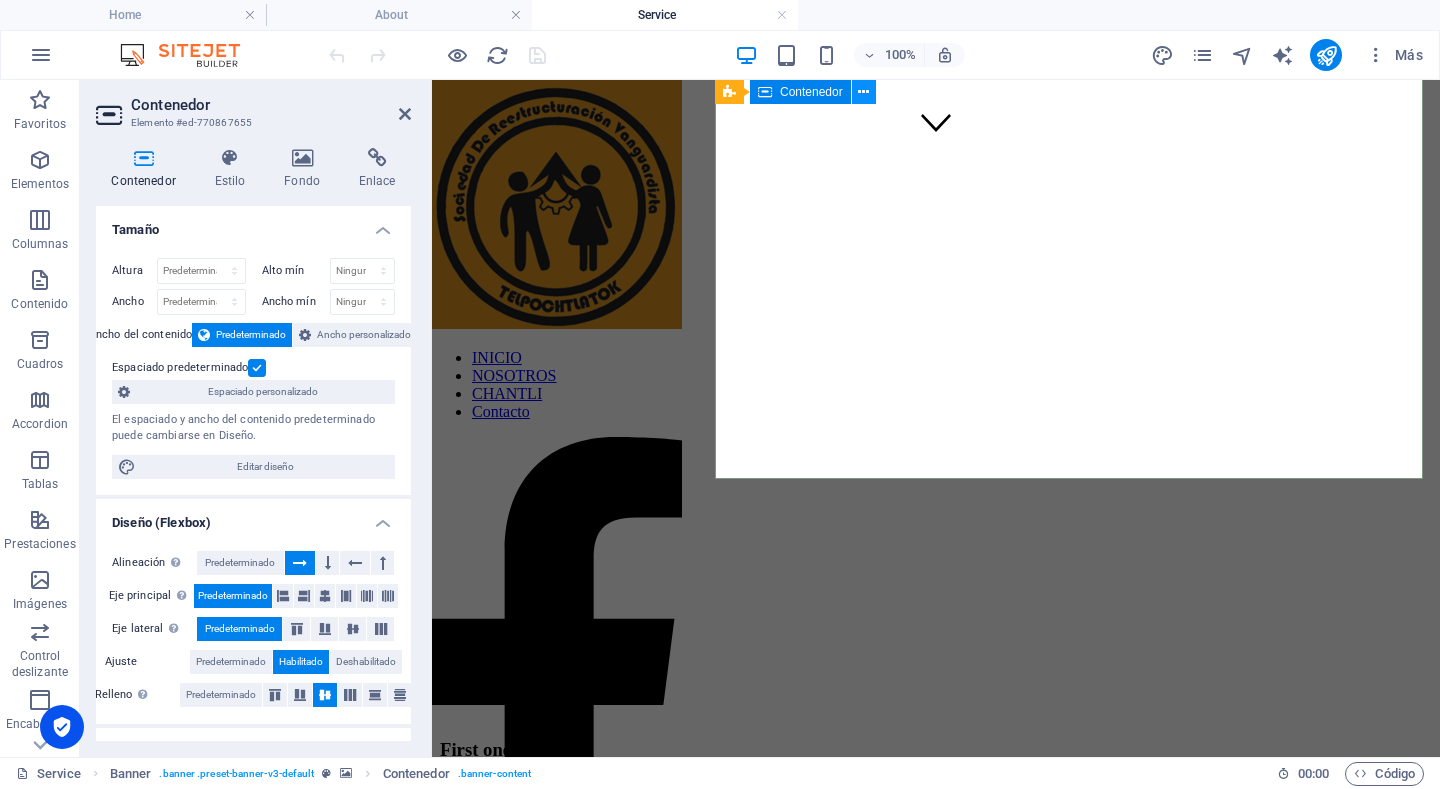 click at bounding box center [863, 92] 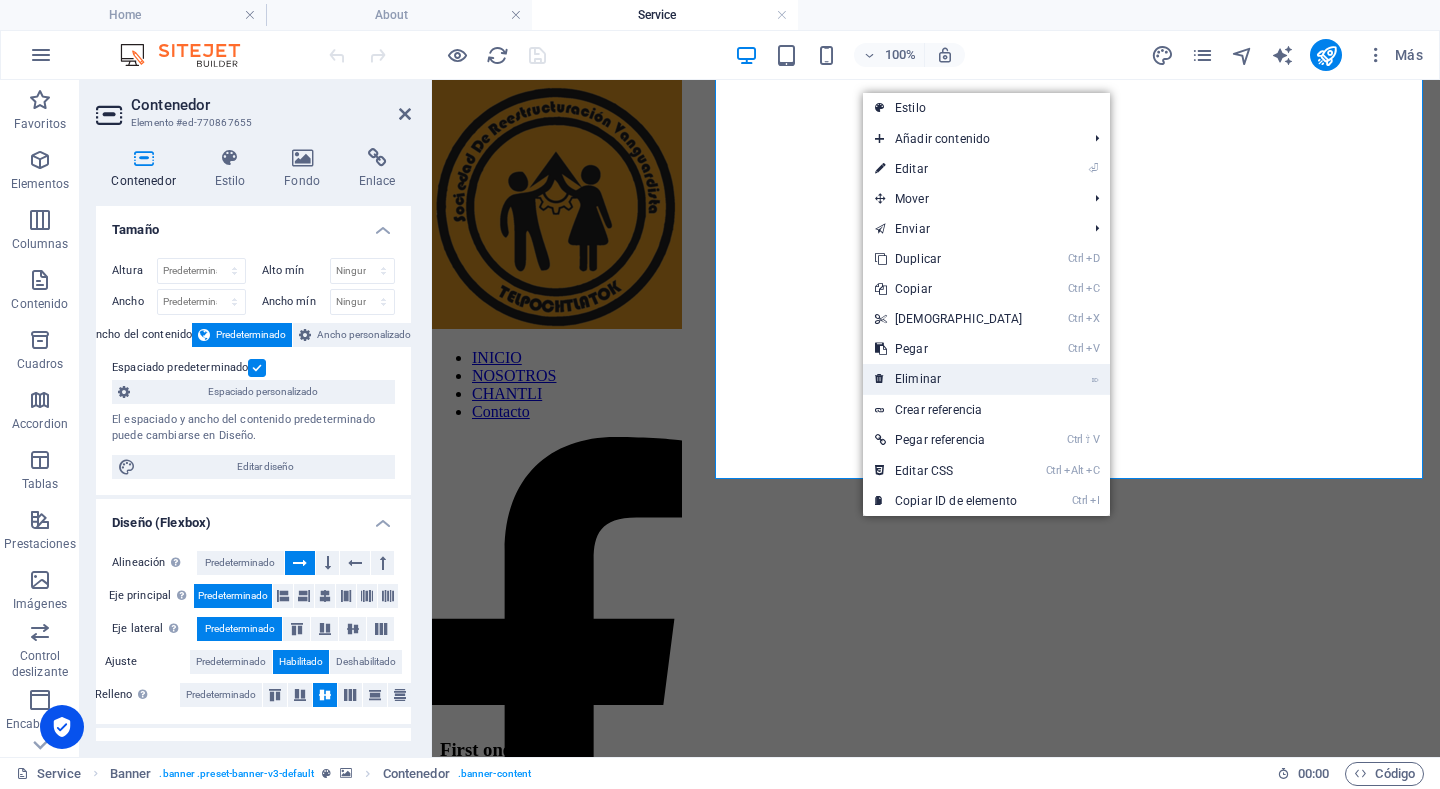 click on "⌦  Eliminar" at bounding box center [949, 379] 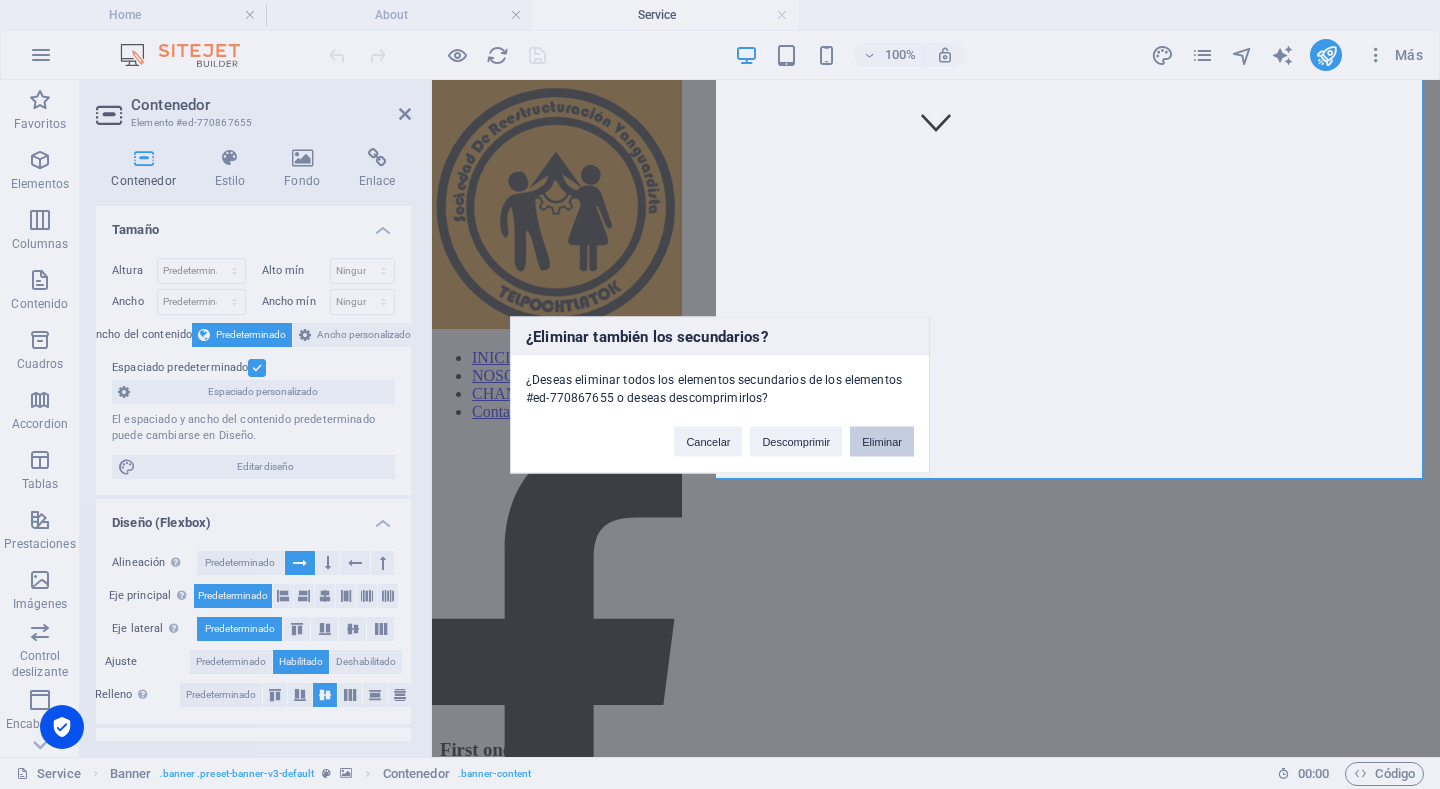 click on "Eliminar" at bounding box center [882, 441] 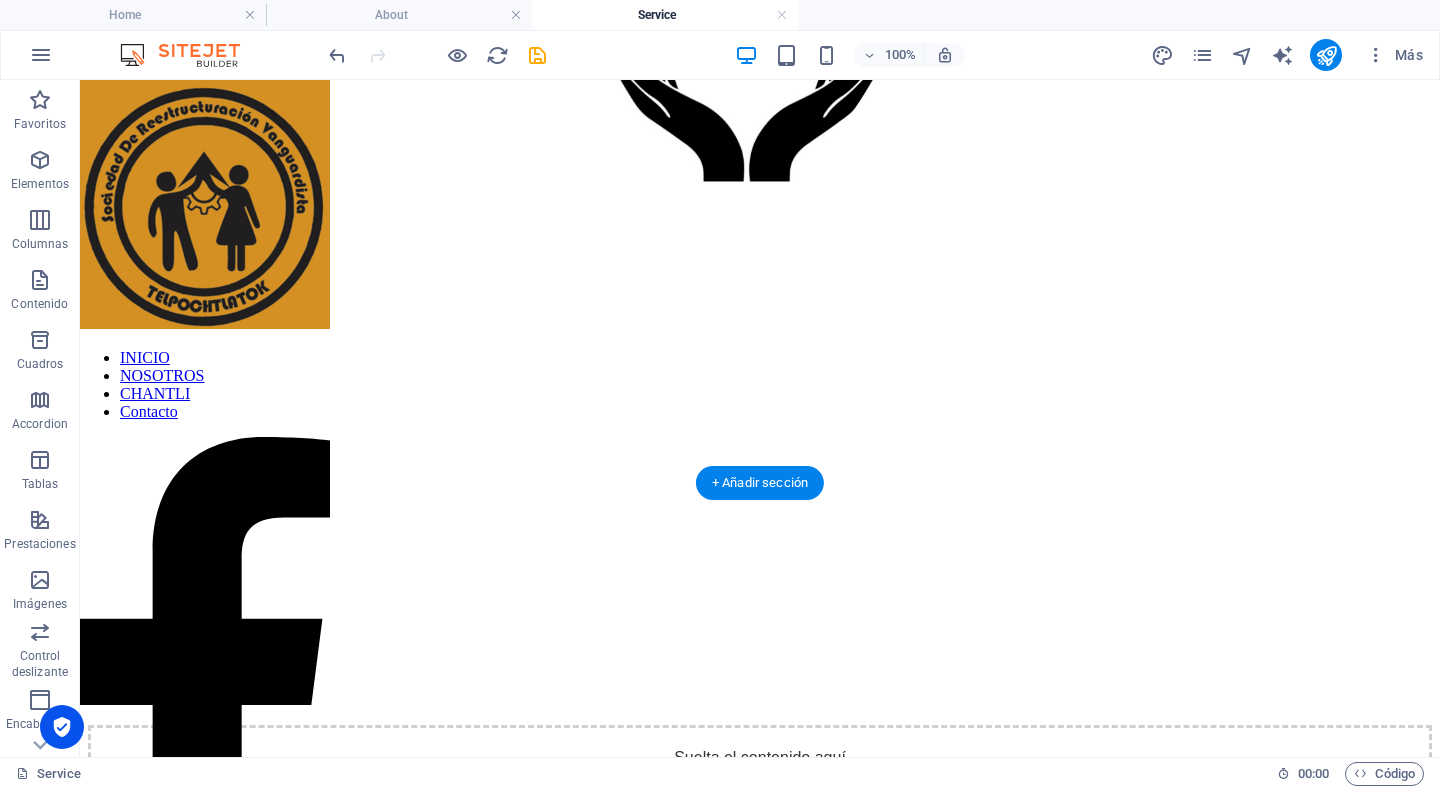 scroll, scrollTop: 200, scrollLeft: 0, axis: vertical 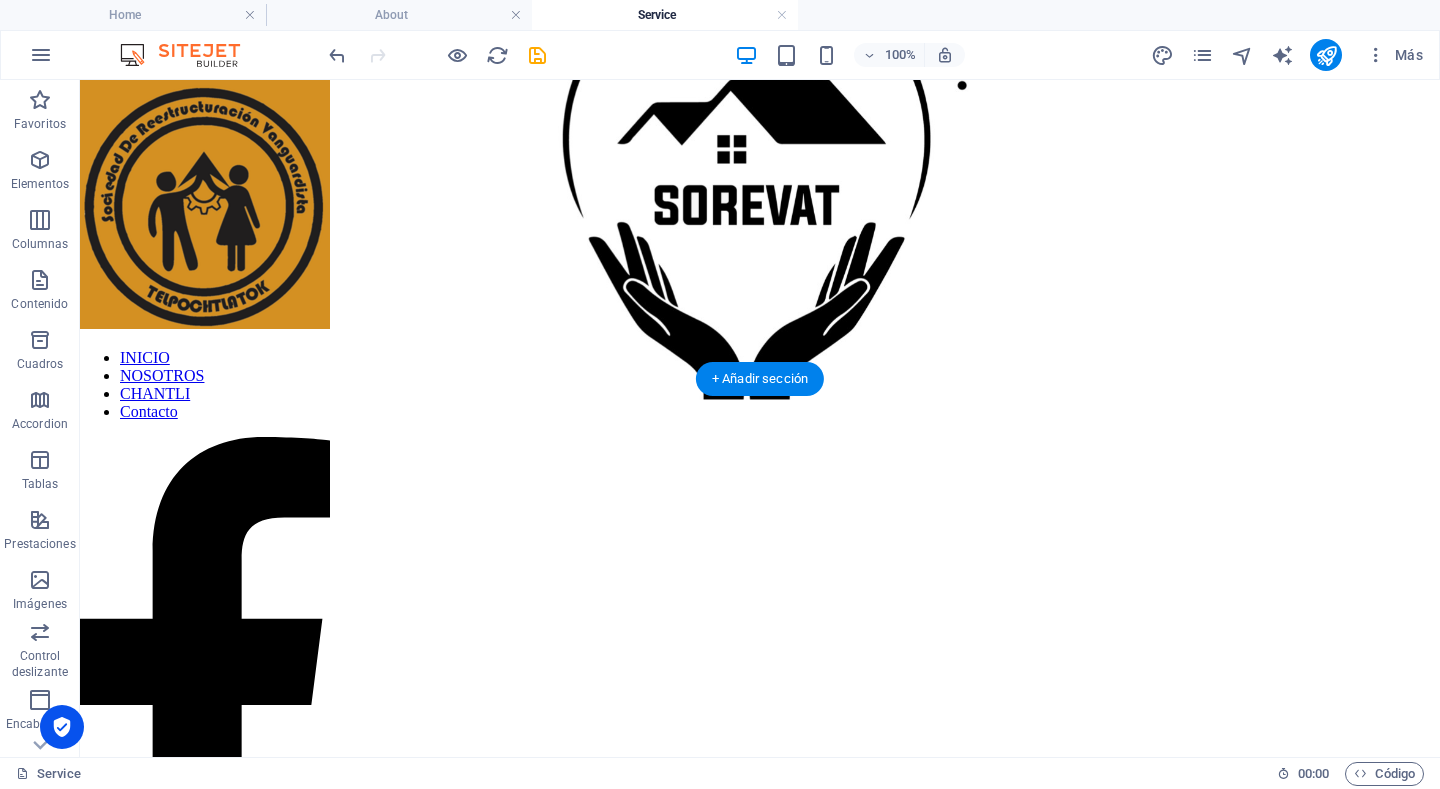 click at bounding box center [760, 443] 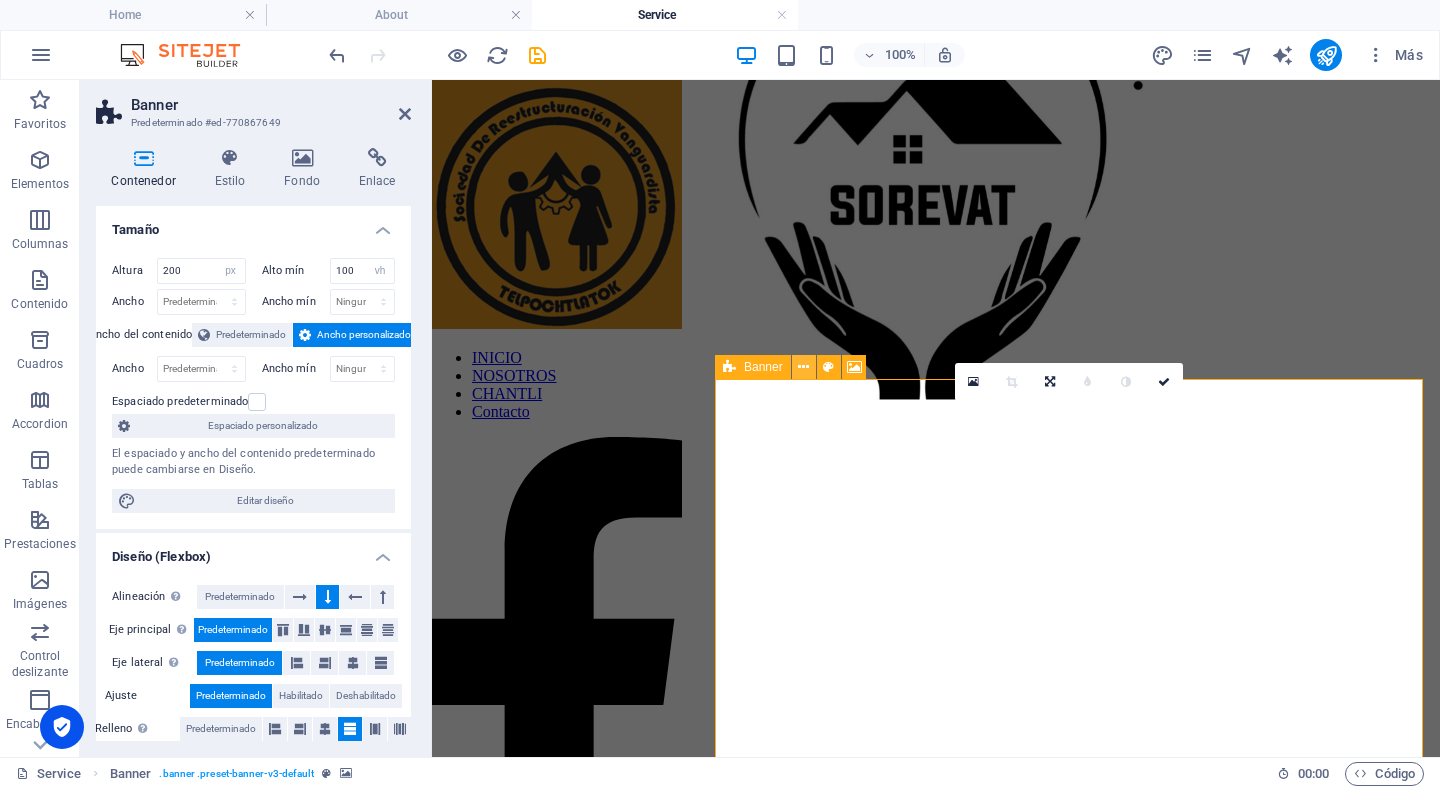 click at bounding box center [804, 367] 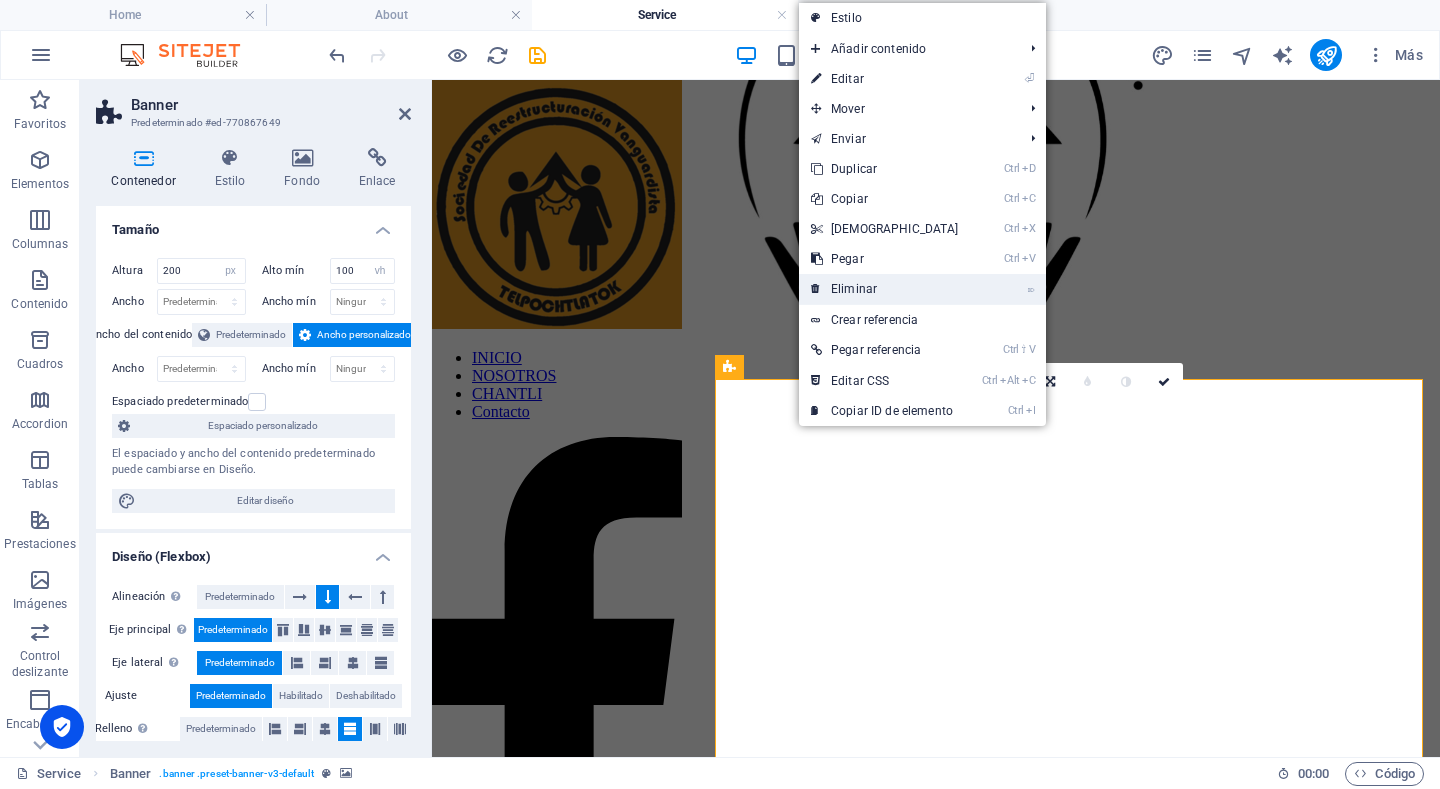 click on "⌦  Eliminar" at bounding box center [885, 289] 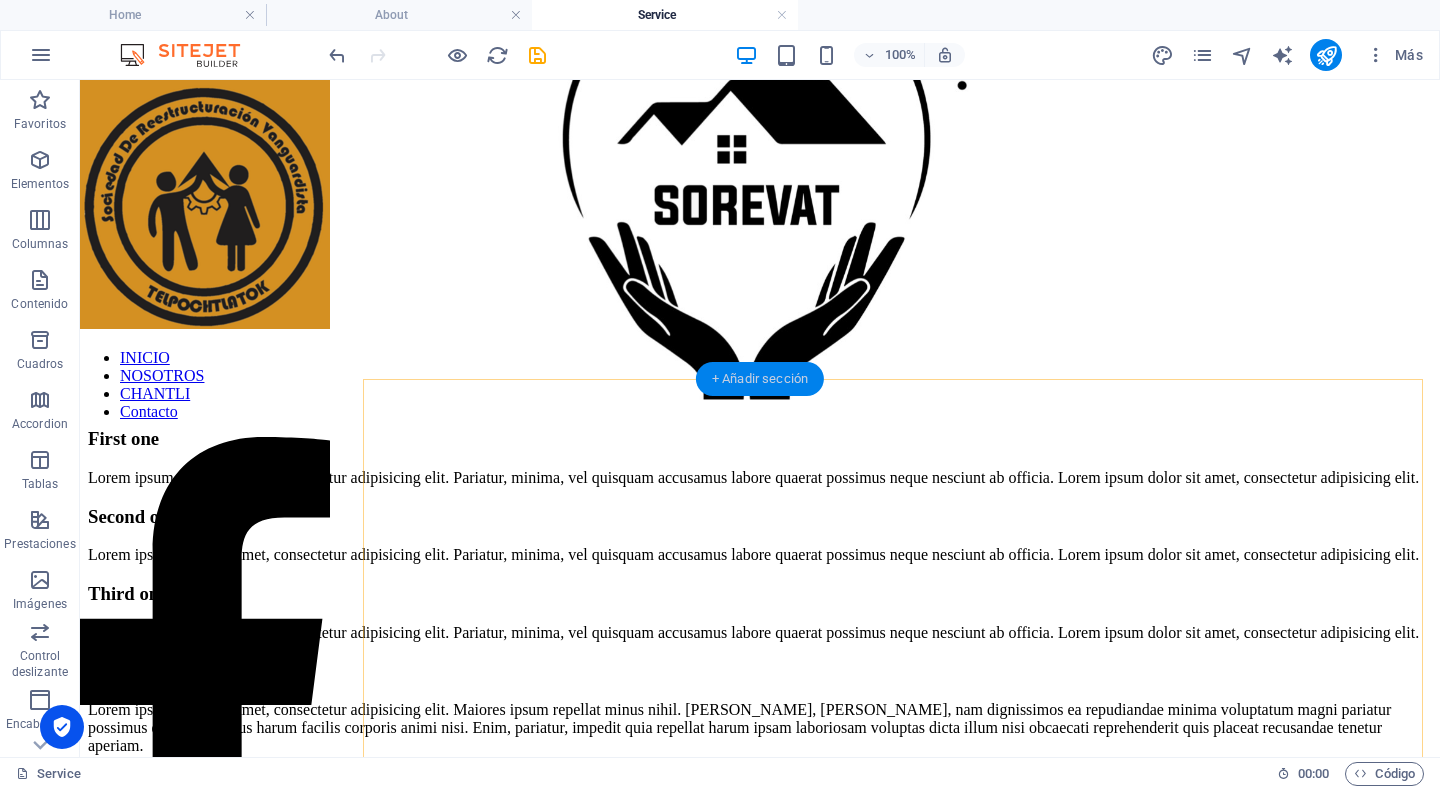 click on "+ Añadir sección" at bounding box center [760, 379] 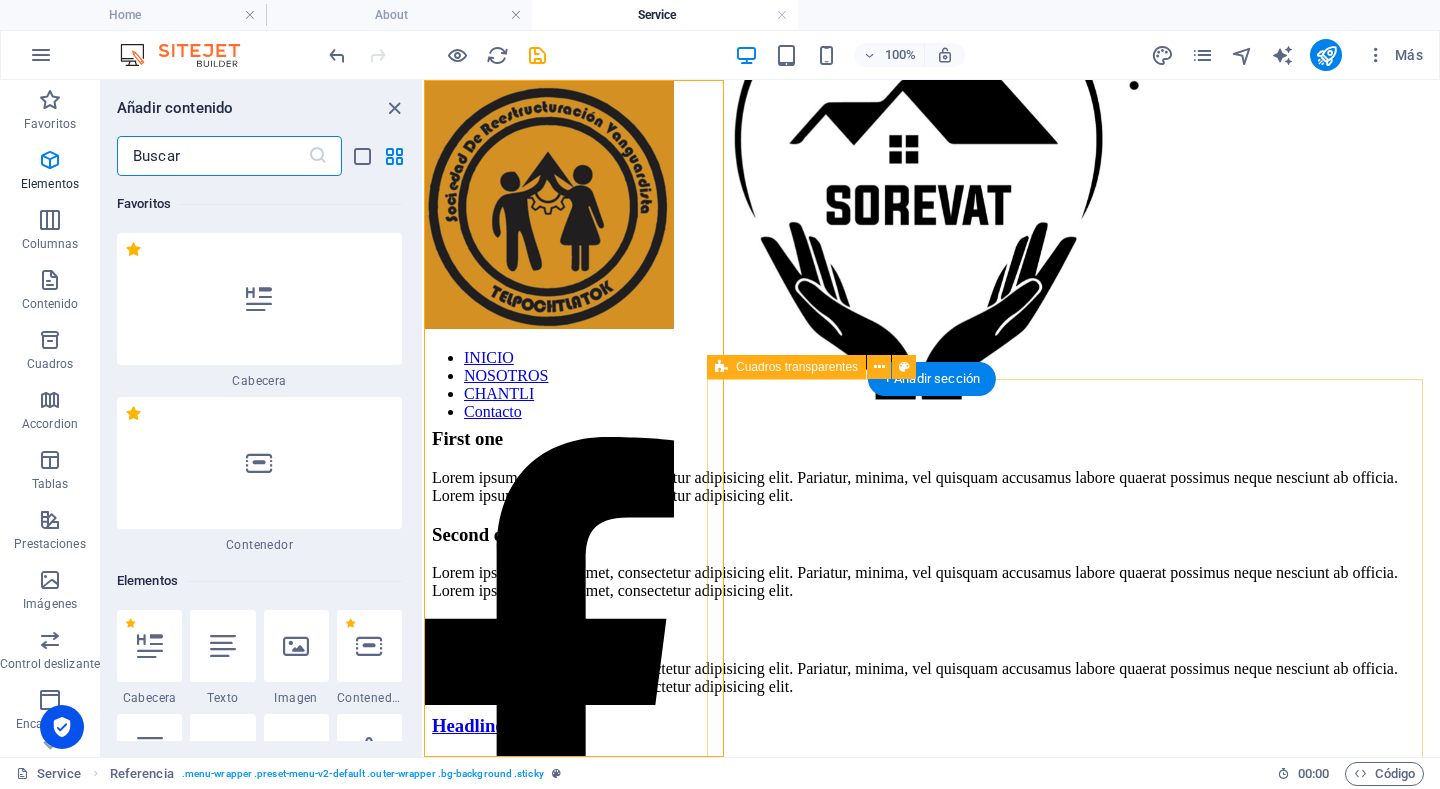 scroll, scrollTop: 6136, scrollLeft: 0, axis: vertical 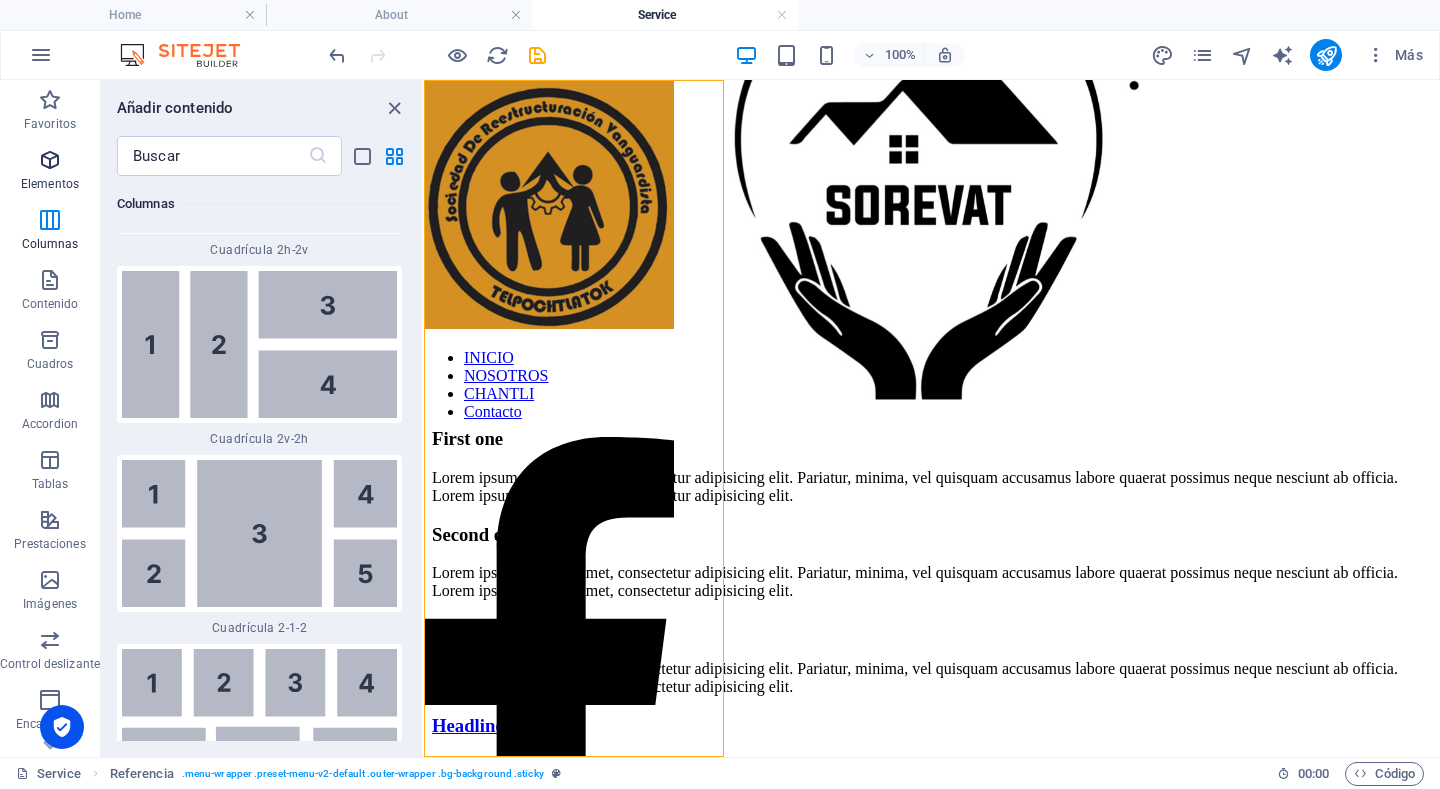 click on "Elementos" at bounding box center [50, 184] 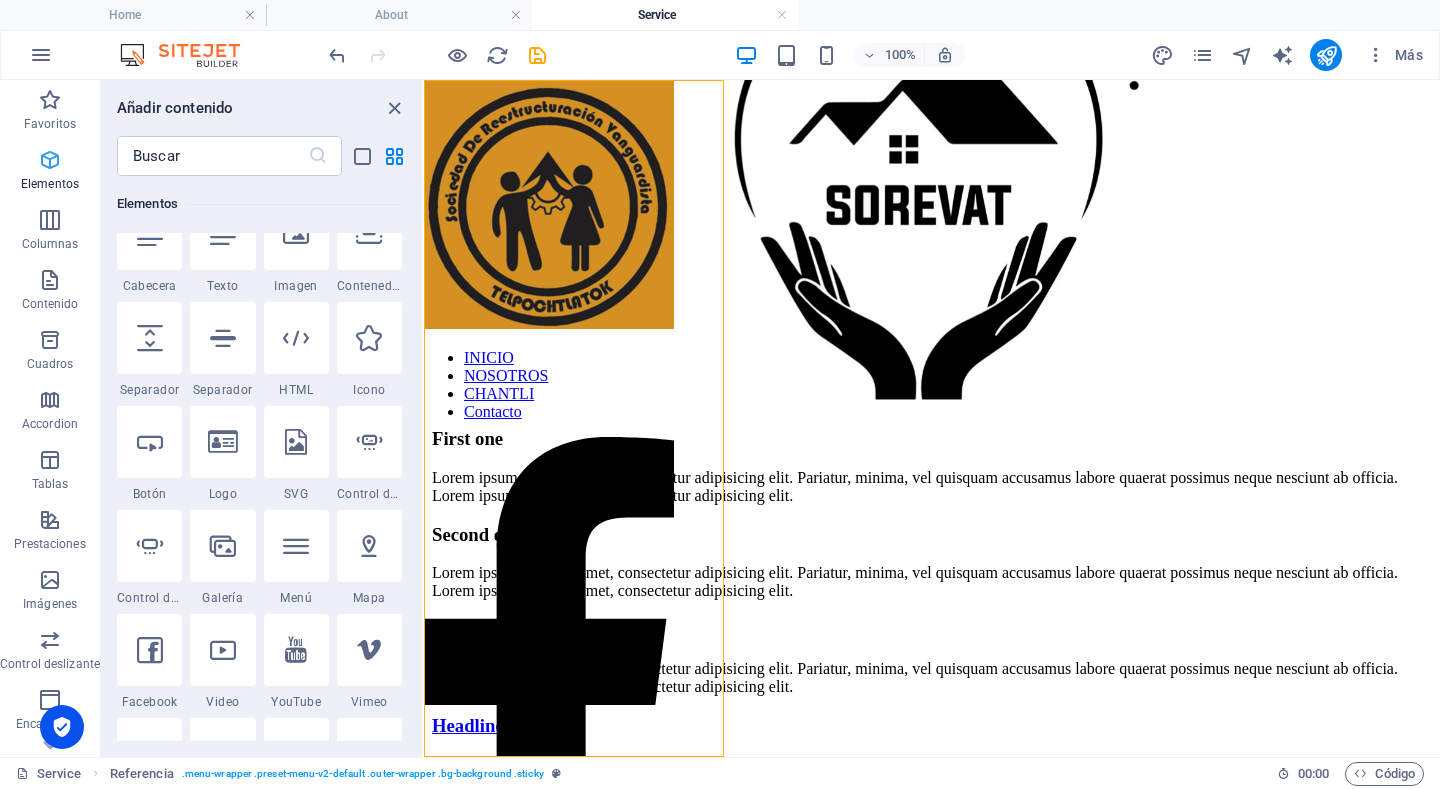 scroll, scrollTop: 377, scrollLeft: 0, axis: vertical 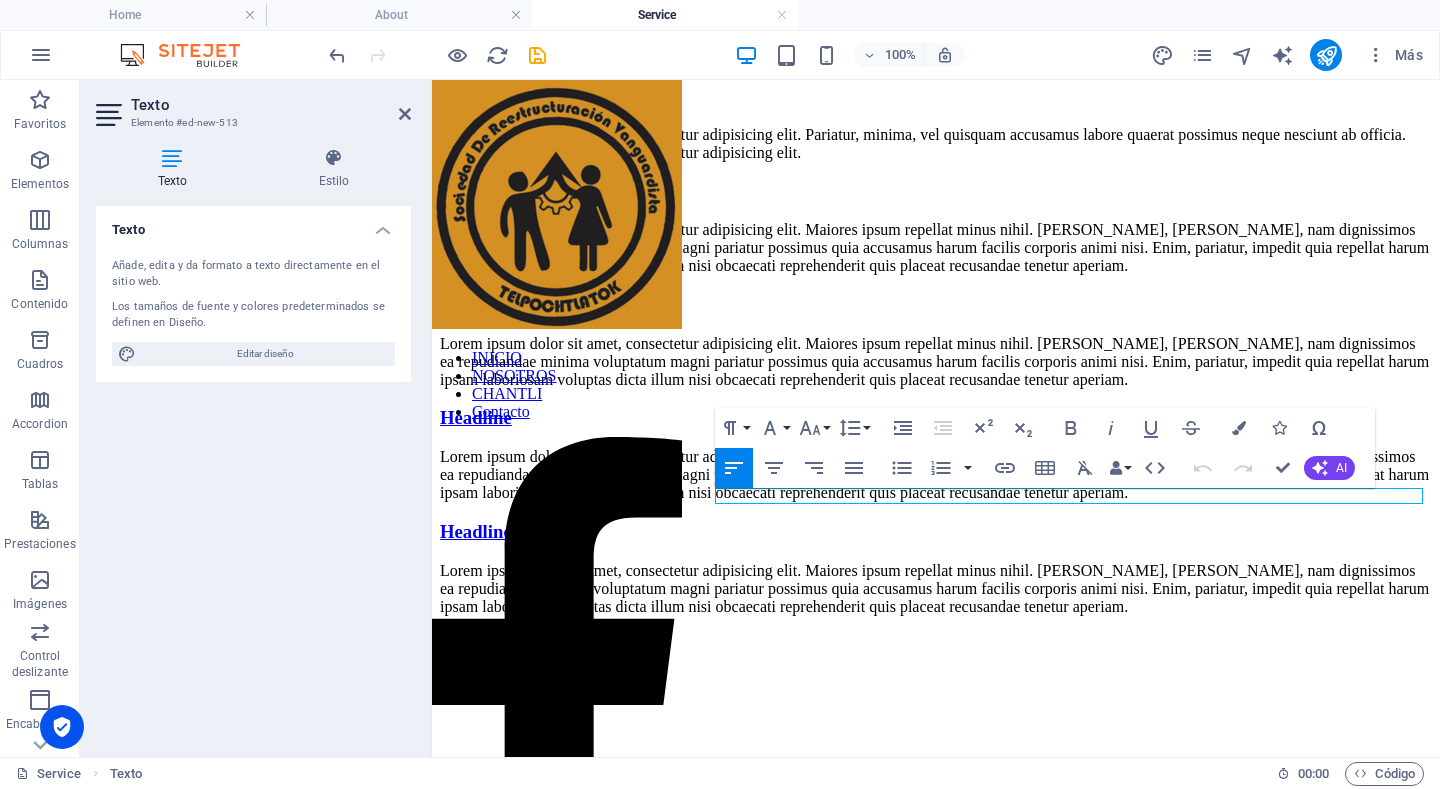 click on "Nuevo elemento de texto" at bounding box center (936, -134) 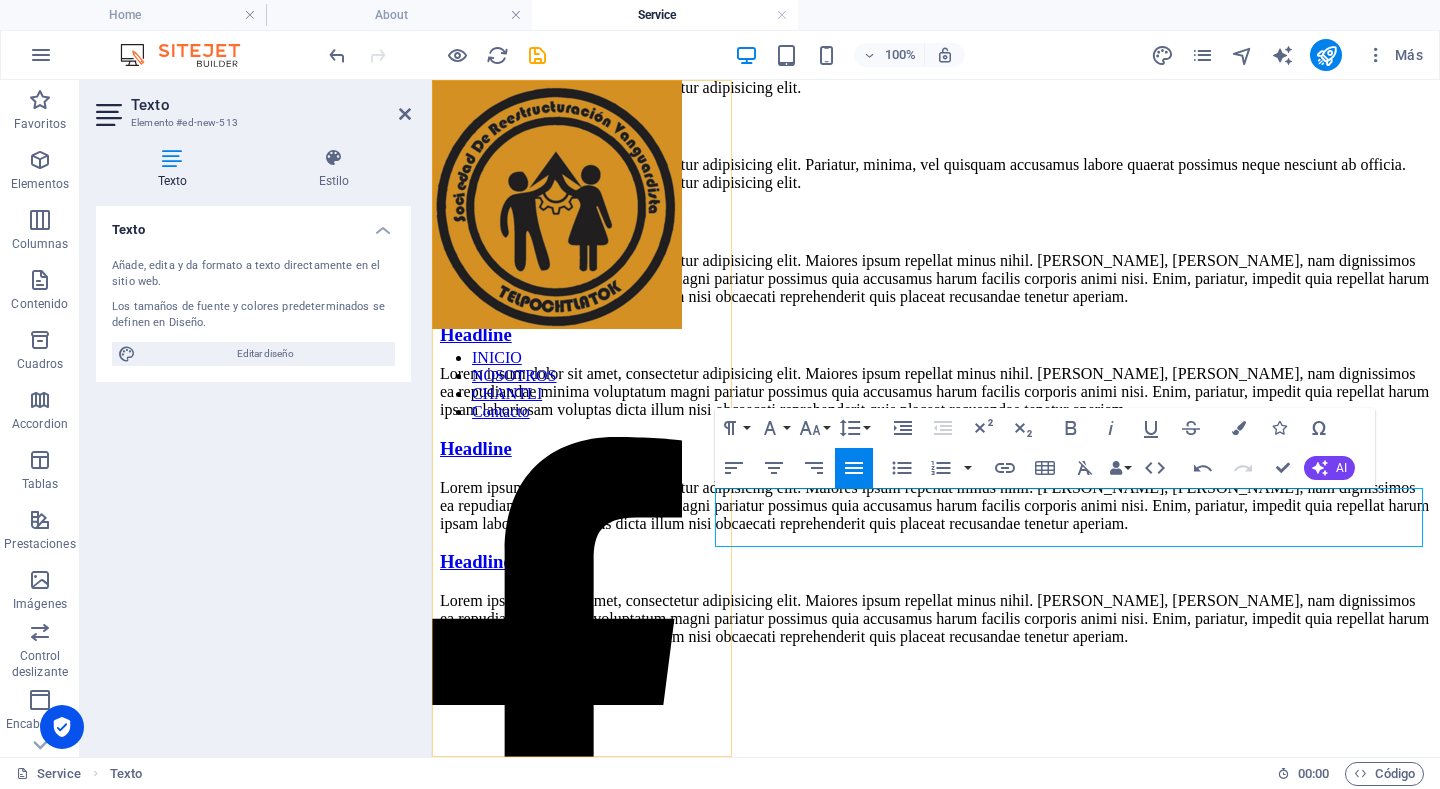 drag, startPoint x: 1420, startPoint y: 530, endPoint x: 643, endPoint y: 420, distance: 784.74774 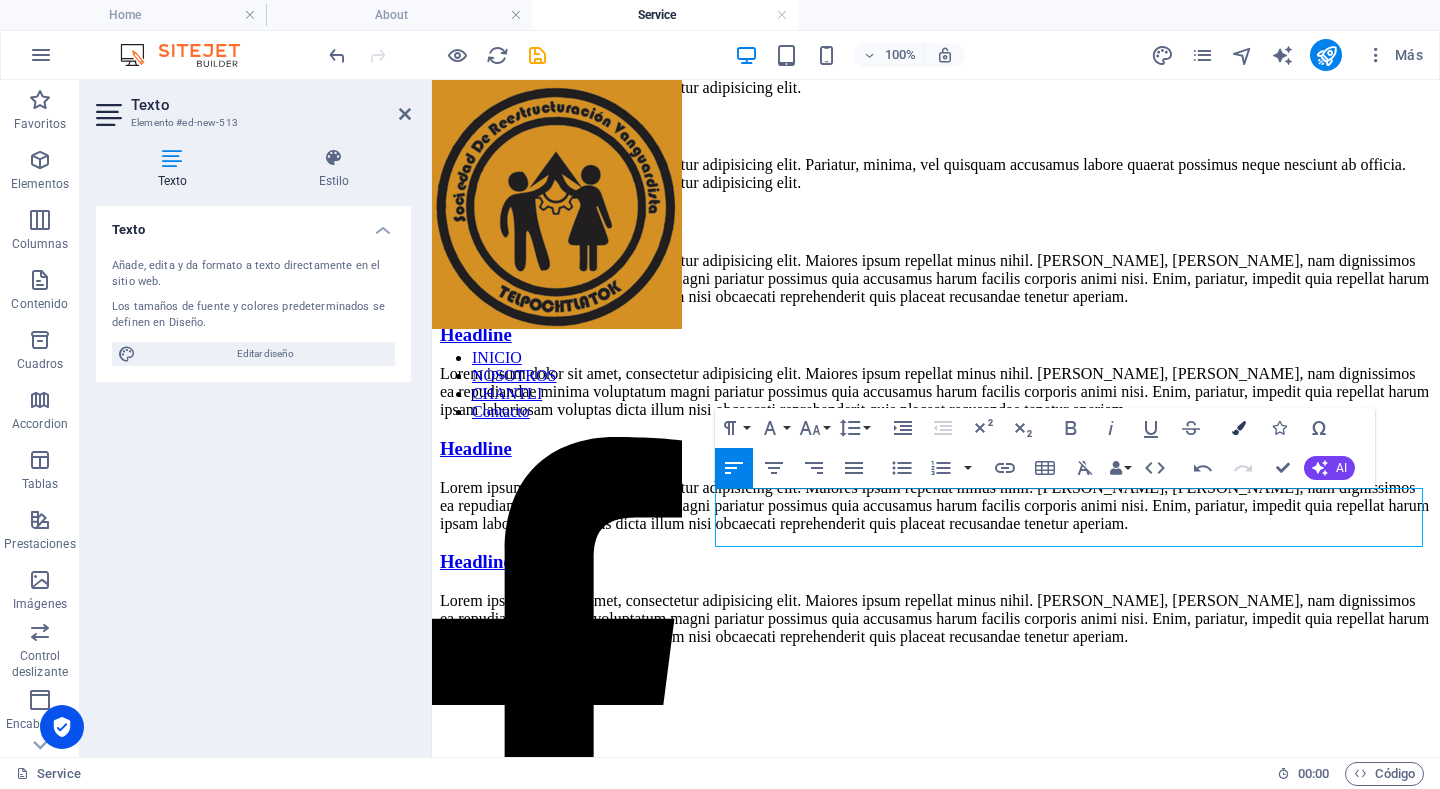 click at bounding box center (1239, 428) 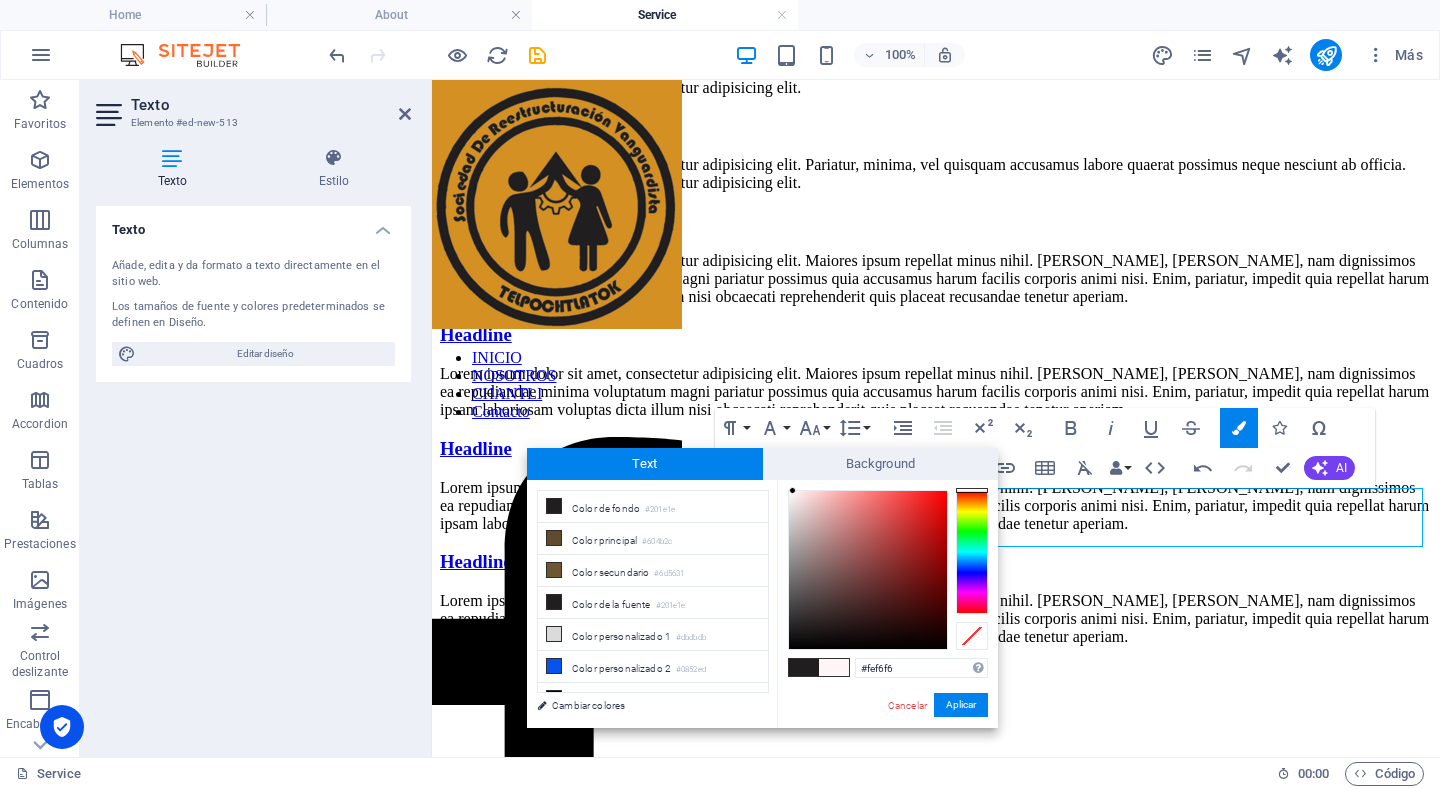 click at bounding box center (868, 570) 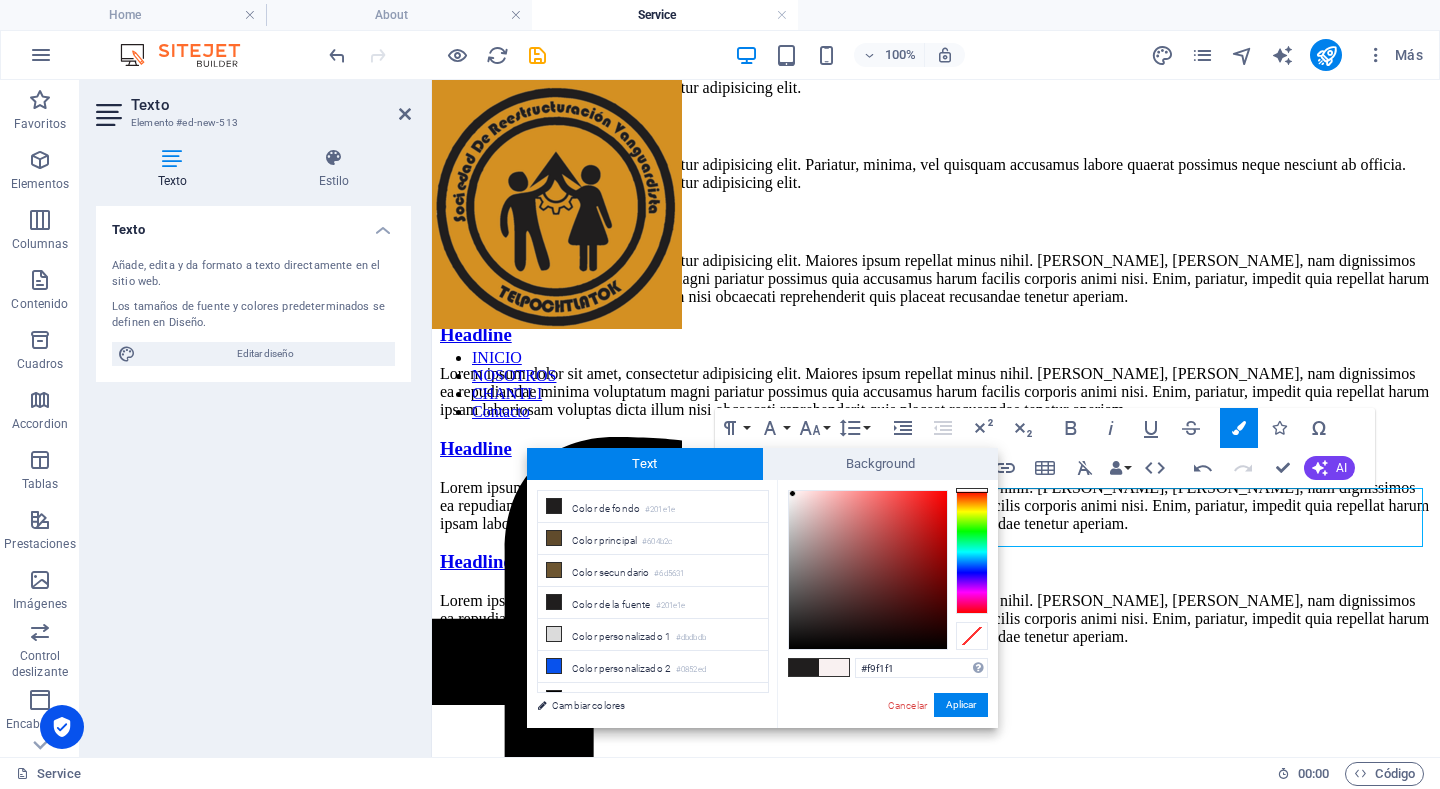 click at bounding box center (868, 570) 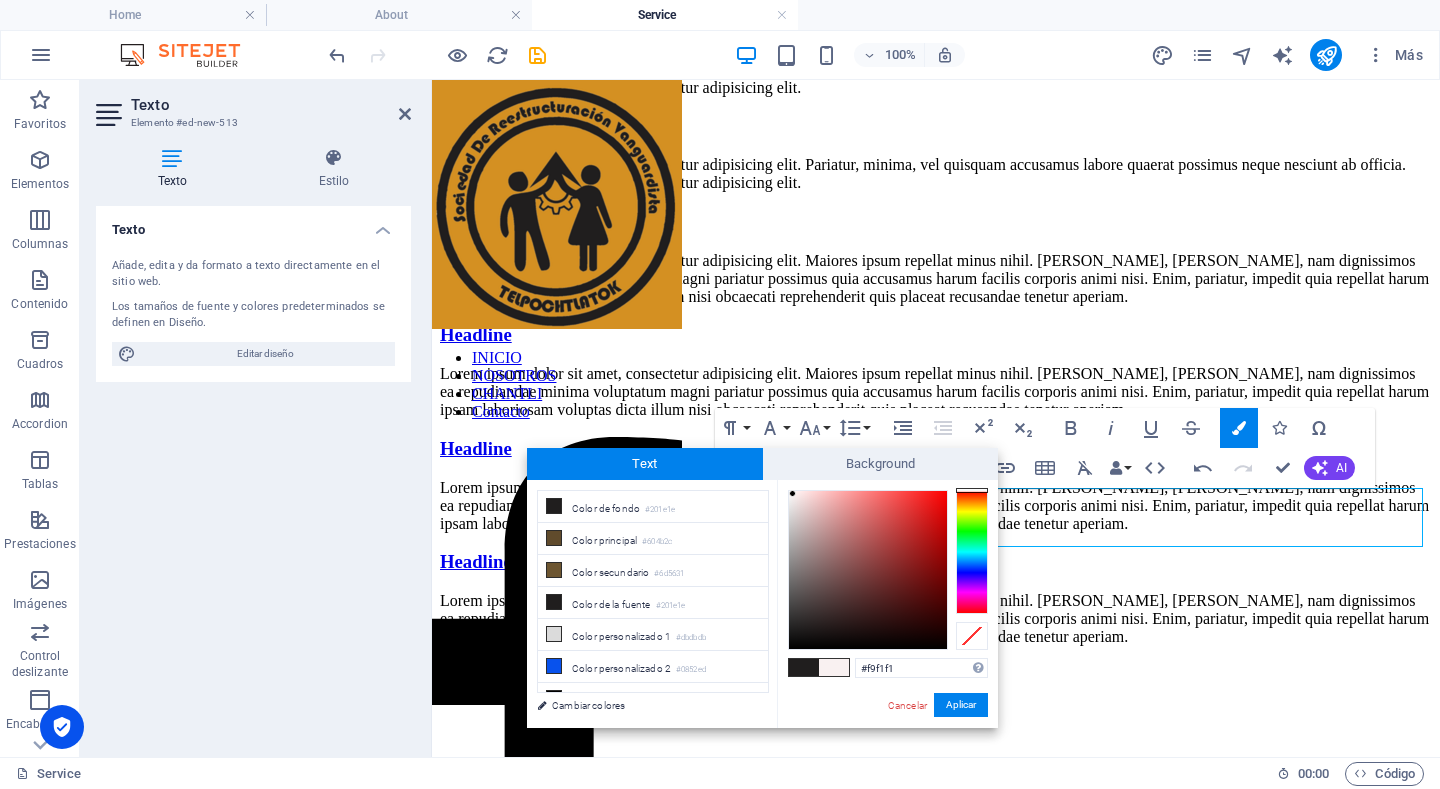 type on "#fbf6f6" 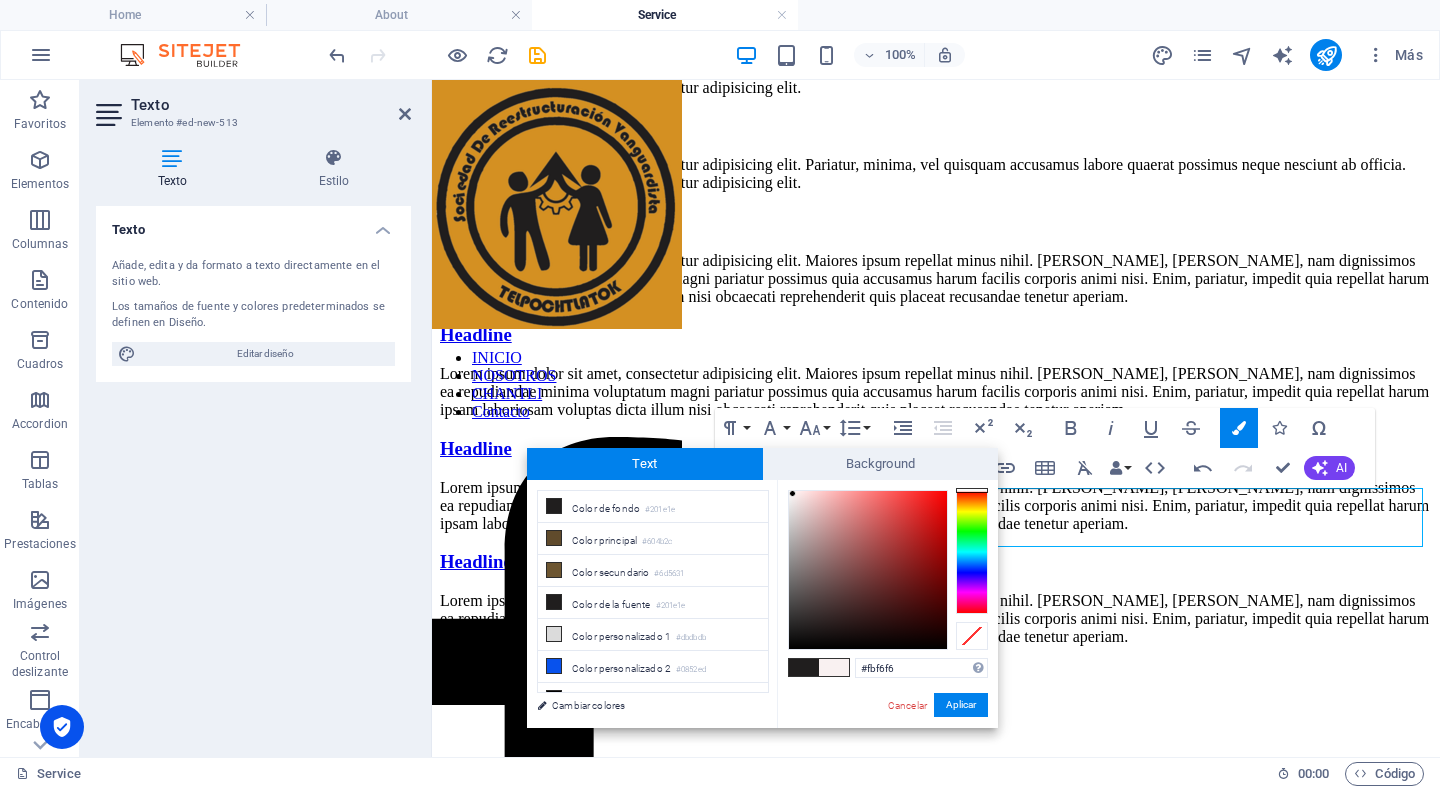 click at bounding box center [792, 493] 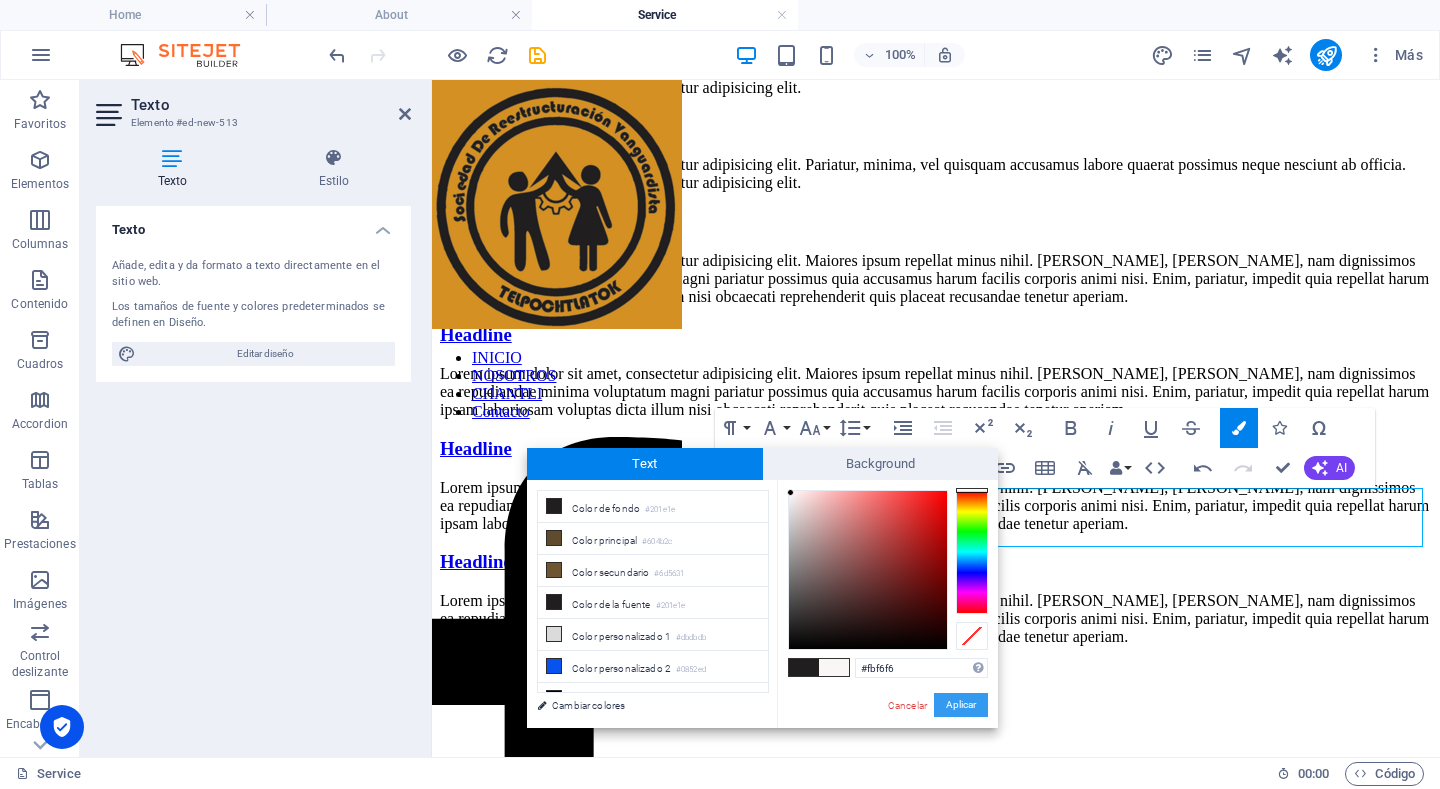 click on "Aplicar" at bounding box center [961, 705] 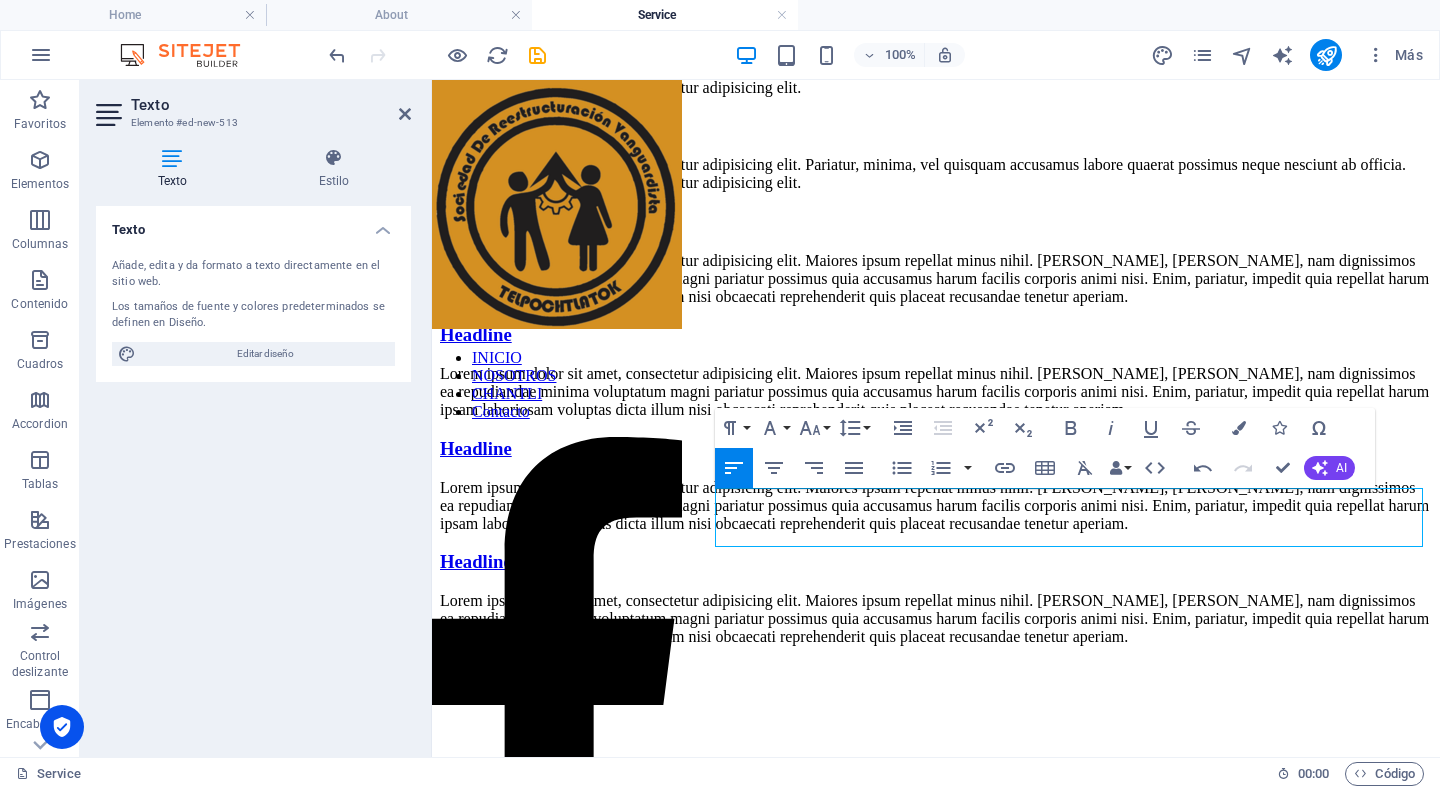 drag, startPoint x: 1355, startPoint y: 619, endPoint x: 922, endPoint y: 499, distance: 449.3206 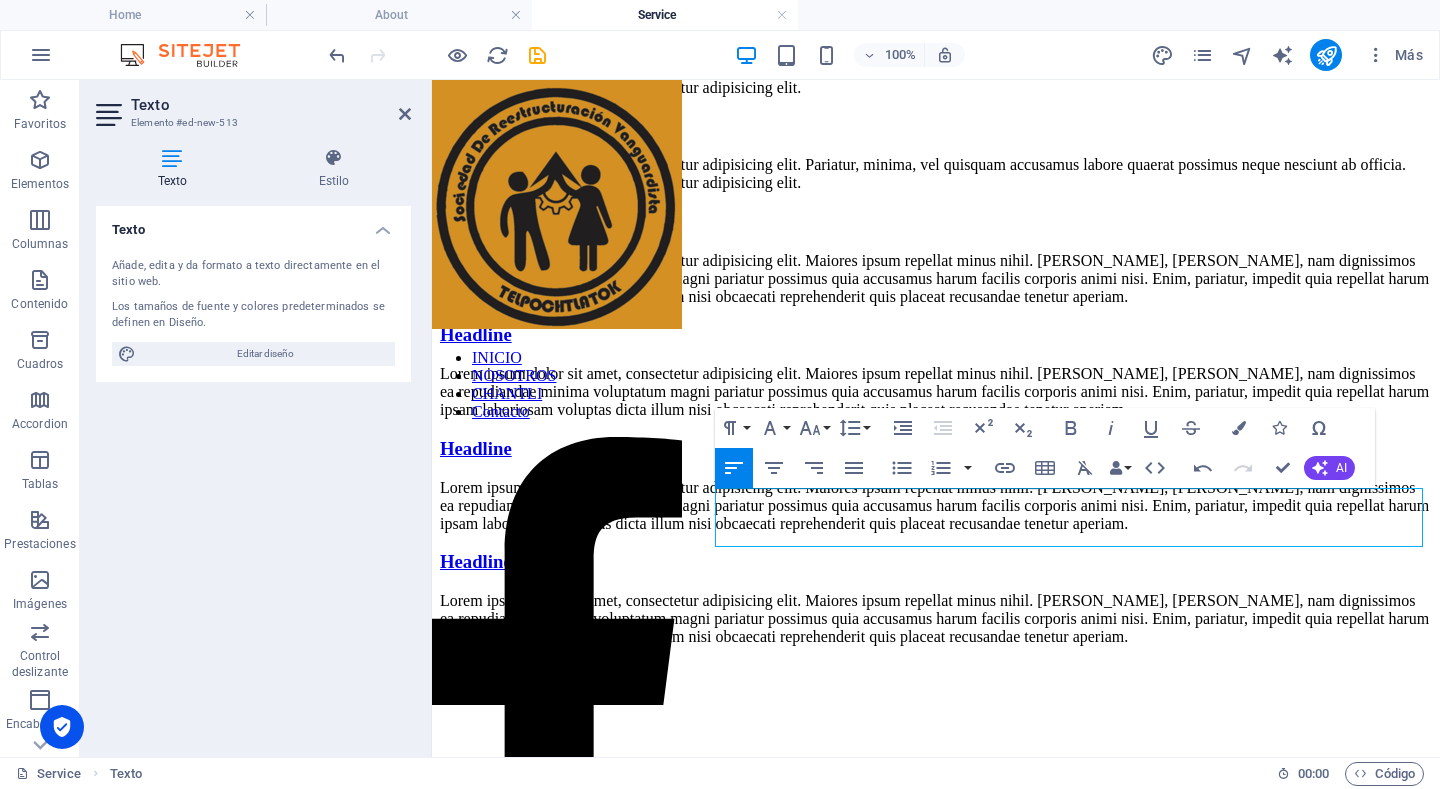 click on "Nuevo elemento de texto" at bounding box center [936, -134] 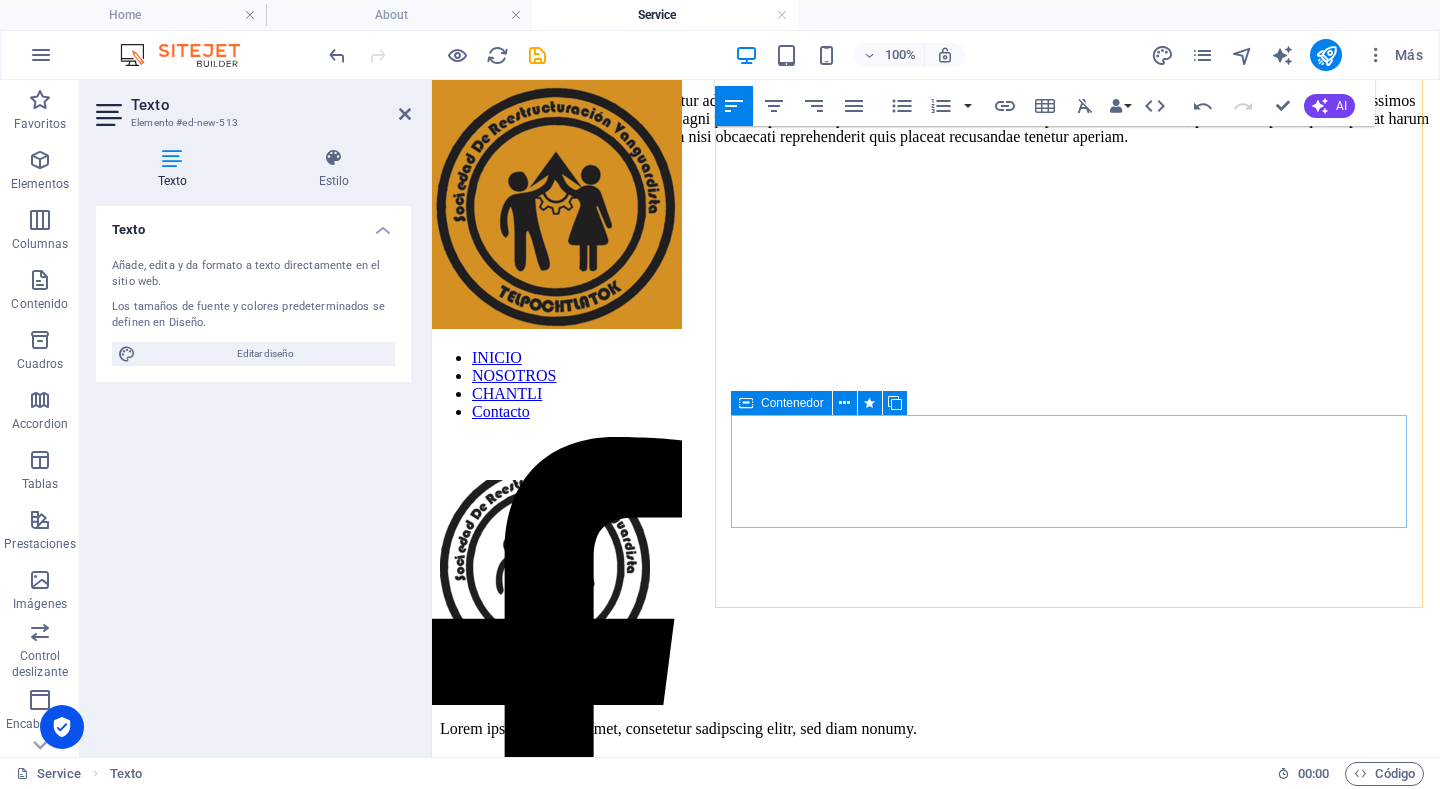 scroll, scrollTop: 868, scrollLeft: 0, axis: vertical 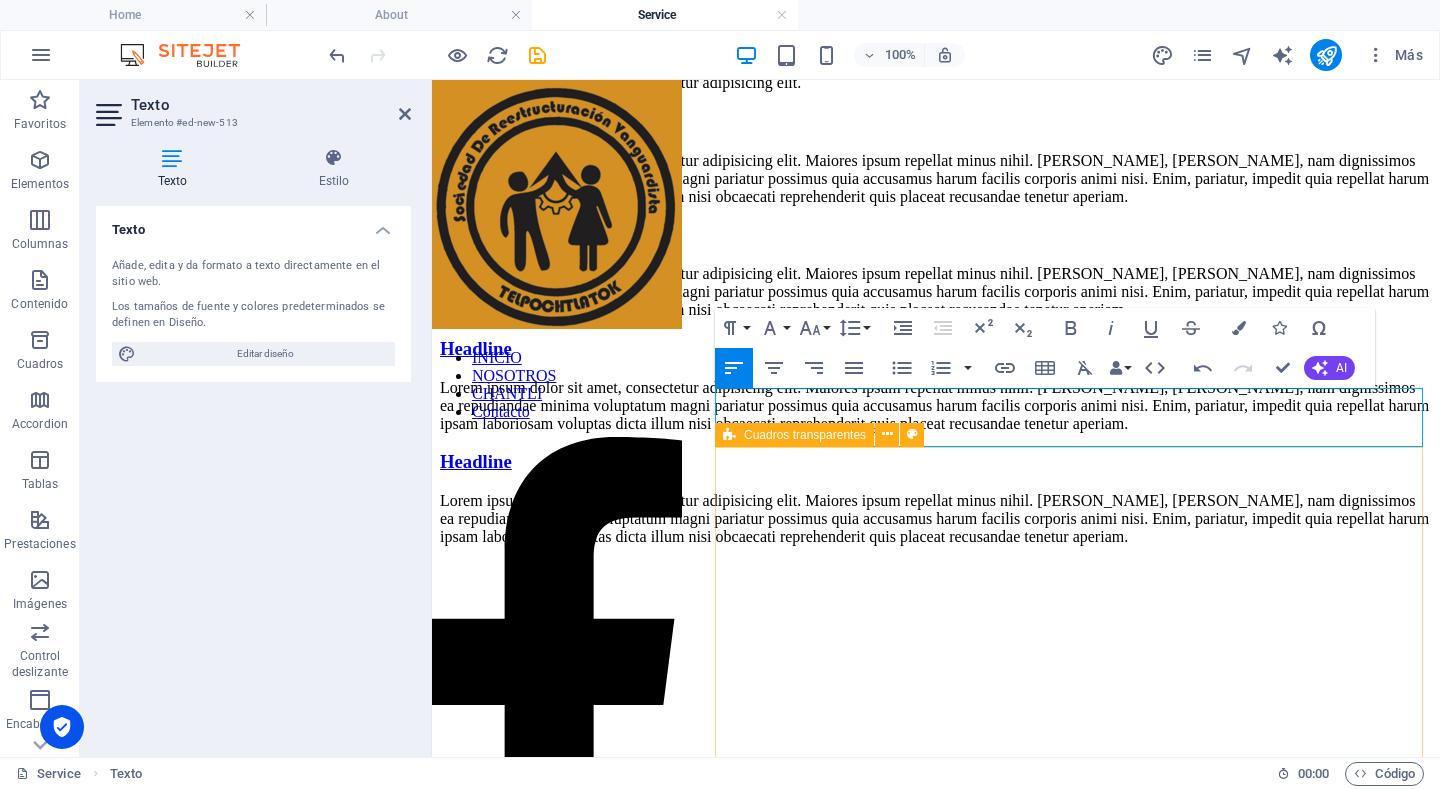 click on "First one Lorem ipsum dolor sit amet, consectetur adipisicing elit. Pariatur, minima, vel quisquam accusamus labore quaerat possimus neque nesciunt ab officia. Lorem ipsum dolor sit amet, consectetur adipisicing elit. Second one Lorem ipsum dolor sit amet, consectetur adipisicing elit. Pariatur, minima, vel quisquam accusamus labore quaerat possimus neque nesciunt ab officia. Lorem ipsum dolor sit amet, consectetur adipisicing elit. Third one Lorem ipsum dolor sit amet, consectetur adipisicing elit. Pariatur, minima, vel quisquam accusamus labore quaerat possimus neque nesciunt ab officia. Lorem ipsum dolor sit amet, consectetur adipisicing elit." at bounding box center [936, -41] 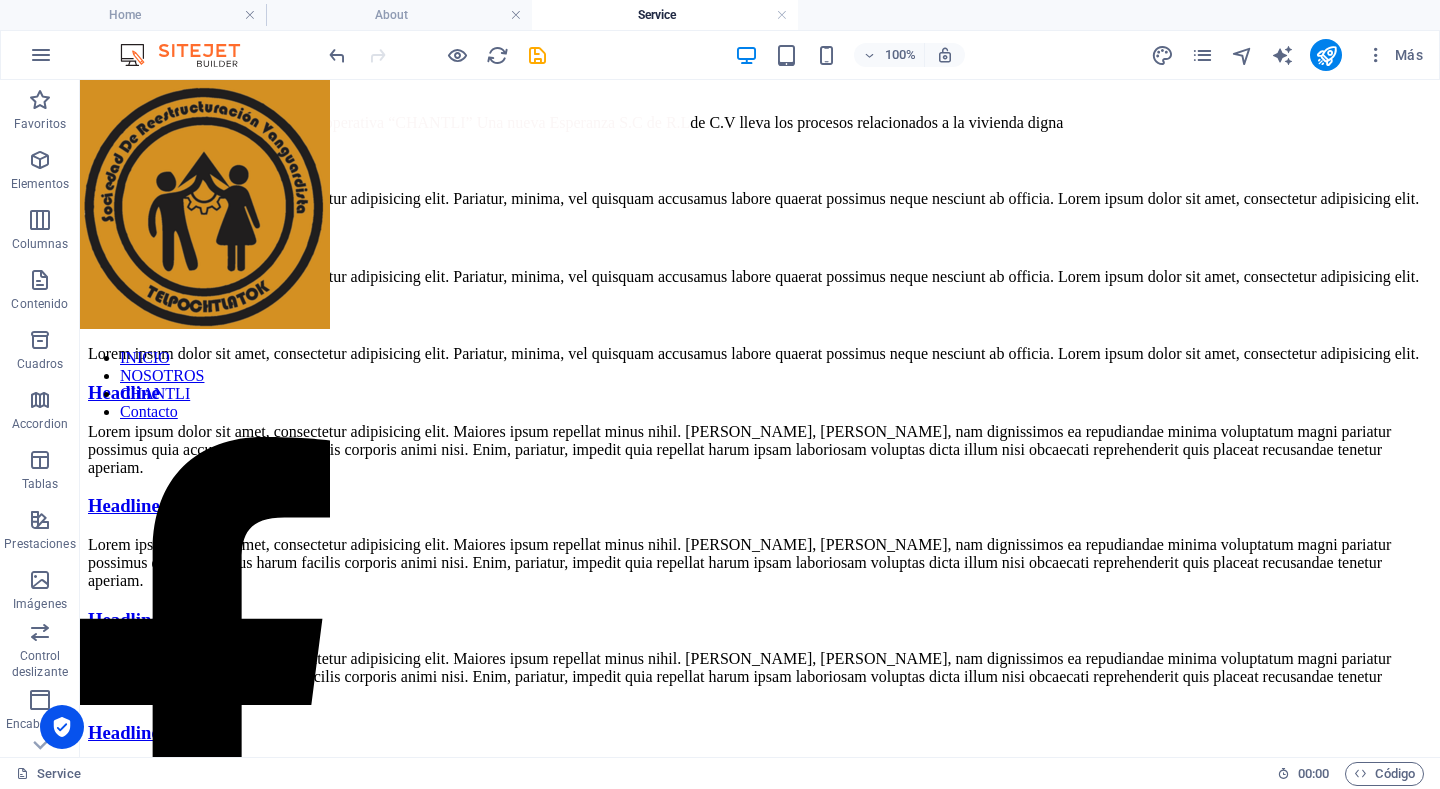 scroll, scrollTop: 545, scrollLeft: 0, axis: vertical 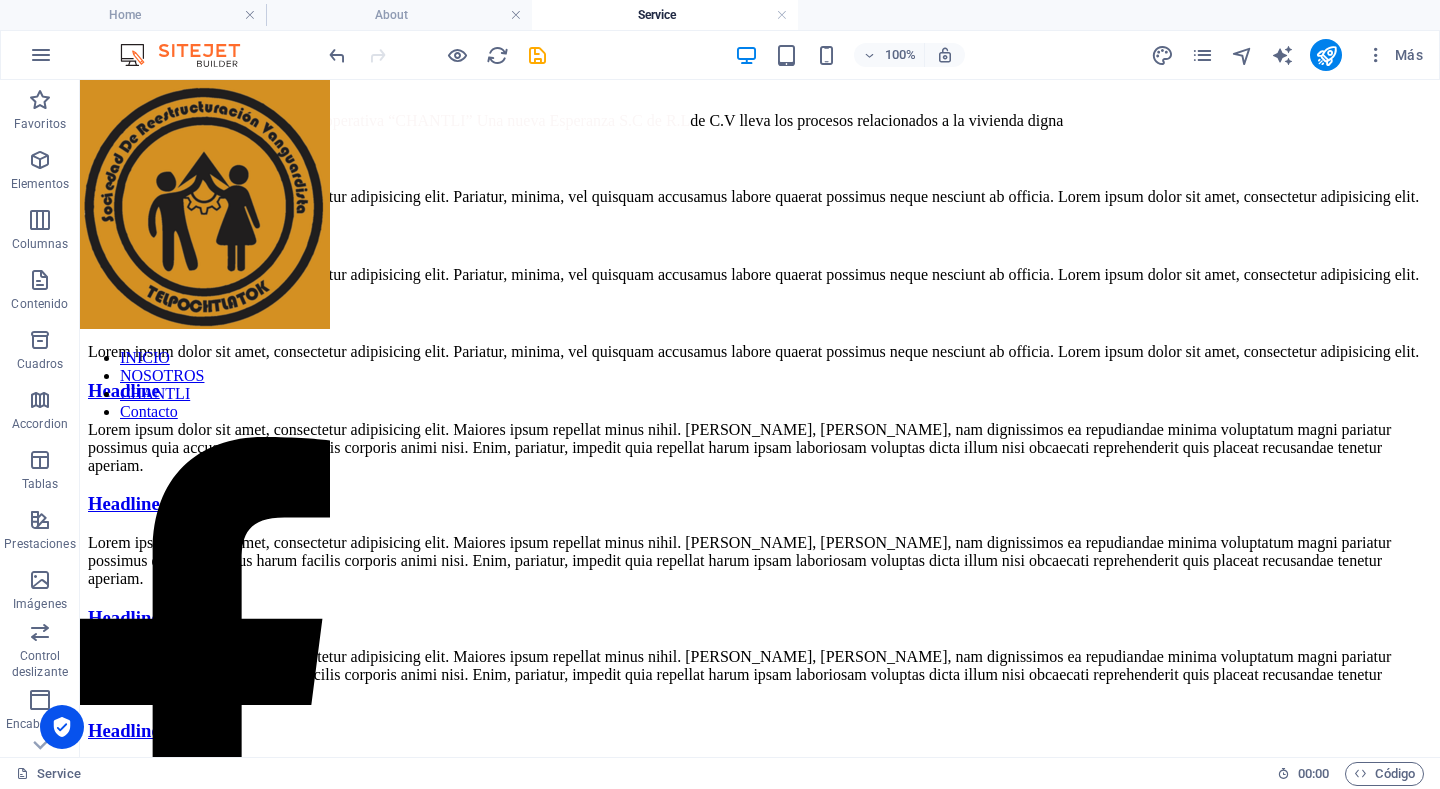 click on "INICIO NOSOTROS CHANTLI Contacto Aviso legal  |  Privacidad SOREVAT a través de la sociedad cooperativa “CHANTLI” Una nueva Esperanza S.C de R.L  de C.V lleva los procesos relacionados a la vivienda digna First one Lorem ipsum dolor sit amet, consectetur adipisicing elit. Pariatur, minima, vel quisquam accusamus labore quaerat possimus neque nesciunt ab officia. Lorem ipsum dolor sit amet, consectetur adipisicing elit. Second one Lorem ipsum dolor sit amet, consectetur adipisicing elit. Pariatur, minima, vel quisquam accusamus labore quaerat possimus neque nesciunt ab officia. Lorem ipsum dolor sit amet, consectetur adipisicing elit. Third one Lorem ipsum dolor sit amet, consectetur adipisicing elit. Pariatur, minima, vel quisquam accusamus labore quaerat possimus neque nesciunt ab officia. Lorem ipsum dolor sit amet, consectetur adipisicing elit. Headline Headline Headline Headline   Lorem ipsum dolor sit amet, consetetur sadipscing elitr, sed diam nonumy. Aviso legal  |  Privacidad Contacto Móvil:" at bounding box center [760, 3279] 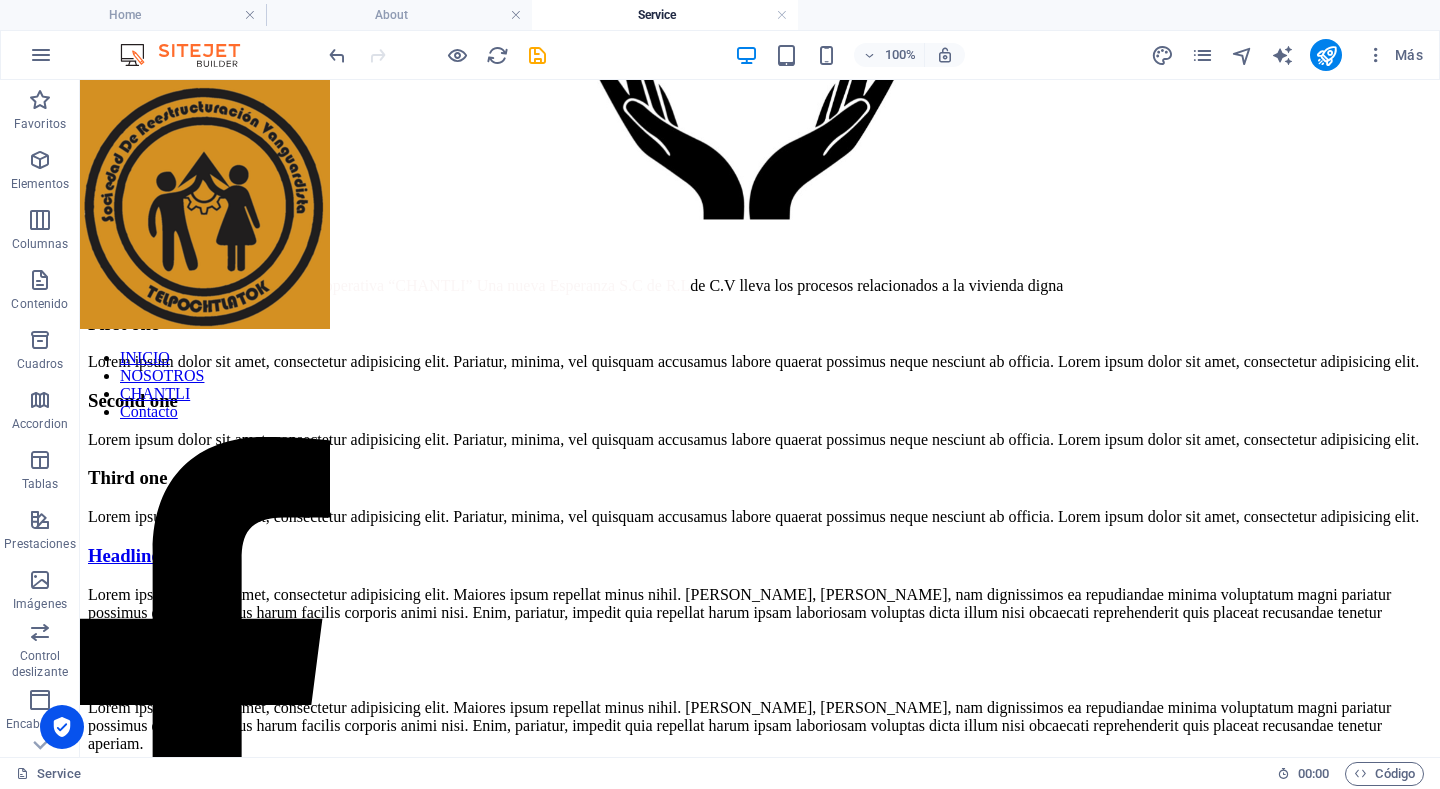 scroll, scrollTop: 245, scrollLeft: 0, axis: vertical 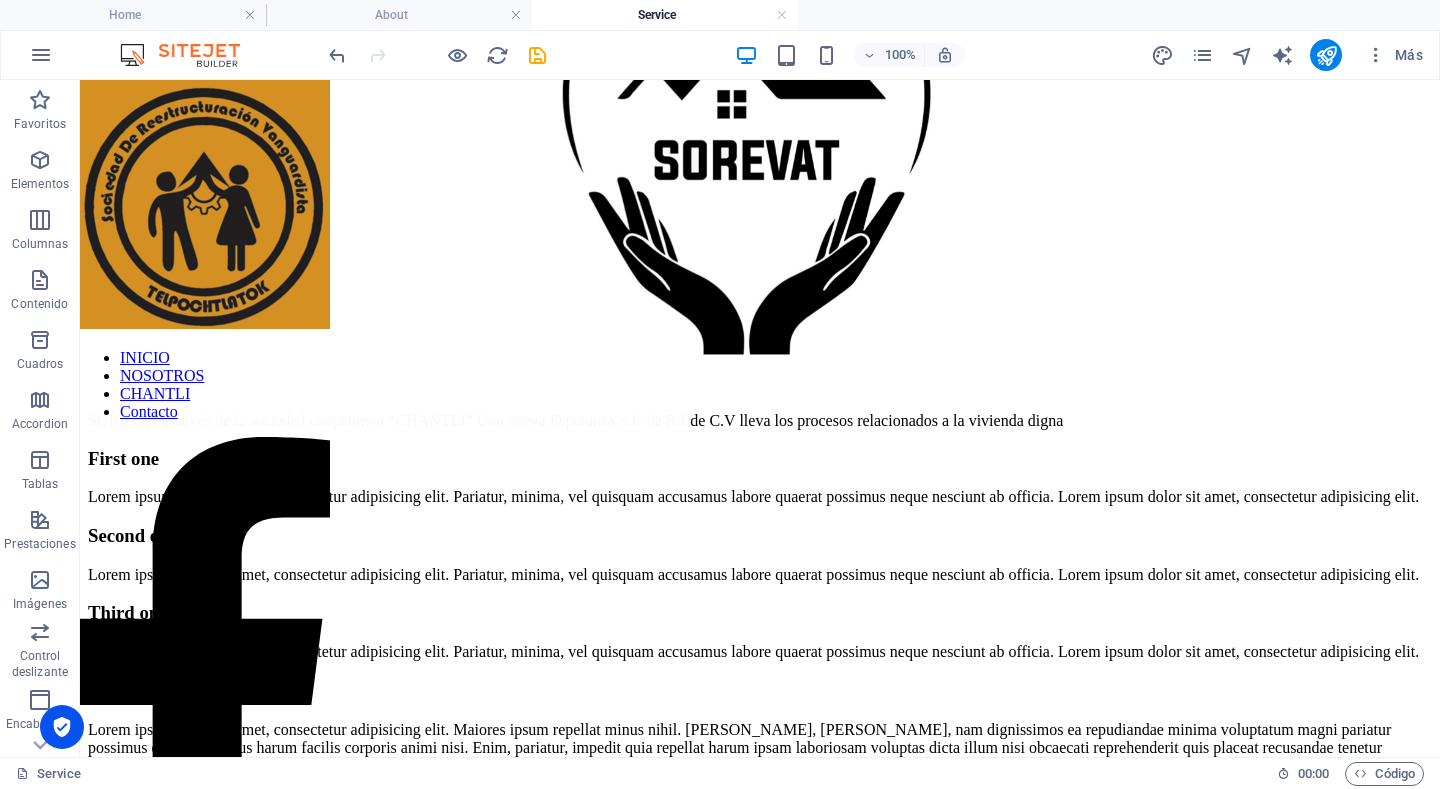 click on "INICIO NOSOTROS CHANTLI Contacto Aviso legal  |  Privacidad SOREVAT a través de la sociedad cooperativa “CHANTLI” Una nueva Esperanza S.C de R.L  de C.V lleva los procesos relacionados a la vivienda digna First one Lorem ipsum dolor sit amet, consectetur adipisicing elit. Pariatur, minima, vel quisquam accusamus labore quaerat possimus neque nesciunt ab officia. Lorem ipsum dolor sit amet, consectetur adipisicing elit. Second one Lorem ipsum dolor sit amet, consectetur adipisicing elit. Pariatur, minima, vel quisquam accusamus labore quaerat possimus neque nesciunt ab officia. Lorem ipsum dolor sit amet, consectetur adipisicing elit. Third one Lorem ipsum dolor sit amet, consectetur adipisicing elit. Pariatur, minima, vel quisquam accusamus labore quaerat possimus neque nesciunt ab officia. Lorem ipsum dolor sit amet, consectetur adipisicing elit. Headline Headline Headline Headline   Lorem ipsum dolor sit amet, consetetur sadipscing elitr, sed diam nonumy. Aviso legal  |  Privacidad Contacto Móvil:" at bounding box center (760, 3579) 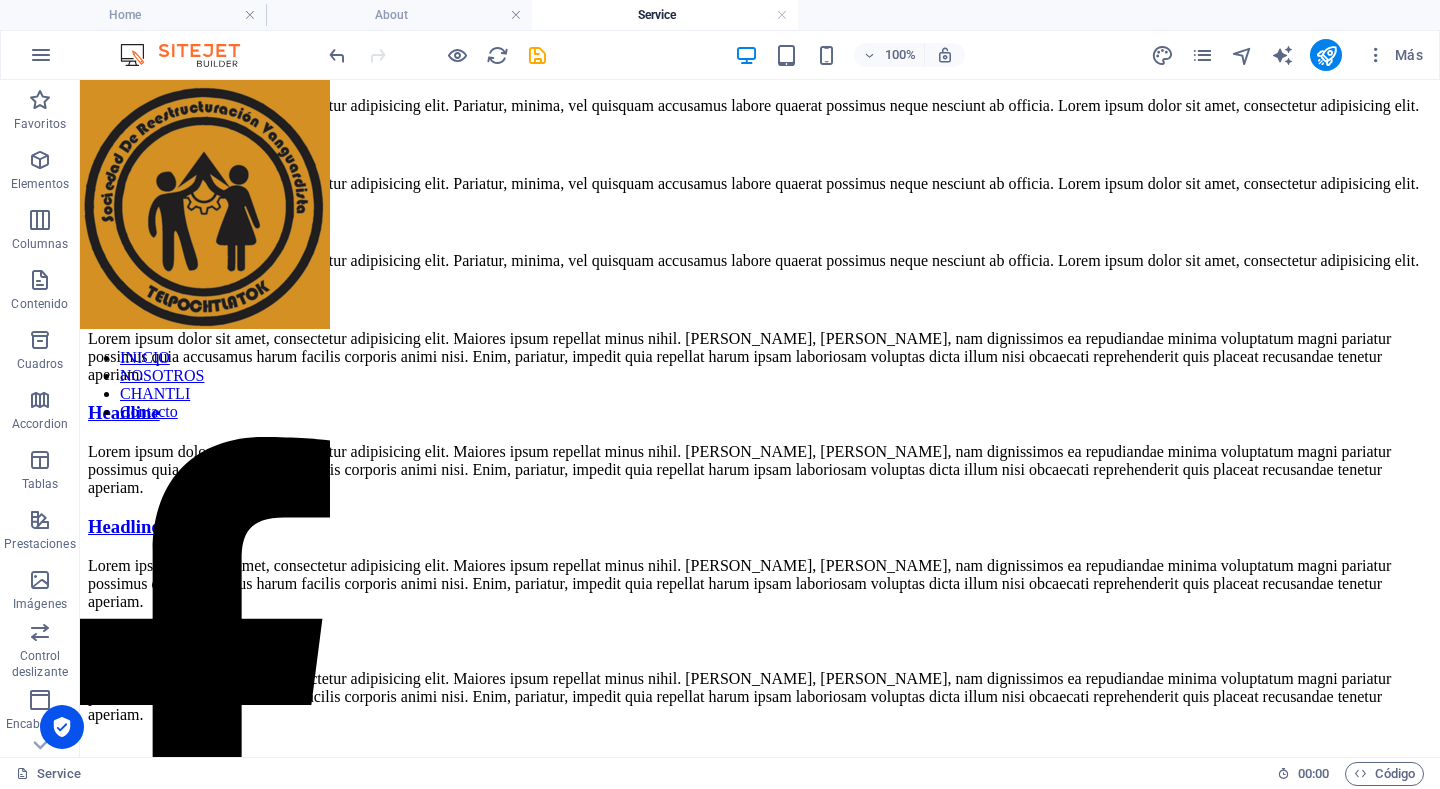 scroll, scrollTop: 645, scrollLeft: 0, axis: vertical 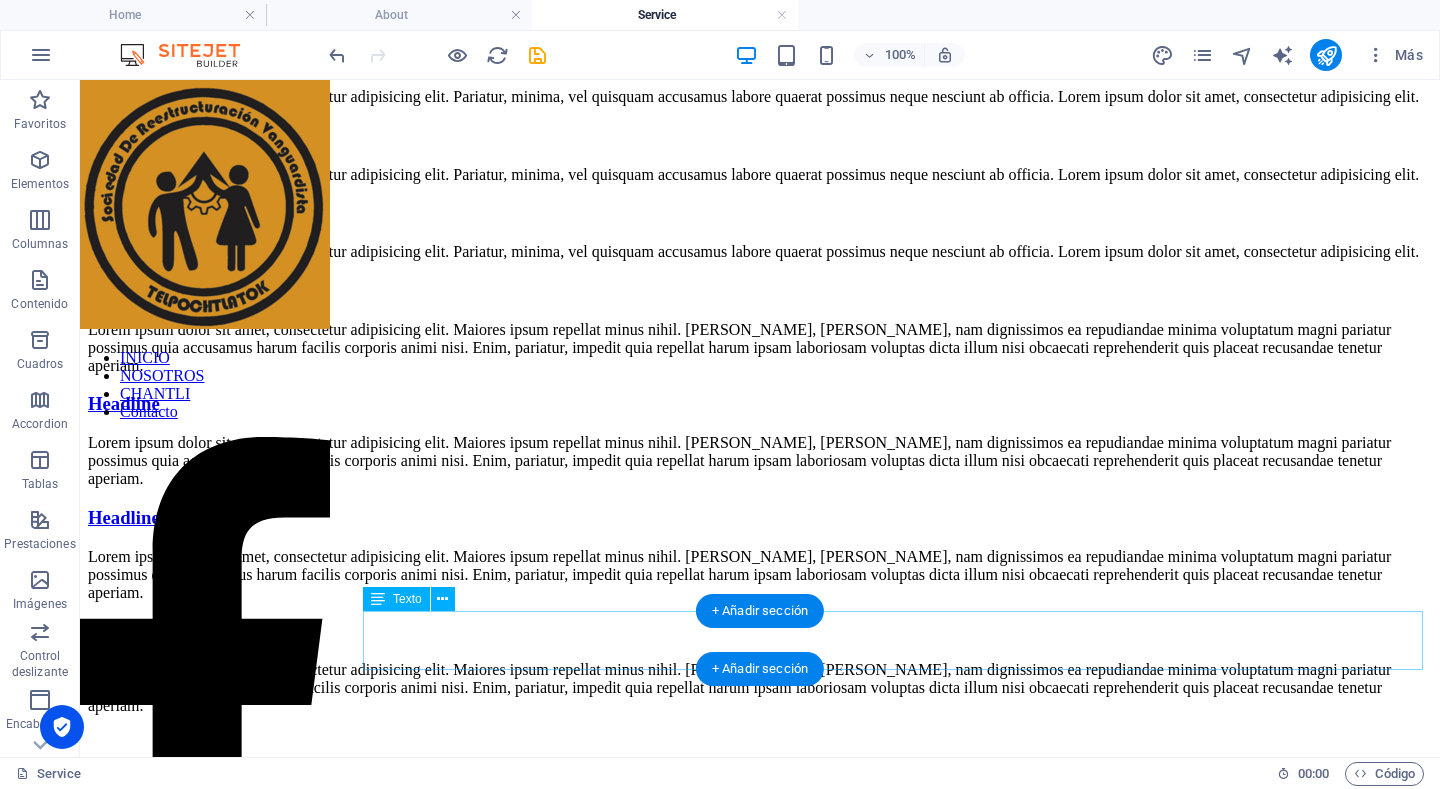 click on "SOREVAT a través de la sociedad cooperativa “CHANTLI” Una nueva Esperanza S.C de R.L  de C.V lleva los procesos relacionados a la vivienda digna" at bounding box center [760, 4] 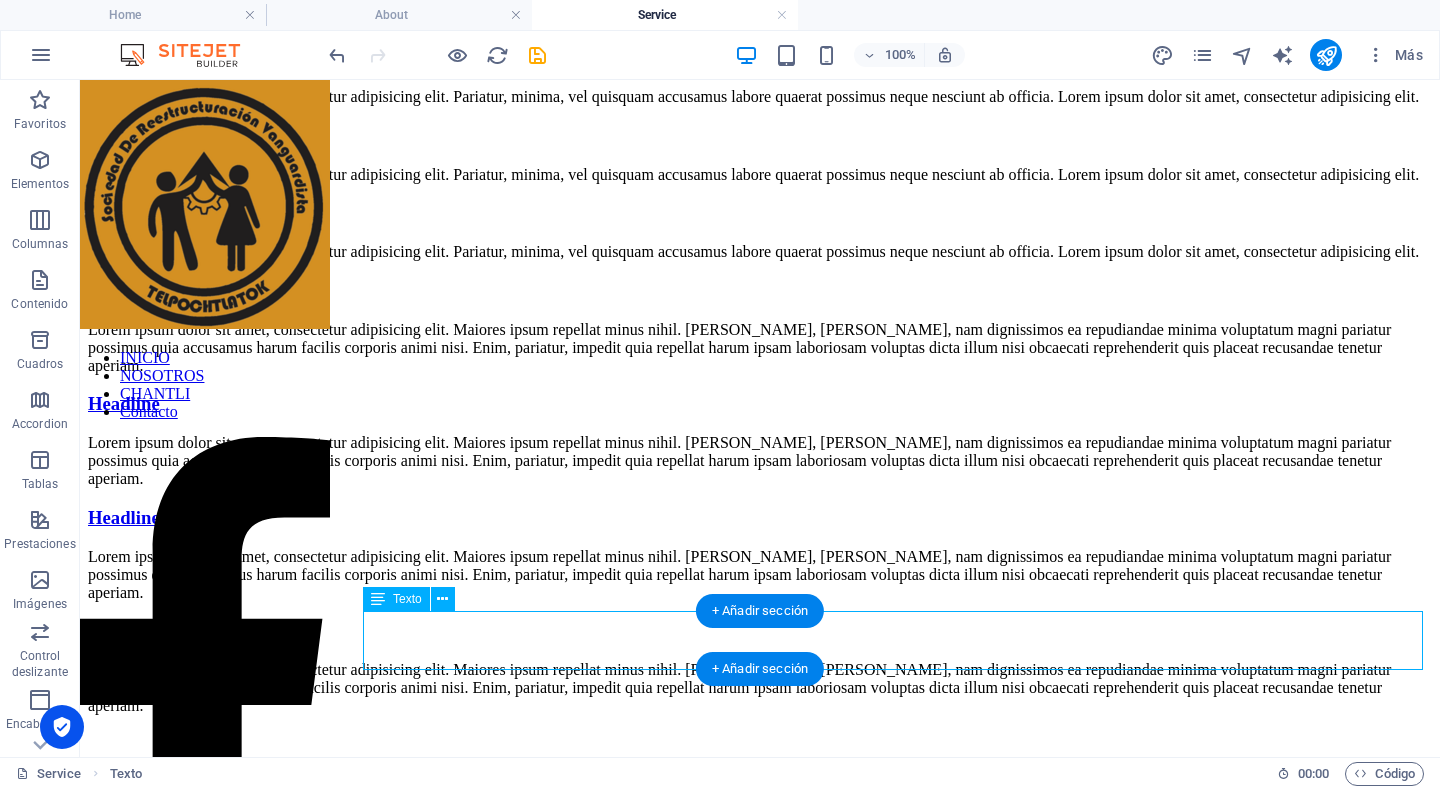 click on "SOREVAT a través de la sociedad cooperativa “CHANTLI” Una nueva Esperanza S.C de R.L  de C.V lleva los procesos relacionados a la vivienda digna" at bounding box center (760, 4) 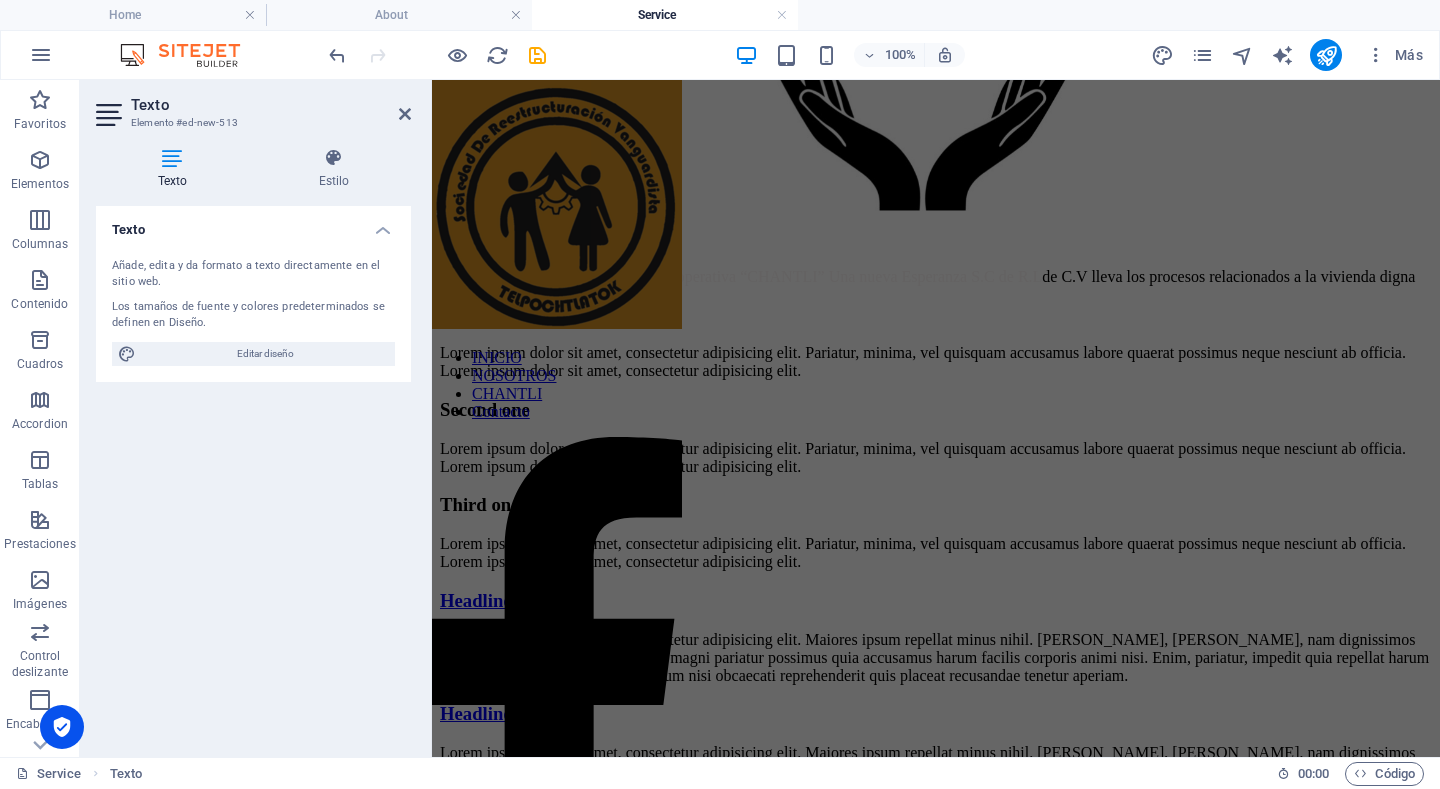 scroll, scrollTop: 689, scrollLeft: 0, axis: vertical 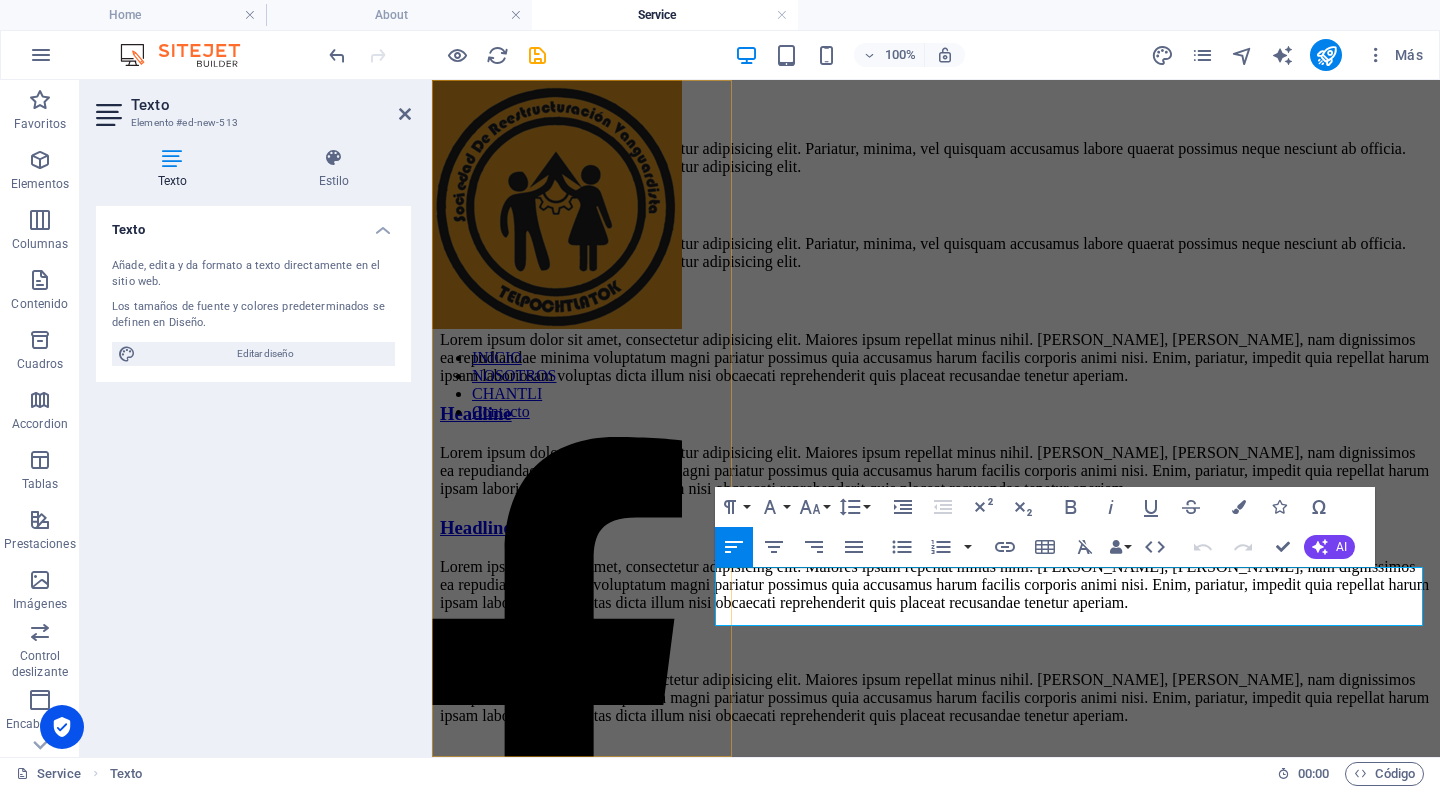 drag, startPoint x: 1419, startPoint y: 603, endPoint x: 708, endPoint y: 551, distance: 712.899 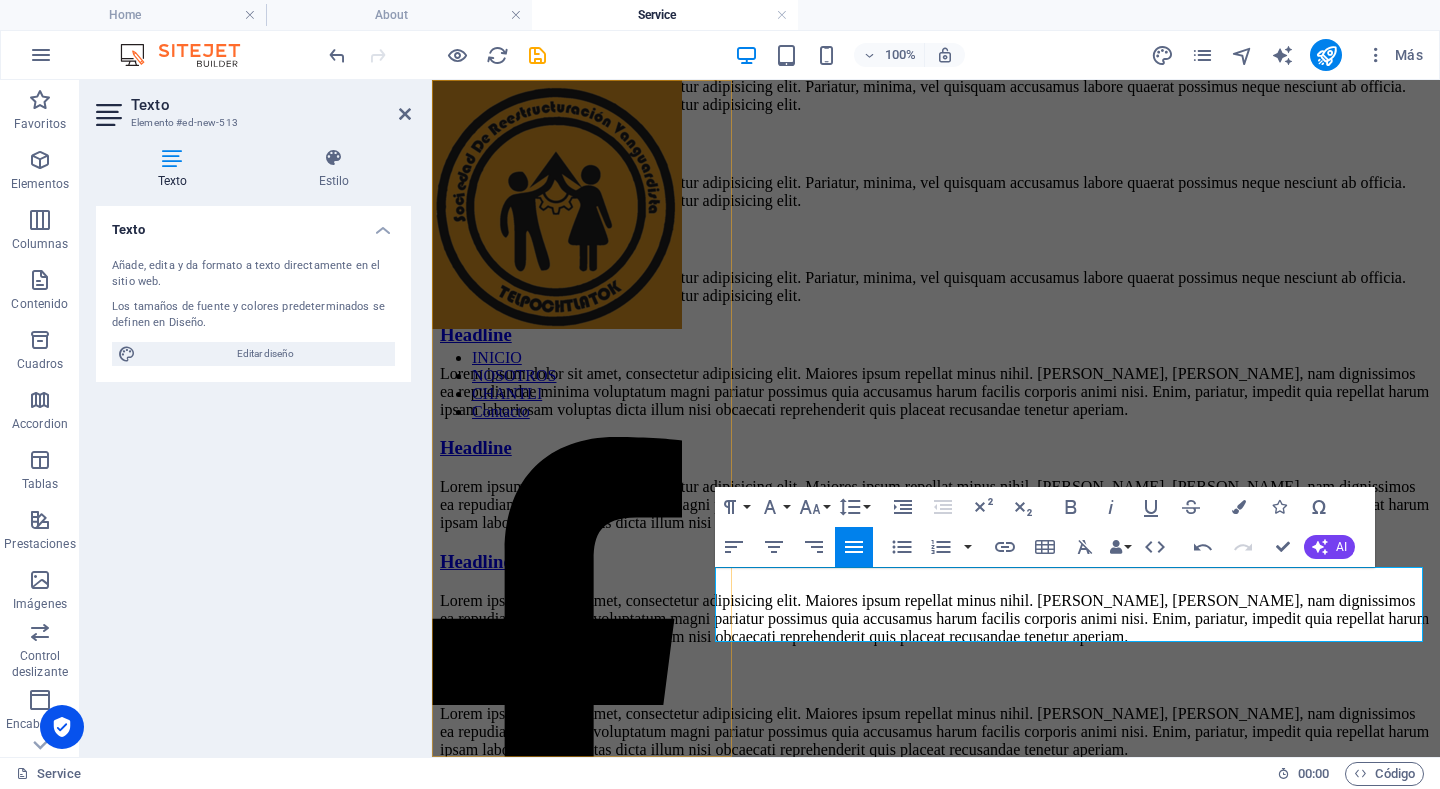 drag, startPoint x: 1420, startPoint y: 630, endPoint x: 674, endPoint y: 549, distance: 750.3846 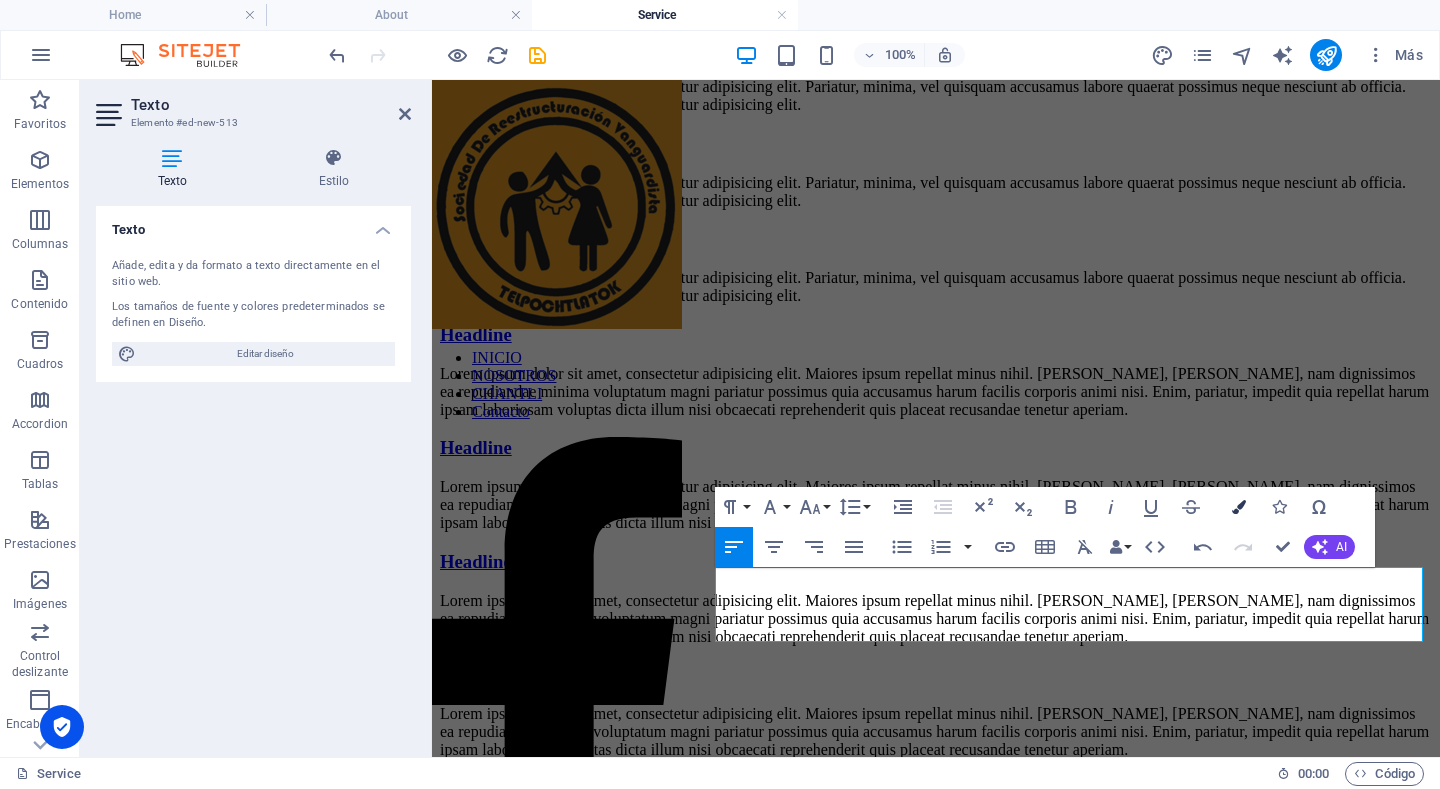 click at bounding box center [1239, 507] 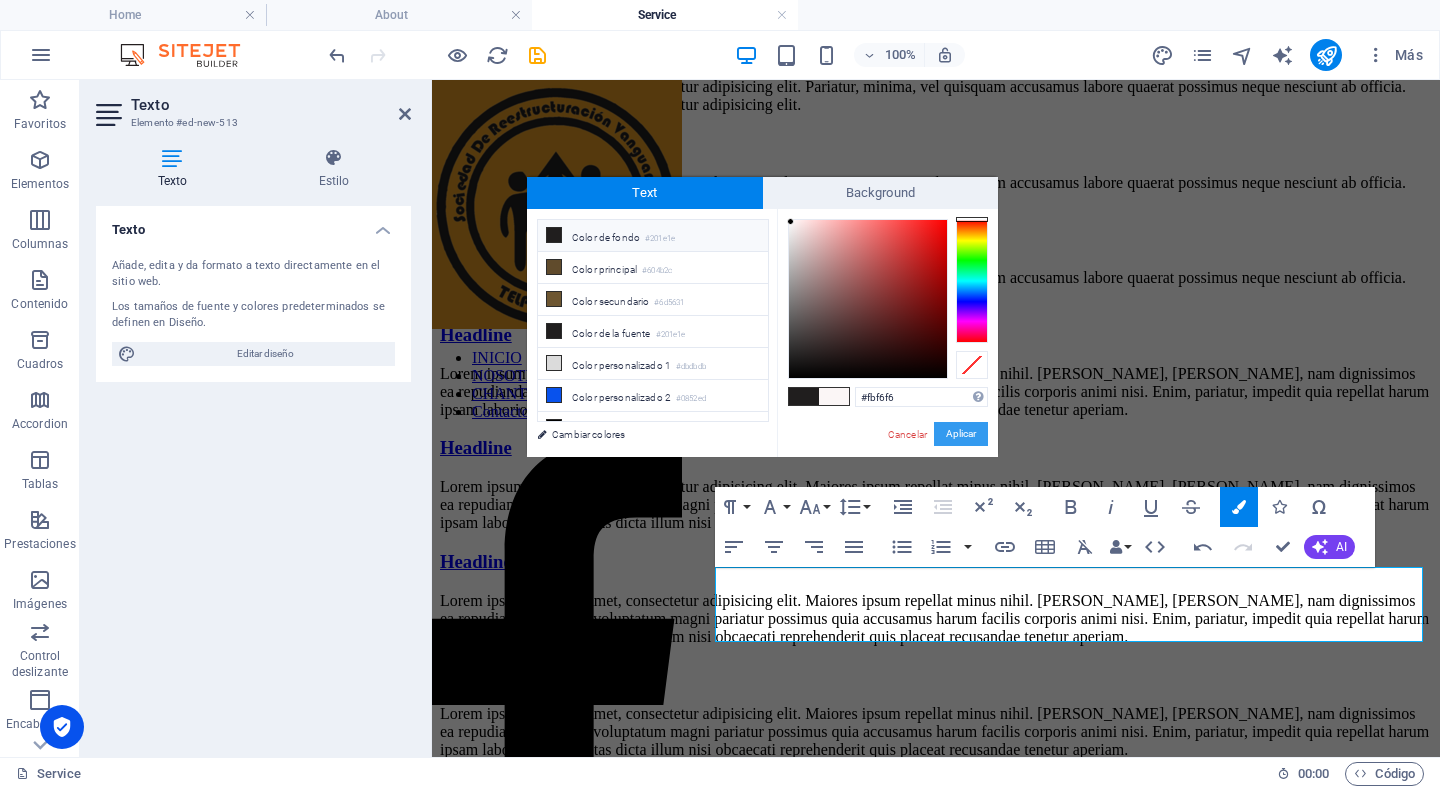click on "Aplicar" at bounding box center (961, 434) 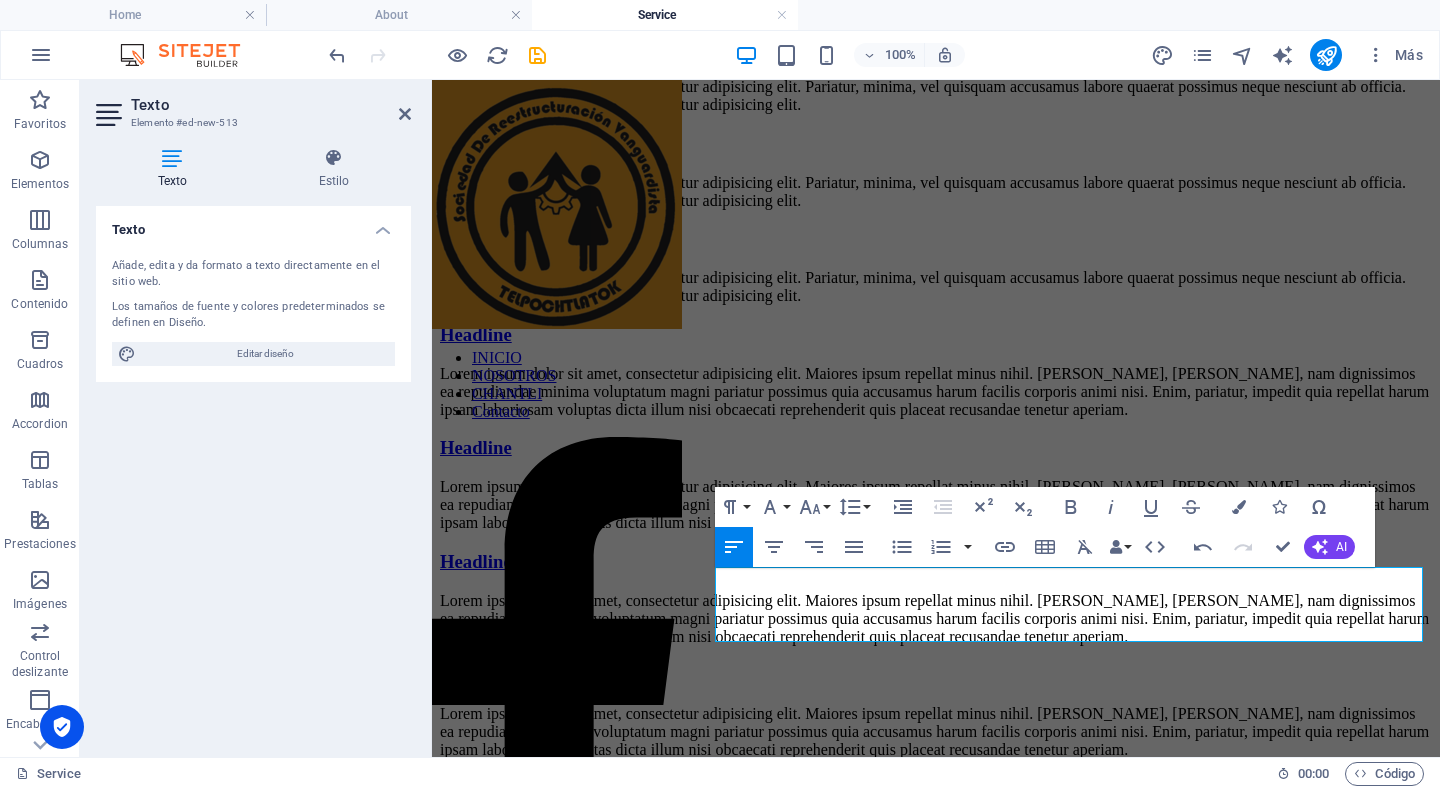 click on "INICIO NOSOTROS CHANTLI Contacto Aviso legal  |  Privacidad L de SOREVAT a través de la sociedad cooperativa “CHANTLI” Una nueva Esperanza S.C de R.L de C.V lleva los procesos relacionados a la vivienda digna  C.V lleva los procesos relacionados a la vivienda digna First one Lorem ipsum dolor sit amet, consectetur adipisicing elit. Pariatur, minima, vel quisquam accusamus labore quaerat possimus neque nesciunt ab officia. Lorem ipsum dolor sit amet, consectetur adipisicing elit. Second one Lorem ipsum dolor sit amet, consectetur adipisicing elit. Pariatur, minima, vel quisquam accusamus labore quaerat possimus neque nesciunt ab officia. Lorem ipsum dolor sit amet, consectetur adipisicing elit. Third one Lorem ipsum dolor sit amet, consectetur adipisicing elit. Pariatur, minima, vel quisquam accusamus labore quaerat possimus neque nesciunt ab officia. Lorem ipsum dolor sit amet, consectetur adipisicing elit. Headline Headline Headline Headline   Aviso legal  |  Privacidad Contacto + 123 - 4567 89 Móvil:" at bounding box center [936, 2519] 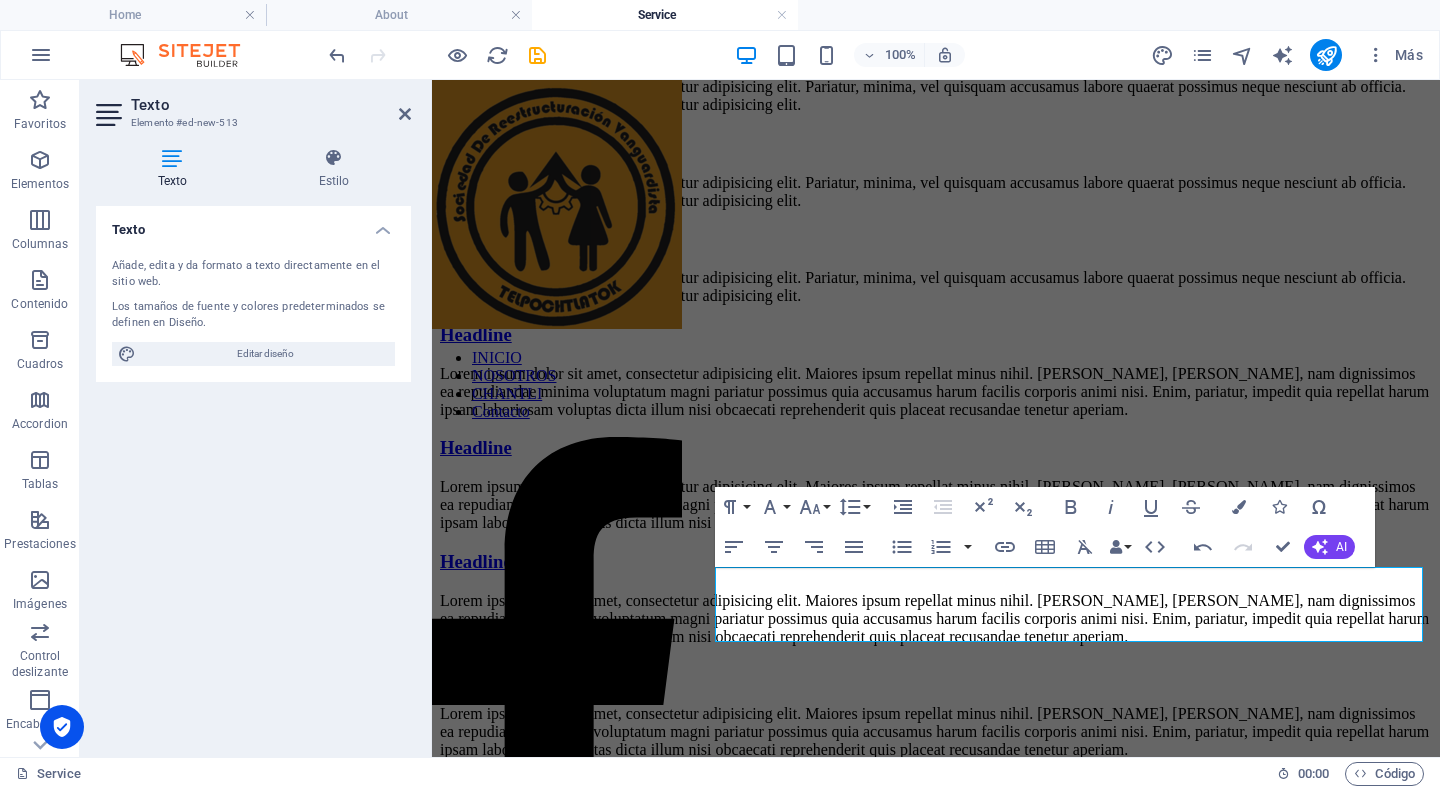 click on "INICIO NOSOTROS CHANTLI Contacto Aviso legal  |  Privacidad L de SOREVAT a través de la sociedad cooperativa “CHANTLI” Una nueva Esperanza S.C de R.L de C.V lleva los procesos relacionados a la vivienda digna  C.V lleva los procesos relacionados a la vivienda digna First one Lorem ipsum dolor sit amet, consectetur adipisicing elit. Pariatur, minima, vel quisquam accusamus labore quaerat possimus neque nesciunt ab officia. Lorem ipsum dolor sit amet, consectetur adipisicing elit. Second one Lorem ipsum dolor sit amet, consectetur adipisicing elit. Pariatur, minima, vel quisquam accusamus labore quaerat possimus neque nesciunt ab officia. Lorem ipsum dolor sit amet, consectetur adipisicing elit. Third one Lorem ipsum dolor sit amet, consectetur adipisicing elit. Pariatur, minima, vel quisquam accusamus labore quaerat possimus neque nesciunt ab officia. Lorem ipsum dolor sit amet, consectetur adipisicing elit. Headline Headline Headline Headline   Aviso legal  |  Privacidad Contacto + 123 - 4567 89 Móvil:" at bounding box center [936, 2519] 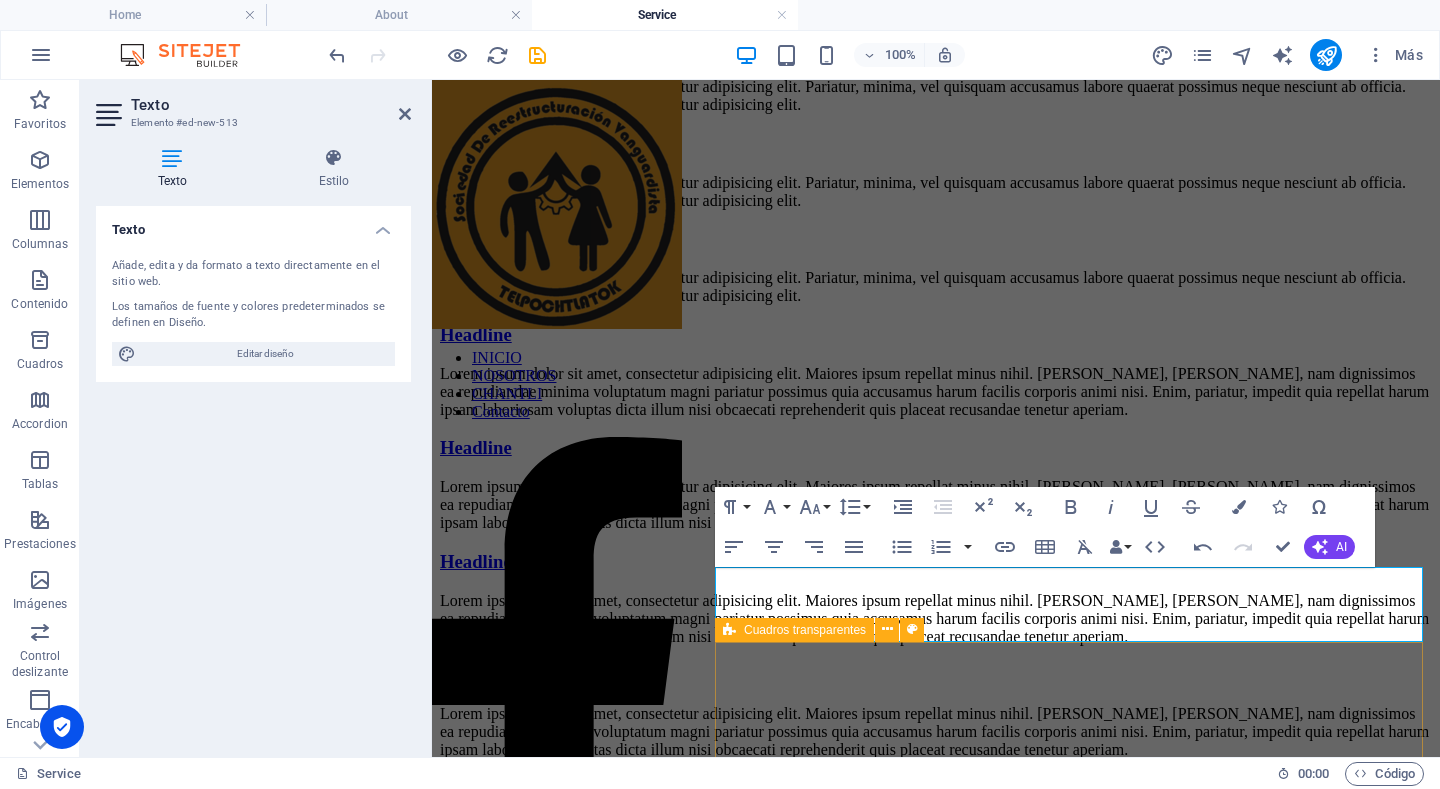 click on "First one Lorem ipsum dolor sit amet, consectetur adipisicing elit. Pariatur, minima, vel quisquam accusamus labore quaerat possimus neque nesciunt ab officia. Lorem ipsum dolor sit amet, consectetur adipisicing elit. Second one Lorem ipsum dolor sit amet, consectetur adipisicing elit. Pariatur, minima, vel quisquam accusamus labore quaerat possimus neque nesciunt ab officia. Lorem ipsum dolor sit amet, consectetur adipisicing elit. Third one Lorem ipsum dolor sit amet, consectetur adipisicing elit. Pariatur, minima, vel quisquam accusamus labore quaerat possimus neque nesciunt ab officia. Lorem ipsum dolor sit amet, consectetur adipisicing elit." at bounding box center (936, 172) 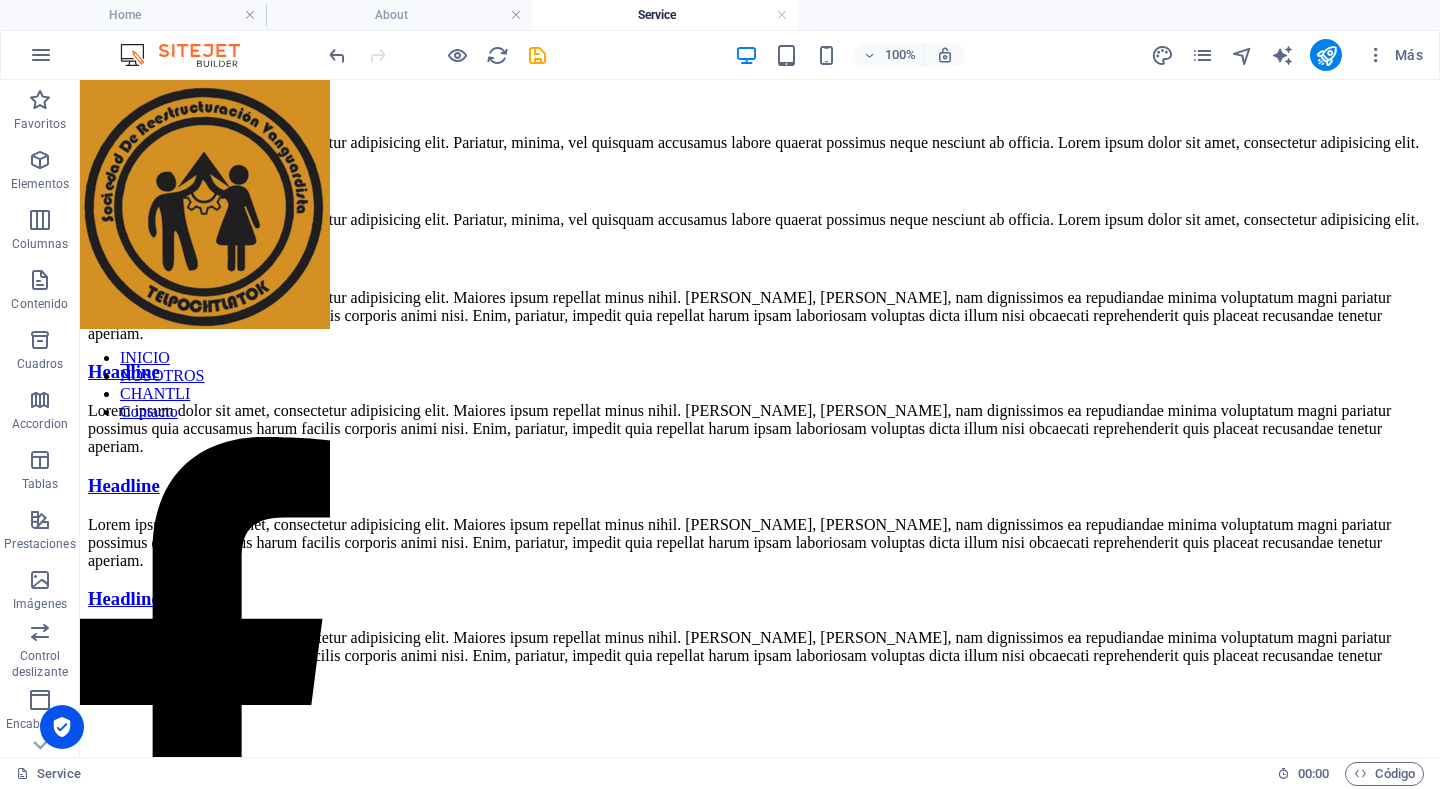 scroll, scrollTop: 766, scrollLeft: 0, axis: vertical 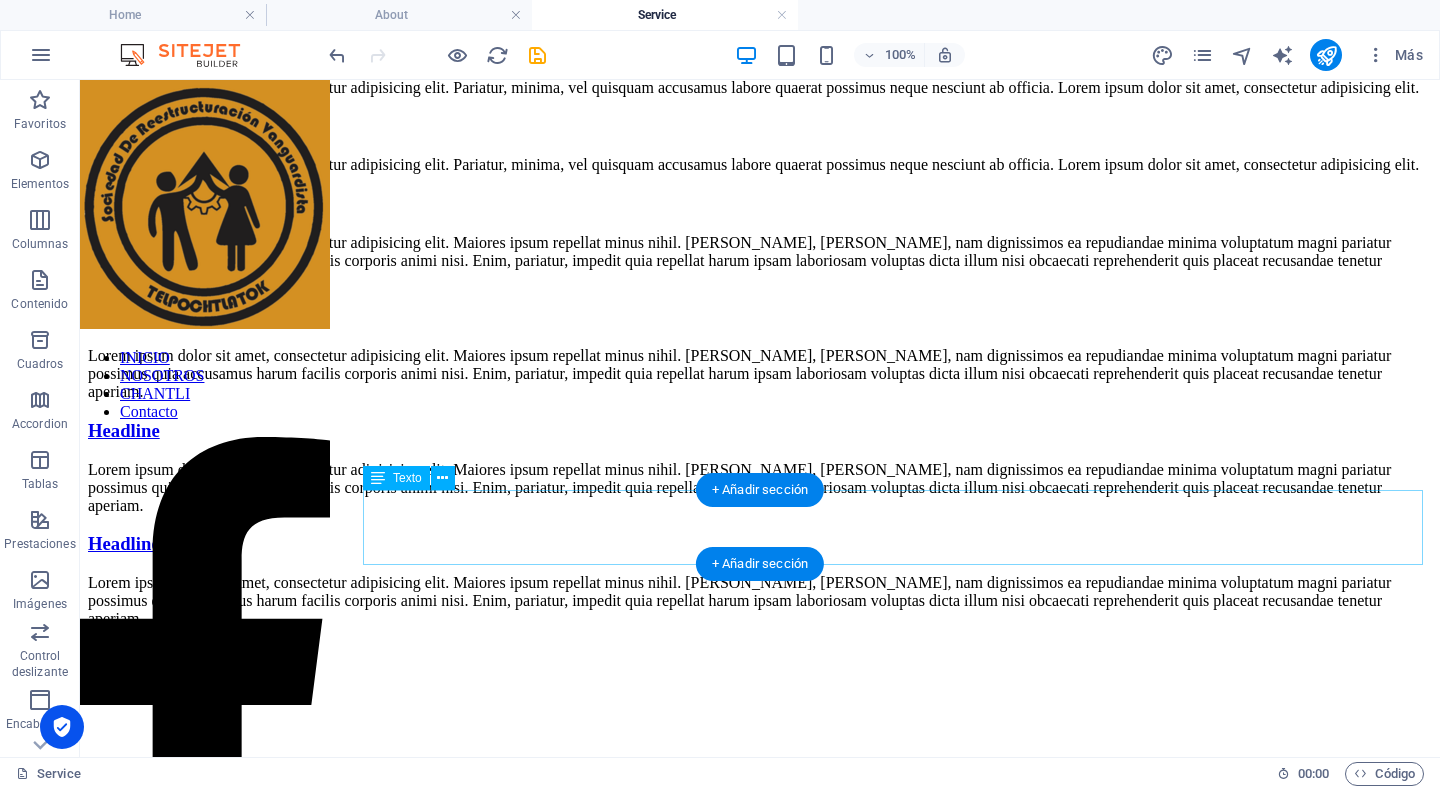 click on "L de SOREVAT a través de la sociedad cooperativa “CHANTLI” Una nueva Esperanza S.C de R.L de C.V lleva los procesos relacionados a la vivienda digna  C.V lleva los procesos relacionados a la vivienda digna" at bounding box center (760, -100) 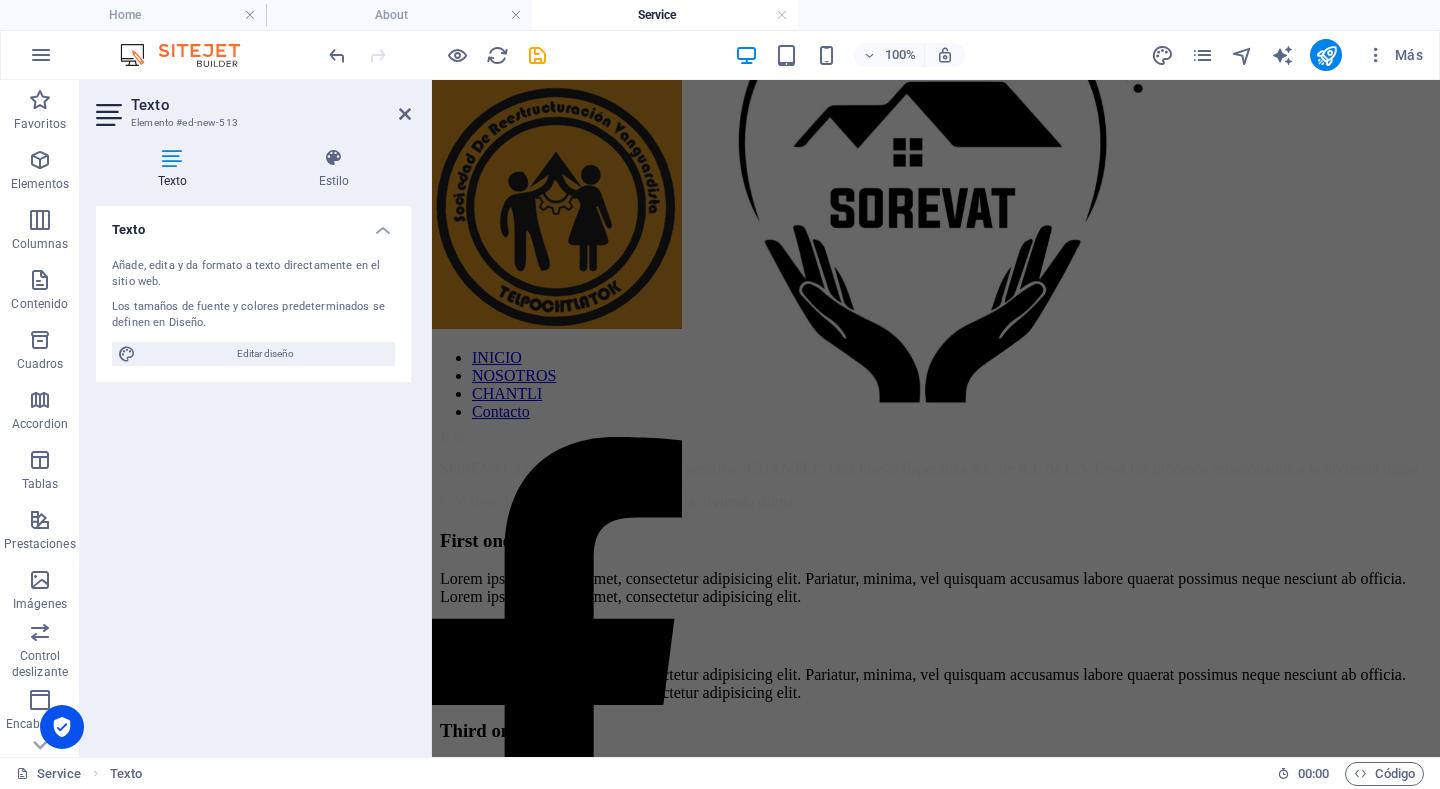 scroll, scrollTop: 597, scrollLeft: 0, axis: vertical 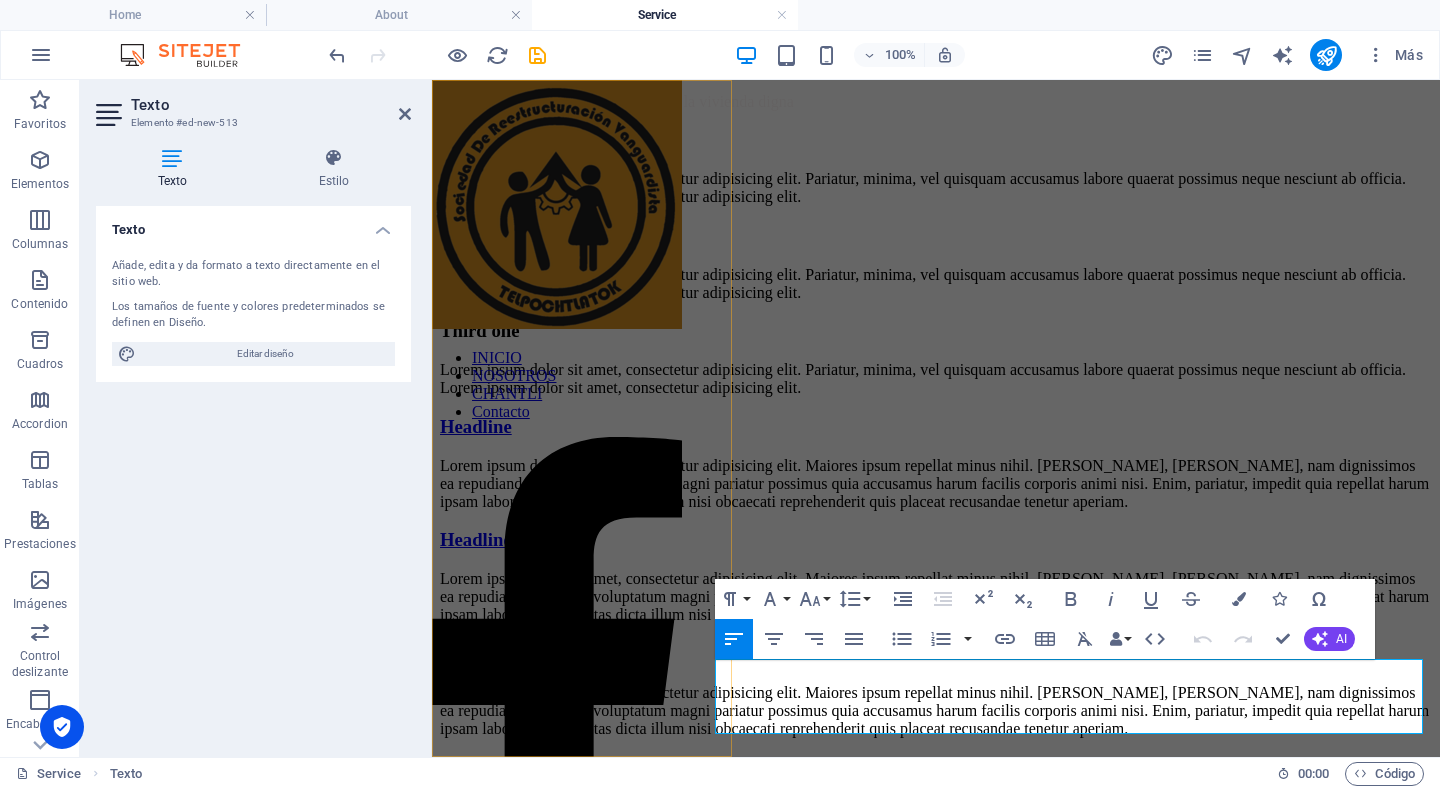 drag, startPoint x: 791, startPoint y: 675, endPoint x: 645, endPoint y: 671, distance: 146.05478 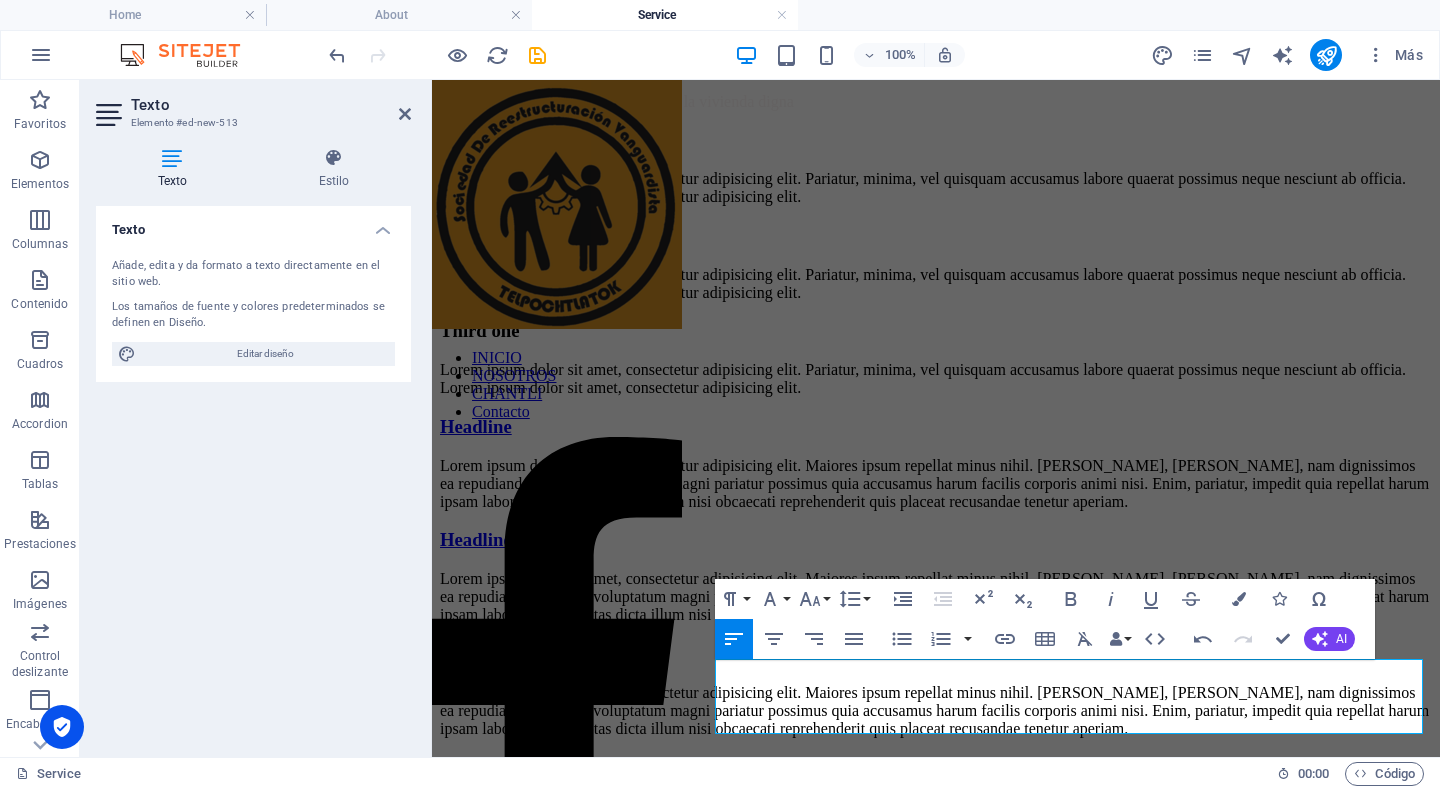 type 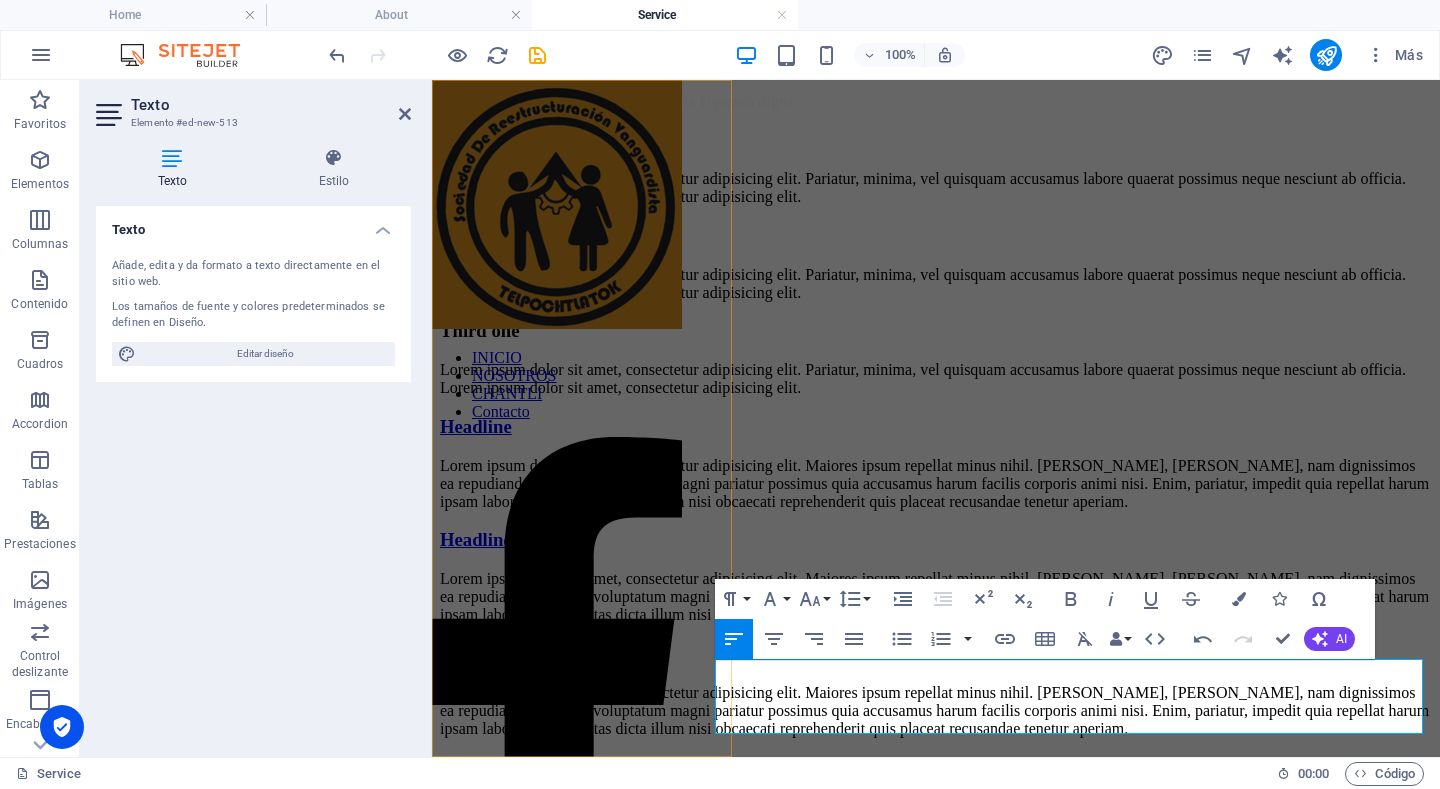 drag, startPoint x: 819, startPoint y: 671, endPoint x: 630, endPoint y: 646, distance: 190.64627 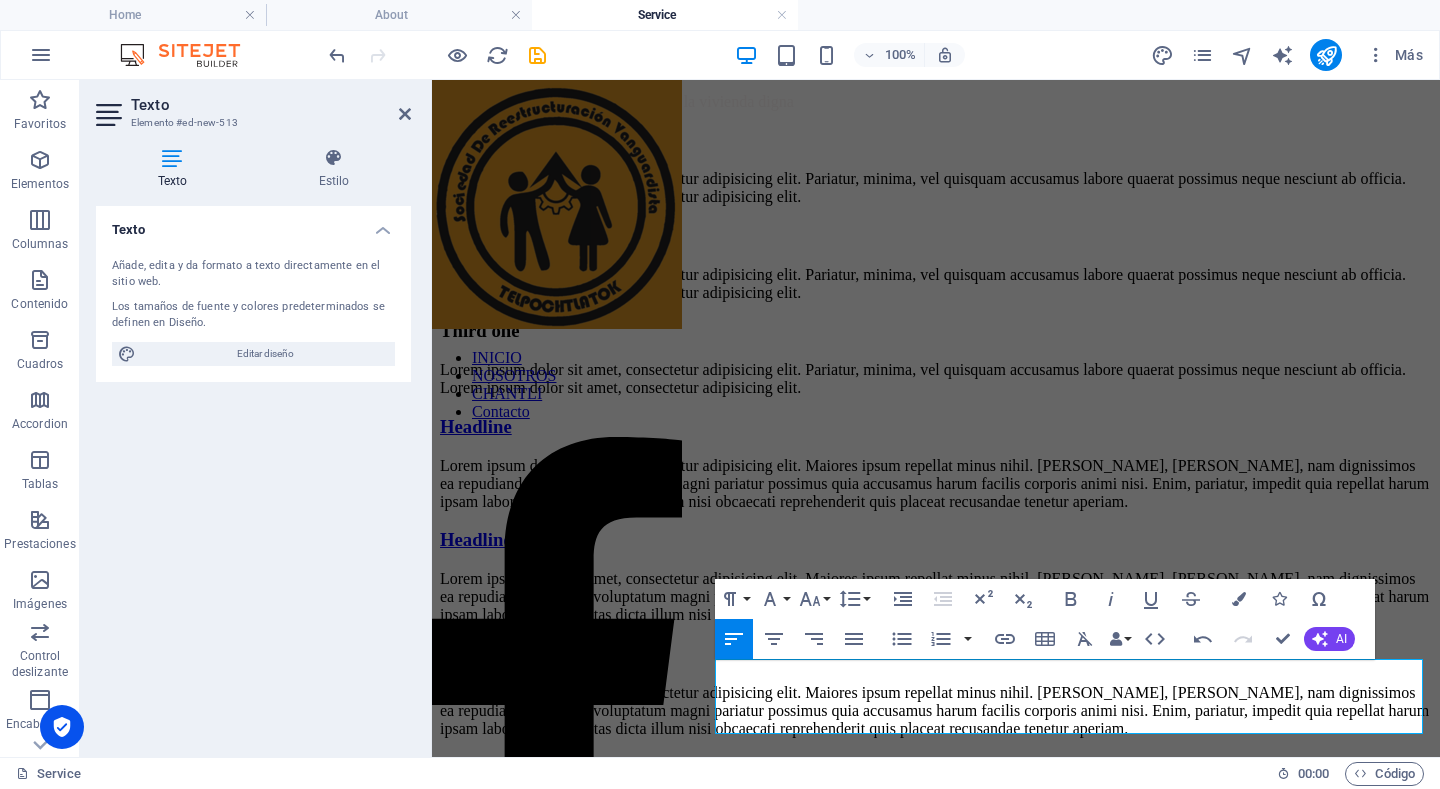 click on "CHANTLI" at bounding box center [936, 37] 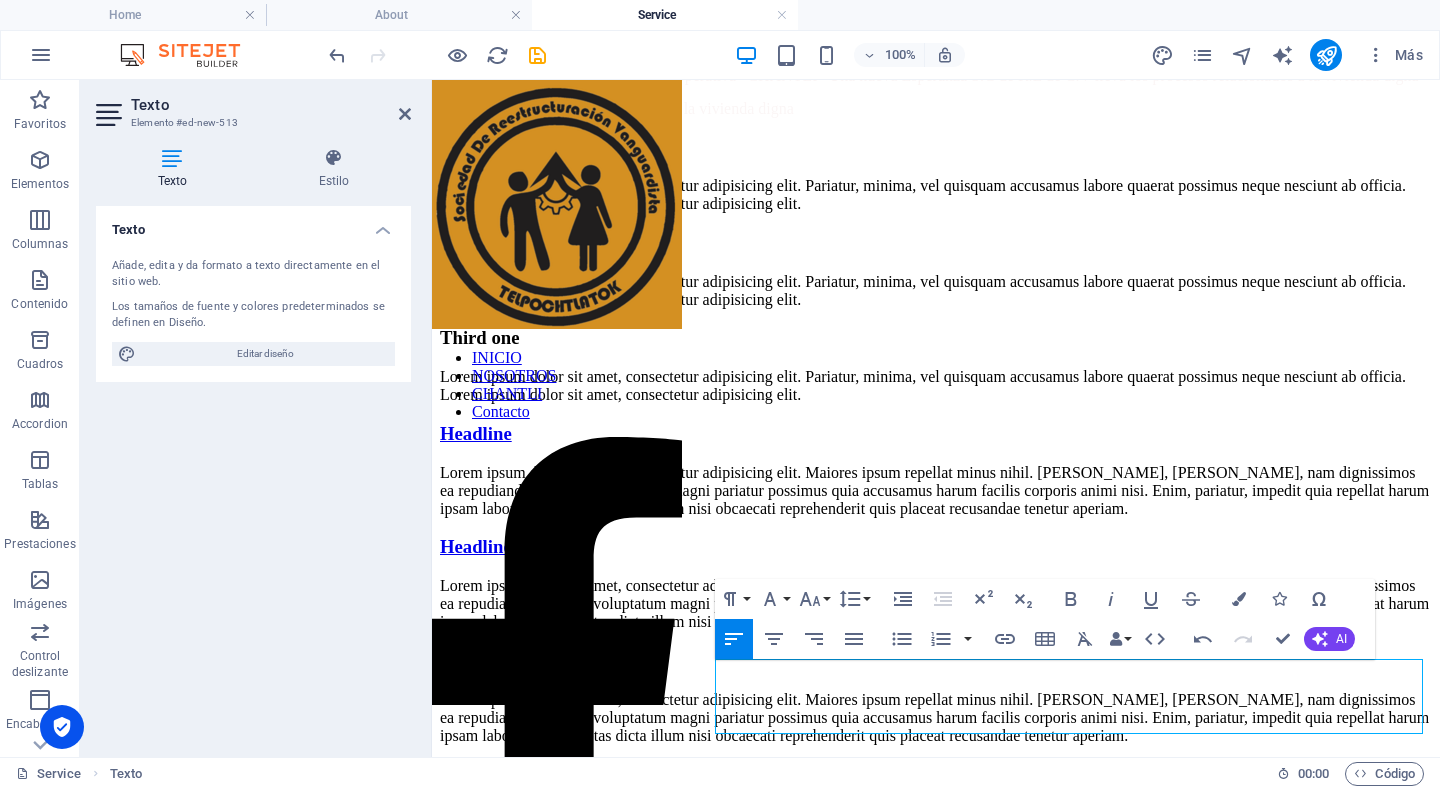 click on "CHANTLI" at bounding box center [936, 40] 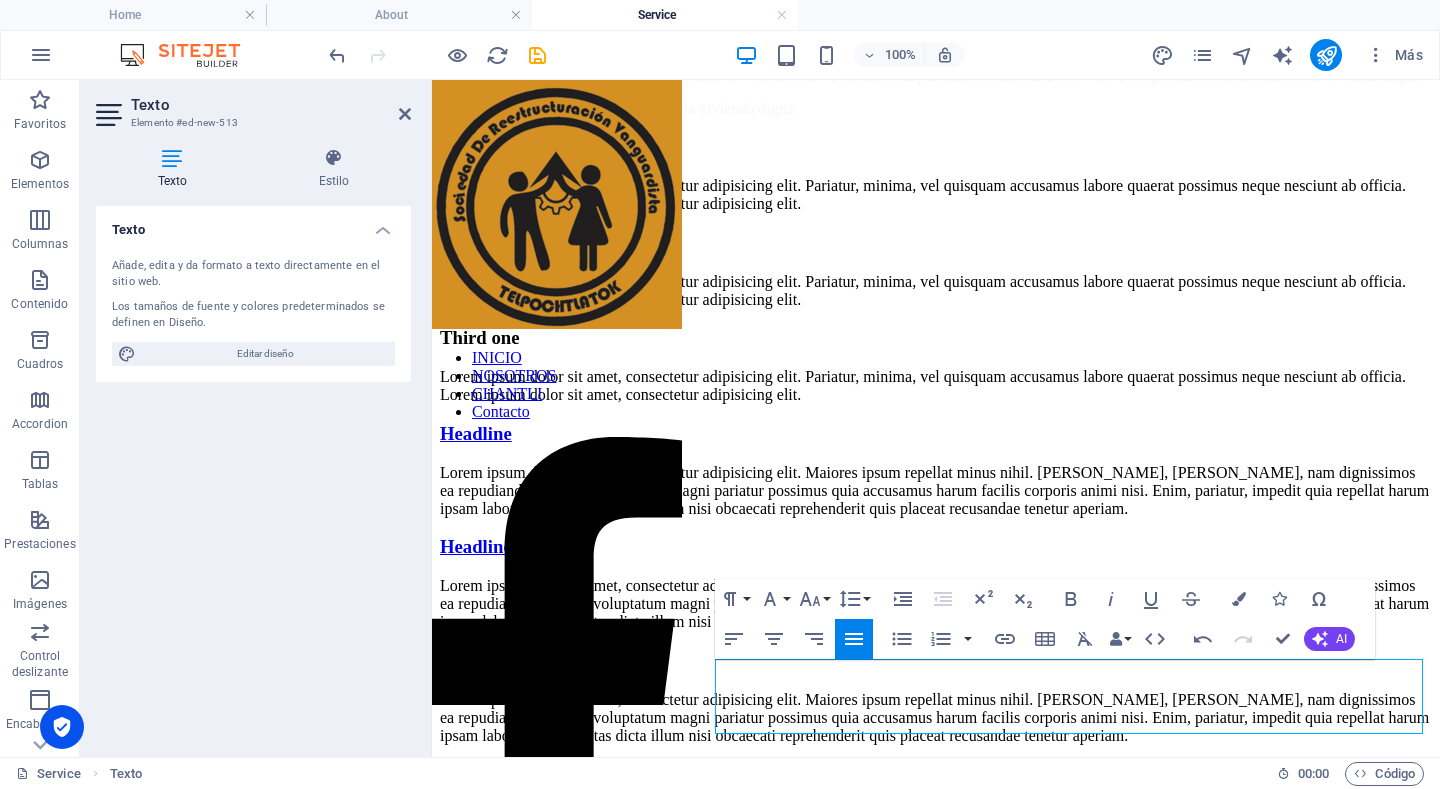 click on "CHANTLI" at bounding box center [936, 40] 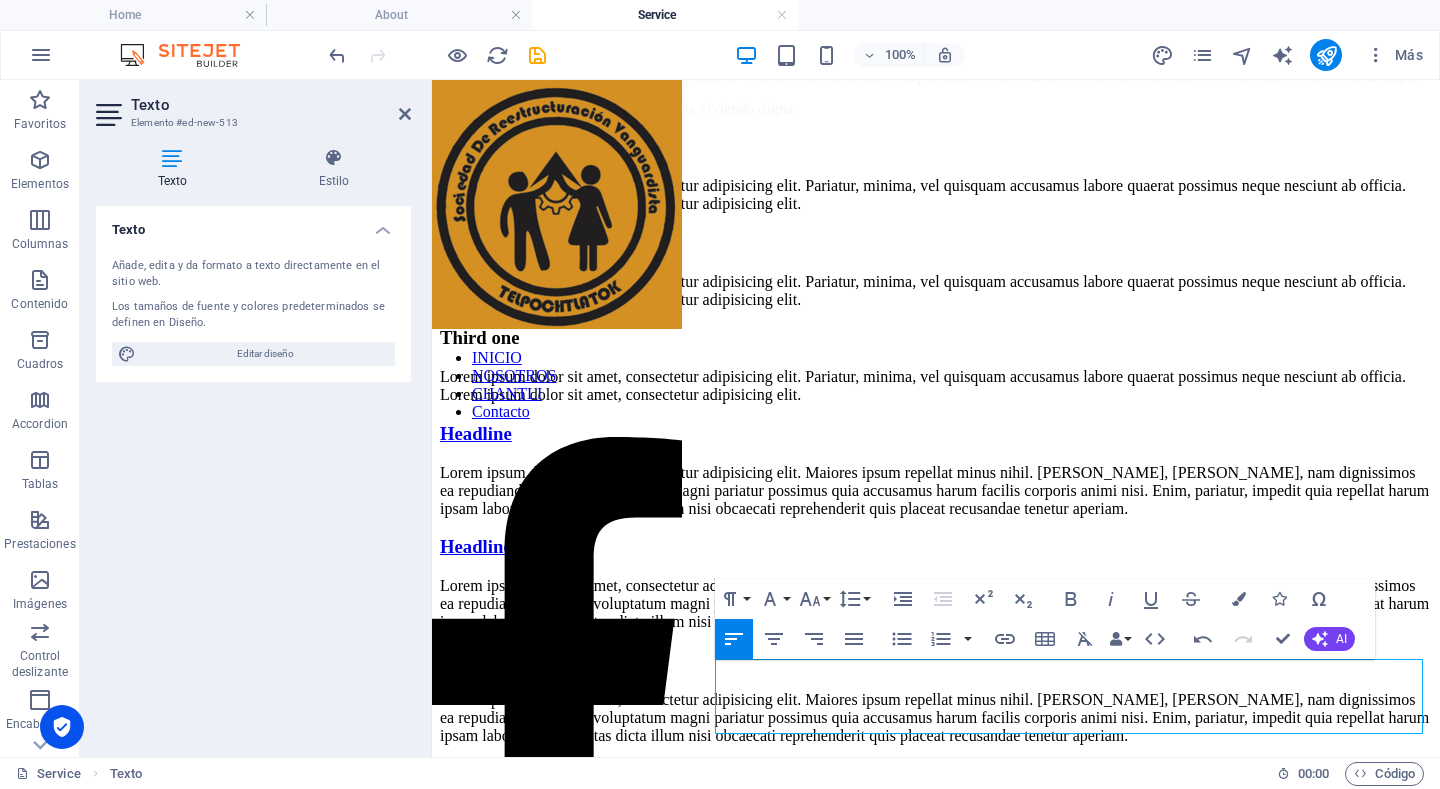 click on "CHANTLI" at bounding box center [936, 40] 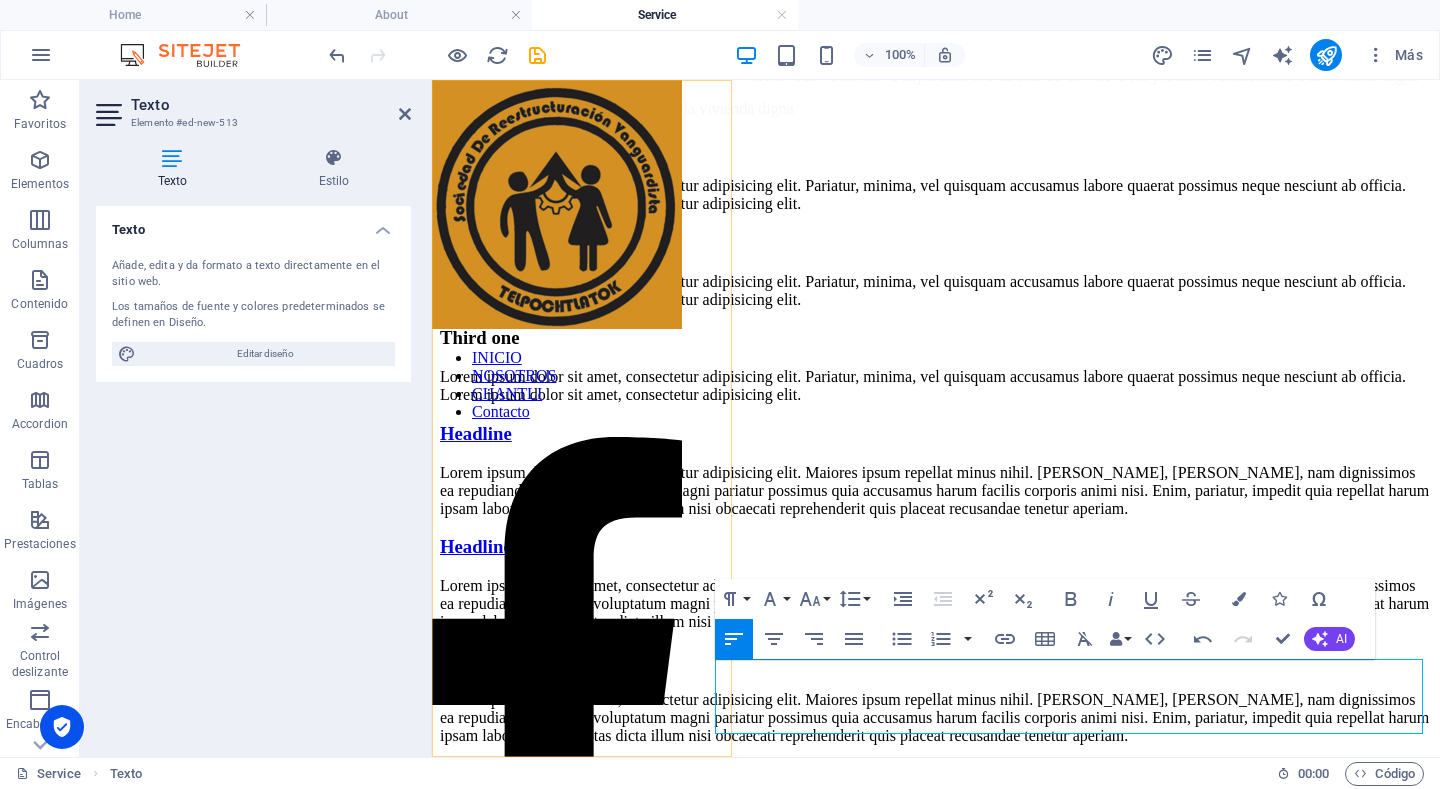 drag, startPoint x: 797, startPoint y: 672, endPoint x: 696, endPoint y: 667, distance: 101.12369 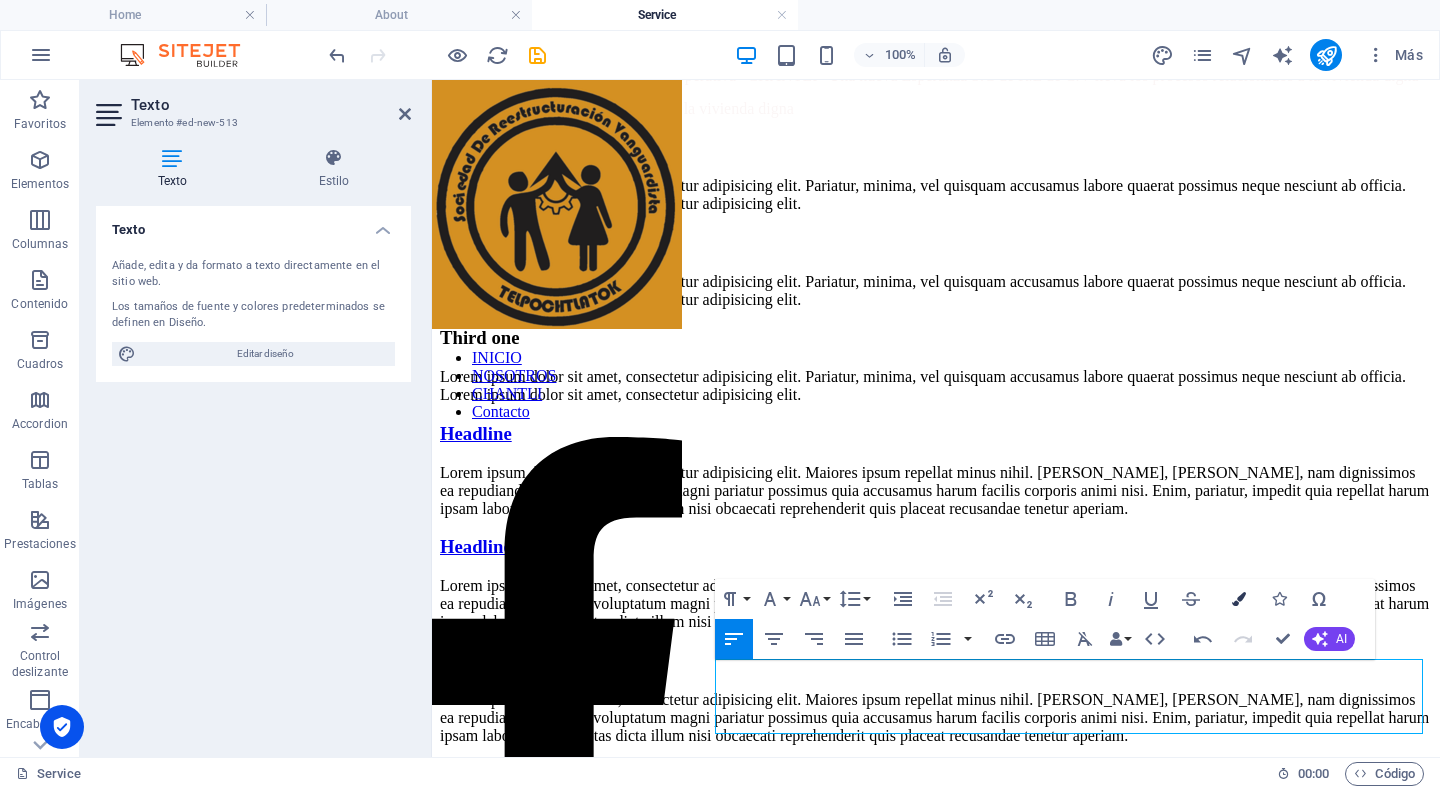 click at bounding box center (1239, 599) 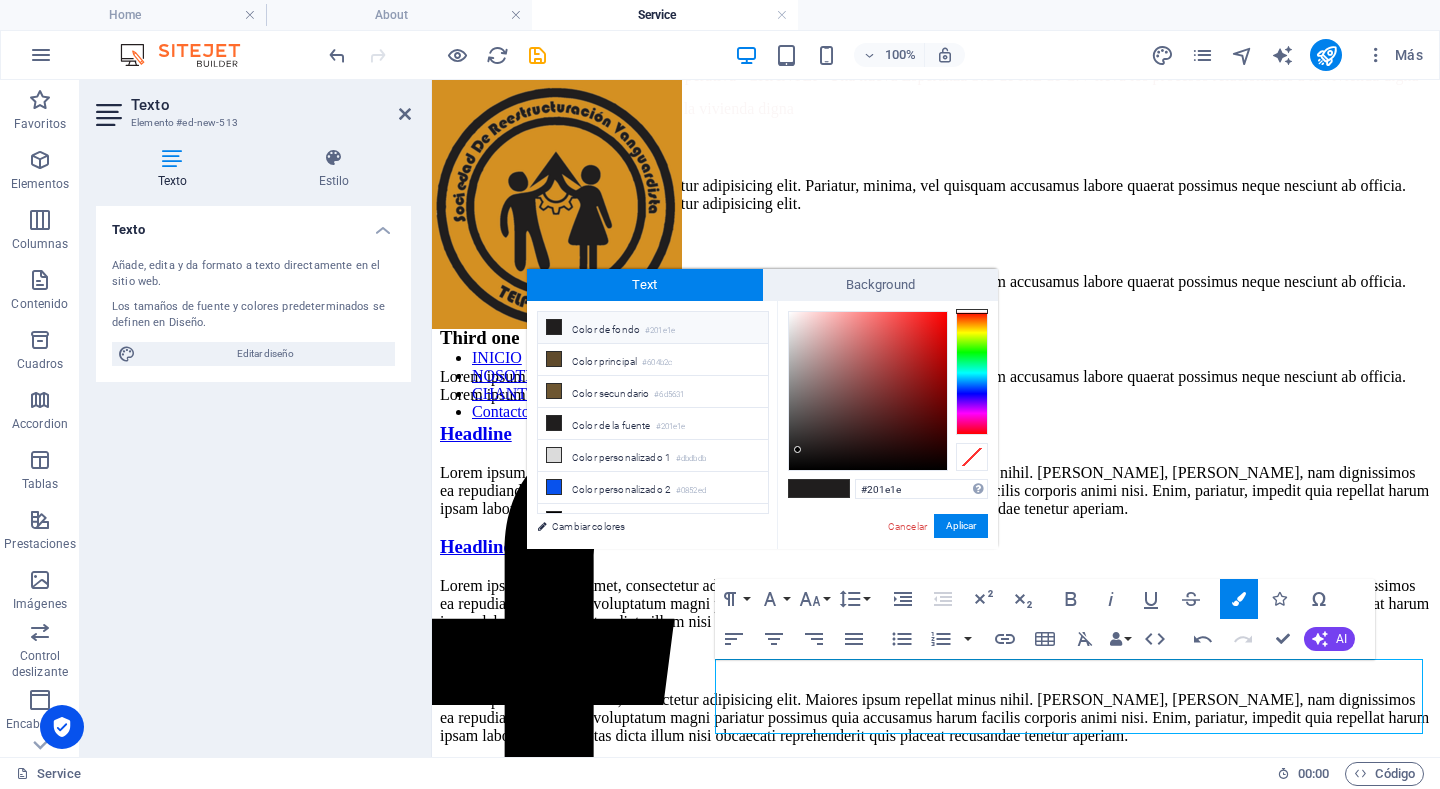 type on "#fdf8f8" 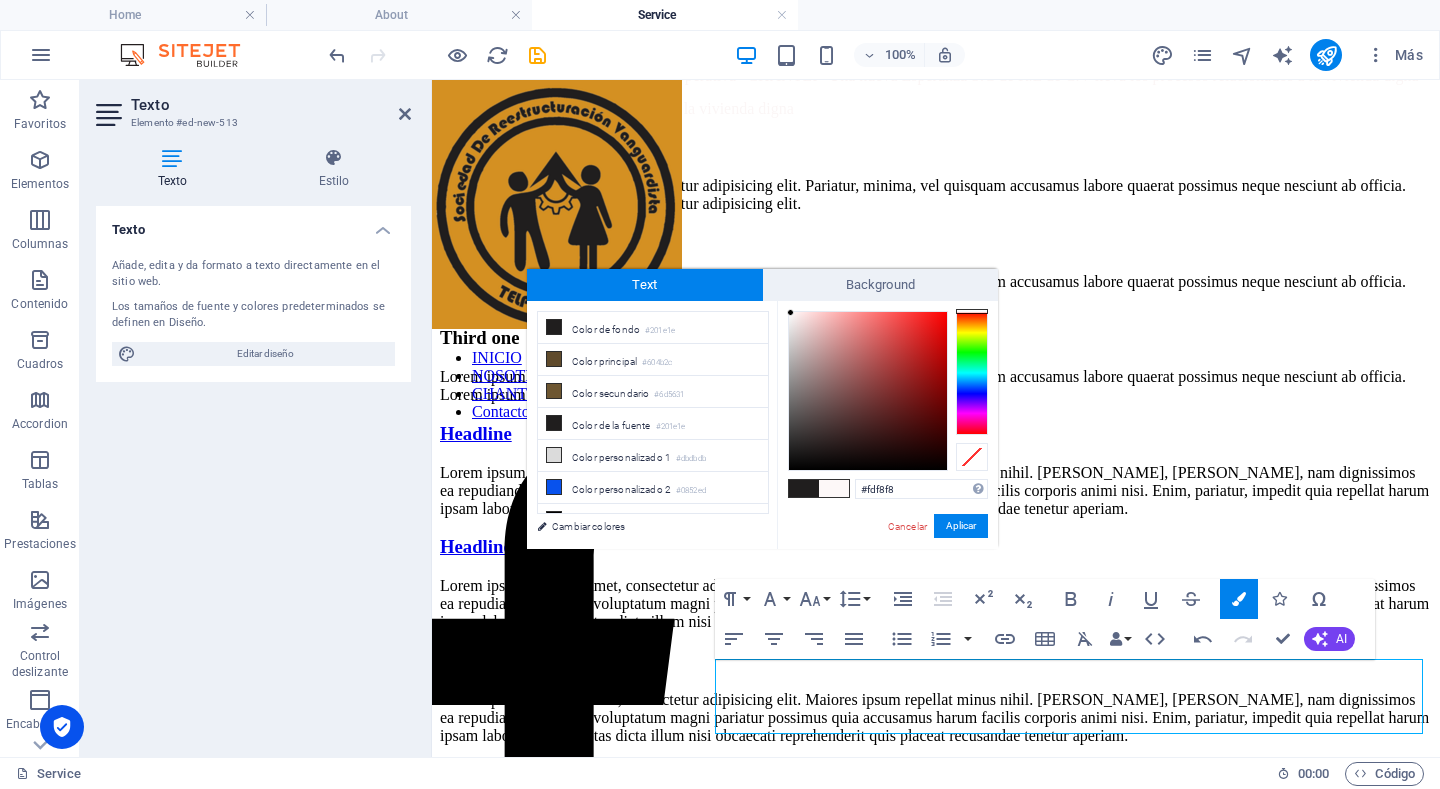 click at bounding box center [868, 391] 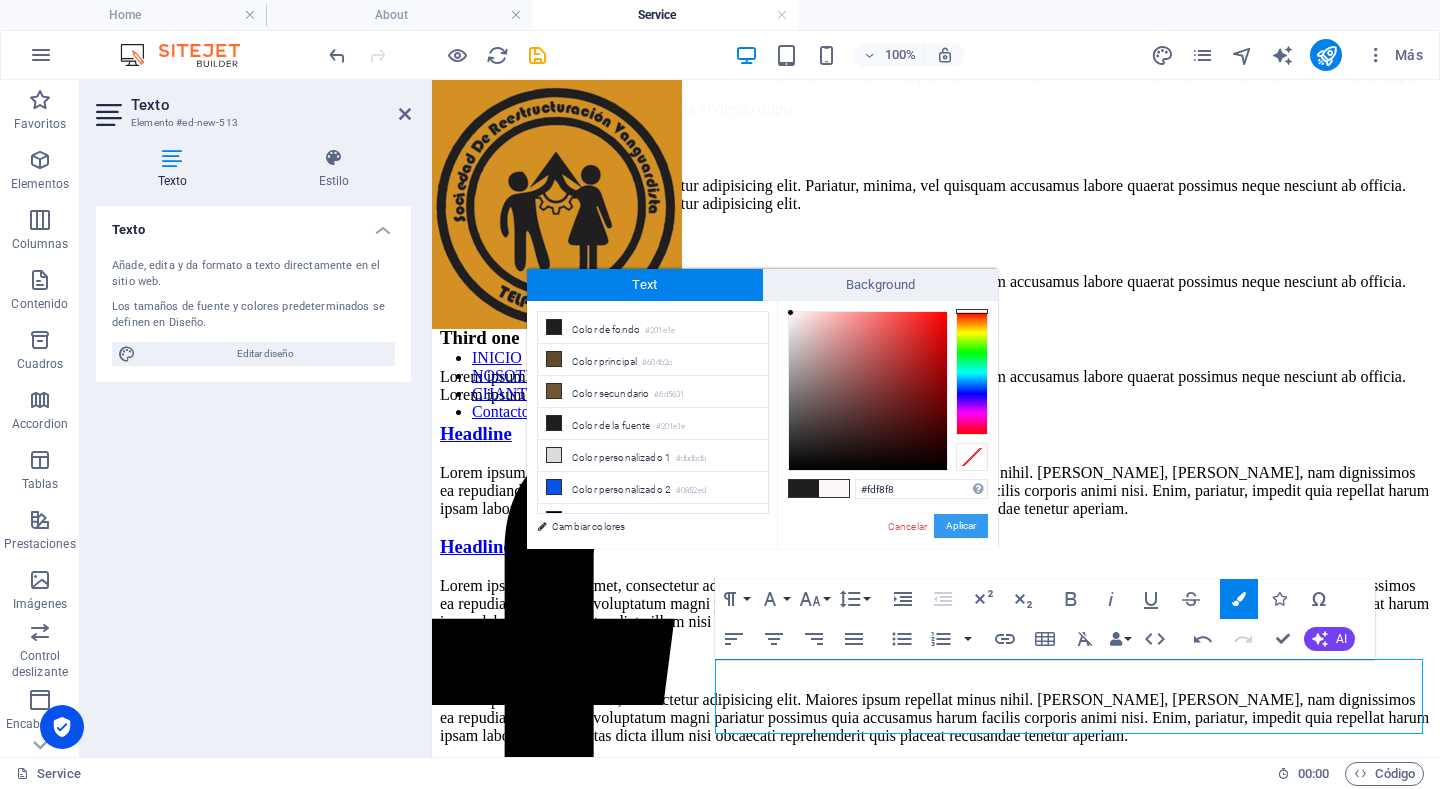 click on "Aplicar" at bounding box center [961, 526] 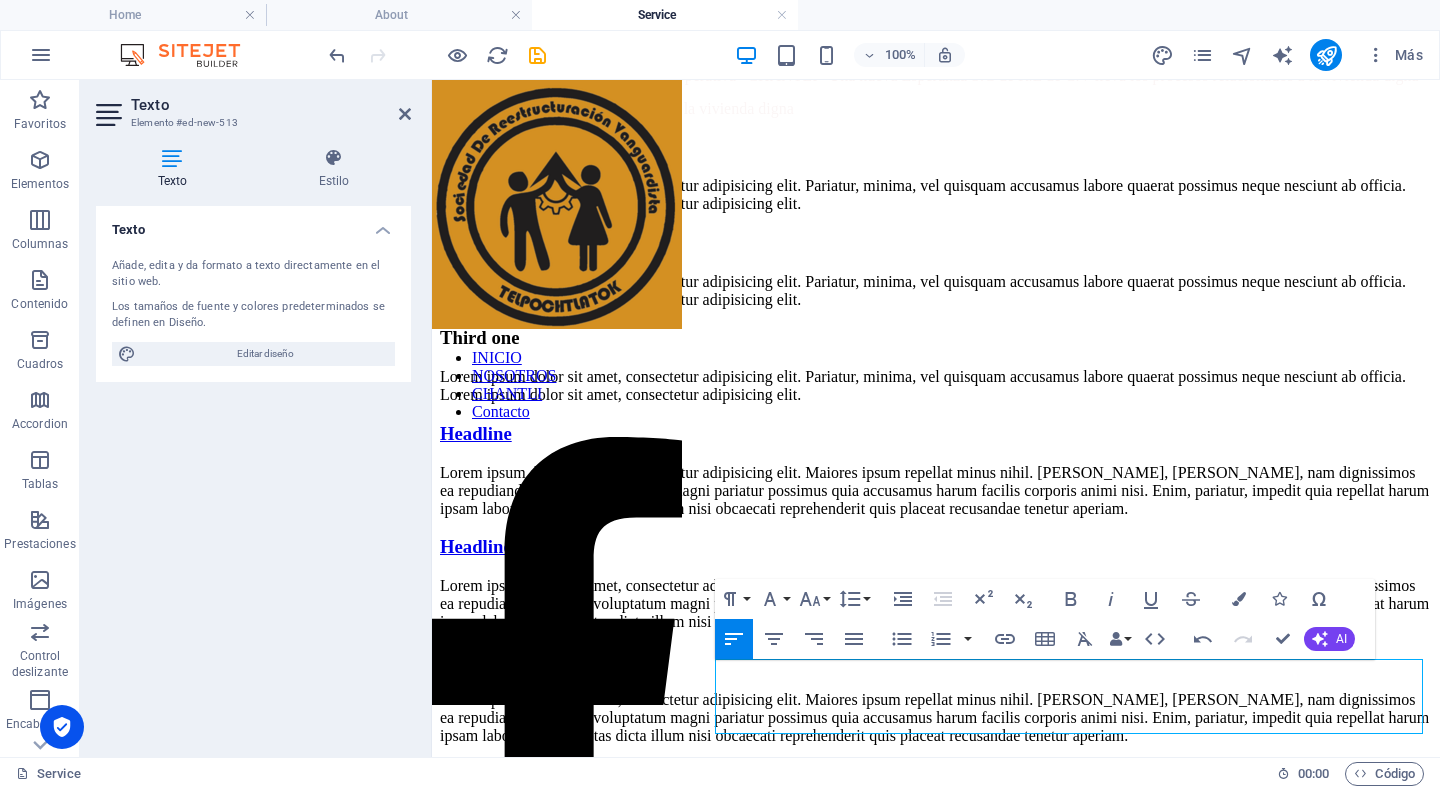click on "INICIO NOSOTROS CHANTLI Contacto Aviso legal  |  Privacidad CHANTLI SOREVAT a través de la sociedad cooperativa “CHANTLI” Una nueva Esperanza S.C de R.L de C.V lleva los procesos relacionados a la vivienda digna  C.V lleva los procesos relacionados a la vivienda digna First one Lorem ipsum dolor sit amet, consectetur adipisicing elit. Pariatur, minima, vel quisquam accusamus labore quaerat possimus neque nesciunt ab officia. Lorem ipsum dolor sit amet, consectetur adipisicing elit. Second one Lorem ipsum dolor sit amet, consectetur adipisicing elit. Pariatur, minima, vel quisquam accusamus labore quaerat possimus neque nesciunt ab officia. Lorem ipsum dolor sit amet, consectetur adipisicing elit. Third one Lorem ipsum dolor sit amet, consectetur adipisicing elit. Pariatur, minima, vel quisquam accusamus labore quaerat possimus neque nesciunt ab officia. Lorem ipsum dolor sit amet, consectetur adipisicing elit. Headline Headline Headline Headline   Aviso legal  |  Privacidad Contacto + 123 - 4567 89 Home" at bounding box center (936, 2614) 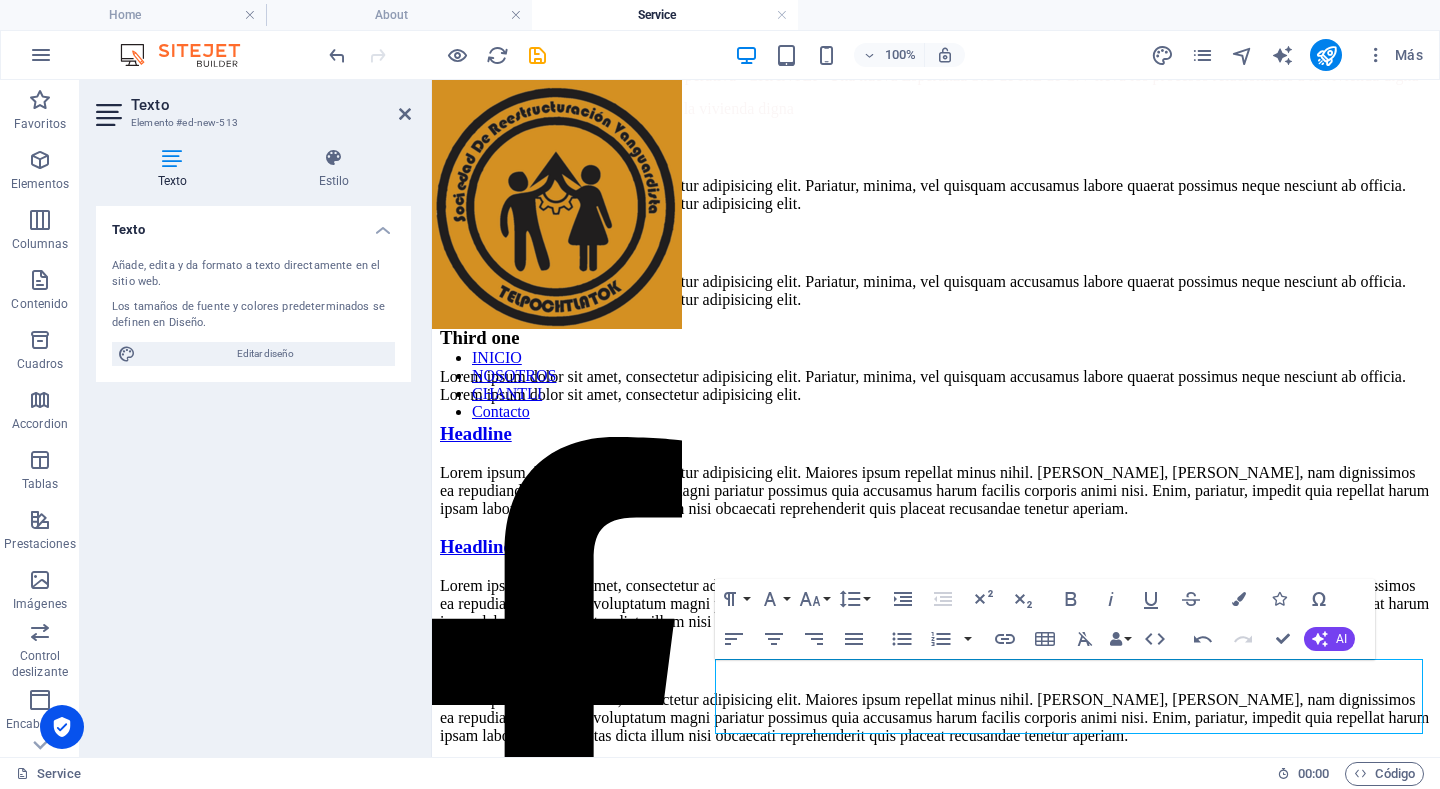 click on "INICIO NOSOTROS CHANTLI Contacto Aviso legal  |  Privacidad CHANTLI SOREVAT a través de la sociedad cooperativa “CHANTLI” Una nueva Esperanza S.C de R.L de C.V lleva los procesos relacionados a la vivienda digna  C.V lleva los procesos relacionados a la vivienda digna First one Lorem ipsum dolor sit amet, consectetur adipisicing elit. Pariatur, minima, vel quisquam accusamus labore quaerat possimus neque nesciunt ab officia. Lorem ipsum dolor sit amet, consectetur adipisicing elit. Second one Lorem ipsum dolor sit amet, consectetur adipisicing elit. Pariatur, minima, vel quisquam accusamus labore quaerat possimus neque nesciunt ab officia. Lorem ipsum dolor sit amet, consectetur adipisicing elit. Third one Lorem ipsum dolor sit amet, consectetur adipisicing elit. Pariatur, minima, vel quisquam accusamus labore quaerat possimus neque nesciunt ab officia. Lorem ipsum dolor sit amet, consectetur adipisicing elit. Headline Headline Headline Headline   Aviso legal  |  Privacidad Contacto + 123 - 4567 89 Home" at bounding box center [936, 2614] 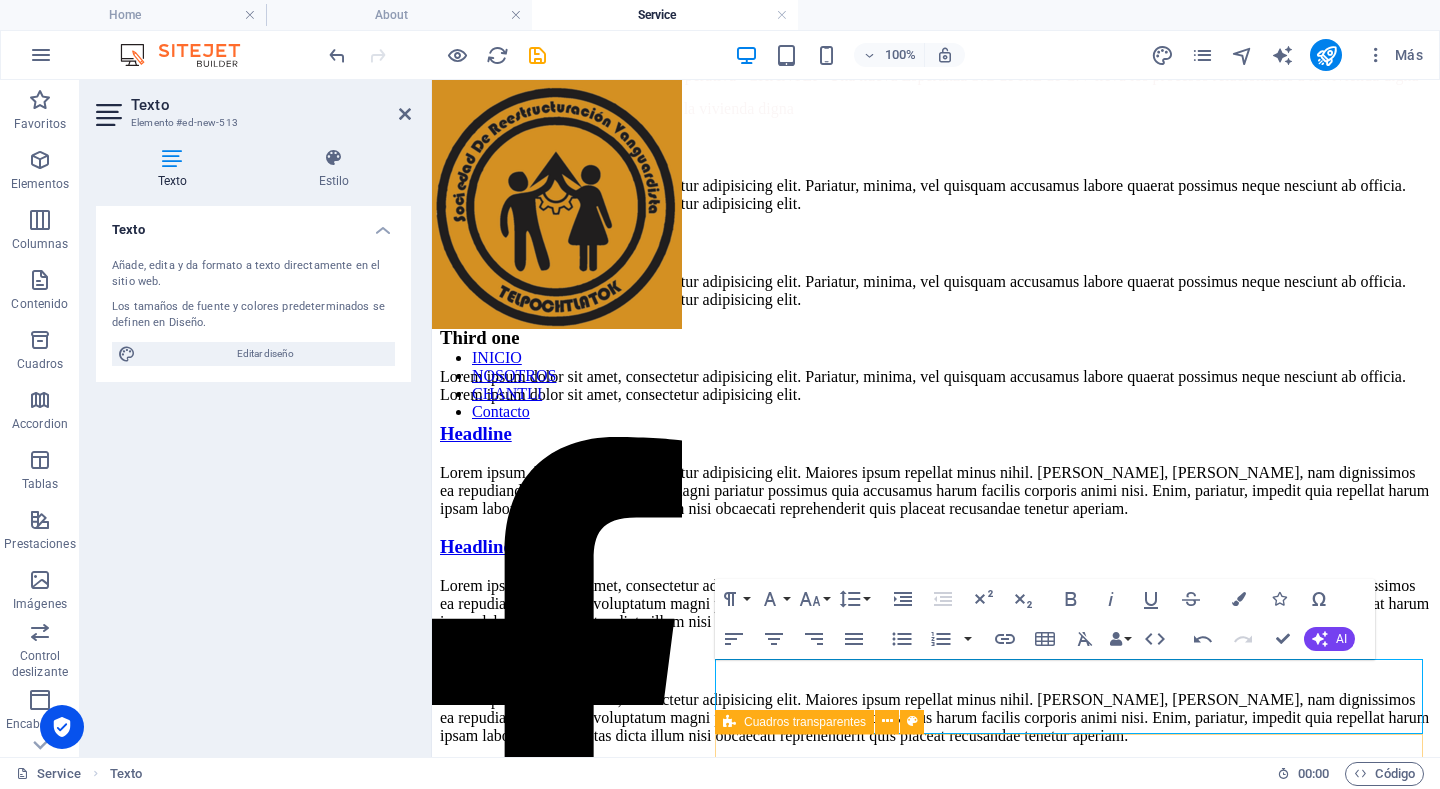 click on "First one Lorem ipsum dolor sit amet, consectetur adipisicing elit. Pariatur, minima, vel quisquam accusamus labore quaerat possimus neque nesciunt ab officia. Lorem ipsum dolor sit amet, consectetur adipisicing elit. Second one Lorem ipsum dolor sit amet, consectetur adipisicing elit. Pariatur, minima, vel quisquam accusamus labore quaerat possimus neque nesciunt ab officia. Lorem ipsum dolor sit amet, consectetur adipisicing elit. Third one Lorem ipsum dolor sit amet, consectetur adipisicing elit. Pariatur, minima, vel quisquam accusamus labore quaerat possimus neque nesciunt ab officia. Lorem ipsum dolor sit amet, consectetur adipisicing elit." at bounding box center (936, 271) 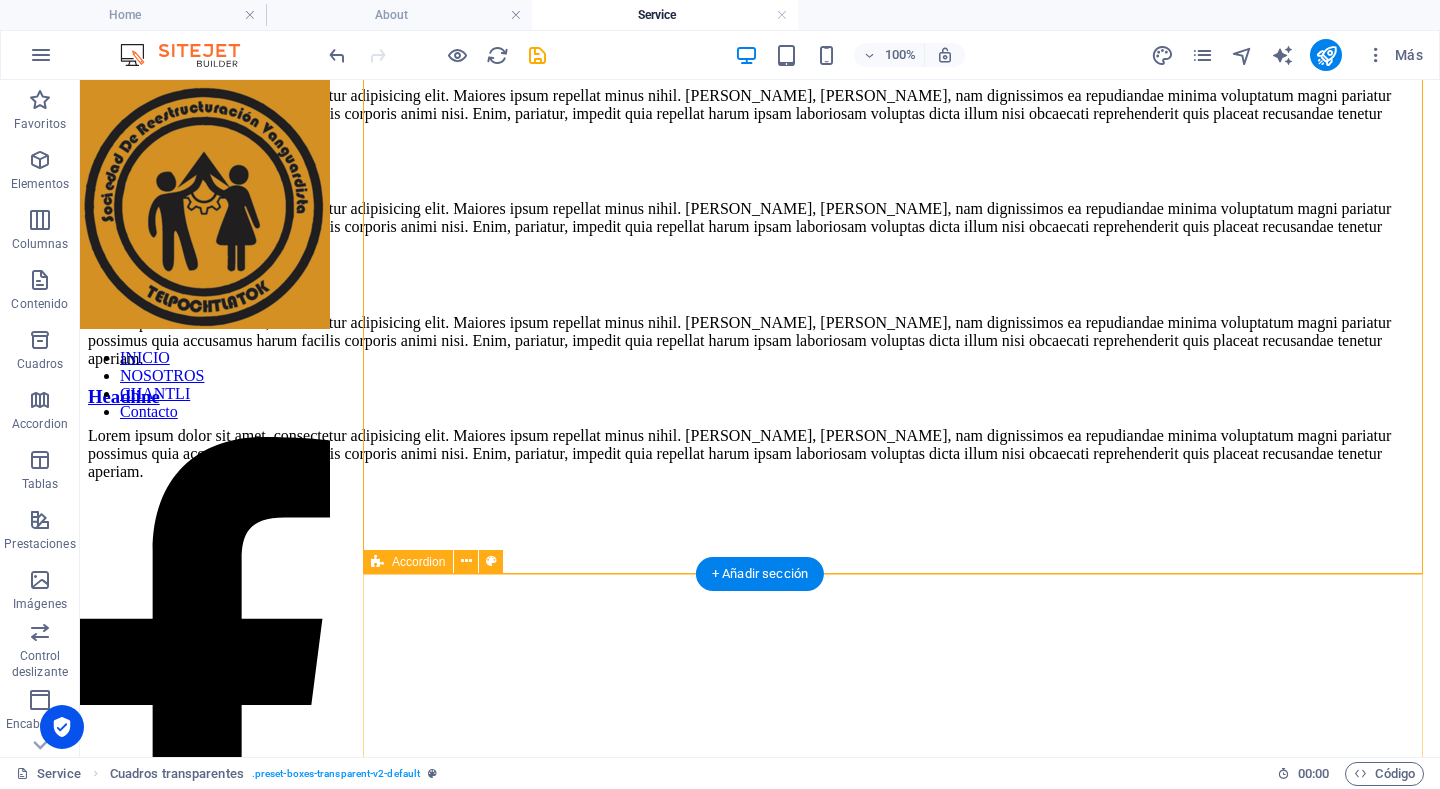 scroll, scrollTop: 774, scrollLeft: 0, axis: vertical 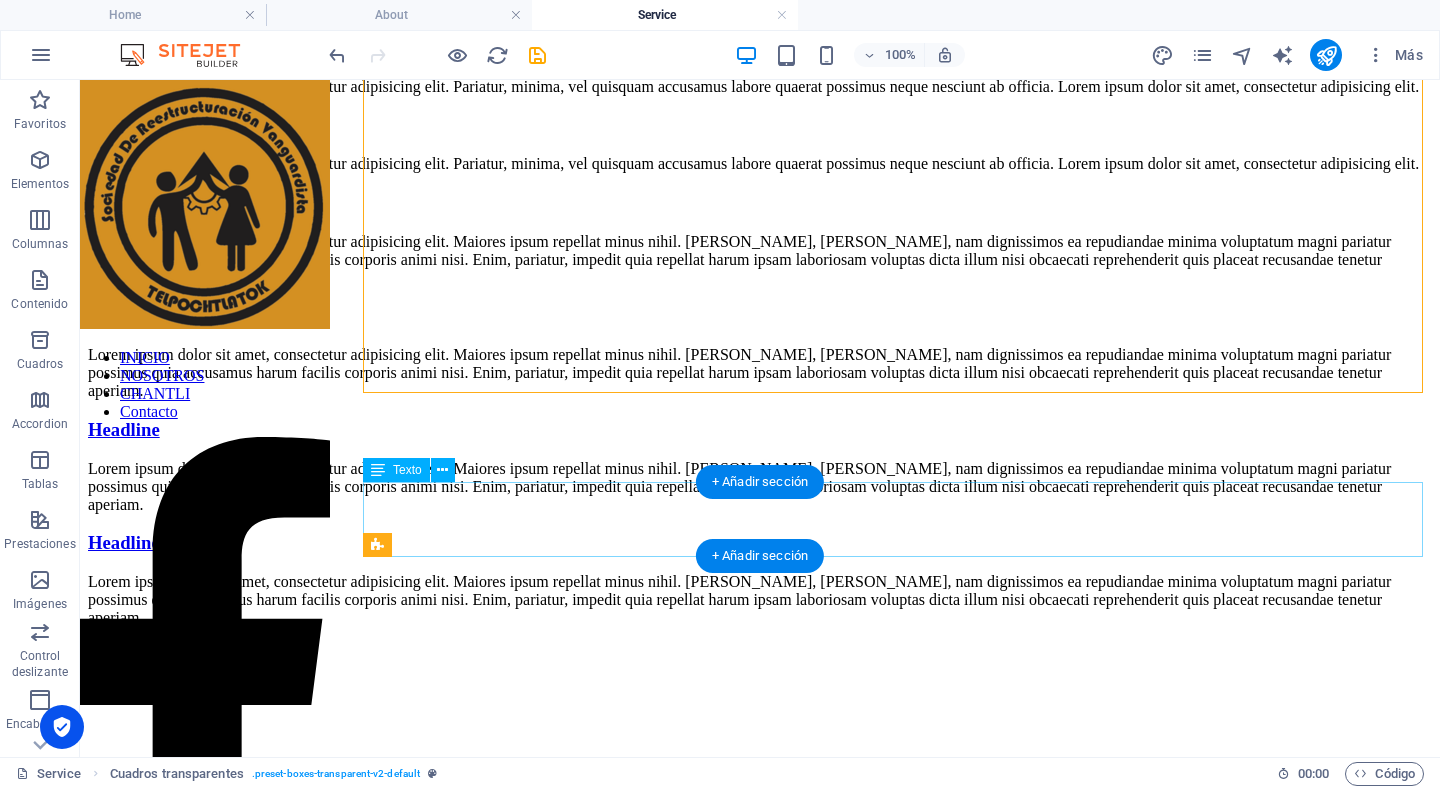 click on "CHANTLI SOREVAT a través de la sociedad cooperativa “CHANTLI” Una nueva Esperanza S.C de R.L de C.V lleva los procesos relacionados a la vivienda digna  C.V lleva los procesos relacionados a la vivienda digna" at bounding box center (760, -105) 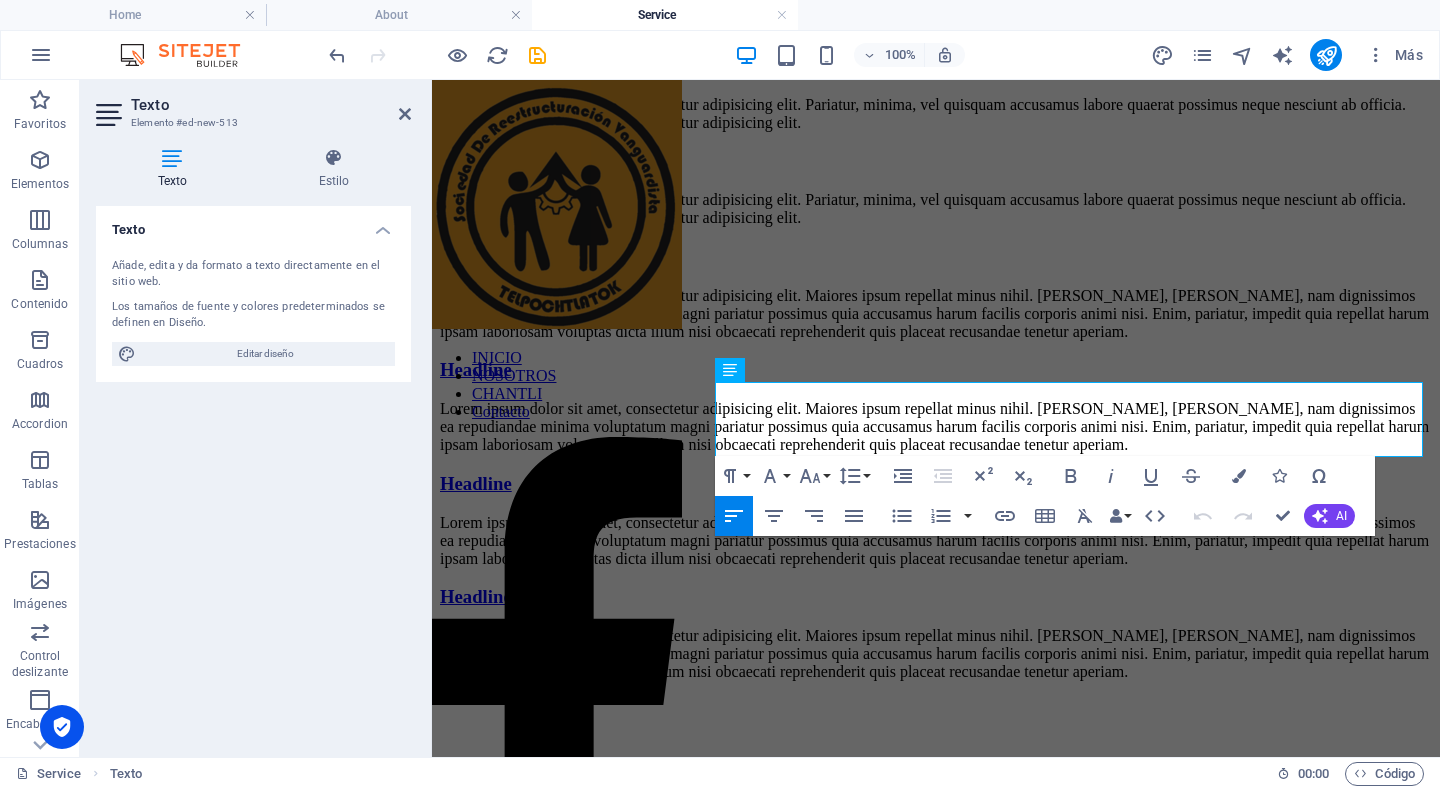 scroll, scrollTop: 197, scrollLeft: 0, axis: vertical 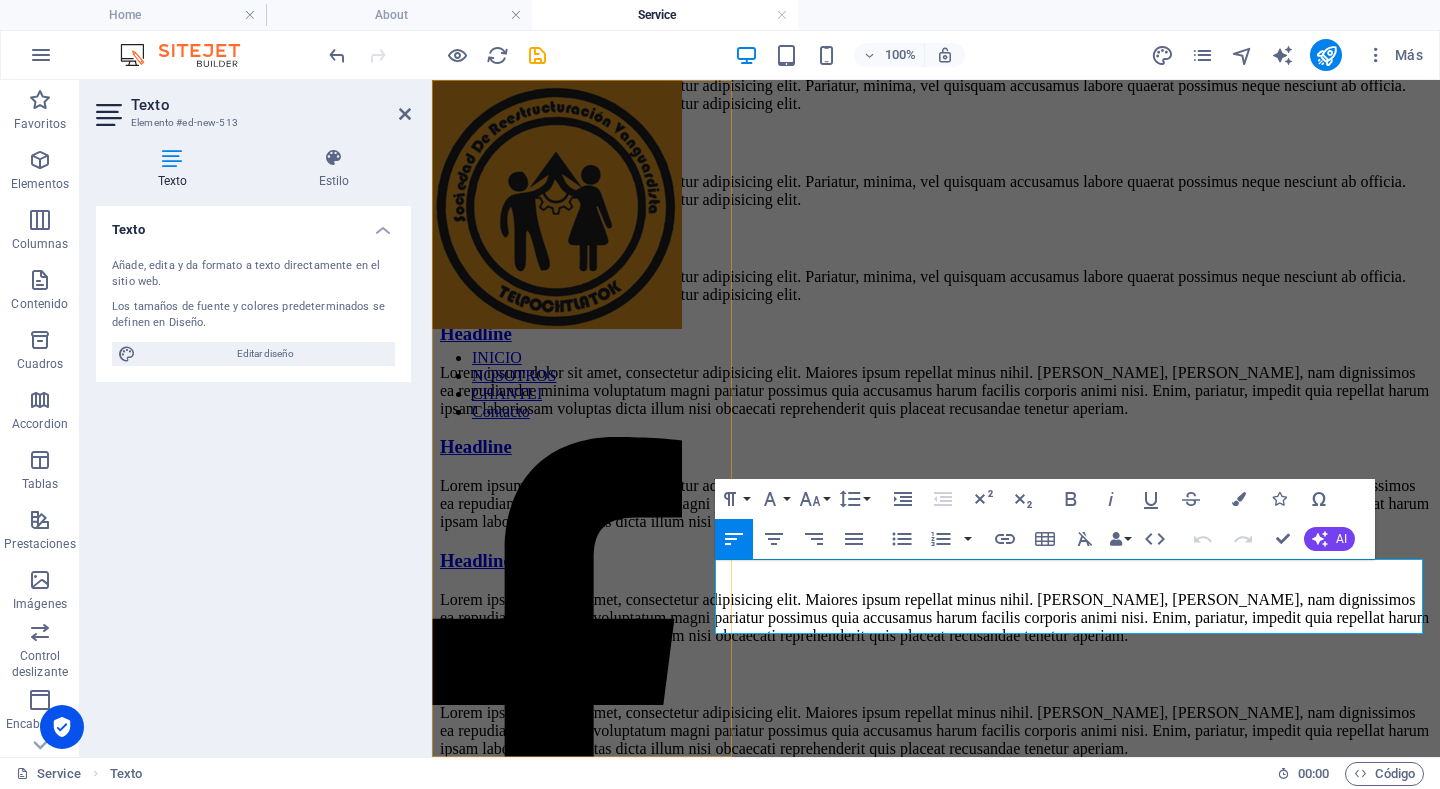 drag, startPoint x: 790, startPoint y: 567, endPoint x: 657, endPoint y: 549, distance: 134.21252 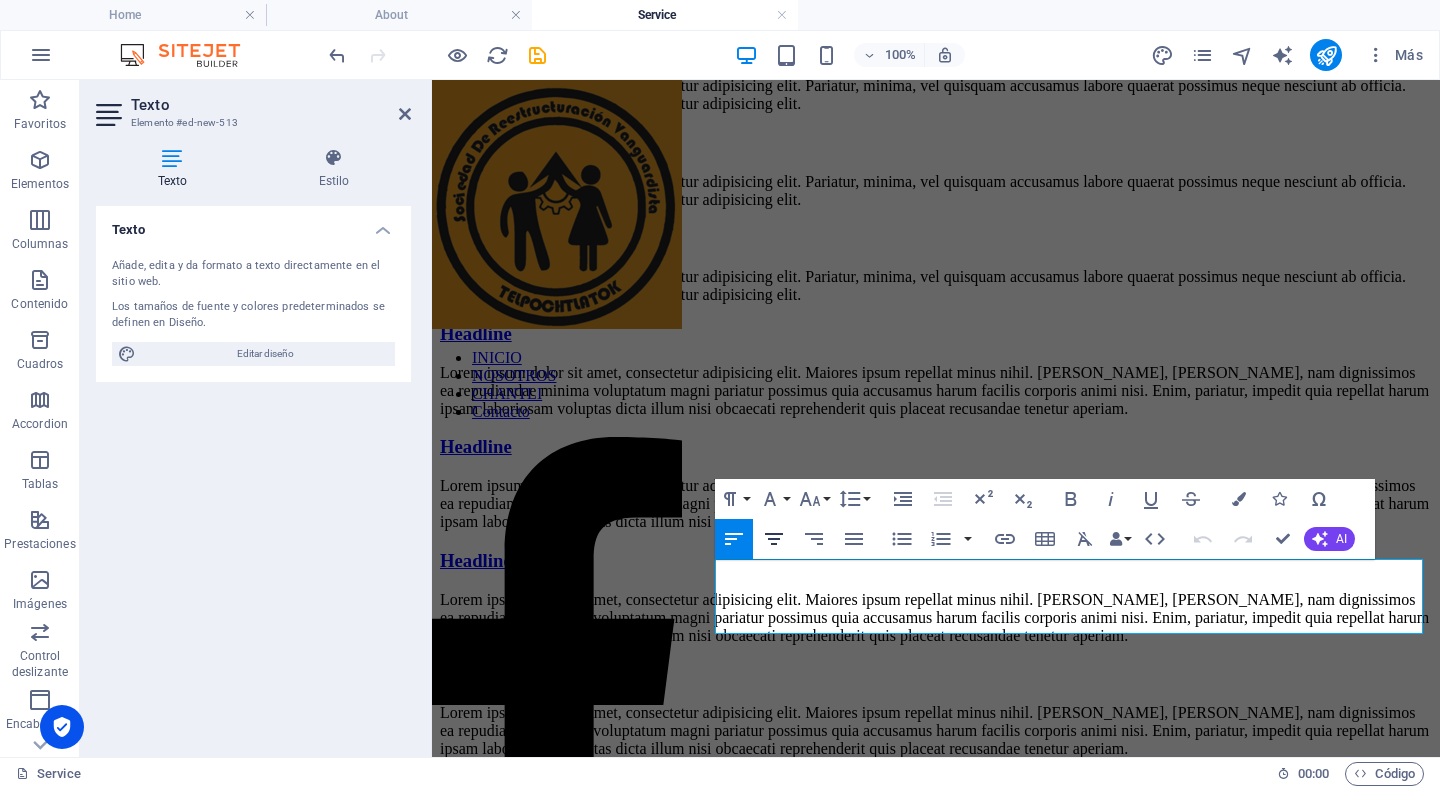click 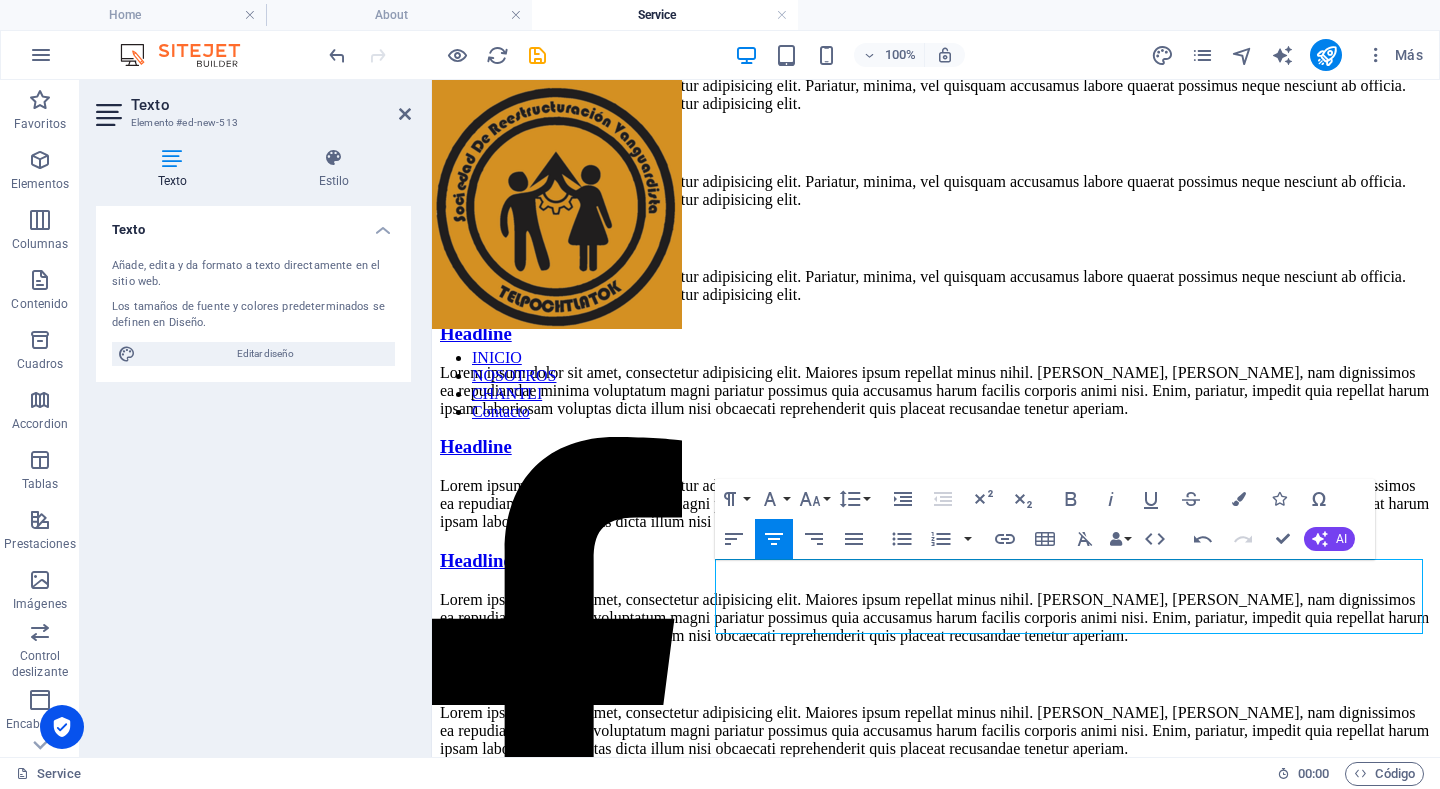 drag, startPoint x: 1037, startPoint y: 569, endPoint x: 1202, endPoint y: 629, distance: 175.5705 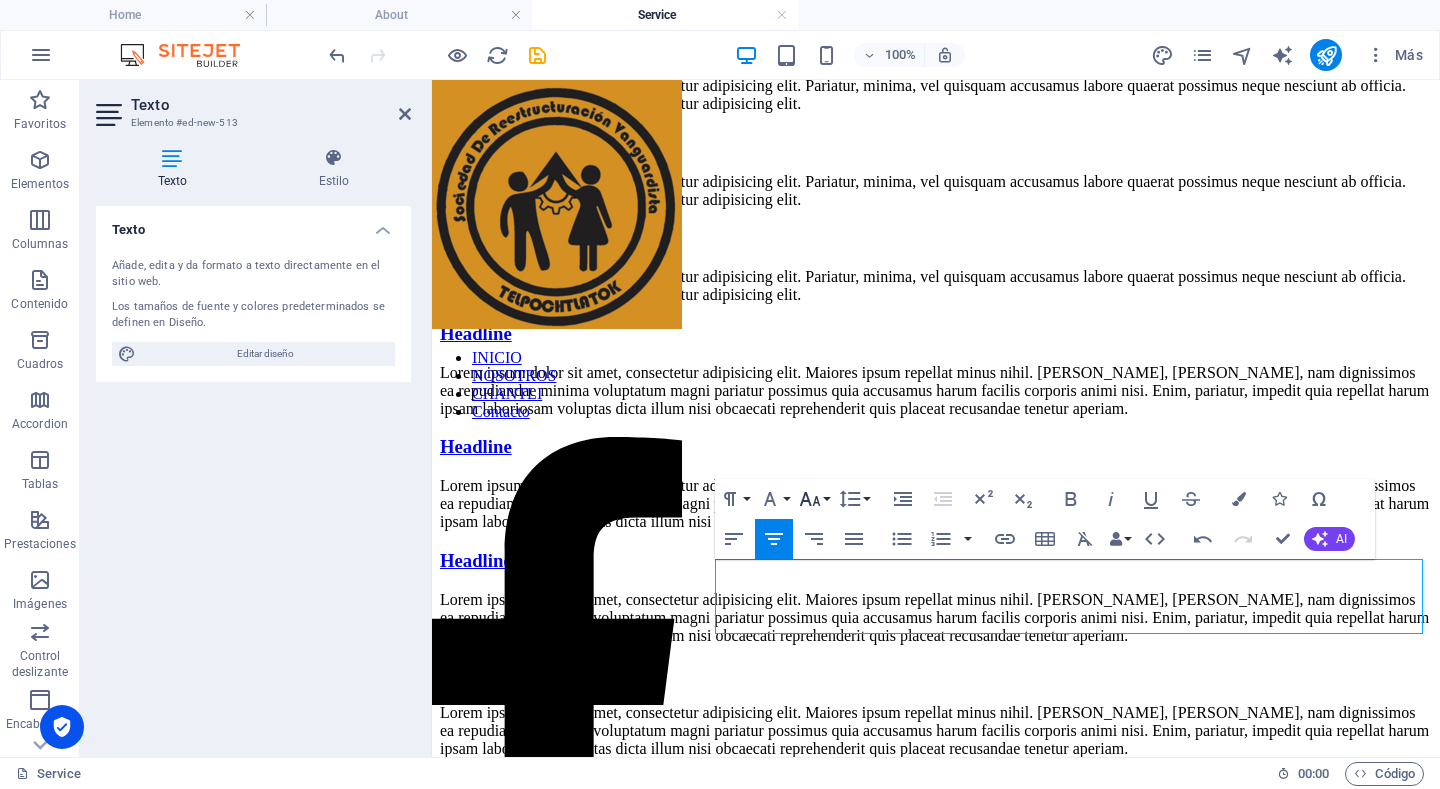 click 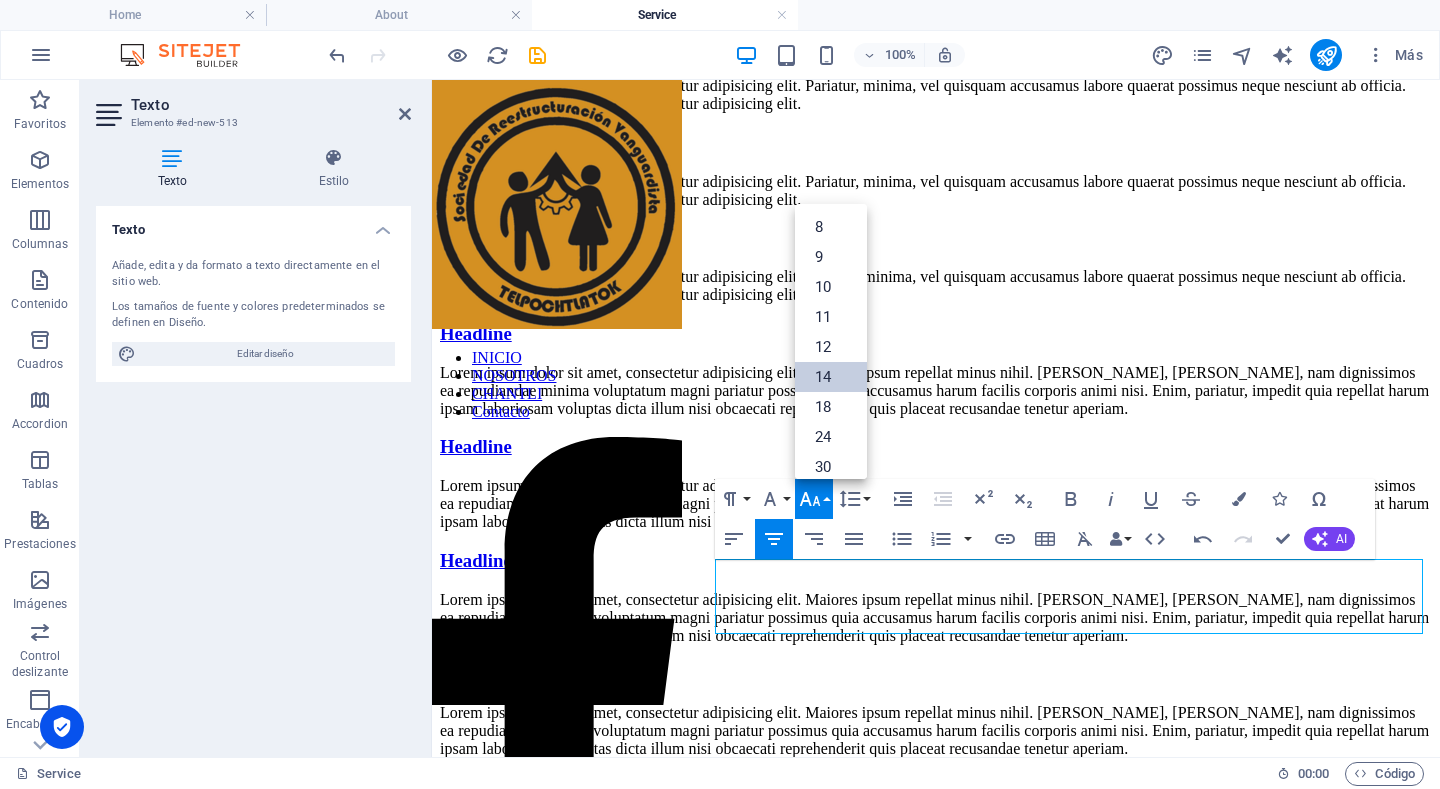 click on "14" at bounding box center [831, 377] 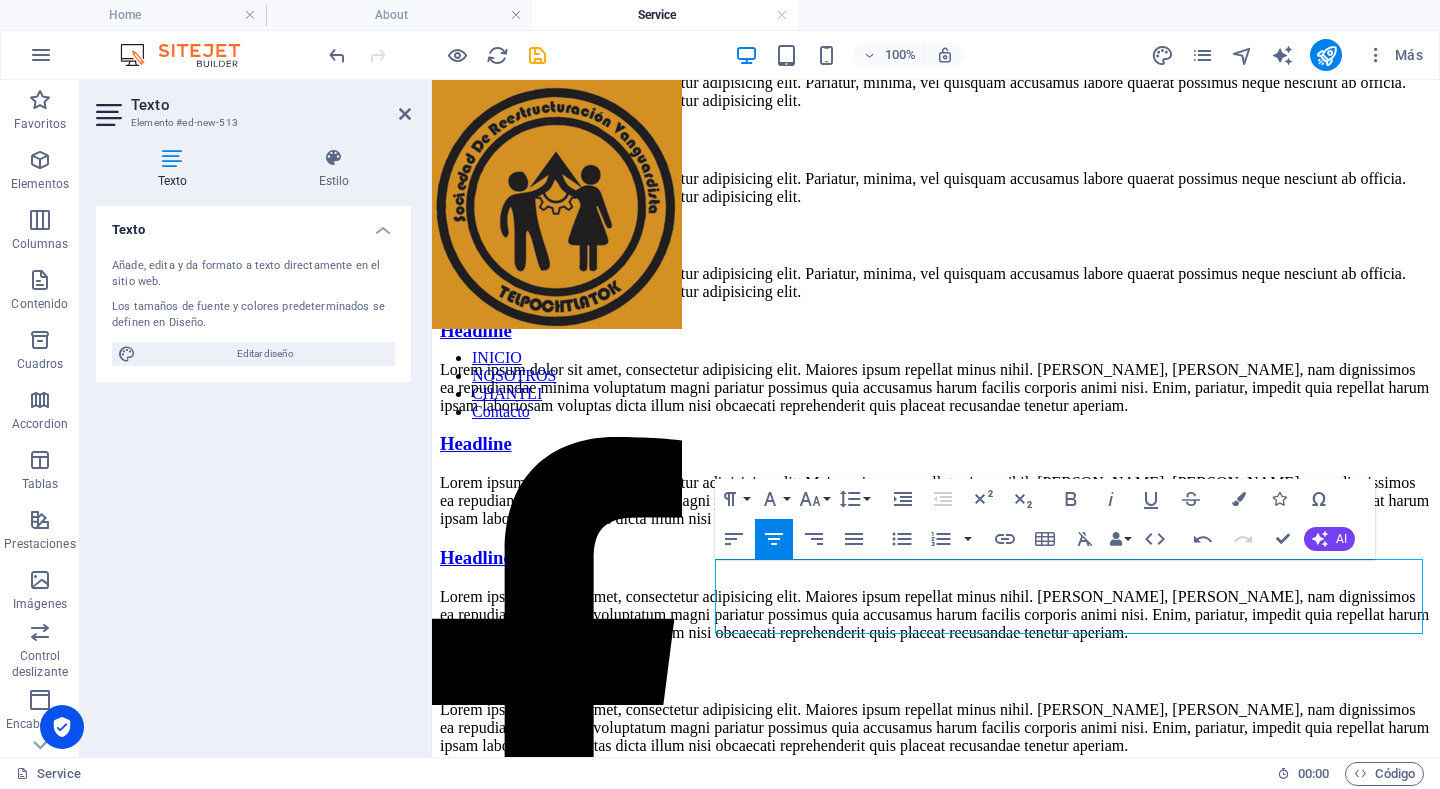 click on "SOREVAT a través de la sociedad cooperativa “CHANTLI” Una nueva Esperanza S.C de R.L de C.V lleva los procesos relacionados a la vivienda digna" at bounding box center (936, -28) 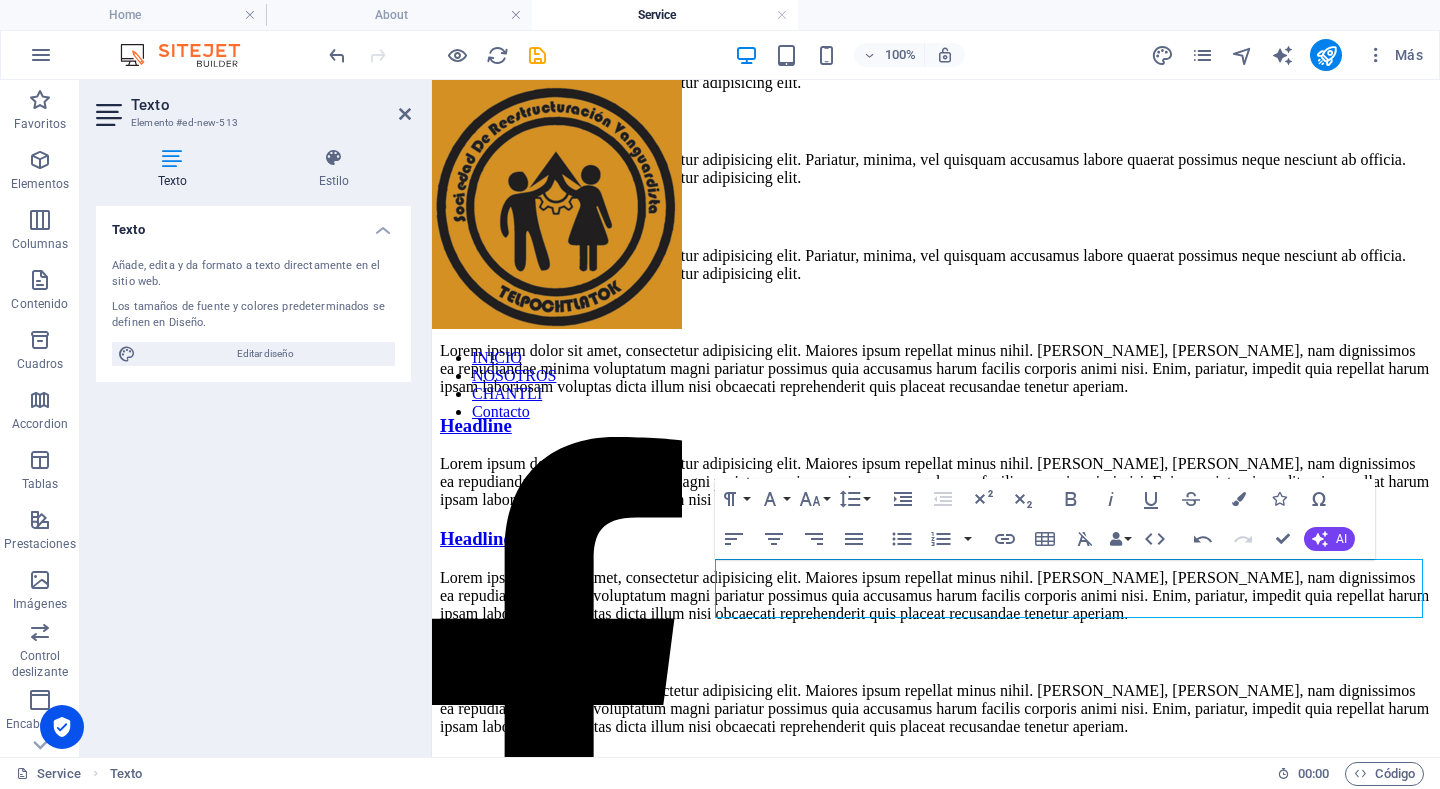 click on "C.V lleva los procesos relacionados a la vivienda digna" at bounding box center [936, -20] 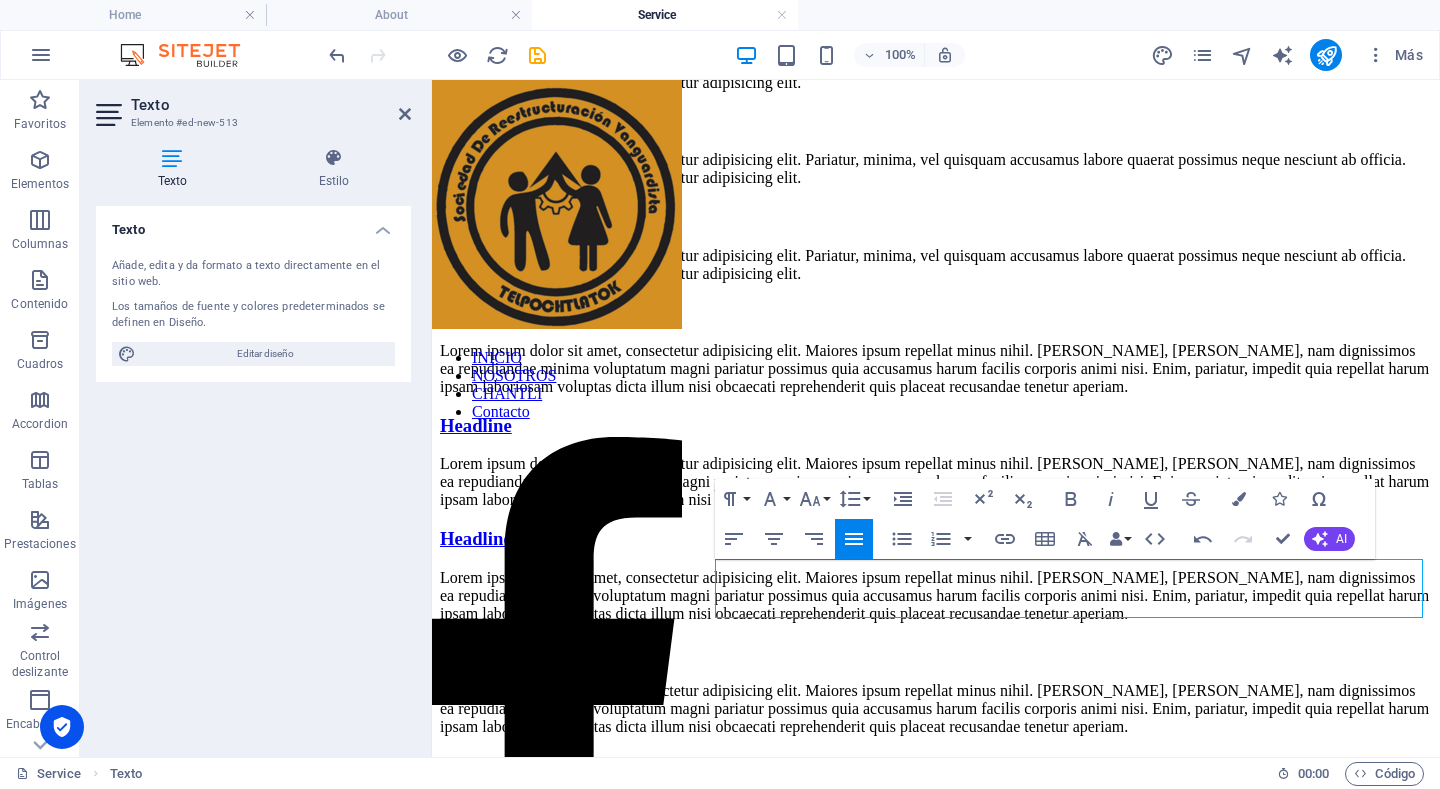 type 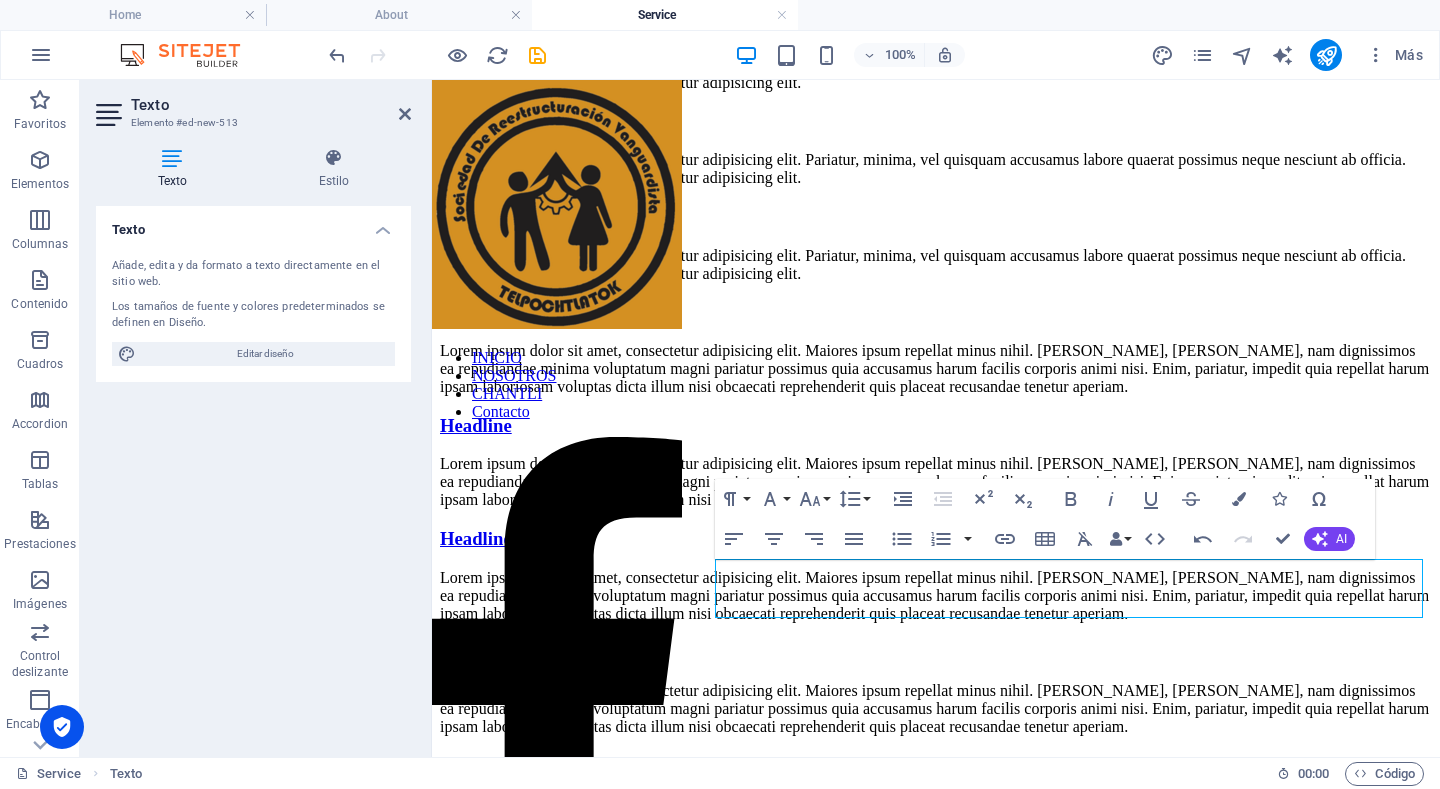 click on "INICIO NOSOTROS CHANTLI Contacto Aviso legal  |  Privacidad CHANTLI SOREVAT a través de la sociedad cooperativa “CHANTLI” Una nueva Esperanza S.C de R.L de C.V lleva los procesos relacionados a la vivienda digna  C.V., lleva los procesos relacionados a la vivienda digna First one Lorem ipsum dolor sit amet, consectetur adipisicing elit. Pariatur, minima, vel quisquam accusamus labore quaerat possimus neque nesciunt ab officia. Lorem ipsum dolor sit amet, consectetur adipisicing elit. Second one Lorem ipsum dolor sit amet, consectetur adipisicing elit. Pariatur, minima, vel quisquam accusamus labore quaerat possimus neque nesciunt ab officia. Lorem ipsum dolor sit amet, consectetur adipisicing elit. Third one Lorem ipsum dolor sit amet, consectetur adipisicing elit. Pariatur, minima, vel quisquam accusamus labore quaerat possimus neque nesciunt ab officia. Lorem ipsum dolor sit amet, consectetur adipisicing elit. Headline Headline Headline Headline   Aviso legal  |  Privacidad Contacto + 123 - 4567 89" at bounding box center [936, 2504] 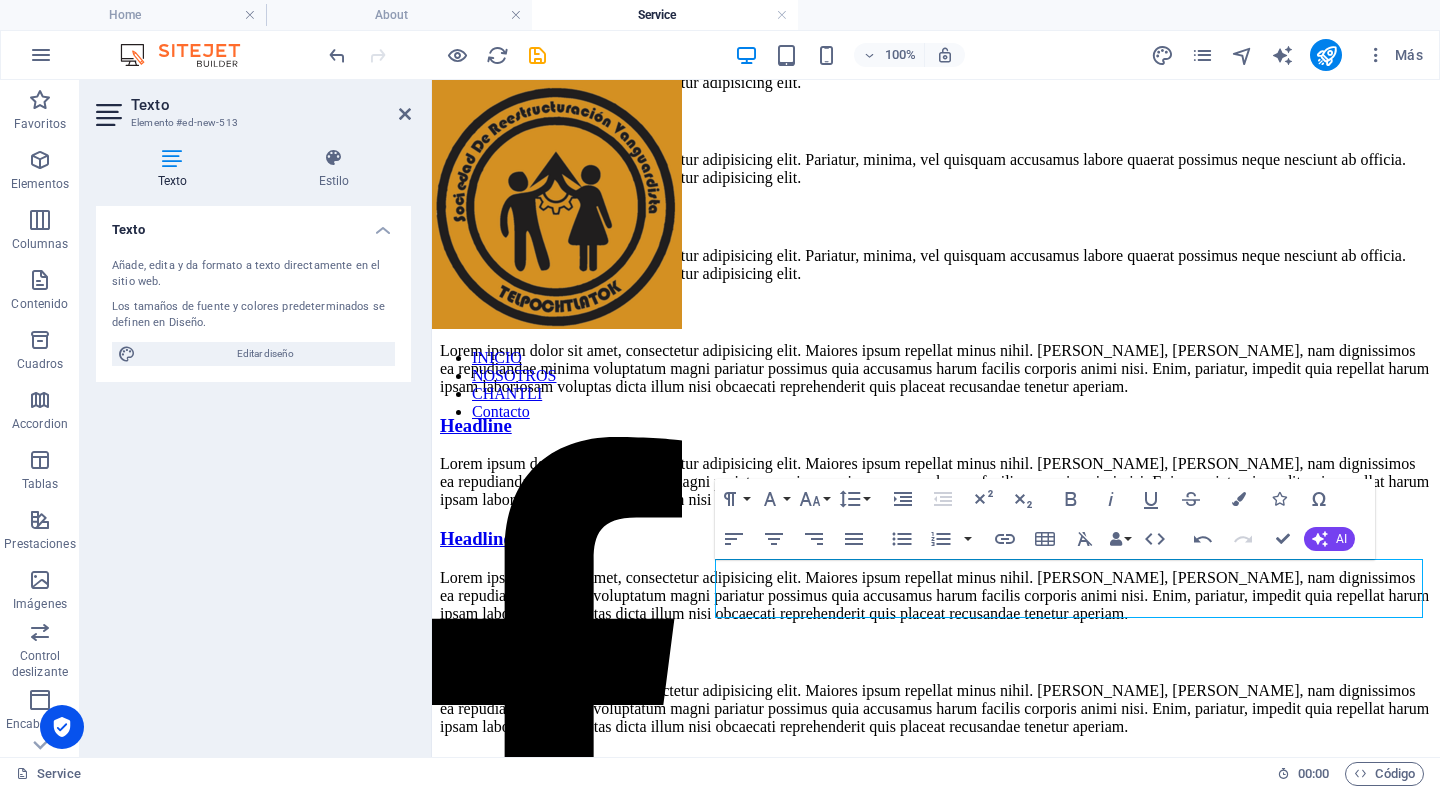 click on "INICIO NOSOTROS CHANTLI Contacto Aviso legal  |  Privacidad CHANTLI SOREVAT a través de la sociedad cooperativa “CHANTLI” Una nueva Esperanza S.C de R.L de C.V lleva los procesos relacionados a la vivienda digna  C.V., lleva los procesos relacionados a la vivienda digna First one Lorem ipsum dolor sit amet, consectetur adipisicing elit. Pariatur, minima, vel quisquam accusamus labore quaerat possimus neque nesciunt ab officia. Lorem ipsum dolor sit amet, consectetur adipisicing elit. Second one Lorem ipsum dolor sit amet, consectetur adipisicing elit. Pariatur, minima, vel quisquam accusamus labore quaerat possimus neque nesciunt ab officia. Lorem ipsum dolor sit amet, consectetur adipisicing elit. Third one Lorem ipsum dolor sit amet, consectetur adipisicing elit. Pariatur, minima, vel quisquam accusamus labore quaerat possimus neque nesciunt ab officia. Lorem ipsum dolor sit amet, consectetur adipisicing elit. Headline Headline Headline Headline   Aviso legal  |  Privacidad Contacto + 123 - 4567 89" at bounding box center [936, 2504] 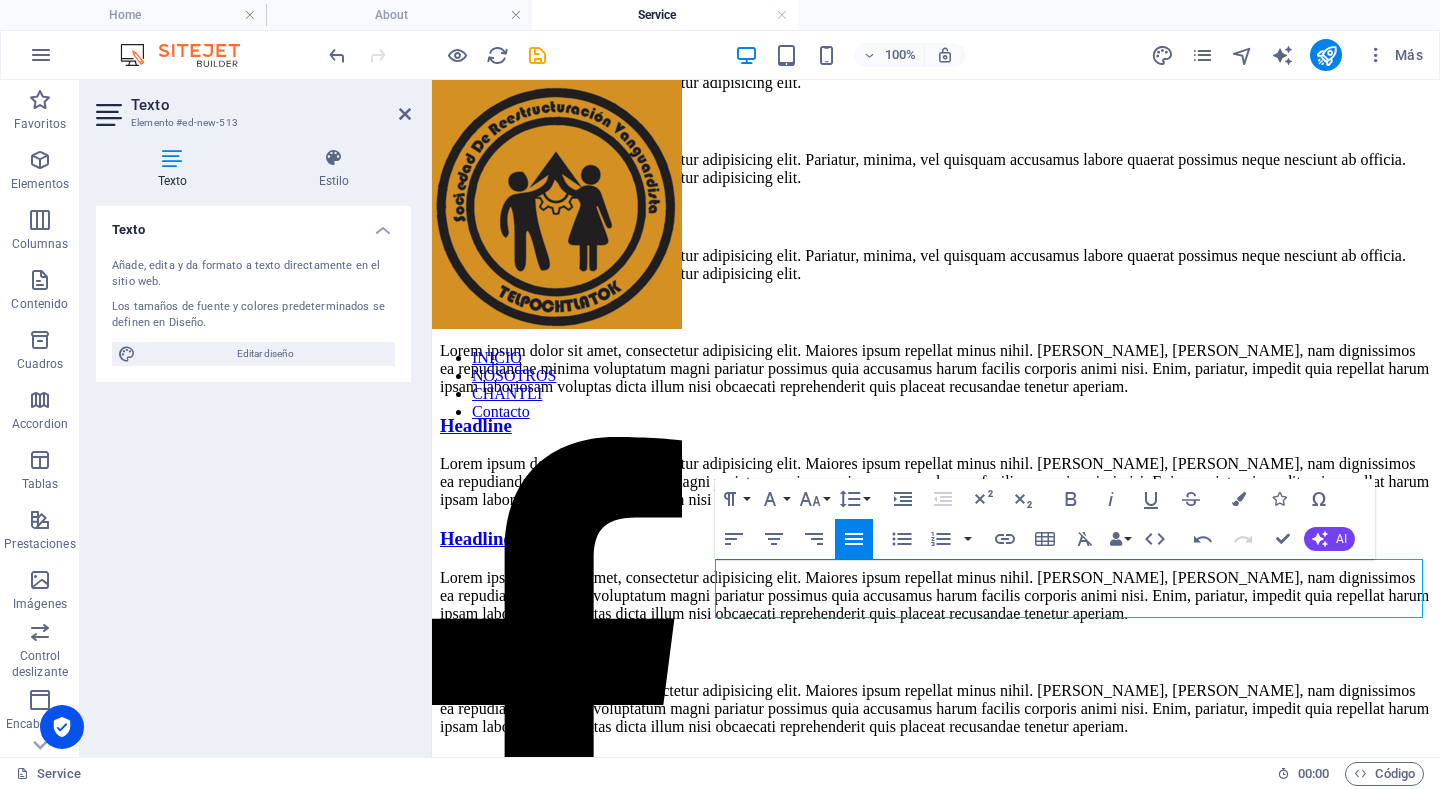 click on "CHANTLI SOREVAT a través de la sociedad cooperativa “CHANTLI” Una nueva Esperanza S.C de R.L de C.V lleva los procesos relacionados a la vivienda digna  C.V., lleva los procesos relacionados a la vivienda digna" at bounding box center [936, -38] 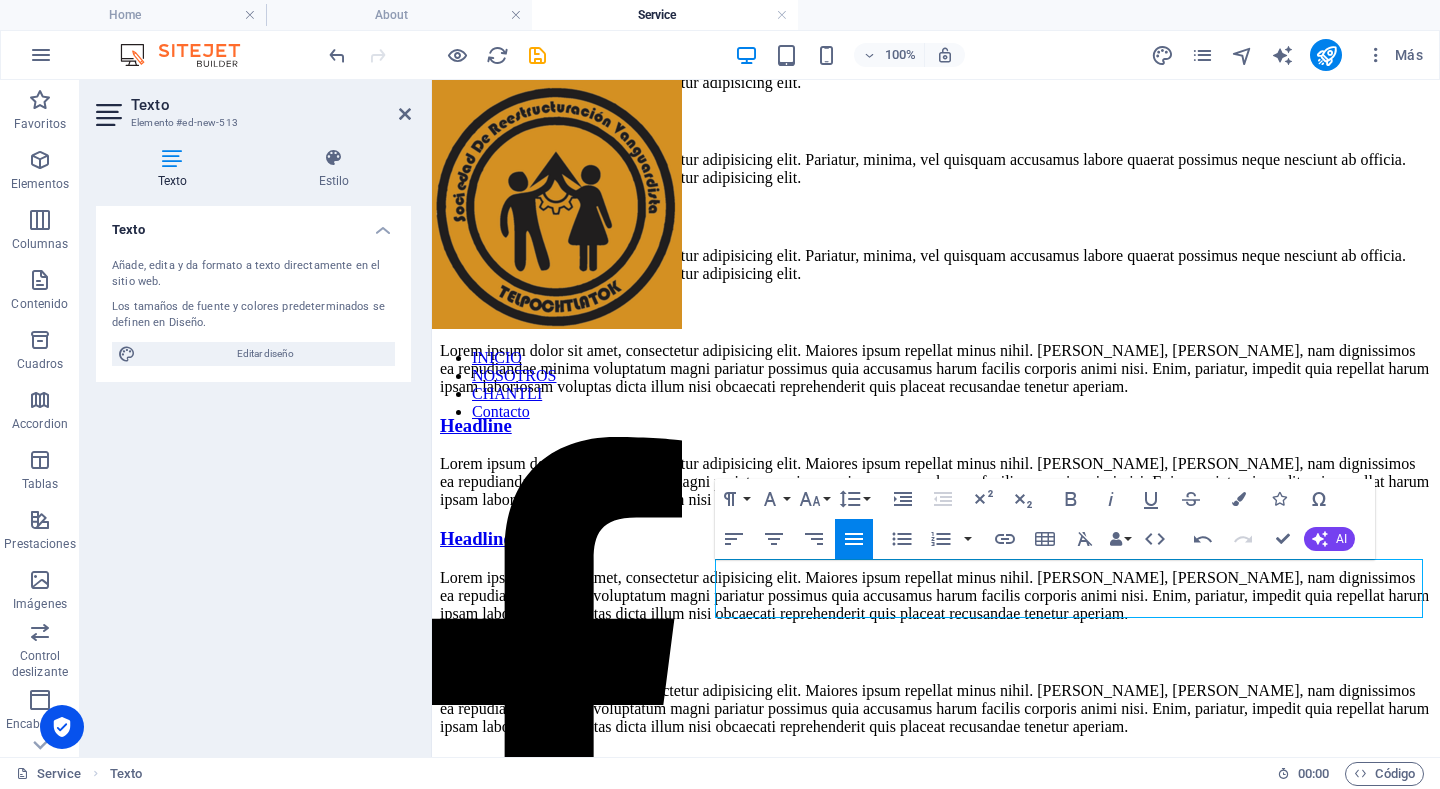 click on "CHANTLI" at bounding box center (936, -62) 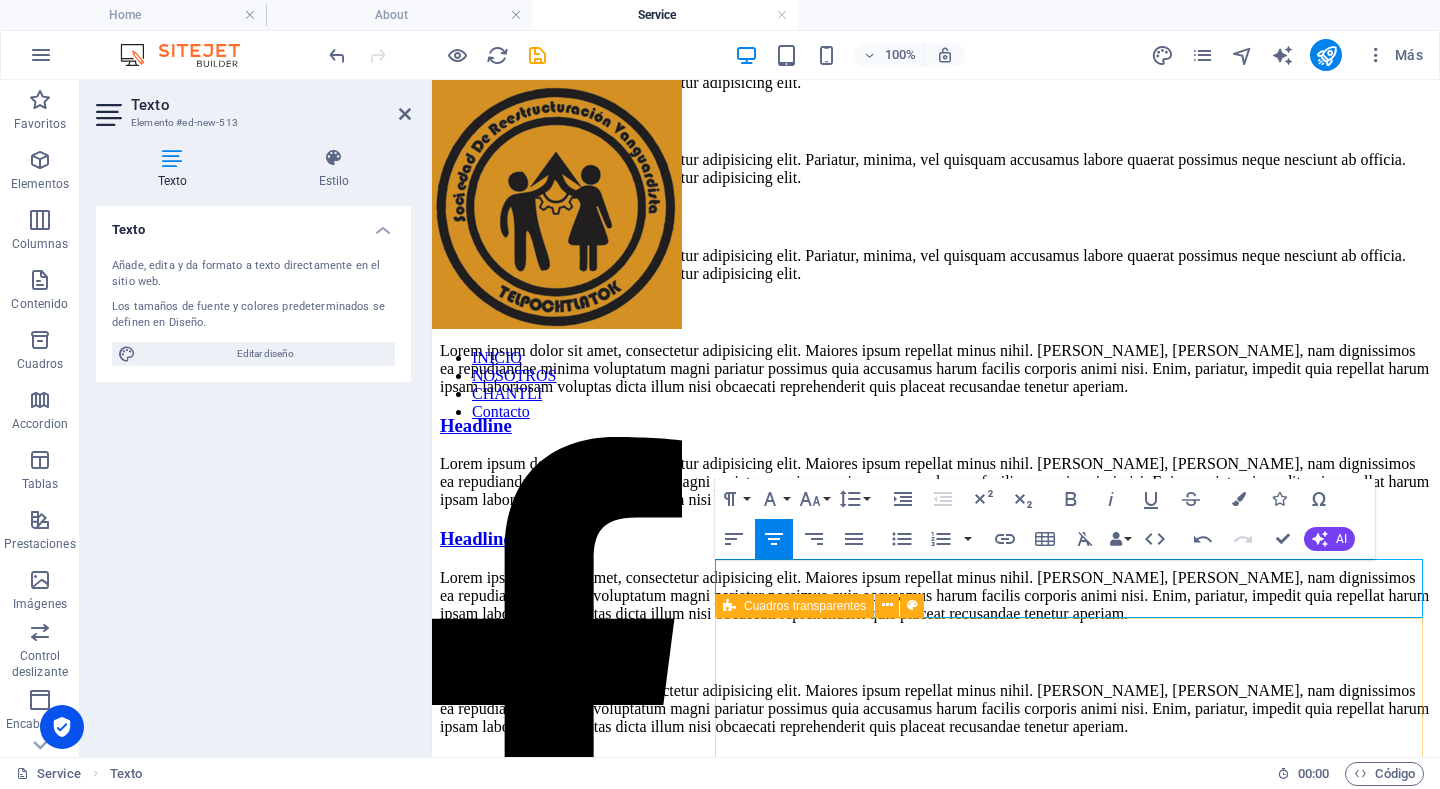 click on "First one Lorem ipsum dolor sit amet, consectetur adipisicing elit. Pariatur, minima, vel quisquam accusamus labore quaerat possimus neque nesciunt ab officia. Lorem ipsum dolor sit amet, consectetur adipisicing elit. Second one Lorem ipsum dolor sit amet, consectetur adipisicing elit. Pariatur, minima, vel quisquam accusamus labore quaerat possimus neque nesciunt ab officia. Lorem ipsum dolor sit amet, consectetur adipisicing elit. Third one Lorem ipsum dolor sit amet, consectetur adipisicing elit. Pariatur, minima, vel quisquam accusamus labore quaerat possimus neque nesciunt ab officia. Lorem ipsum dolor sit amet, consectetur adipisicing elit." at bounding box center (936, 149) 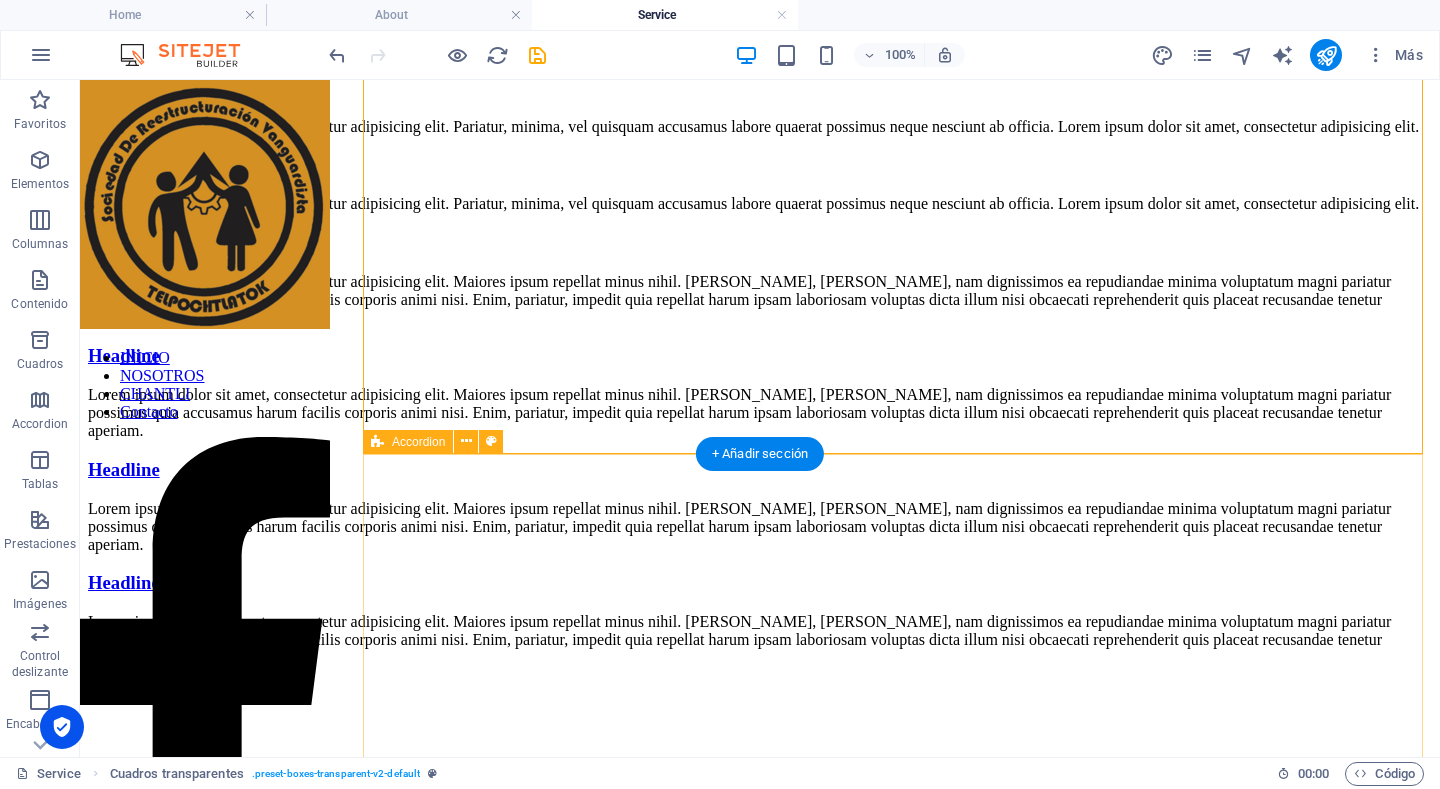 drag, startPoint x: 1049, startPoint y: 652, endPoint x: 1401, endPoint y: 652, distance: 352 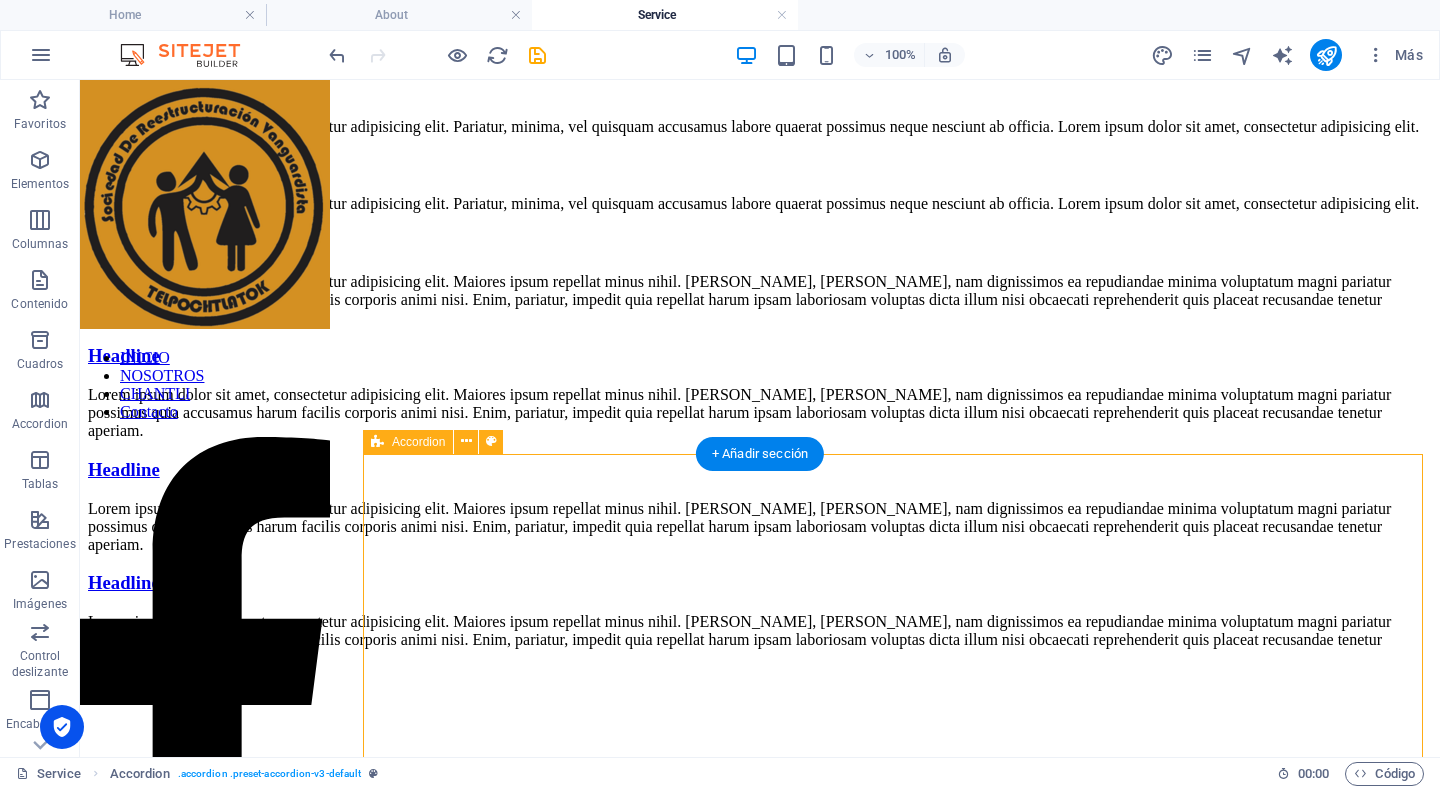 scroll, scrollTop: 774, scrollLeft: 0, axis: vertical 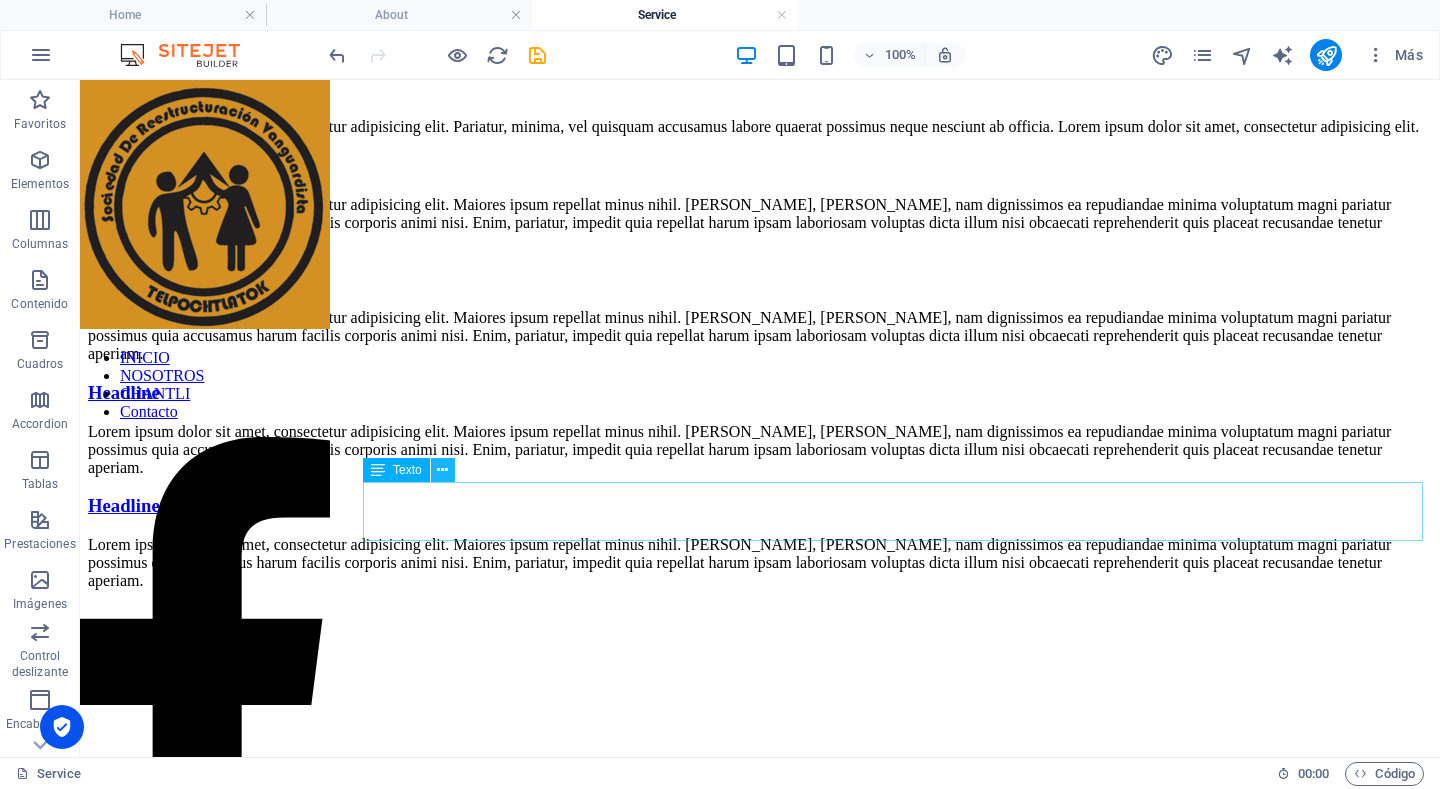 click at bounding box center (442, 470) 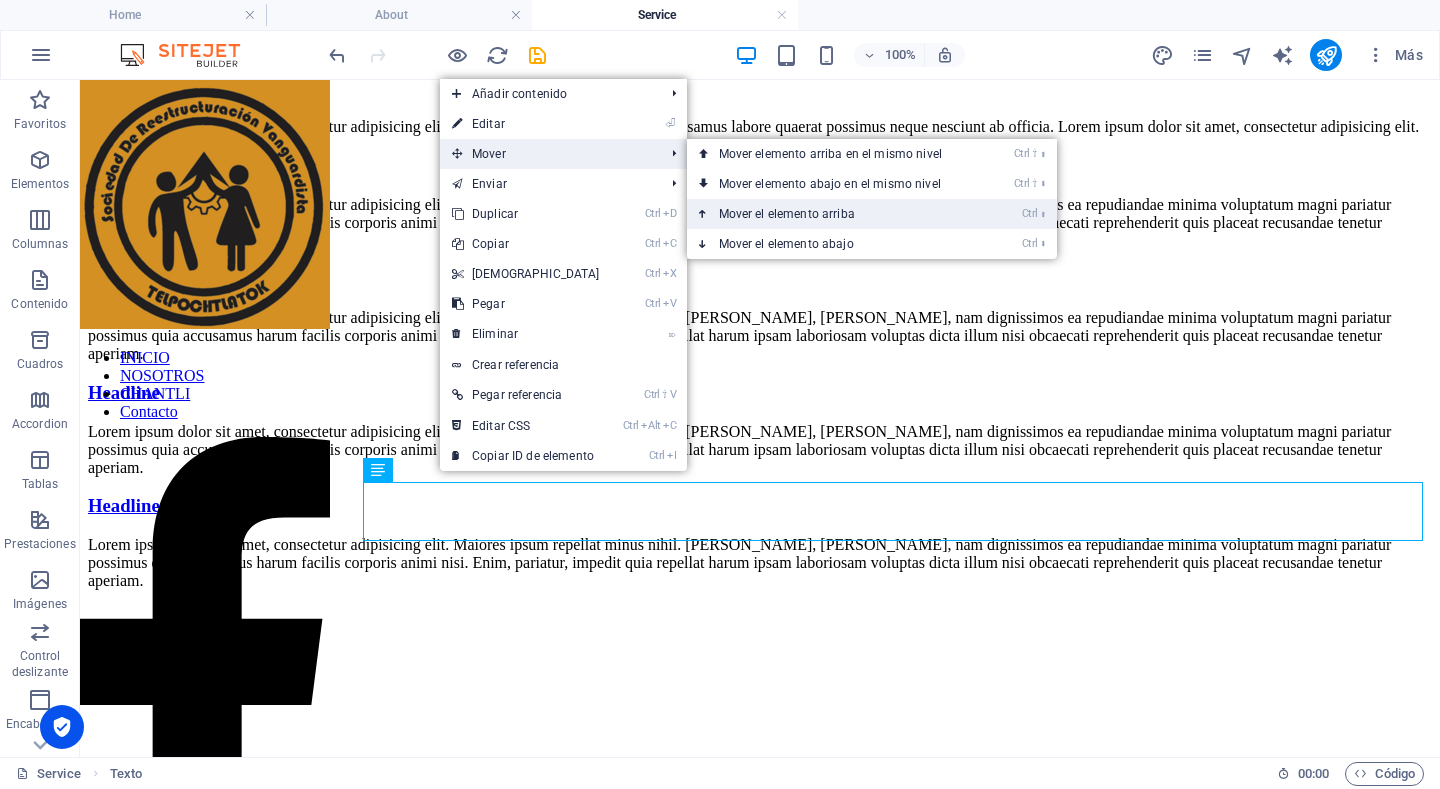 click on "Ctrl ⬆  Mover el elemento arriba" at bounding box center (834, 214) 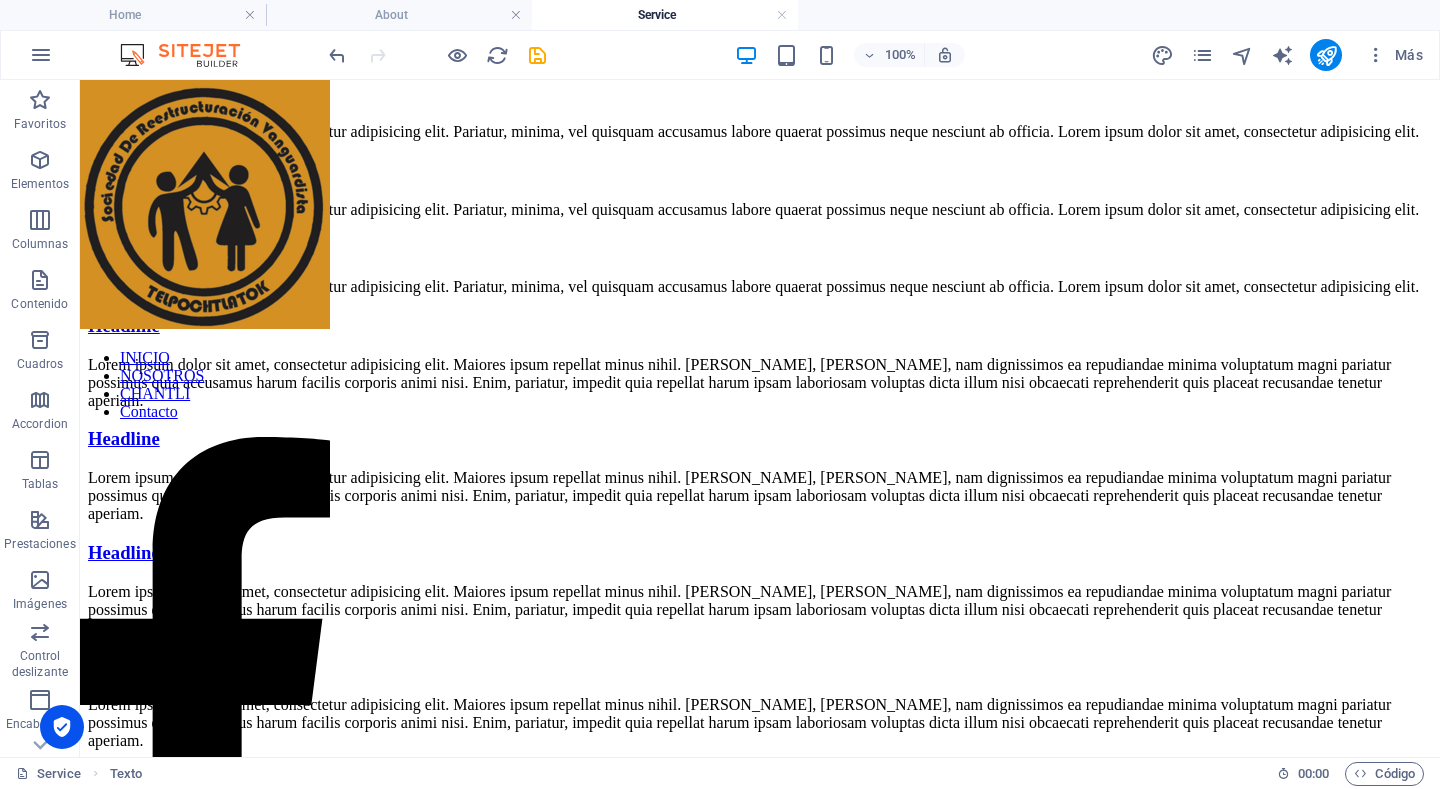 scroll, scrollTop: 189, scrollLeft: 0, axis: vertical 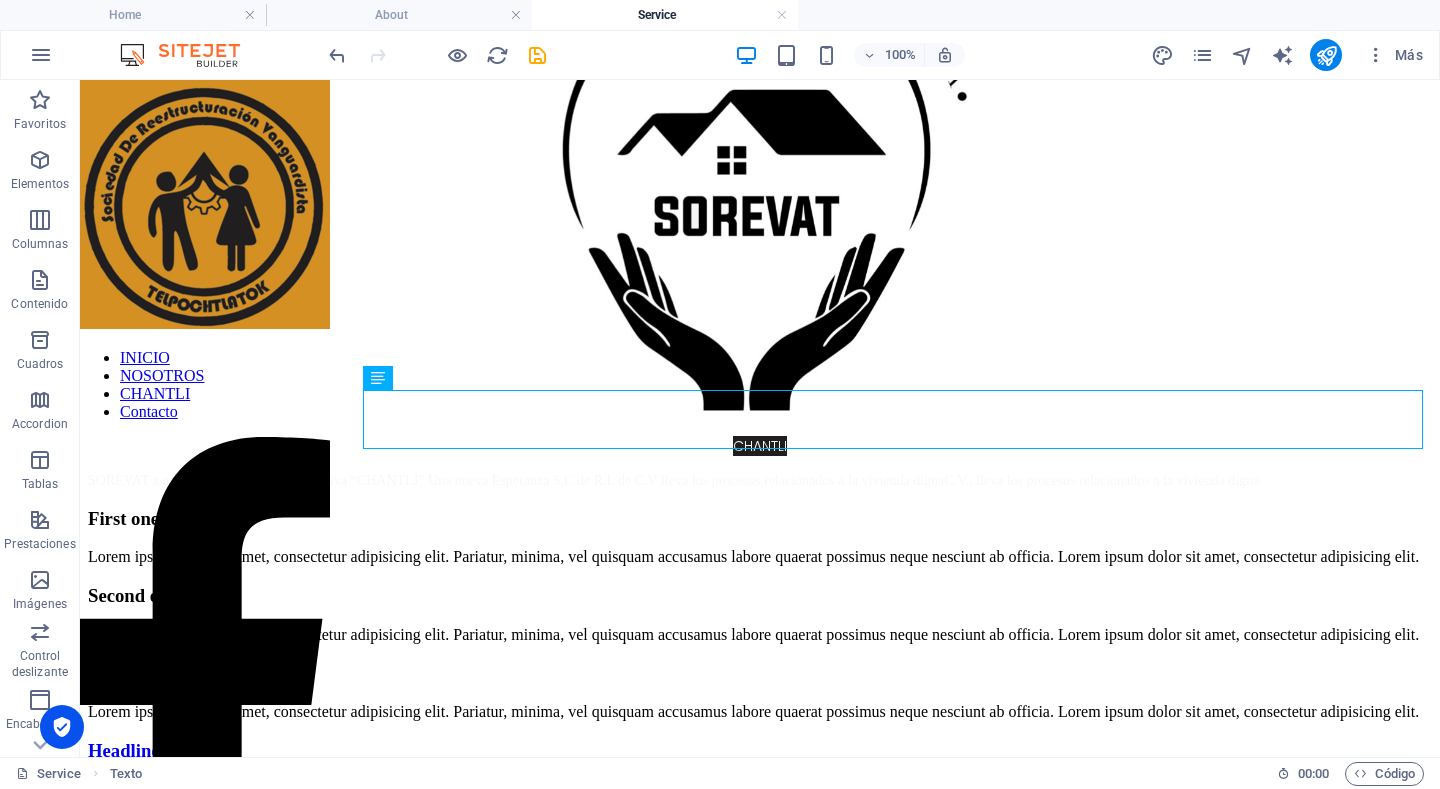 click on "CHANTLI SOREVAT a través de la sociedad cooperativa “CHANTLI” Una nueva Esperanza S.C de R.L de C.V lleva los procesos relacionados a la vivienda digna  C.V., lleva los procesos relacionados a la vivienda digna INICIO NOSOTROS CHANTLI Contacto Aviso legal  |  Privacidad First one Lorem ipsum dolor sit amet, consectetur adipisicing elit. Pariatur, minima, vel quisquam accusamus labore quaerat possimus neque nesciunt ab officia. Lorem ipsum dolor sit amet, consectetur adipisicing elit. Second one Lorem ipsum dolor sit amet, consectetur adipisicing elit. Pariatur, minima, vel quisquam accusamus labore quaerat possimus neque nesciunt ab officia. Lorem ipsum dolor sit amet, consectetur adipisicing elit. Third one Lorem ipsum dolor sit amet, consectetur adipisicing elit. Pariatur, minima, vel quisquam accusamus labore quaerat possimus neque nesciunt ab officia. Lorem ipsum dolor sit amet, consectetur adipisicing elit. Headline Headline Headline Headline   Aviso legal  |  Privacidad Contacto + 123 - 4567 89" at bounding box center [760, 3637] 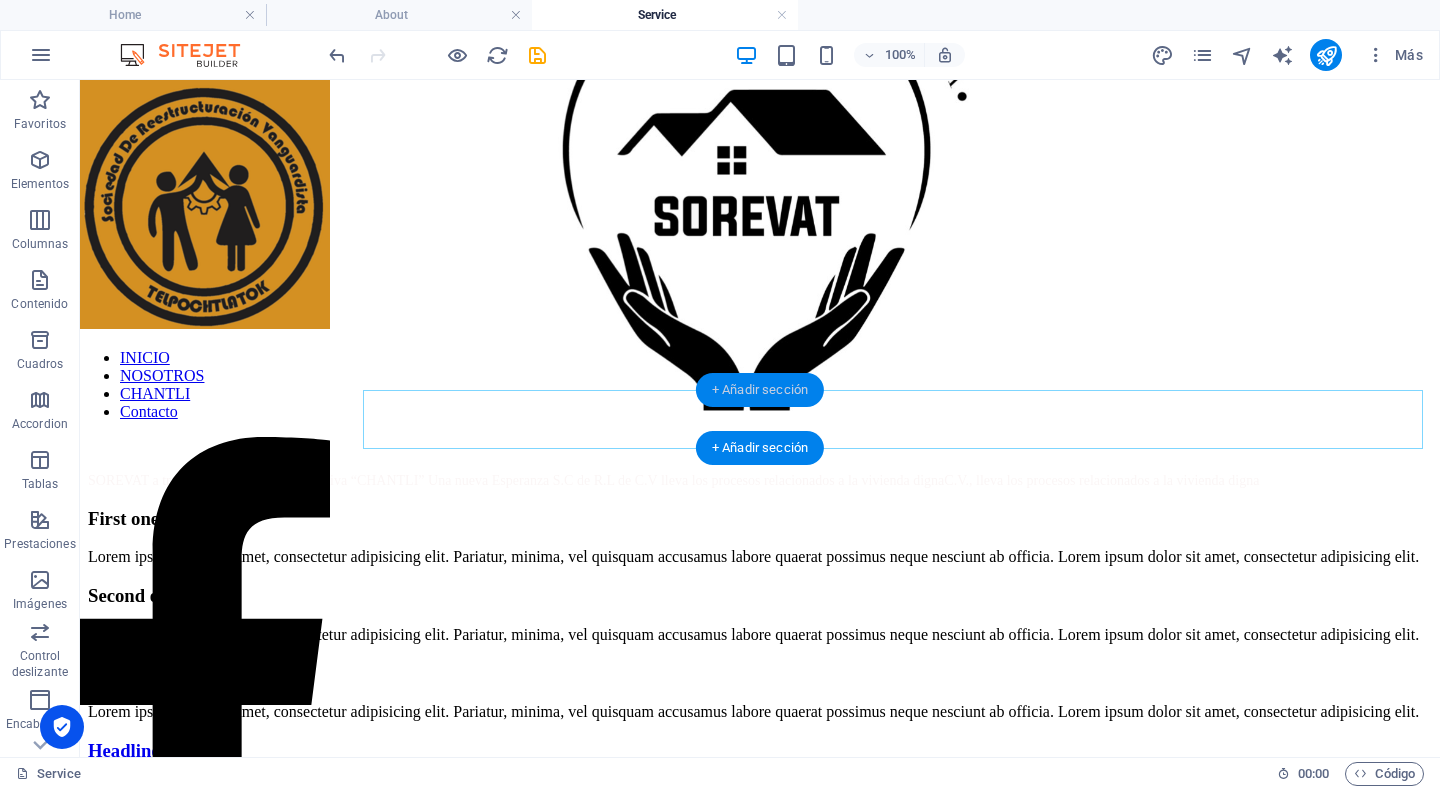 click on "+ Añadir sección" at bounding box center [760, 390] 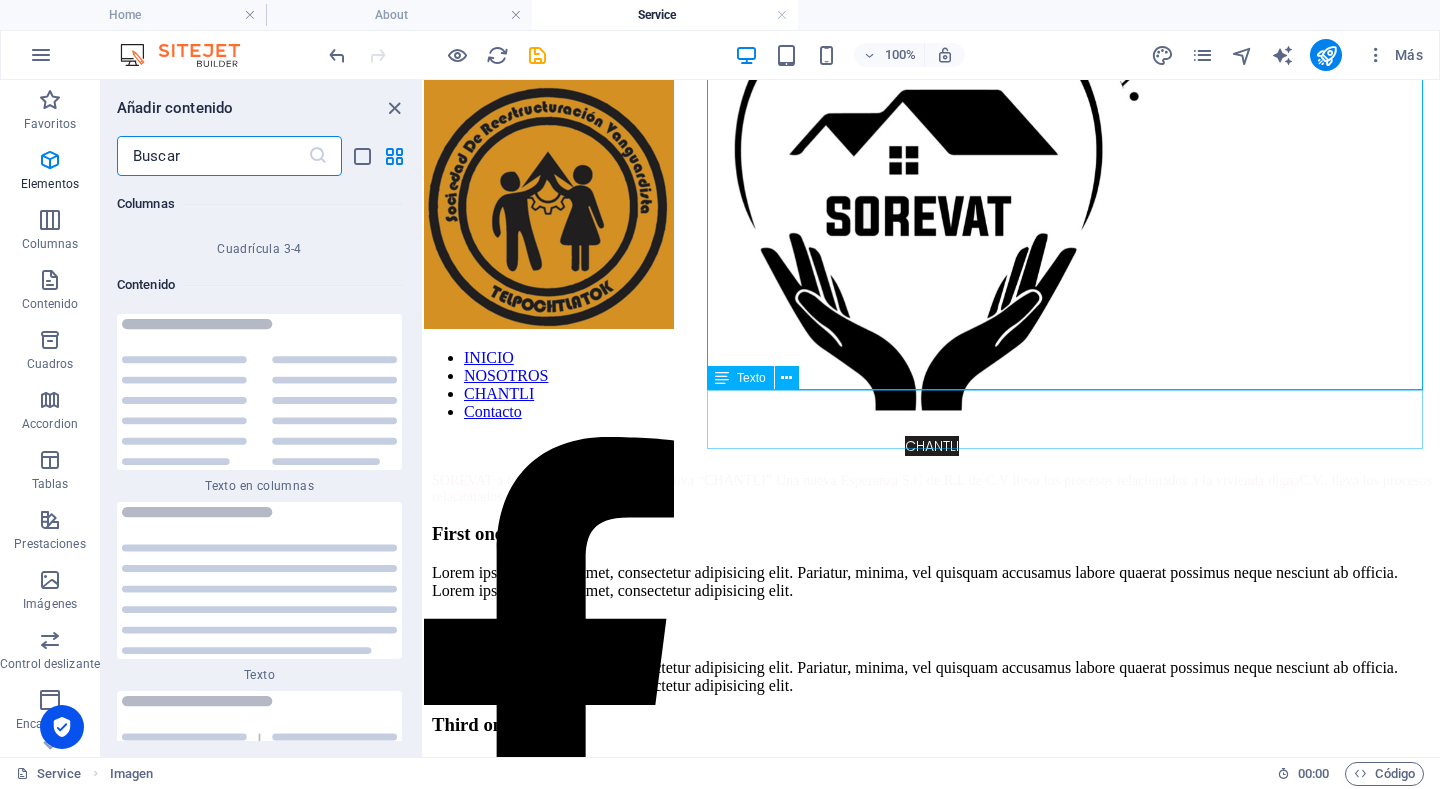 scroll, scrollTop: 6786, scrollLeft: 0, axis: vertical 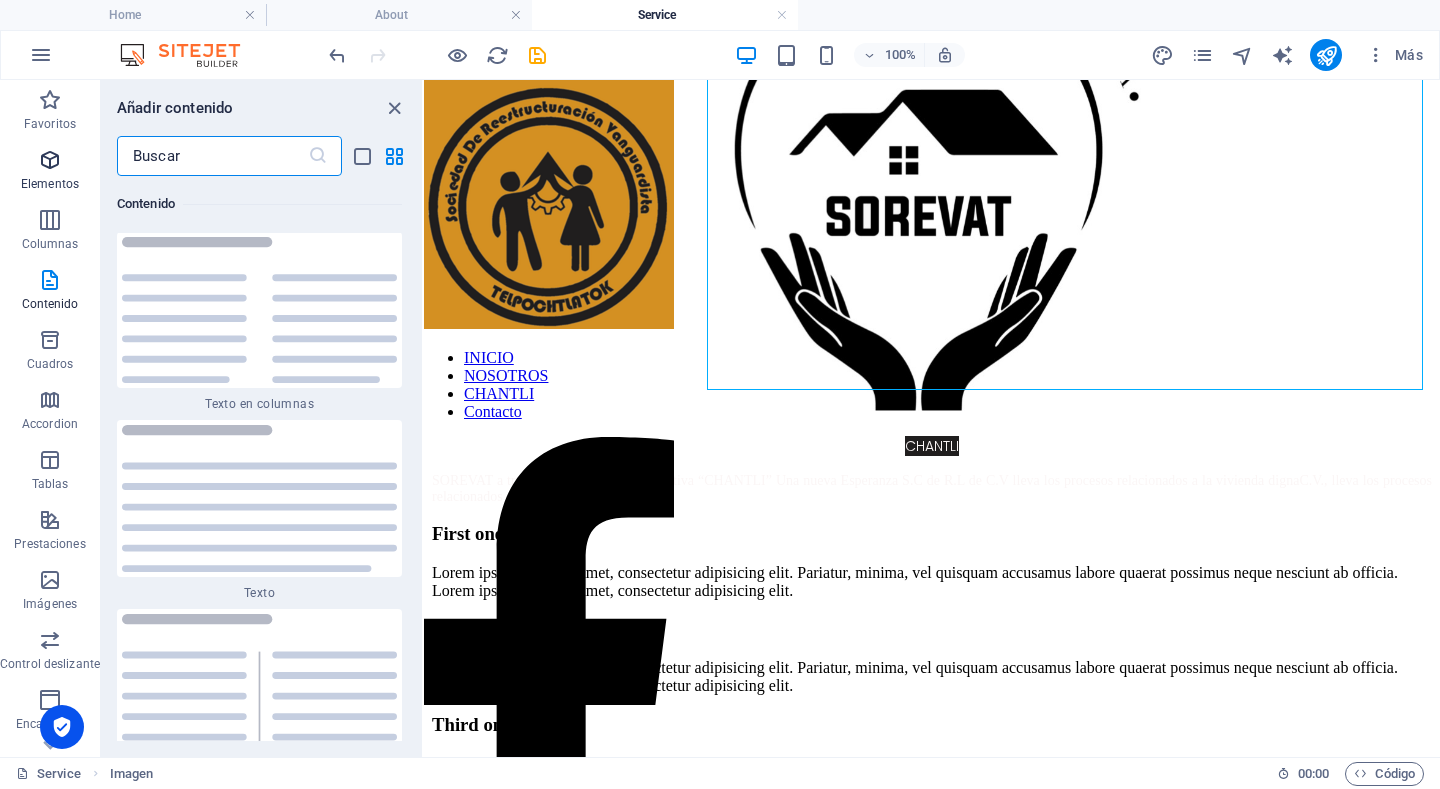 click at bounding box center (50, 160) 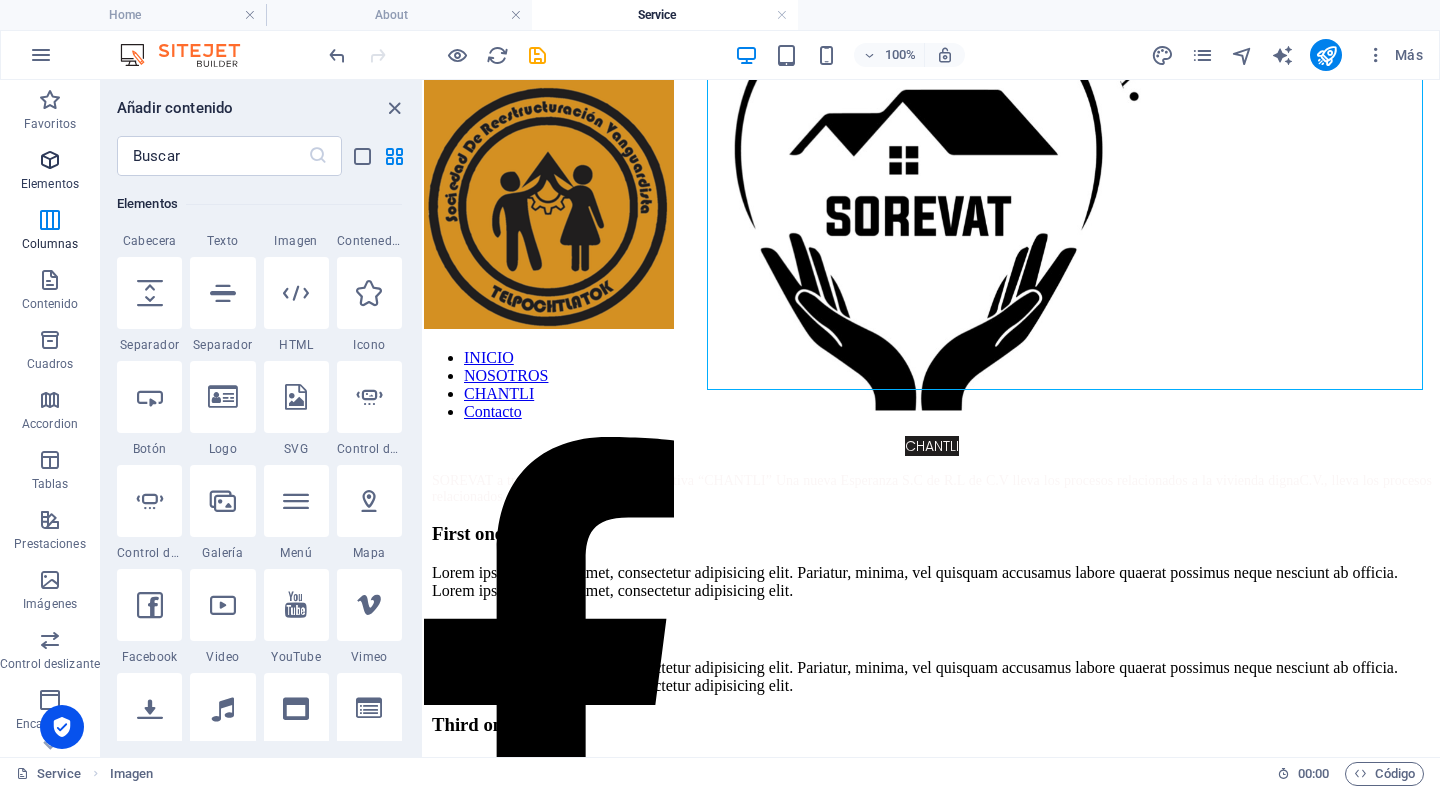 scroll, scrollTop: 377, scrollLeft: 0, axis: vertical 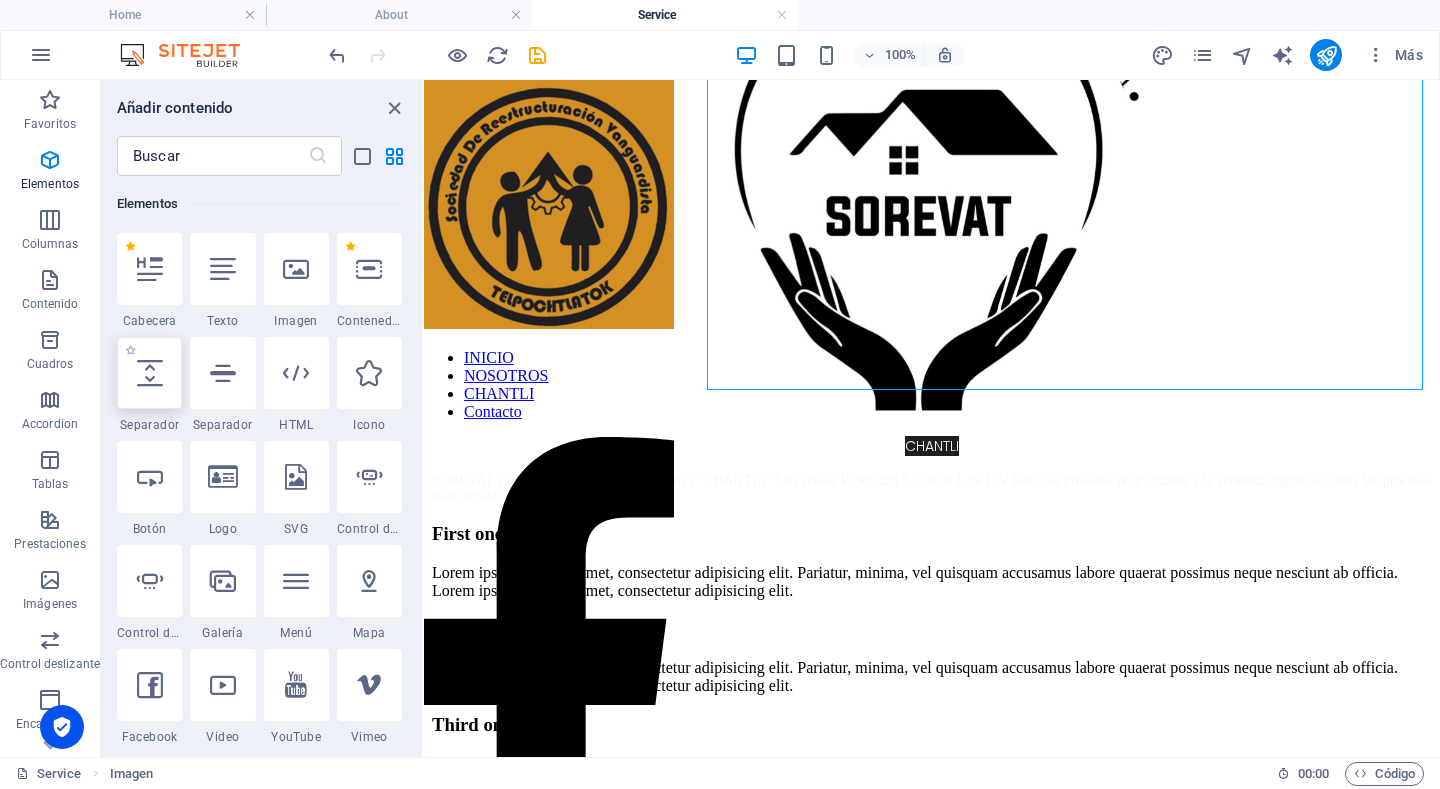 click at bounding box center (149, 373) 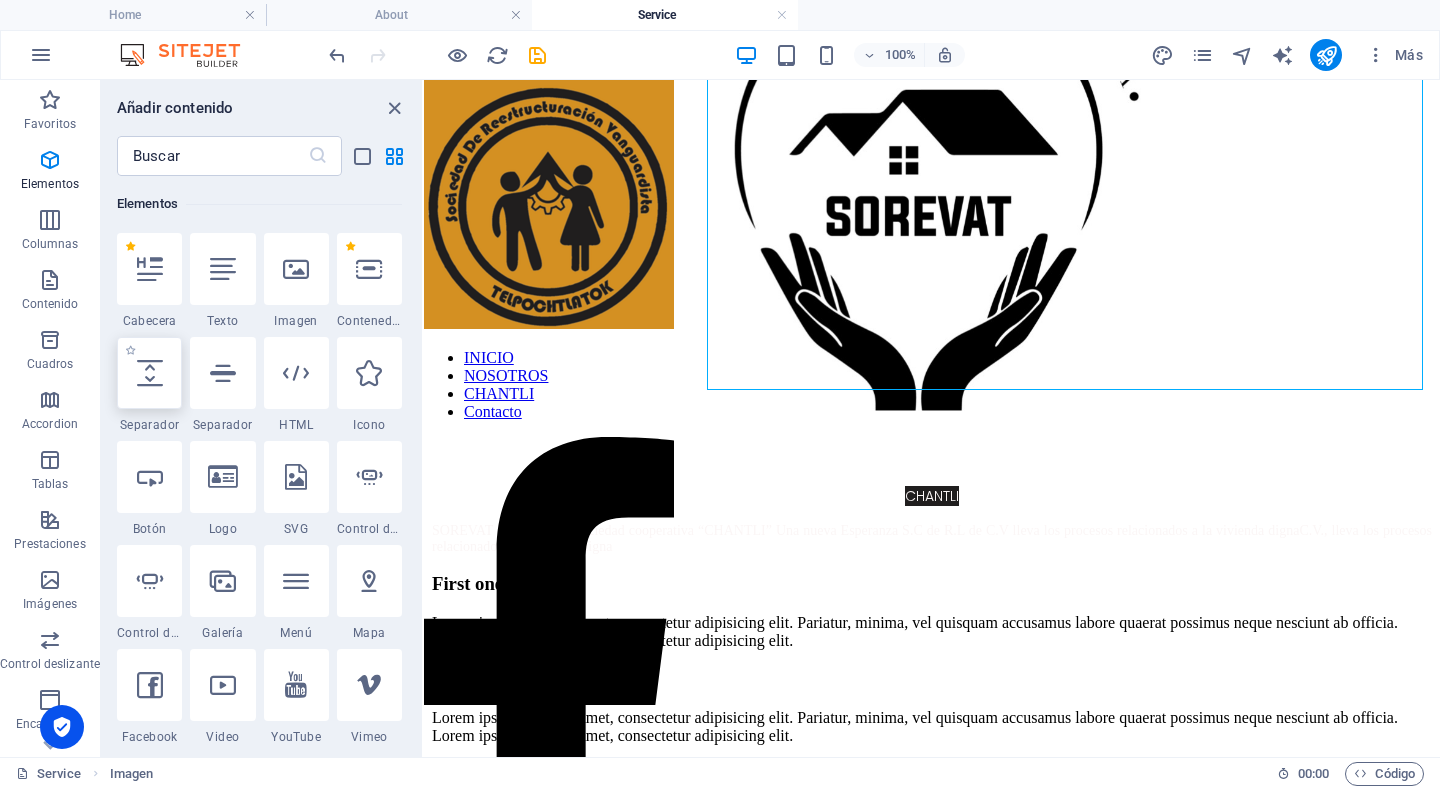 select on "px" 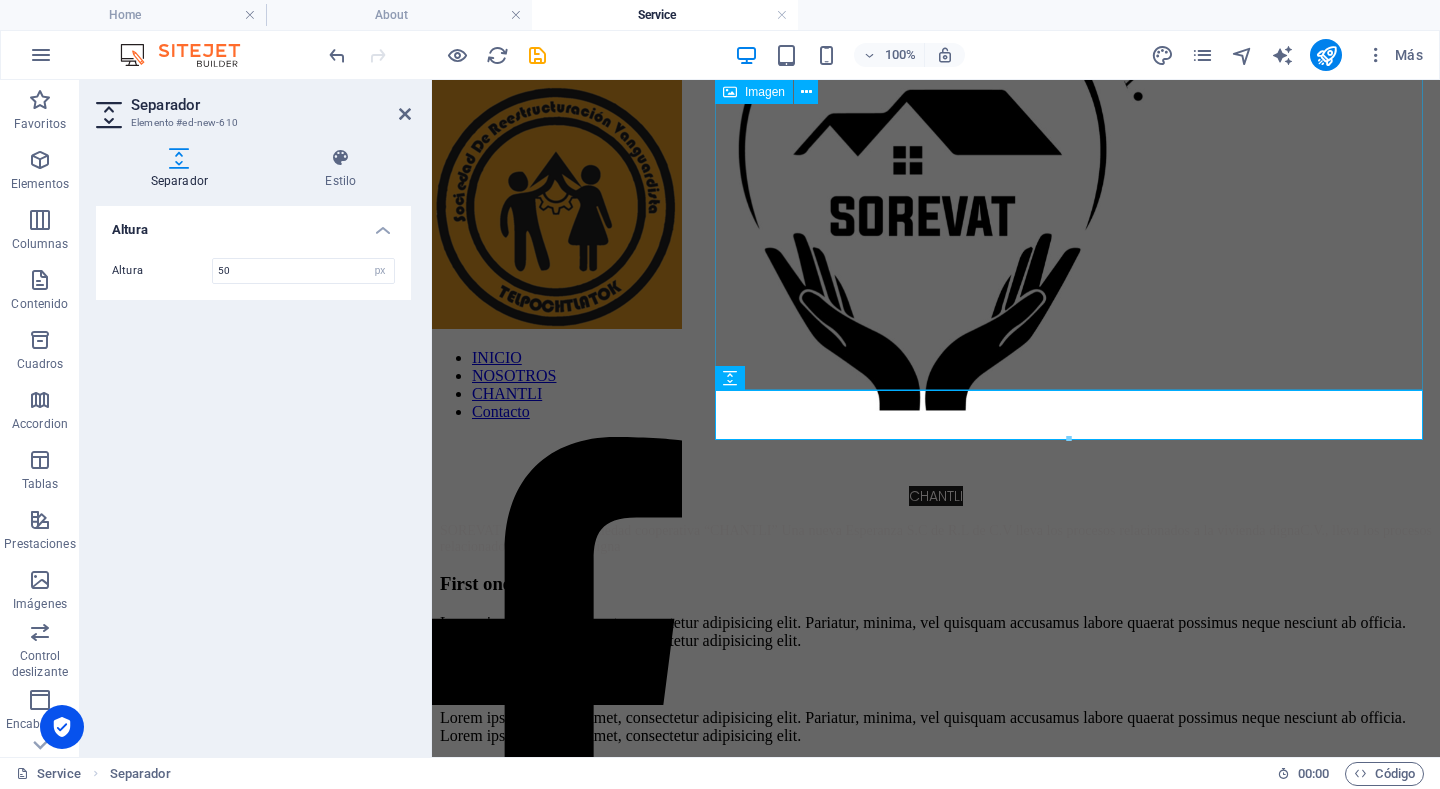 click at bounding box center [936, 168] 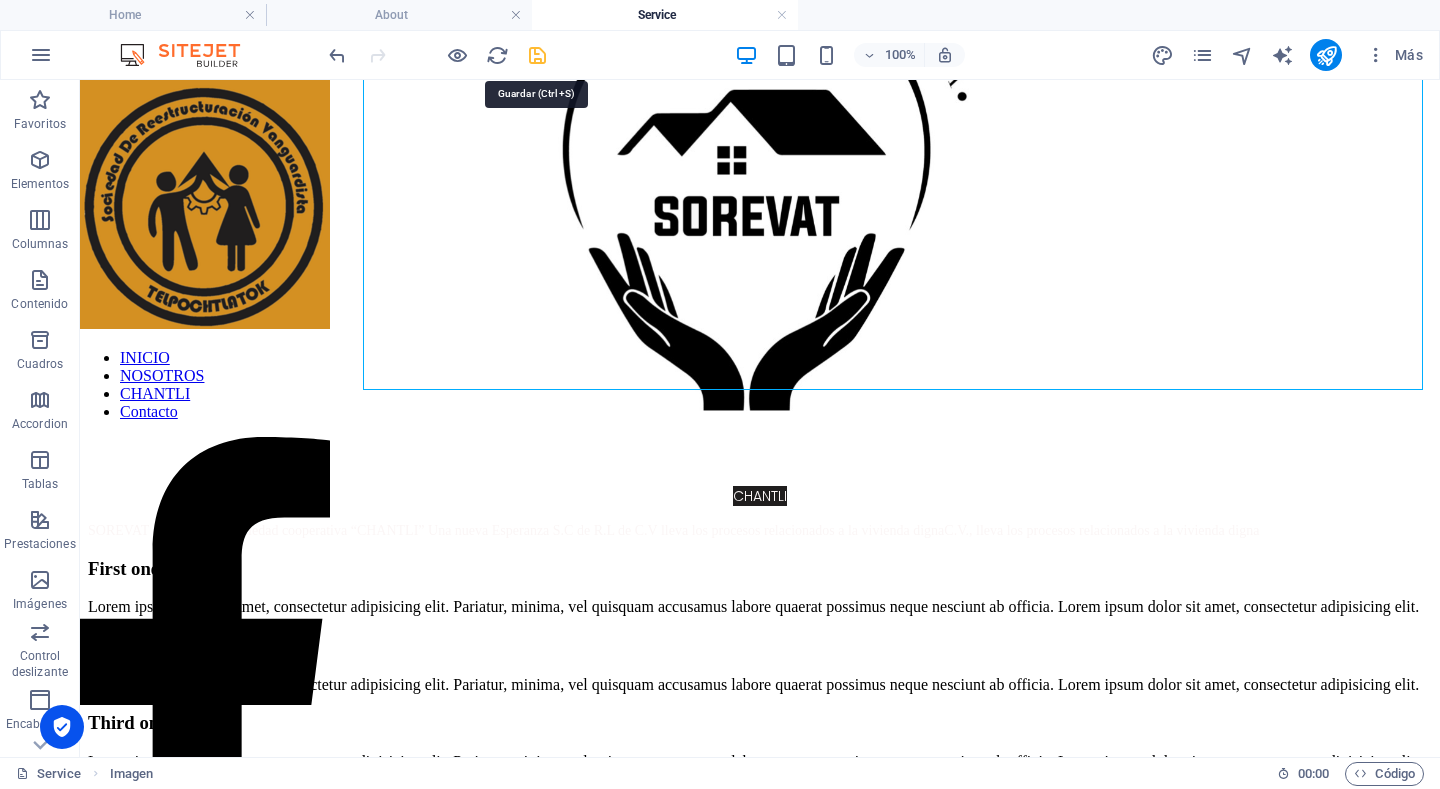 click at bounding box center (537, 55) 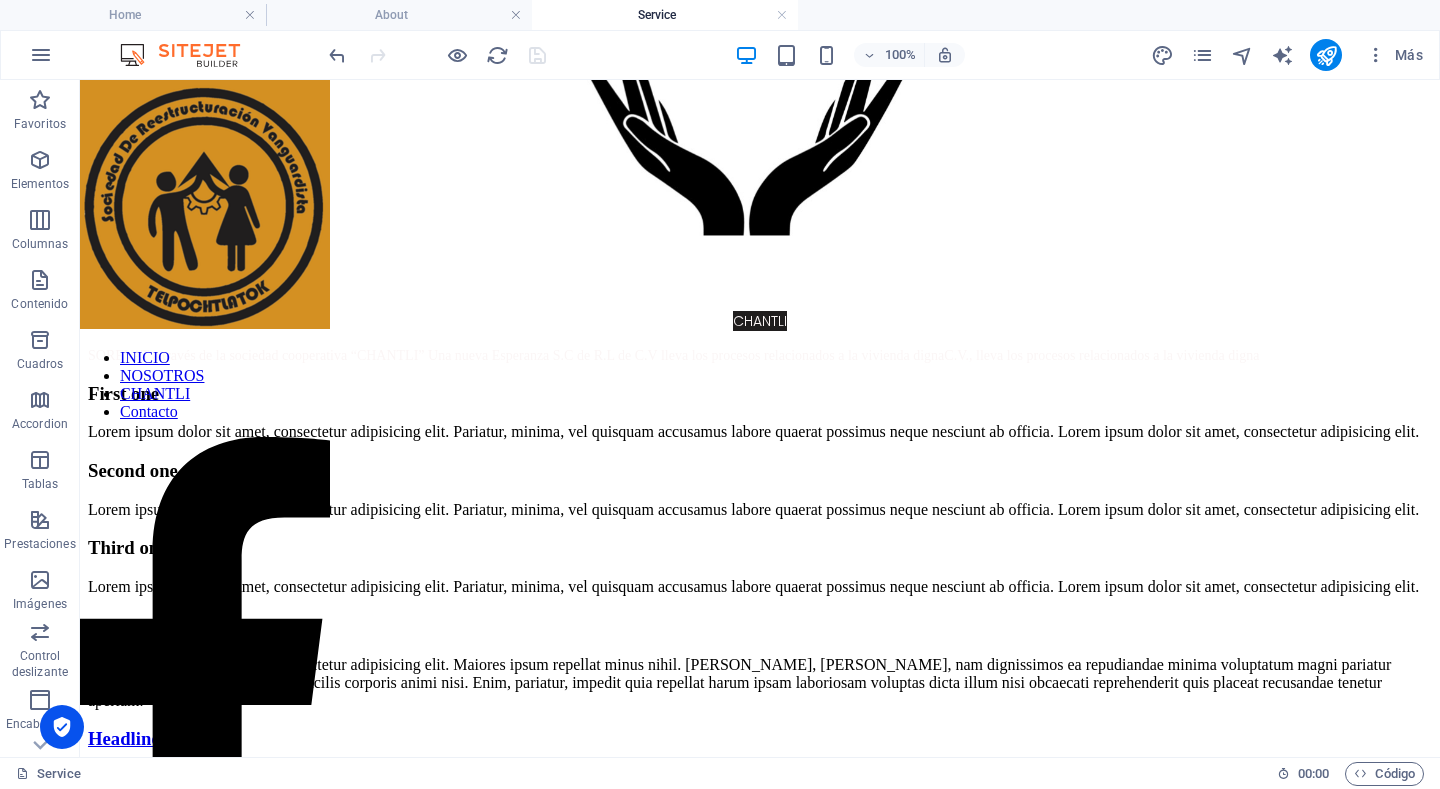 scroll, scrollTop: 0, scrollLeft: 0, axis: both 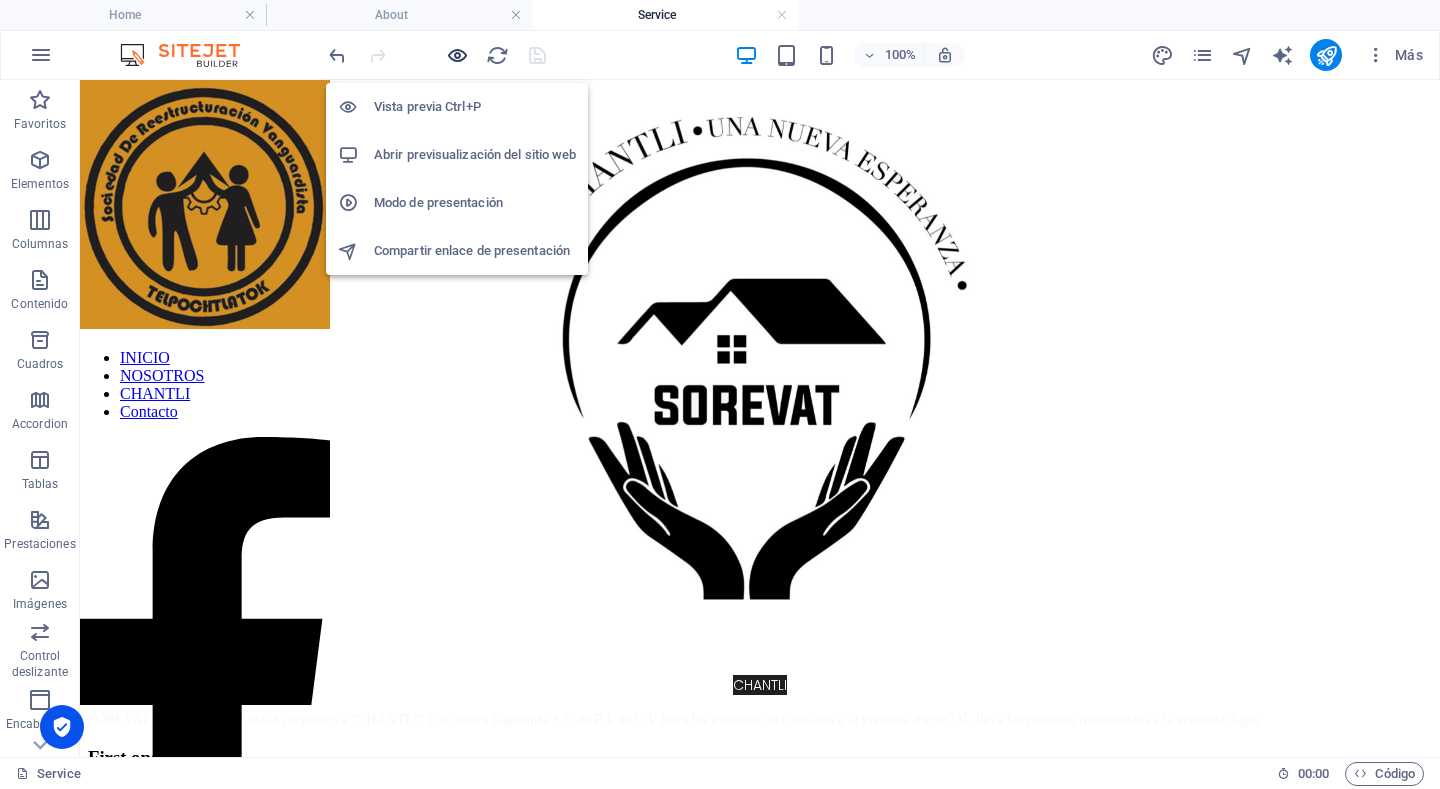 click at bounding box center (457, 55) 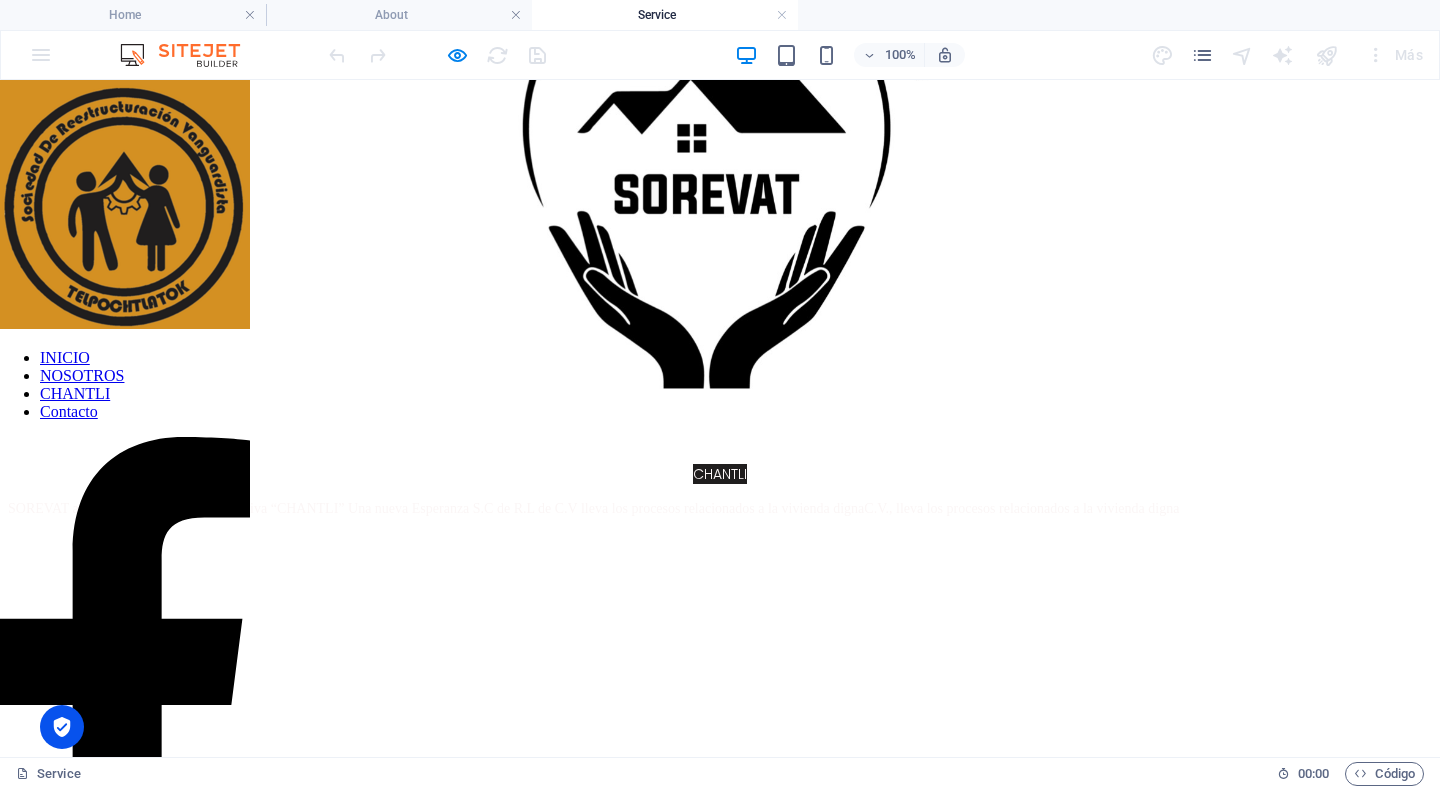 scroll, scrollTop: 0, scrollLeft: 0, axis: both 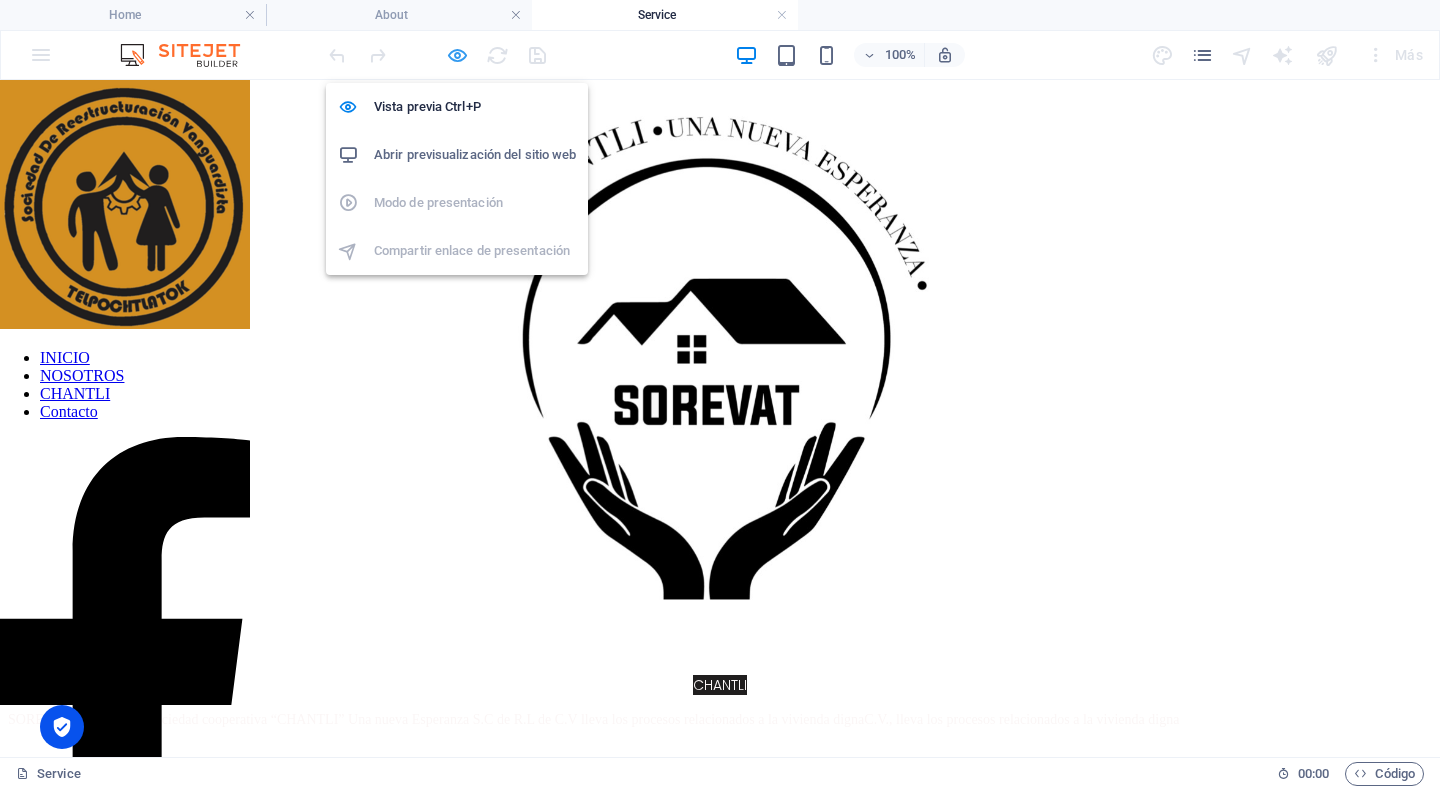 click at bounding box center [457, 55] 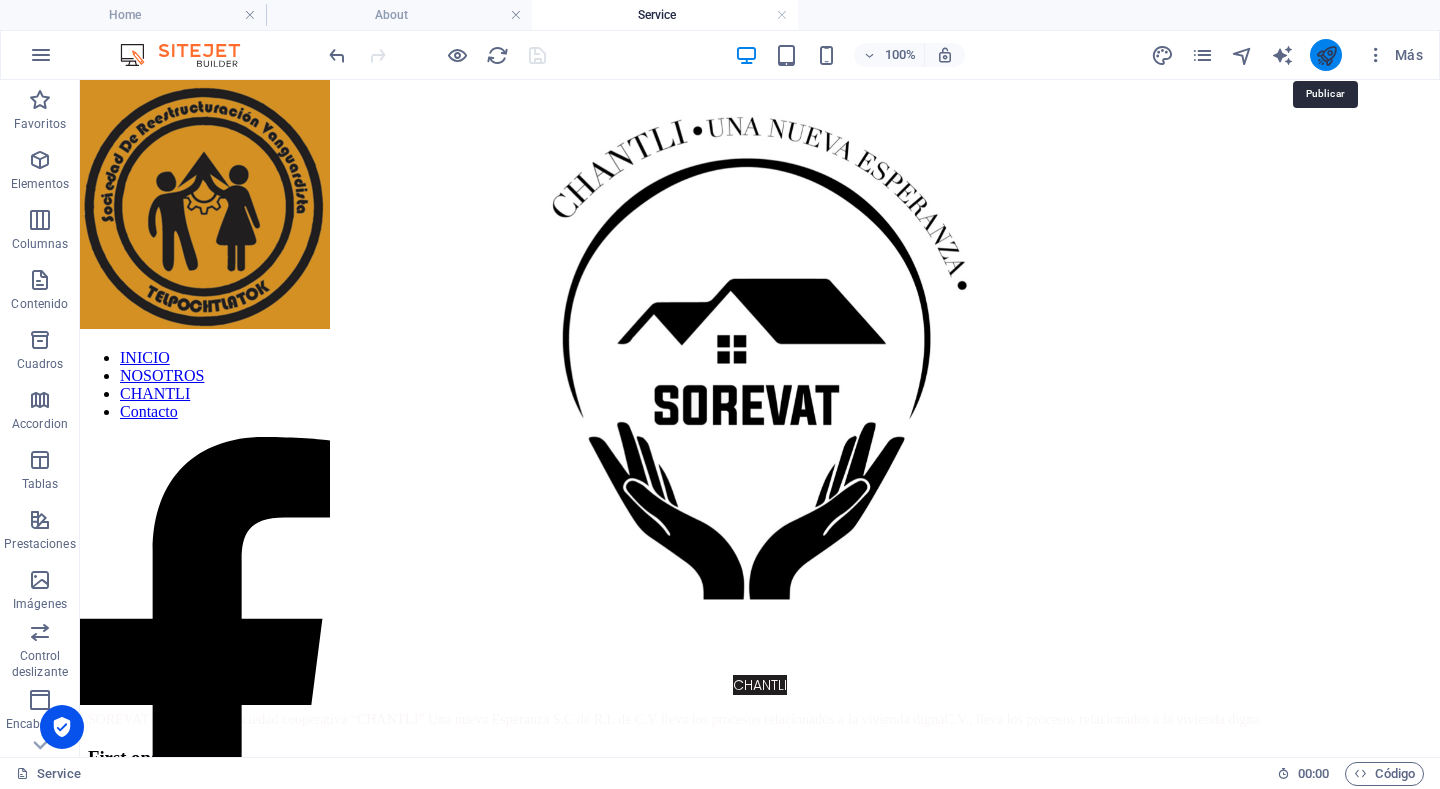 click at bounding box center [1326, 55] 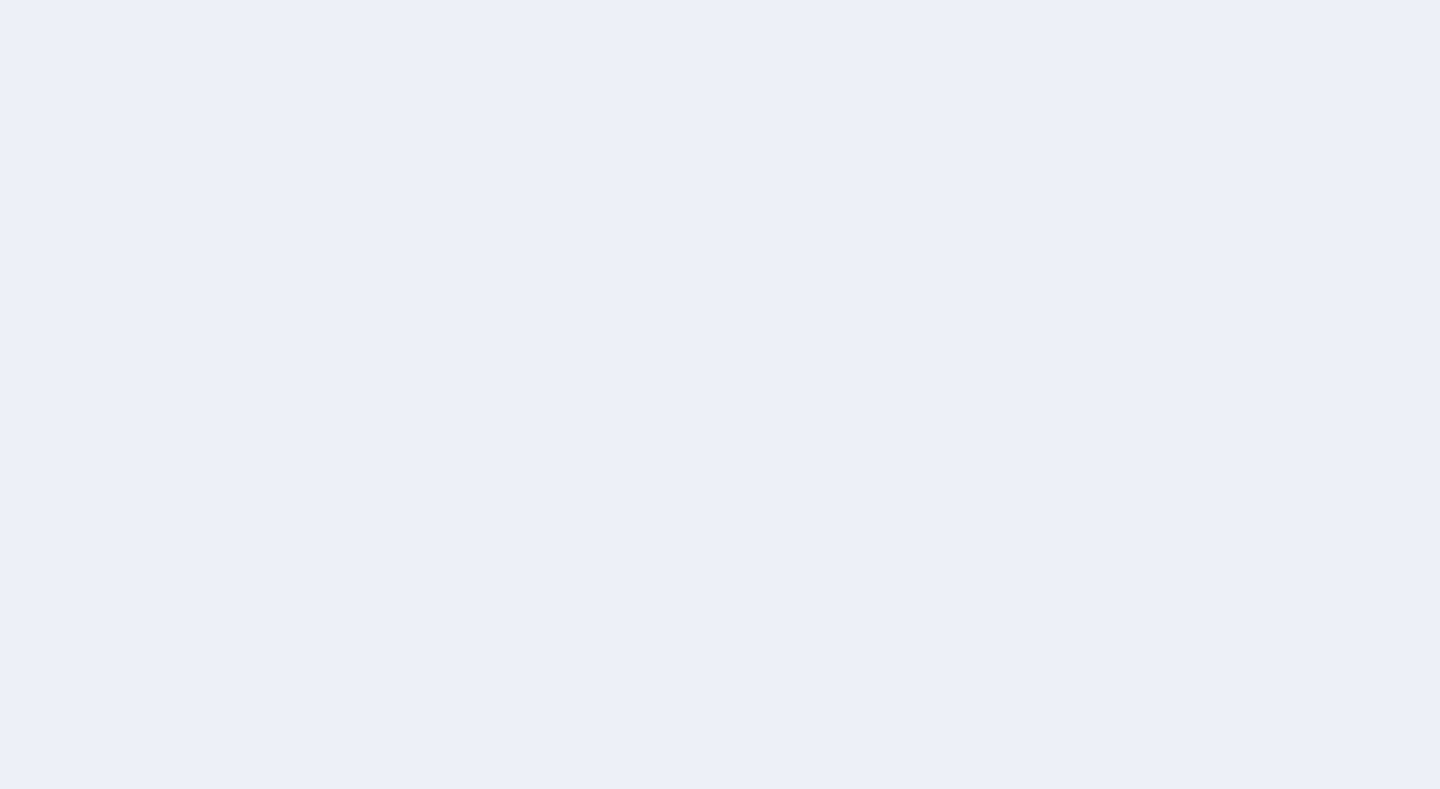 scroll, scrollTop: 0, scrollLeft: 0, axis: both 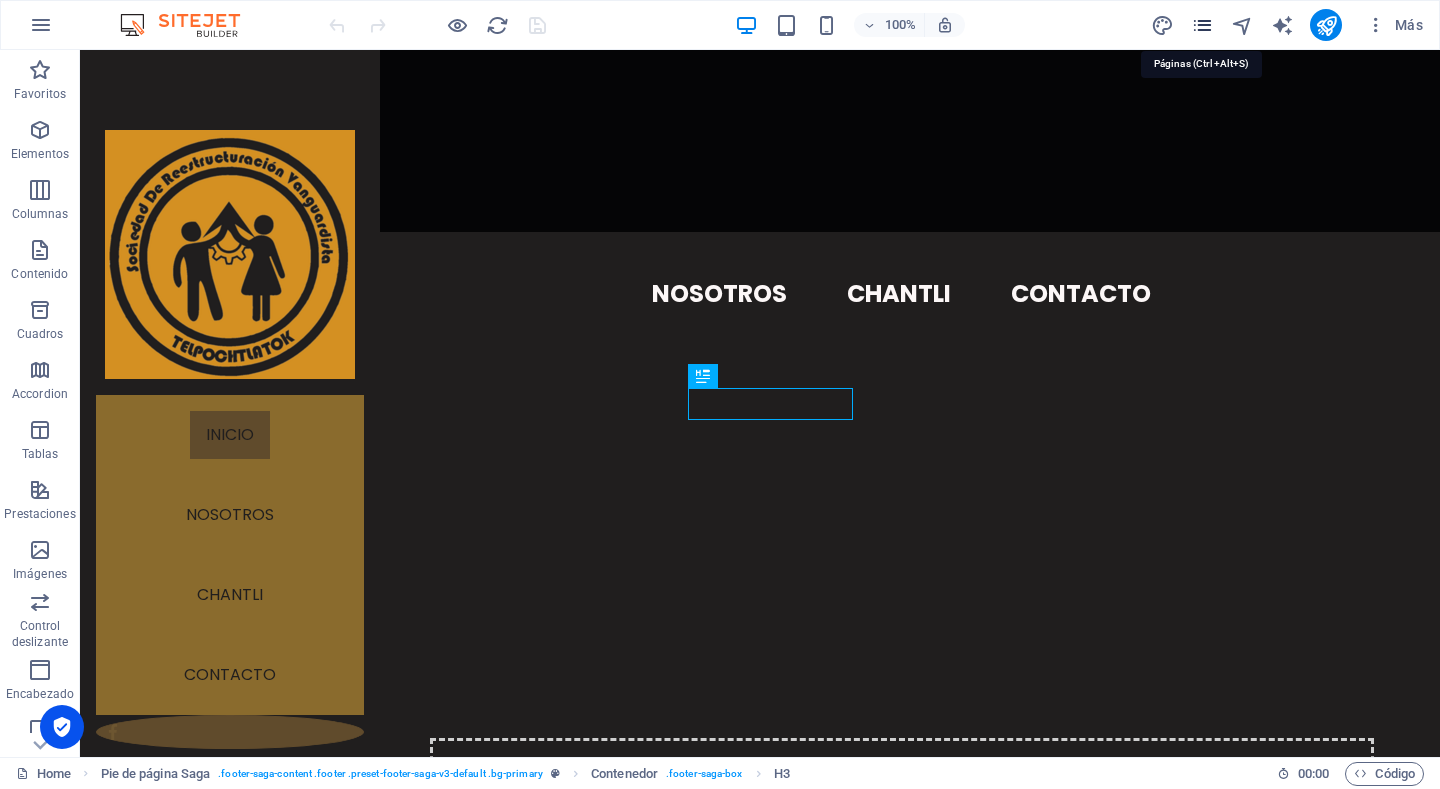 click at bounding box center (1202, 25) 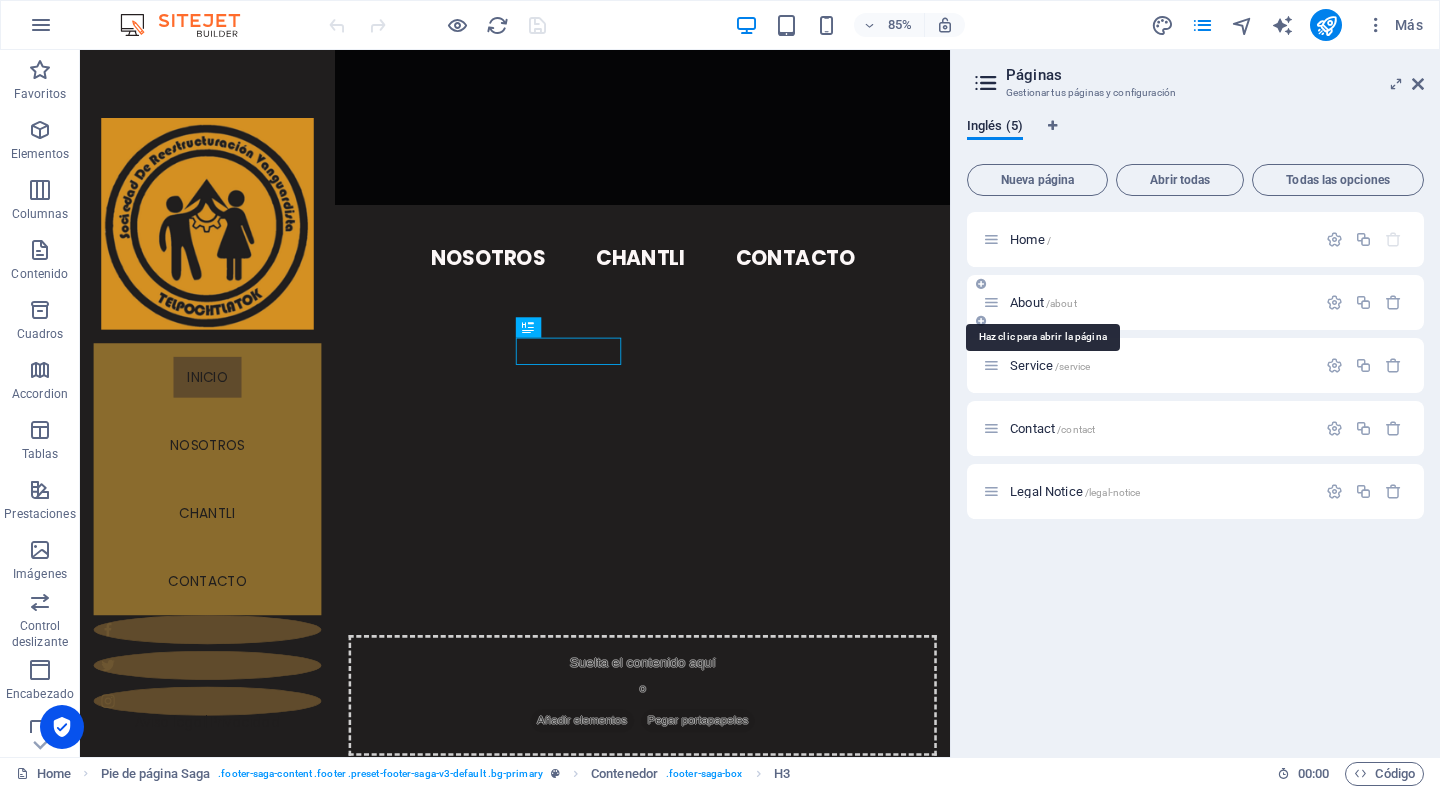 click on "About /about" at bounding box center [1043, 302] 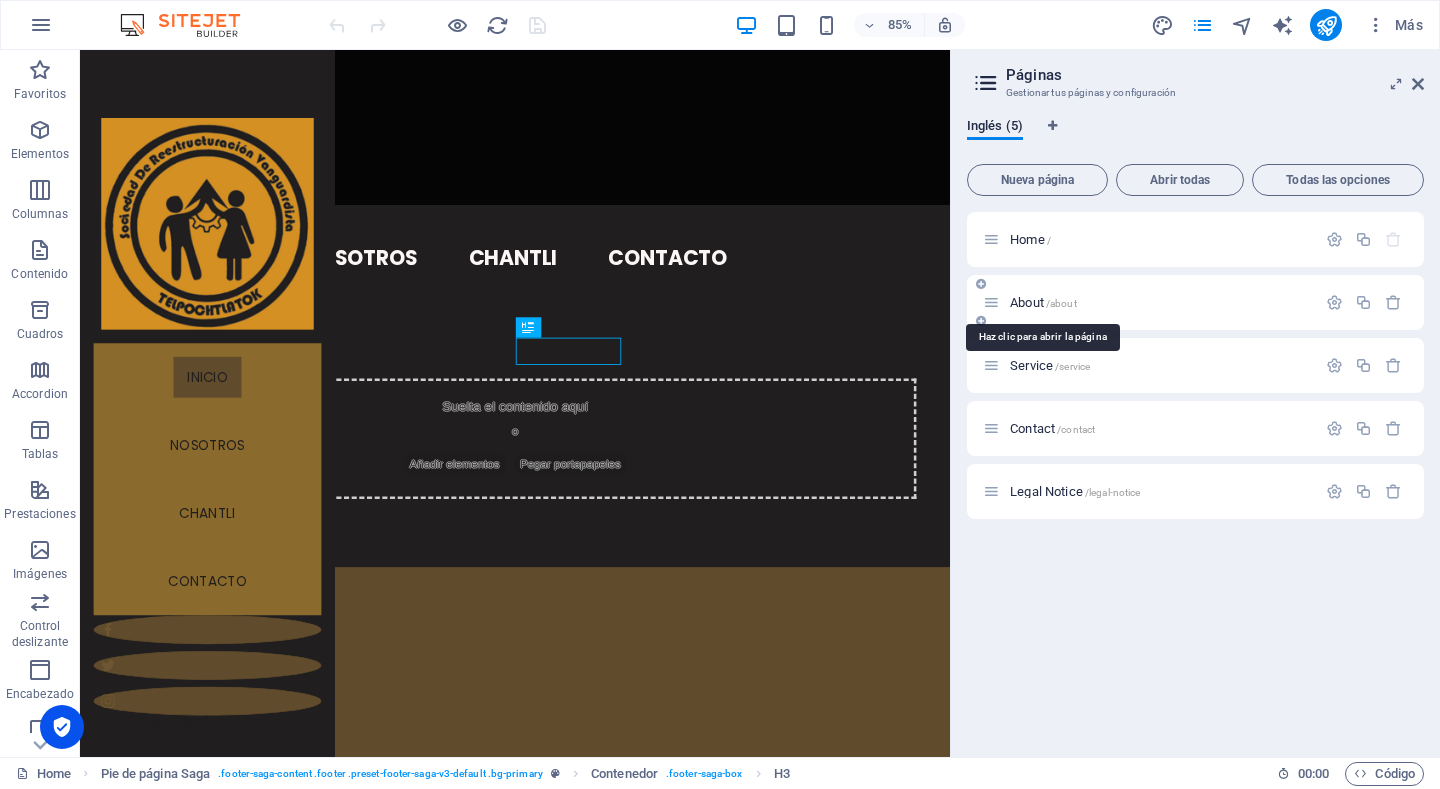 scroll, scrollTop: 0, scrollLeft: 0, axis: both 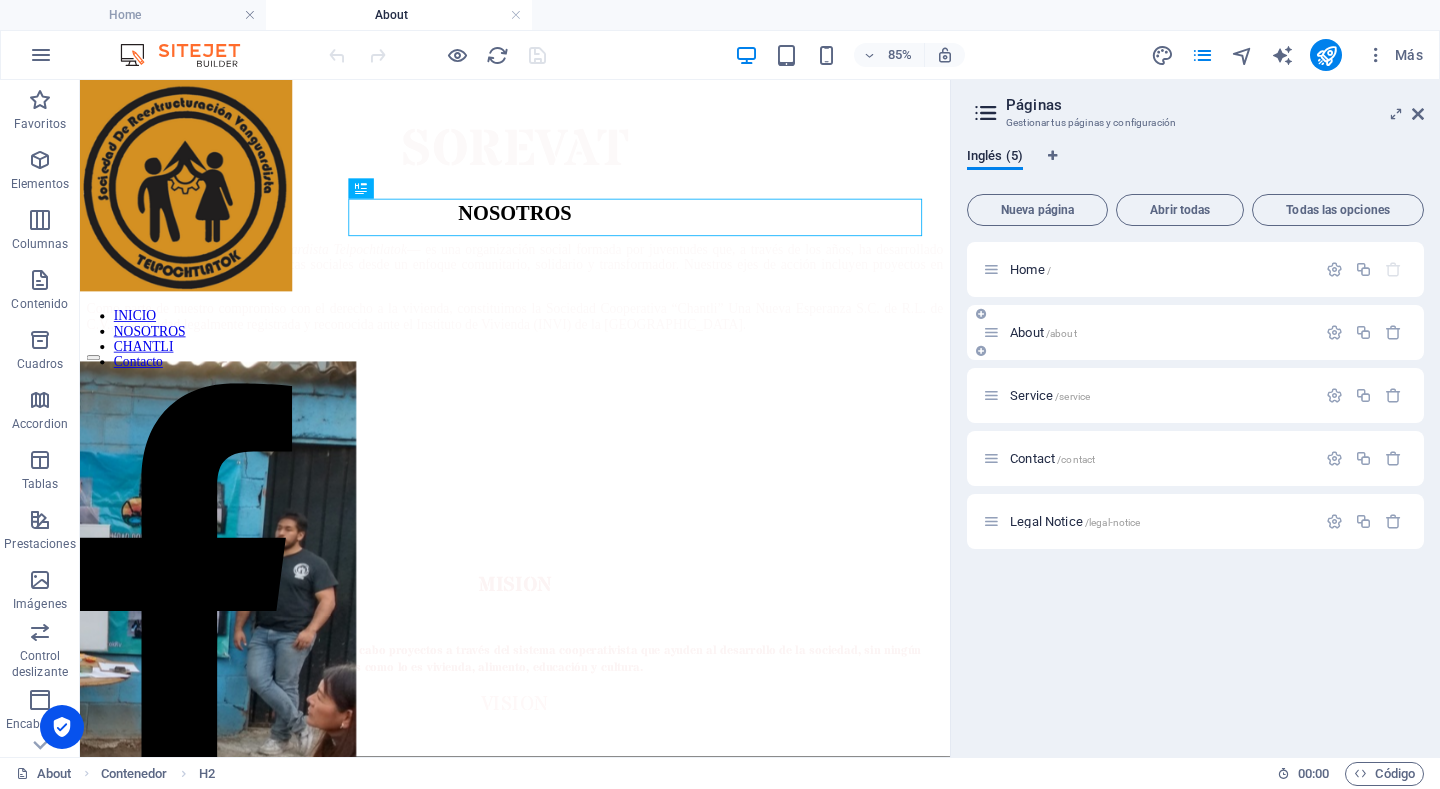 click on "About /about" at bounding box center [1043, 332] 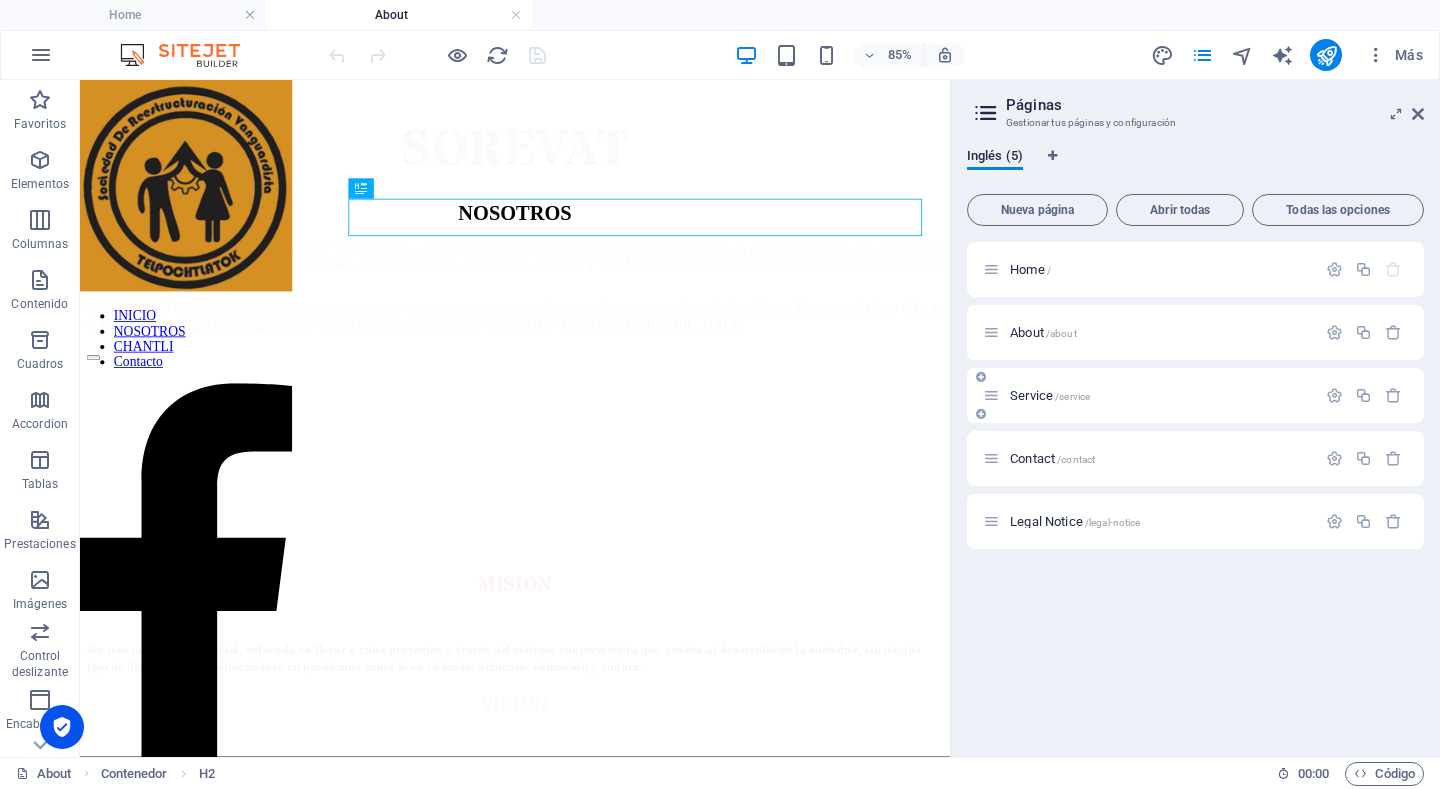 click on "Service /service" at bounding box center [1050, 395] 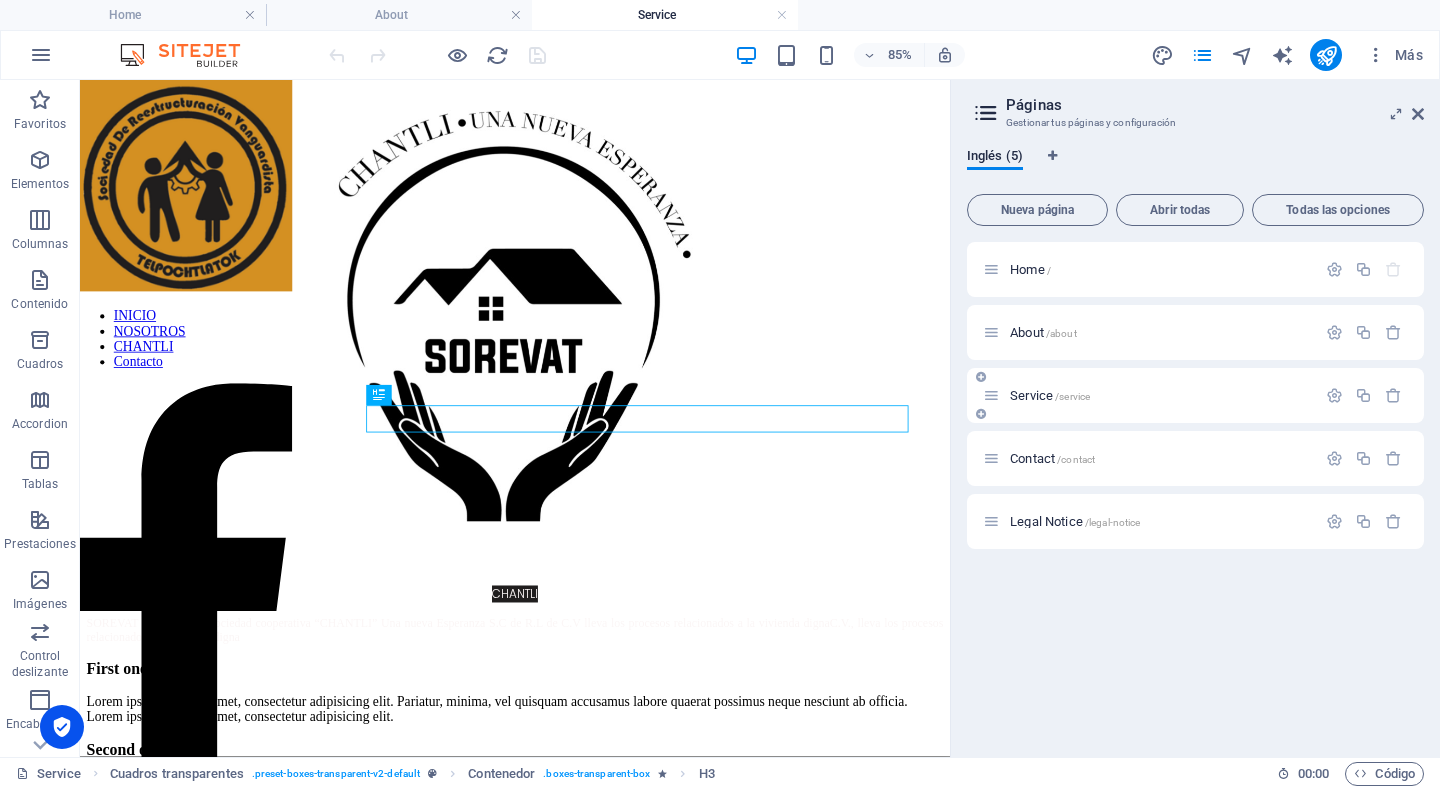 scroll, scrollTop: 335, scrollLeft: 0, axis: vertical 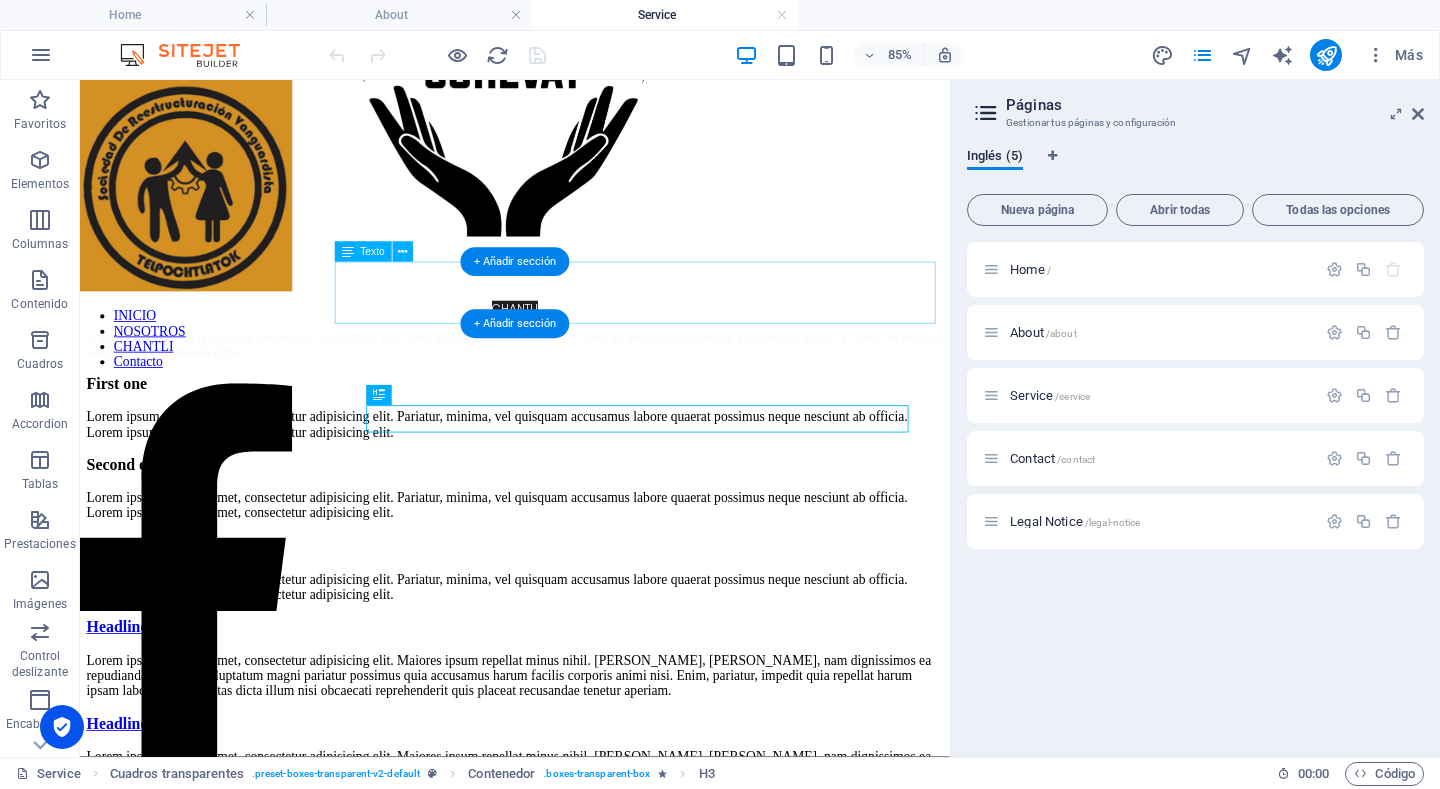 click on "CHANTLI SOREVAT a través de la sociedad cooperativa “CHANTLI” Una nueva Esperanza S.C de R.L de C.V lleva los procesos relacionados a la vivienda digna  C.V., lleva los procesos relacionados a la vivienda digna" at bounding box center [592, 374] 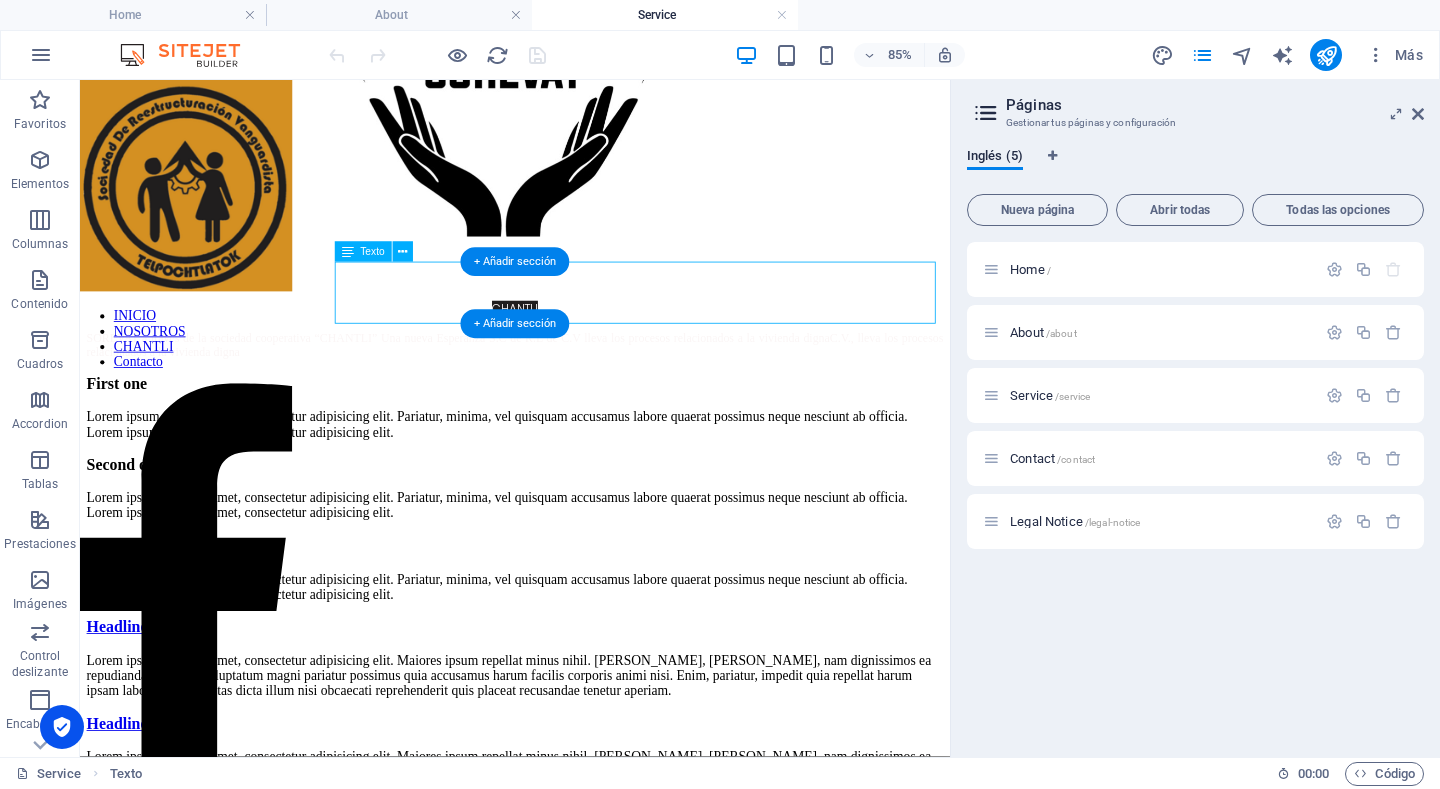 click on "CHANTLI SOREVAT a través de la sociedad cooperativa “CHANTLI” Una nueva Esperanza S.C de R.L de C.V lleva los procesos relacionados a la vivienda digna  C.V., lleva los procesos relacionados a la vivienda digna" at bounding box center [592, 374] 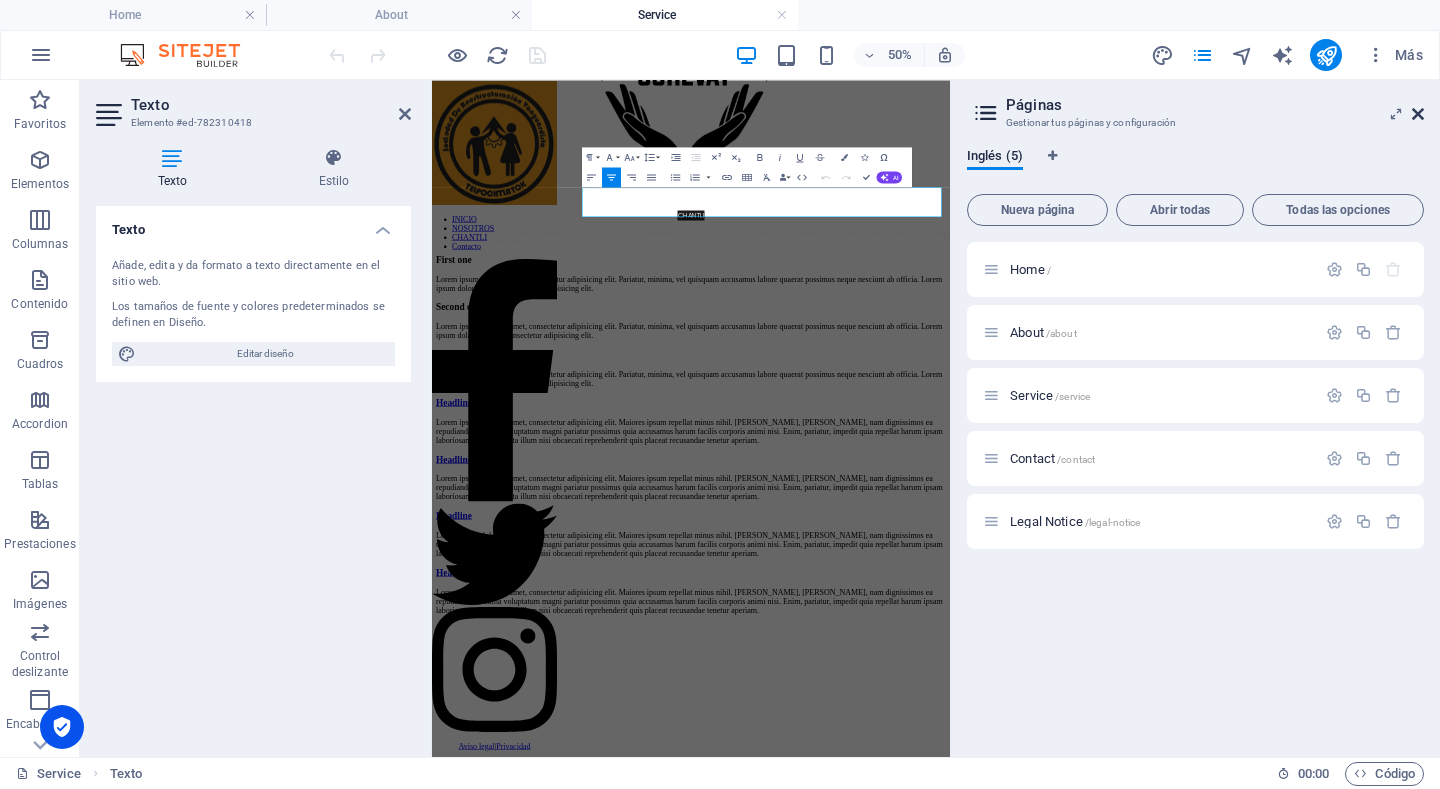click at bounding box center [1418, 114] 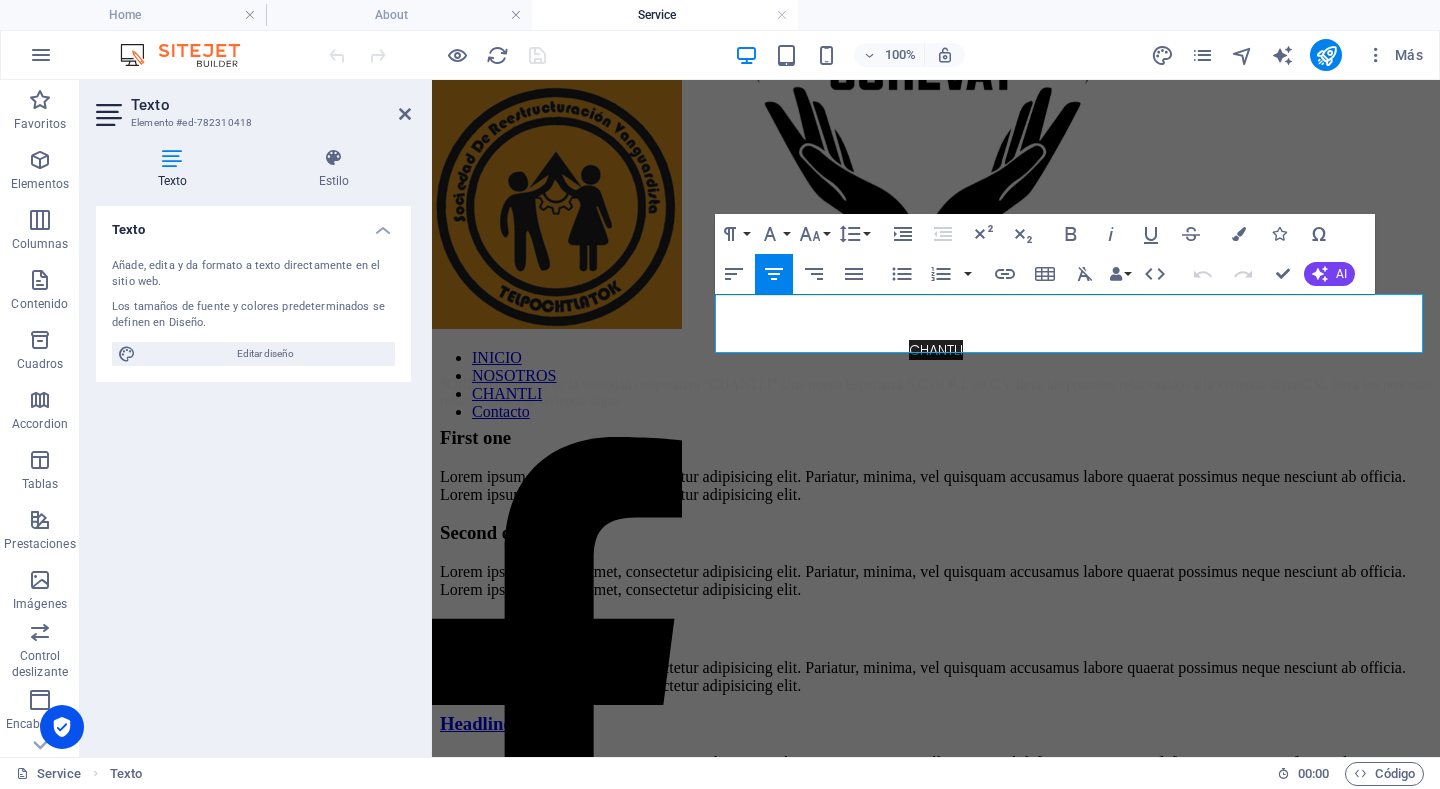 drag, startPoint x: 1040, startPoint y: 303, endPoint x: 1439, endPoint y: 356, distance: 402.50467 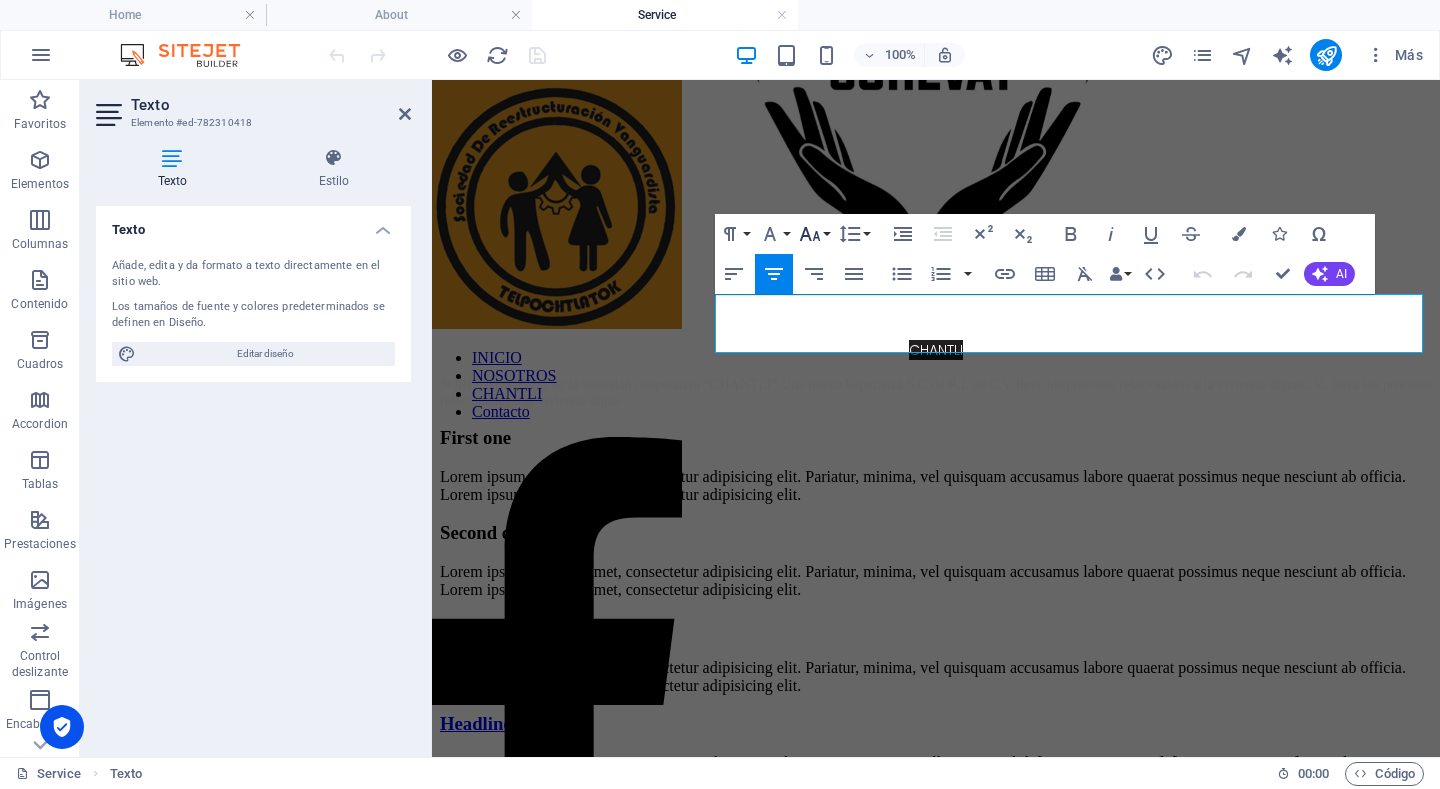 click on "Font Size" at bounding box center [814, 234] 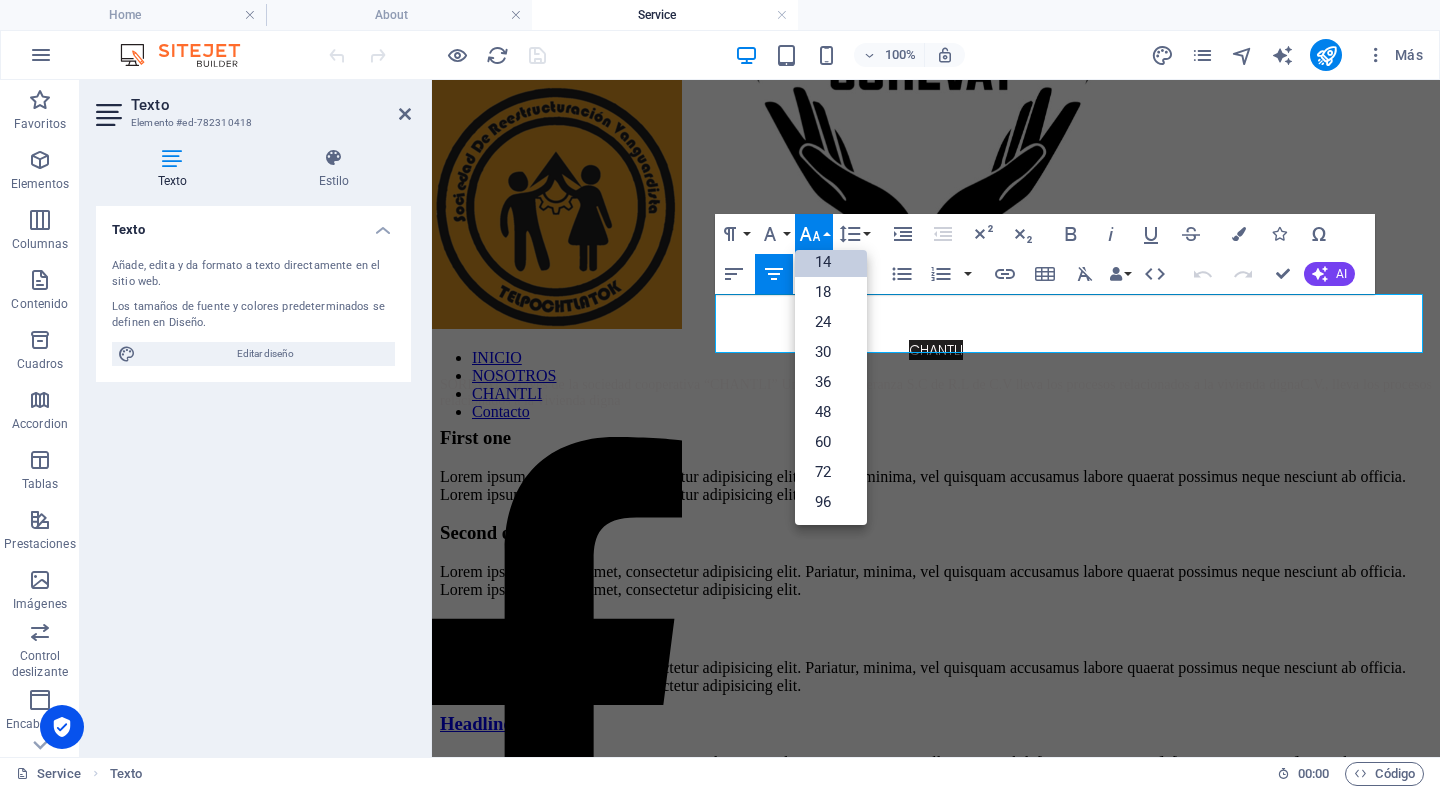 scroll, scrollTop: 161, scrollLeft: 0, axis: vertical 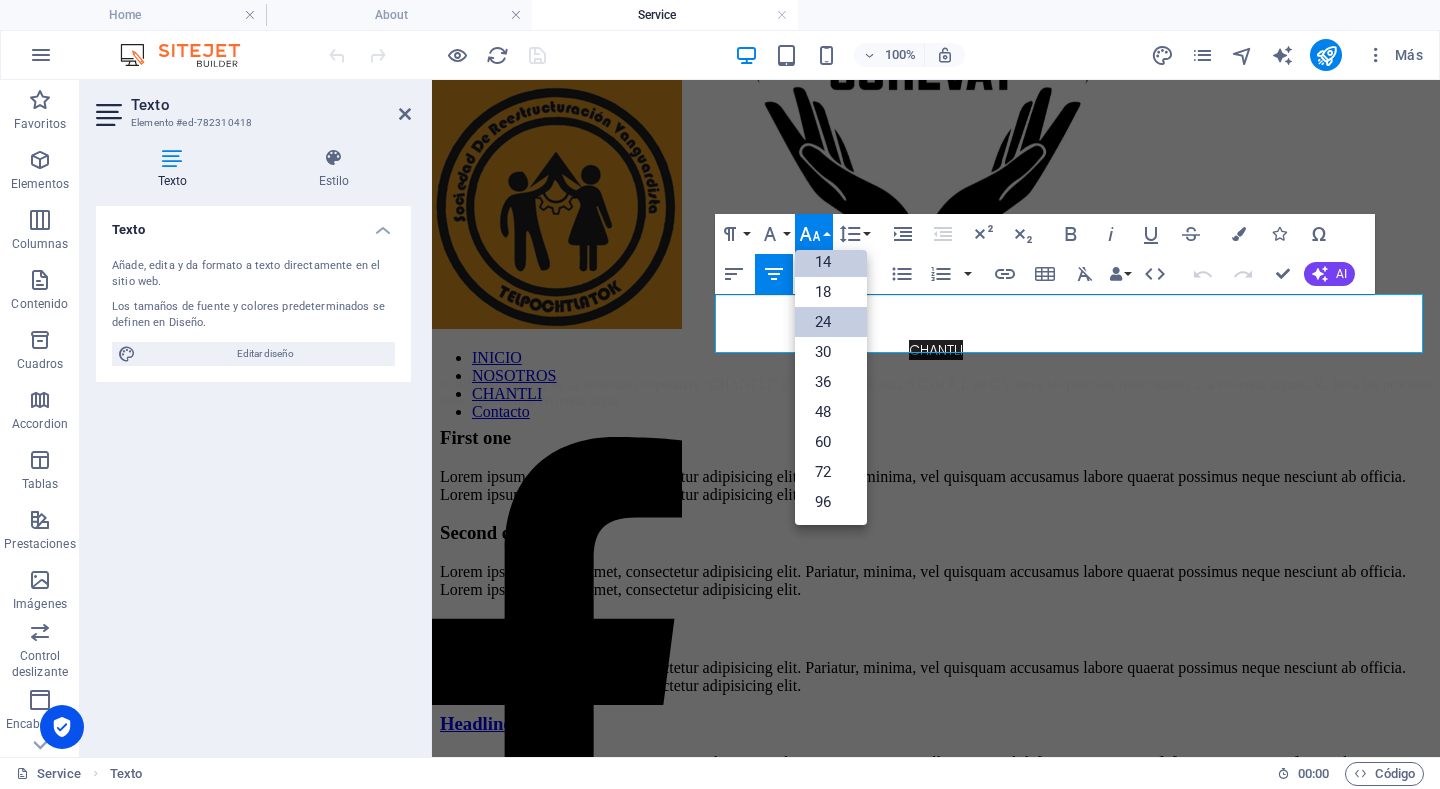 click on "24" at bounding box center (831, 322) 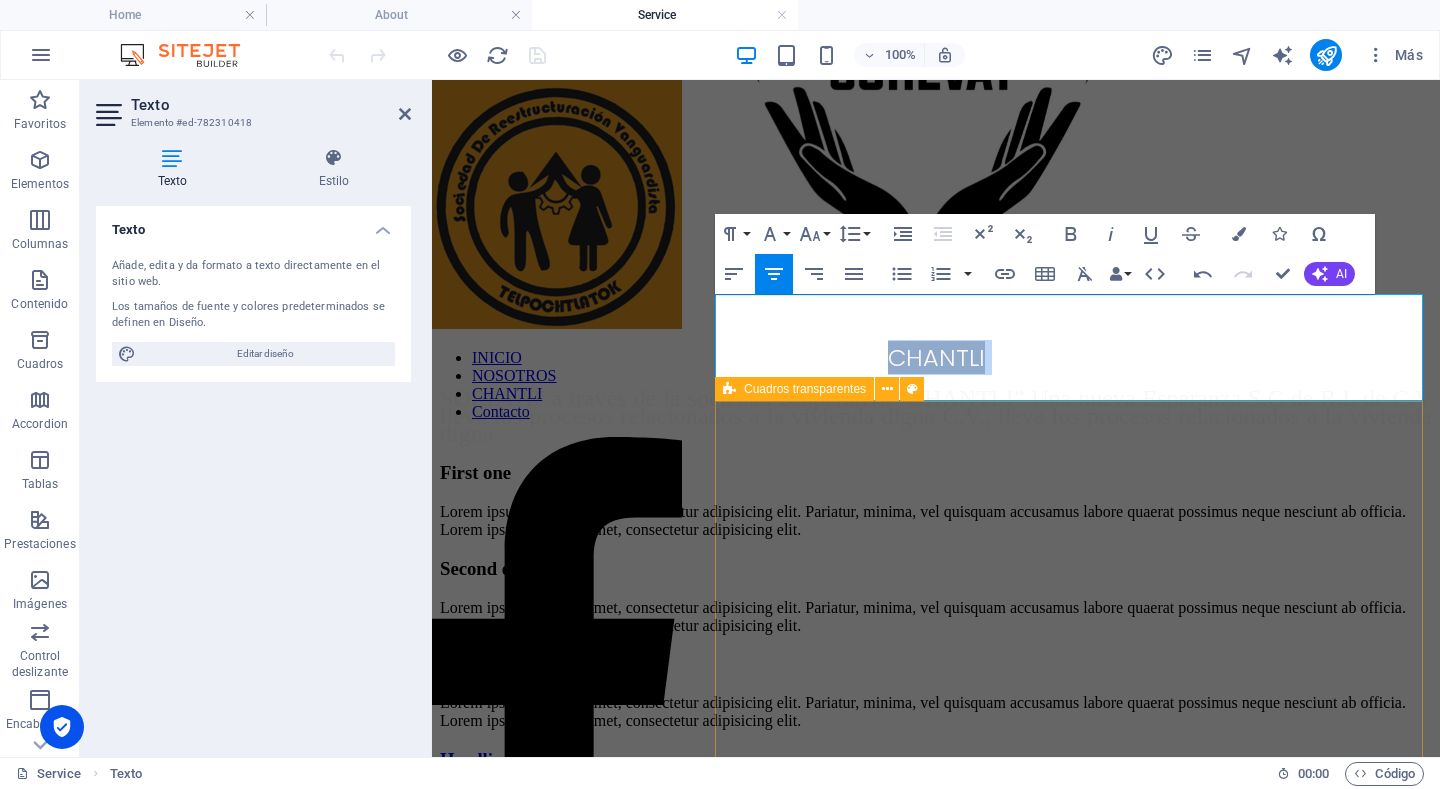 click on "First one Lorem ipsum dolor sit amet, consectetur adipisicing elit. Pariatur, minima, vel quisquam accusamus labore quaerat possimus neque nesciunt ab officia. Lorem ipsum dolor sit amet, consectetur adipisicing elit. Second one Lorem ipsum dolor sit amet, consectetur adipisicing elit. Pariatur, minima, vel quisquam accusamus labore quaerat possimus neque nesciunt ab officia. Lorem ipsum dolor sit amet, consectetur adipisicing elit. Third one Lorem ipsum dolor sit amet, consectetur adipisicing elit. Pariatur, minima, vel quisquam accusamus labore quaerat possimus neque nesciunt ab officia. Lorem ipsum dolor sit amet, consectetur adipisicing elit." at bounding box center [936, 596] 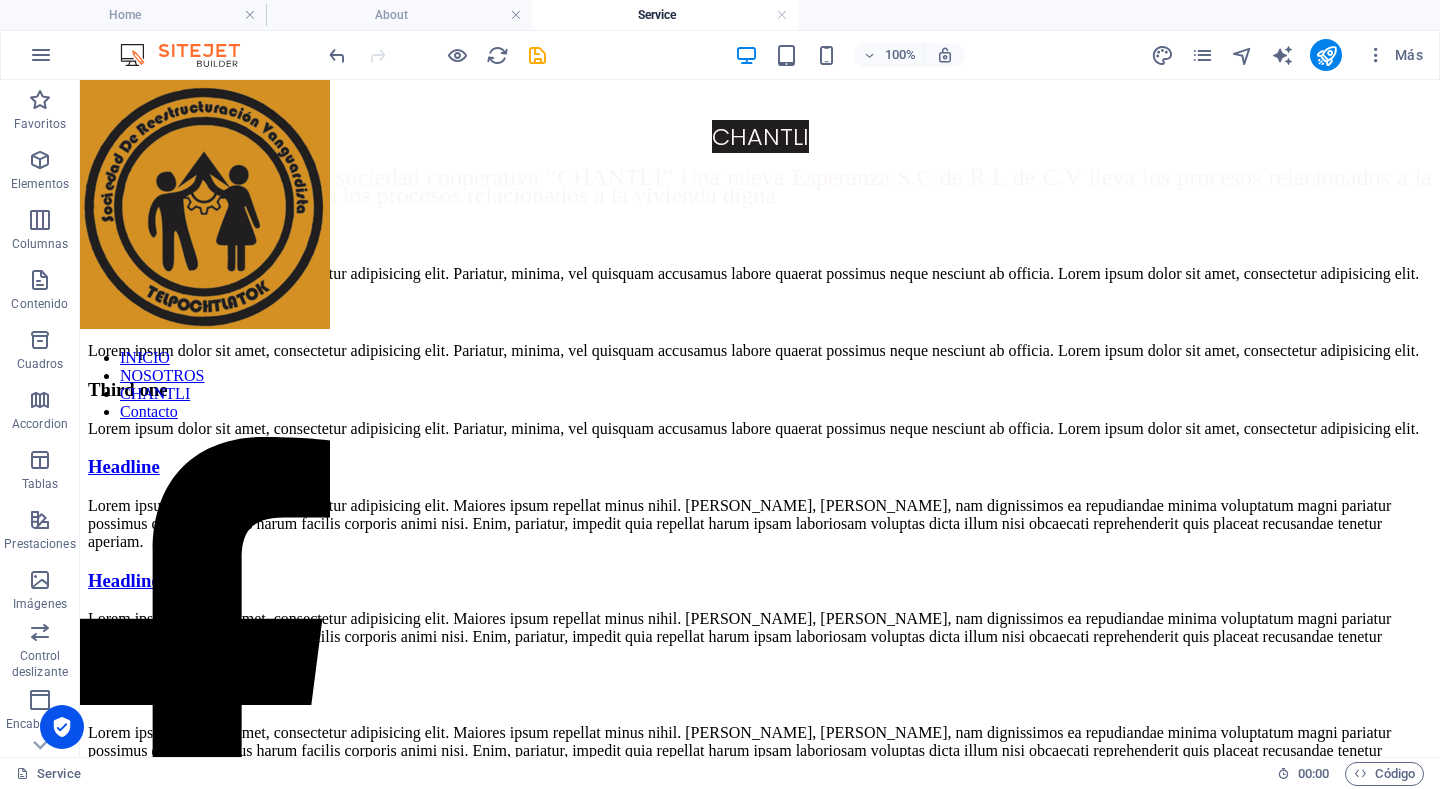 scroll, scrollTop: 156, scrollLeft: 0, axis: vertical 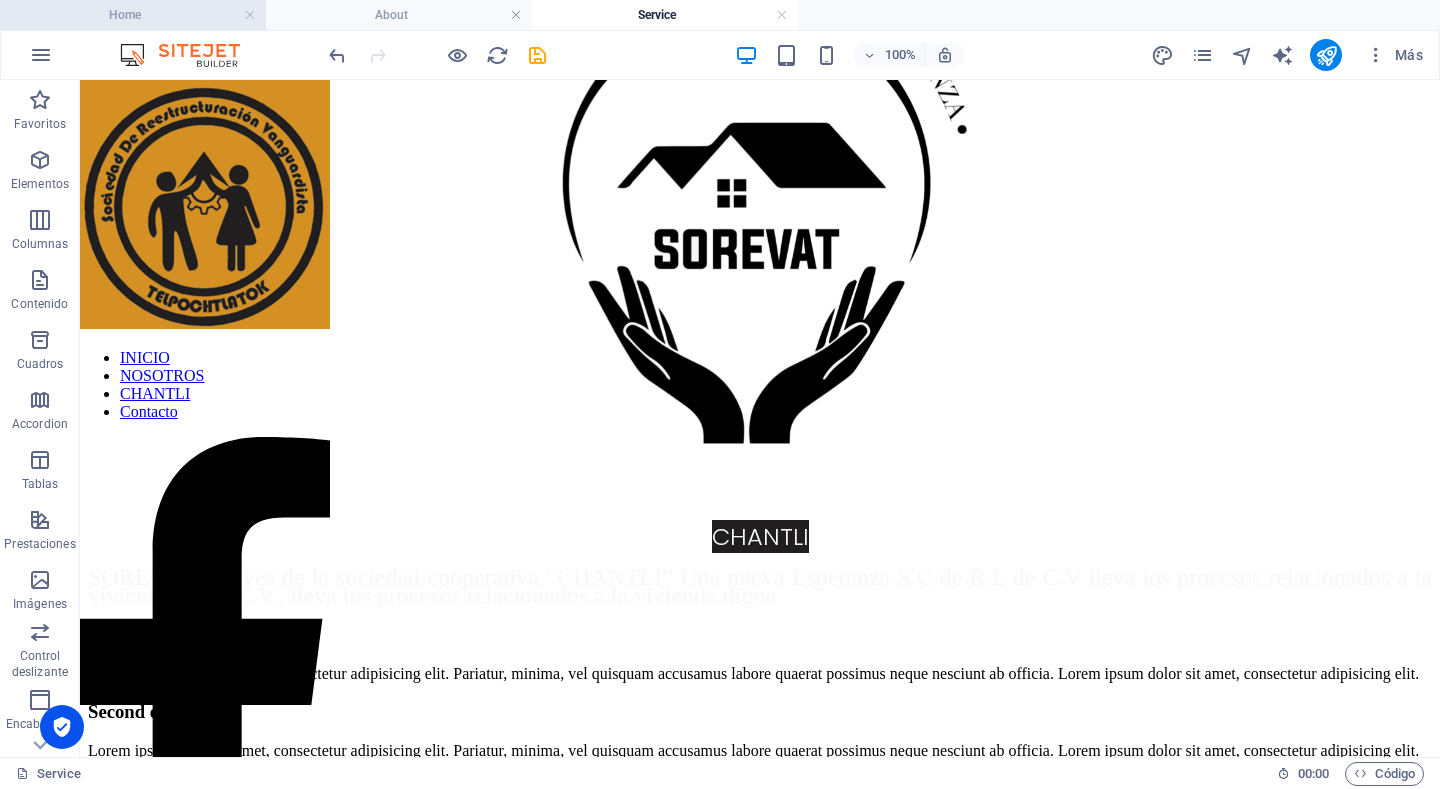 click on "Home" at bounding box center [133, 15] 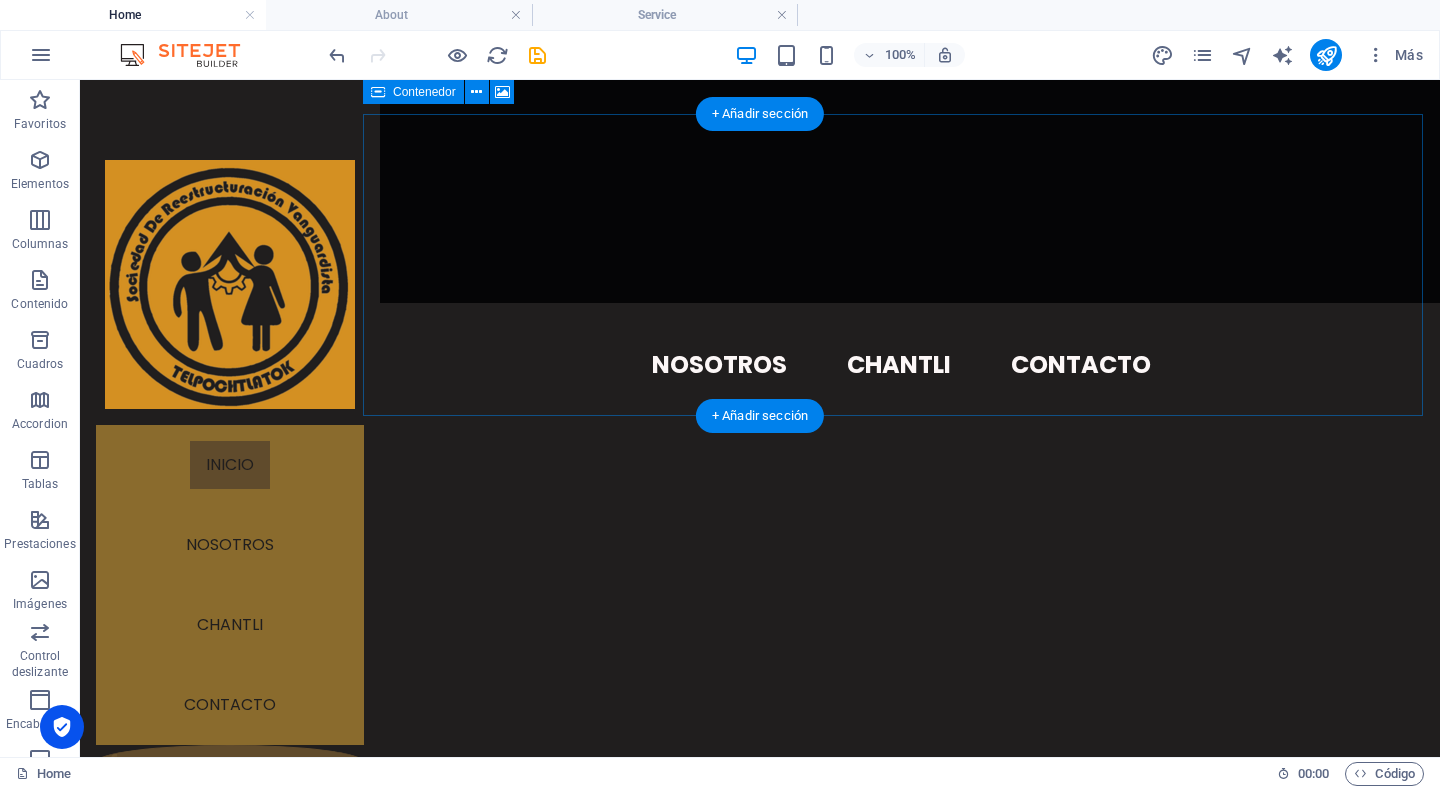 scroll, scrollTop: 0, scrollLeft: 0, axis: both 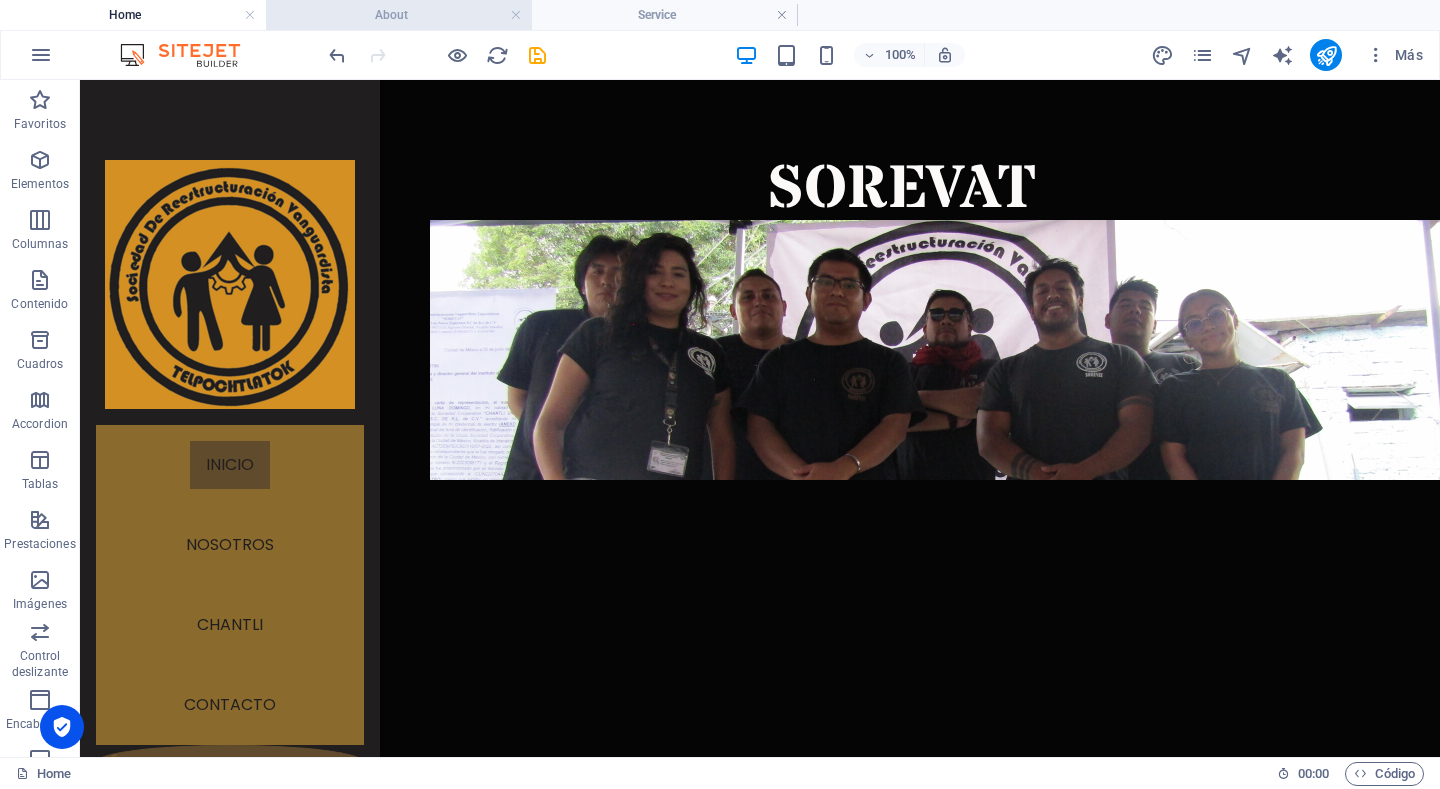click on "About" at bounding box center (399, 15) 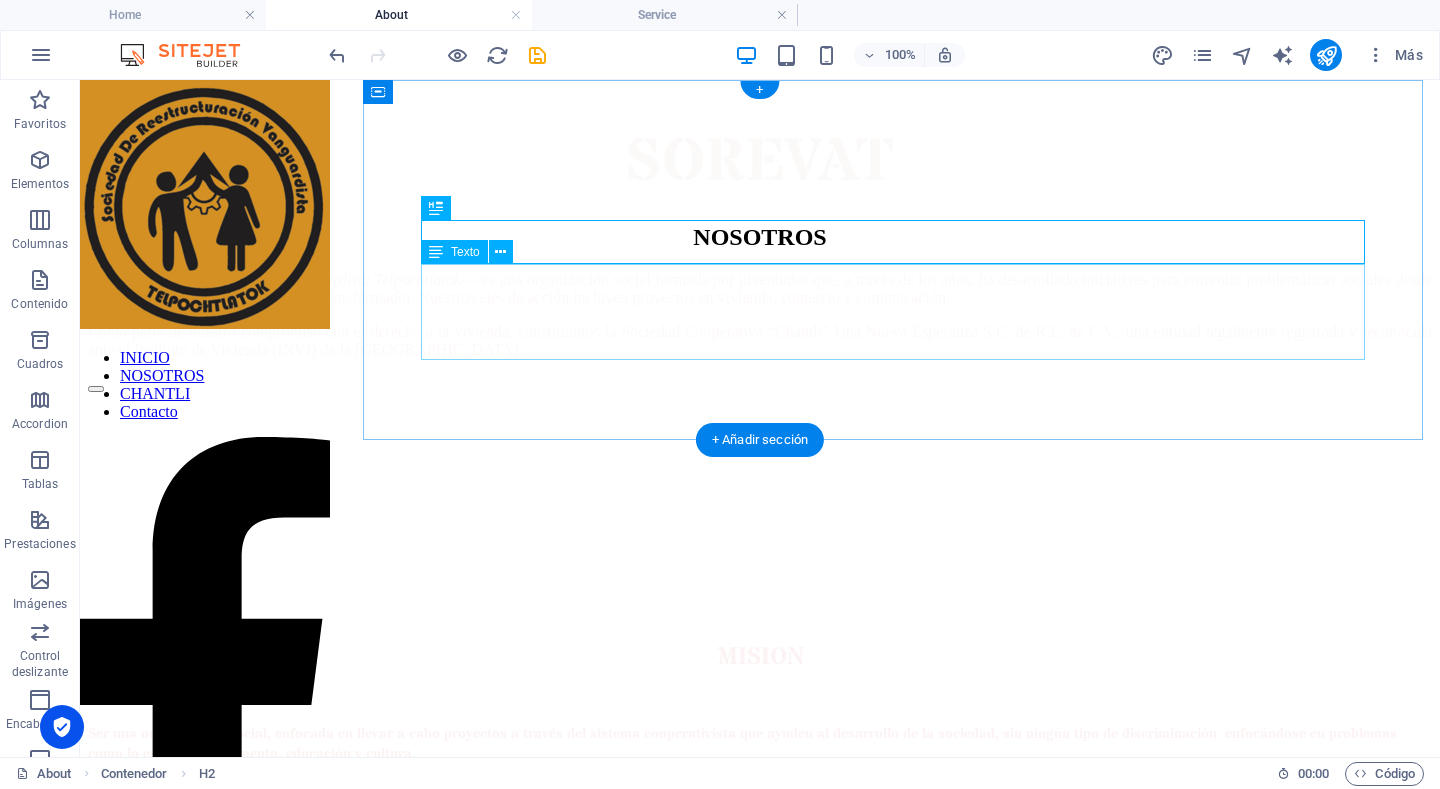 click on "Sociedad de Reestructuración Vanguardista Telpochtlatok — es una organización social formada por juventudes que, a través de los años, ha desarrollado iniciativas para enfrentar problemáticas sociales desde un enfoque comunitario, solidario y transformador. Nuestros ejes de acción incluyen proyectos en vivienda, comercio y comunicación. Como parte de nuestro compromiso con el derecho a la vivienda, constituimos la Sociedad Cooperativa “Chantli” Una Nueva Esperanza S.C. de R.L. de C.V., una entidad legalmente registrada y reconocida ante el Instituto de Vivienda (INVI) de la Ciudad de México." at bounding box center [760, 315] 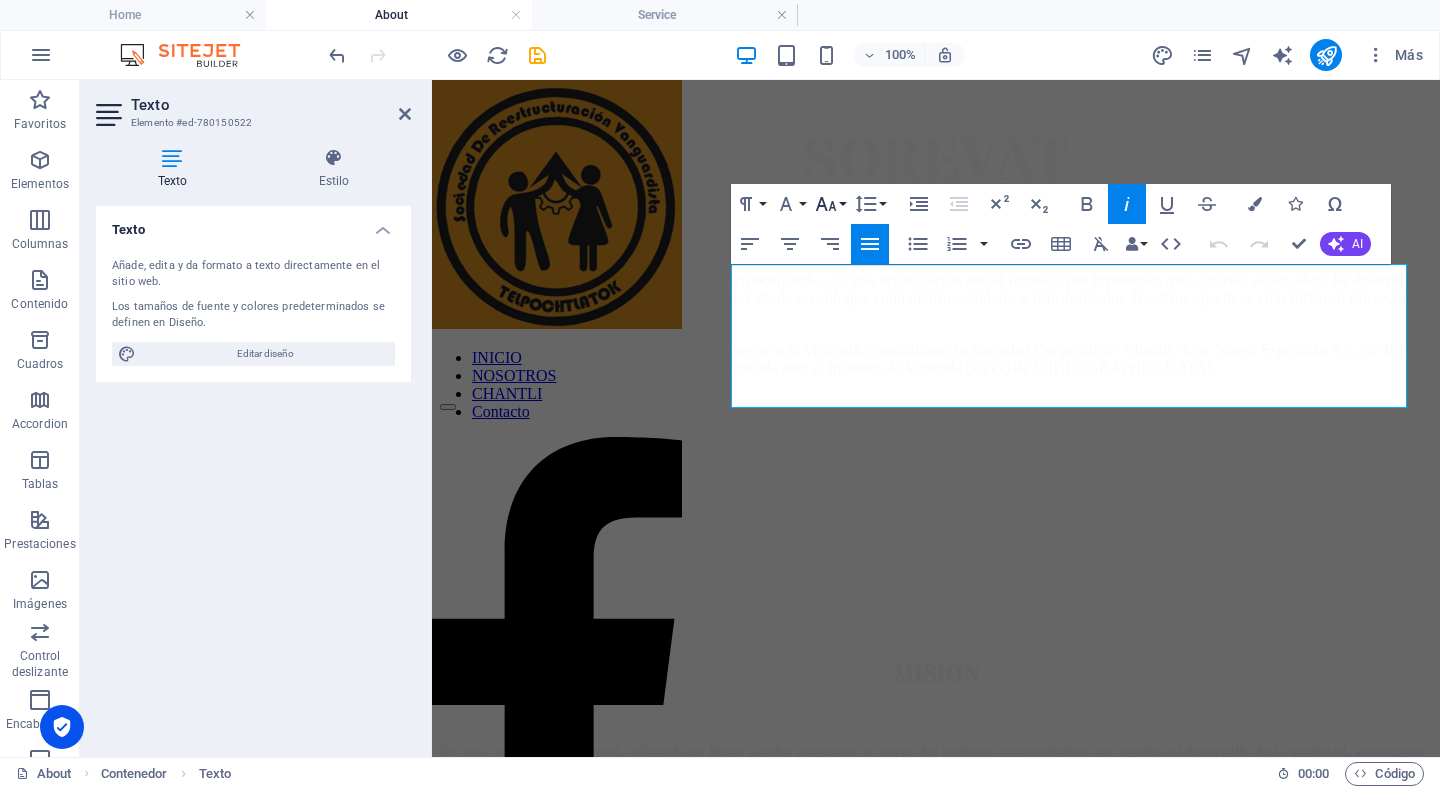 click on "Font Size" at bounding box center [830, 204] 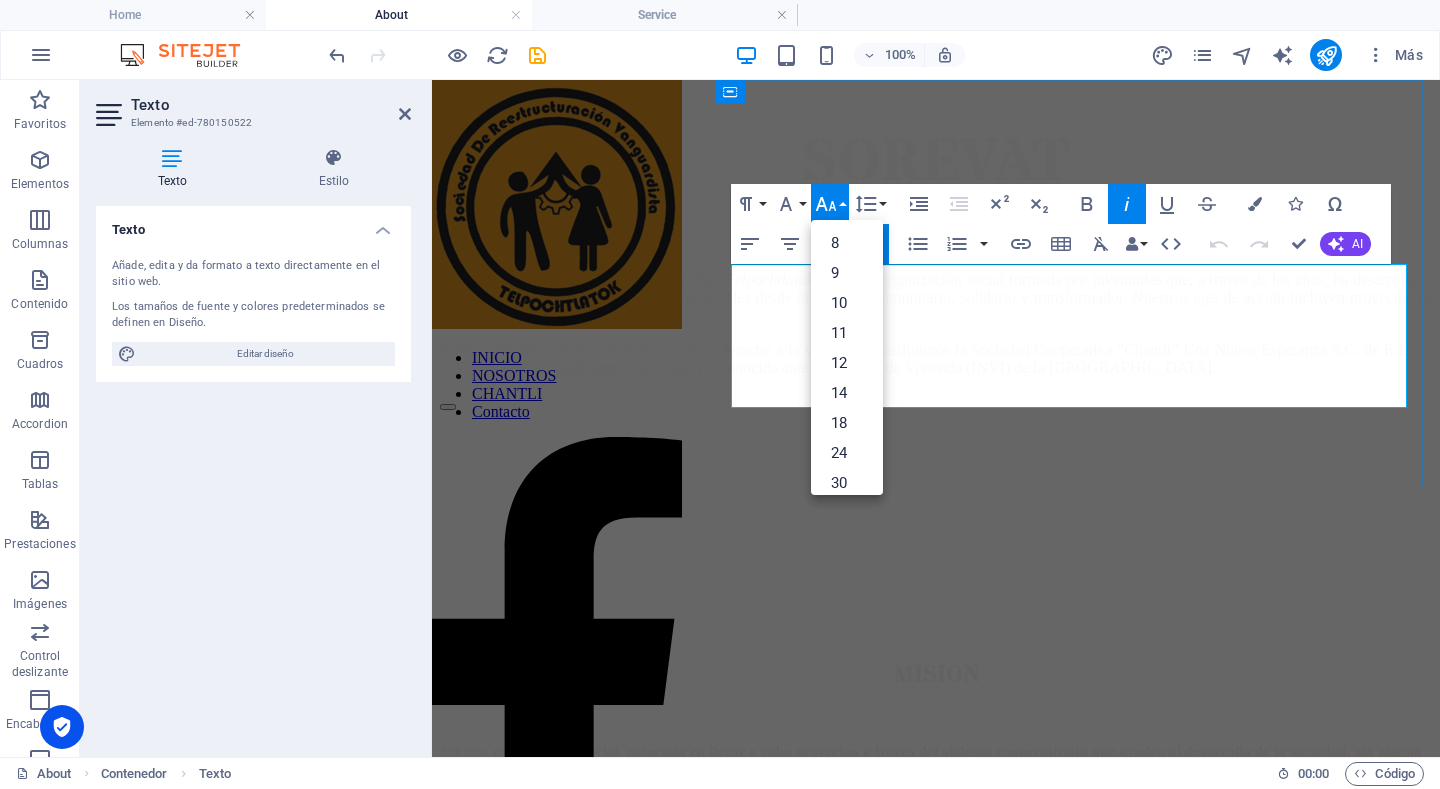 click on "— es una organización social formada por juventudes que, a través de los años, ha desarrollado iniciativas para enfrentar problemáticas sociales desde un enfoque comunitario, solidario y transformador. Nuestros ejes de acción incluyen proyectos en vivienda, comercio y comunicación." at bounding box center (936, 297) 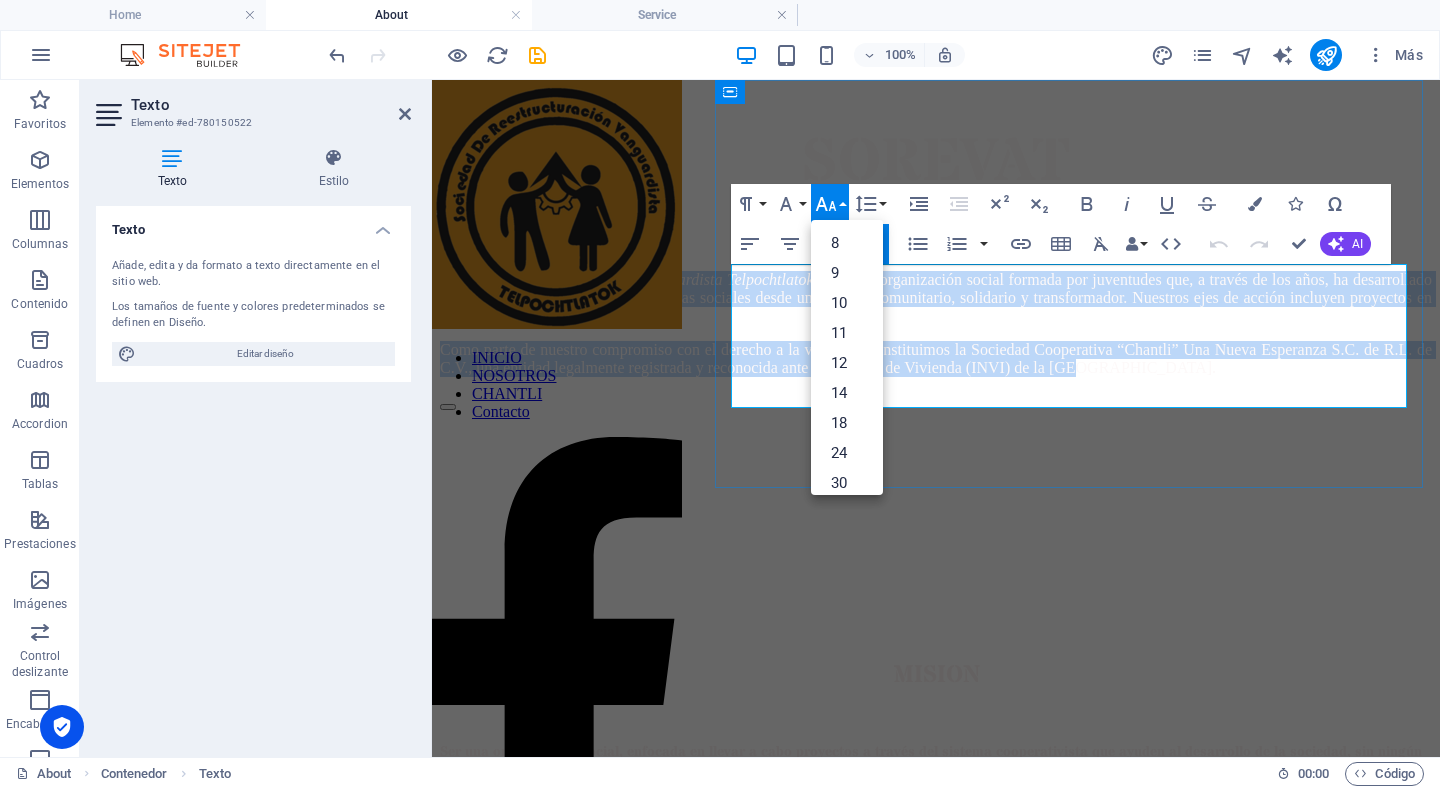 drag, startPoint x: 1378, startPoint y: 380, endPoint x: 732, endPoint y: 268, distance: 655.6371 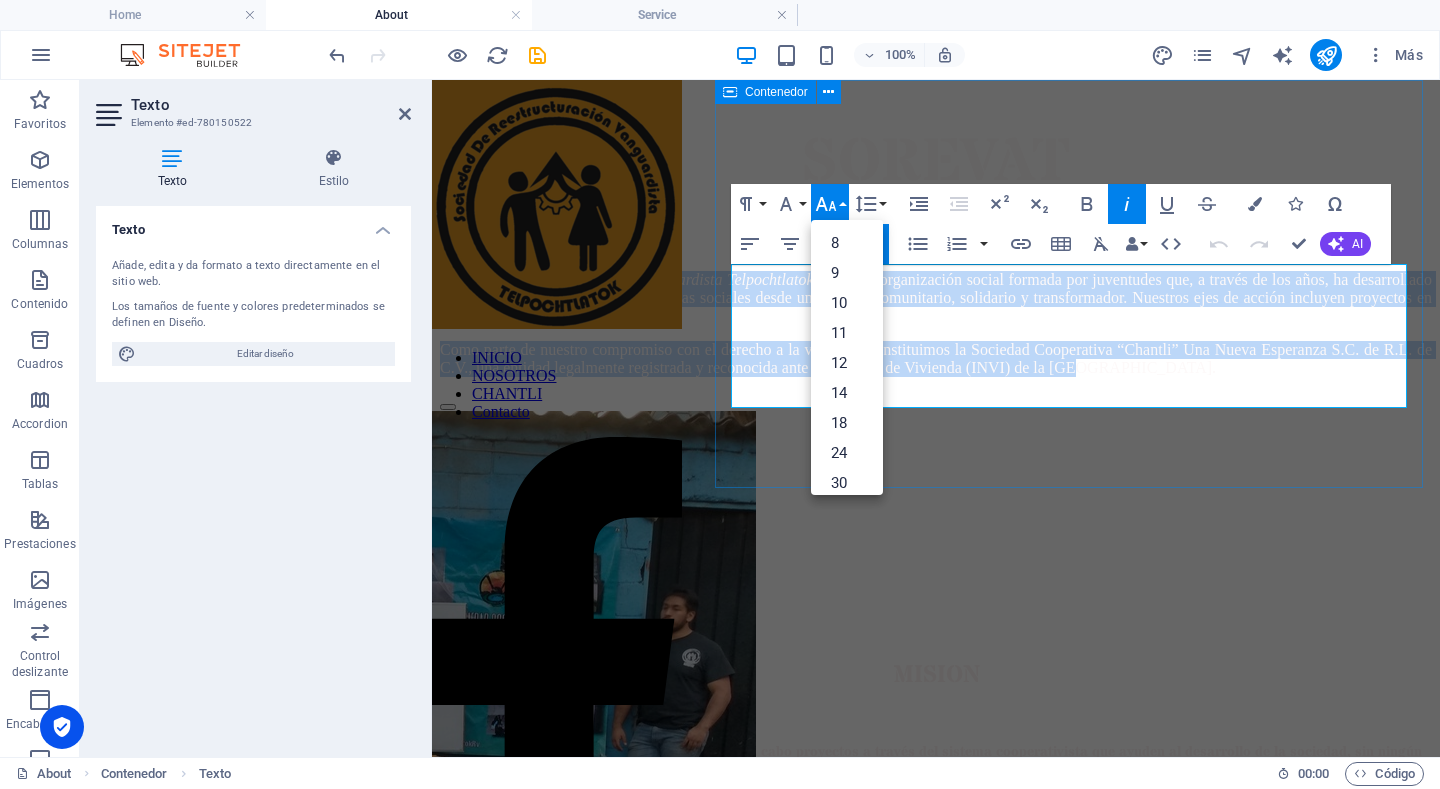 click on "SOREVAT NOSOTROS Sociedad de Reestructuración Vanguardista Telpochtlatok — es una organización social formada por juventudes que, a través de los años, ha desarrollado iniciativas para enfrentar problemáticas sociales desde un enfoque comunitario, solidario y transformador. Nuestros ejes de acción incluyen proyectos en vivienda, comercio y comunicación. Como parte de nuestro compromiso con el derecho a la vivienda, constituimos la Sociedad Cooperativa “Chantli” Una Nueva Esperanza S.C. de R.L. de C.V., una entidad legalmente registrada y reconocida ante el Instituto de Vivienda (INVI) de la Ciudad de México." at bounding box center (936, 249) 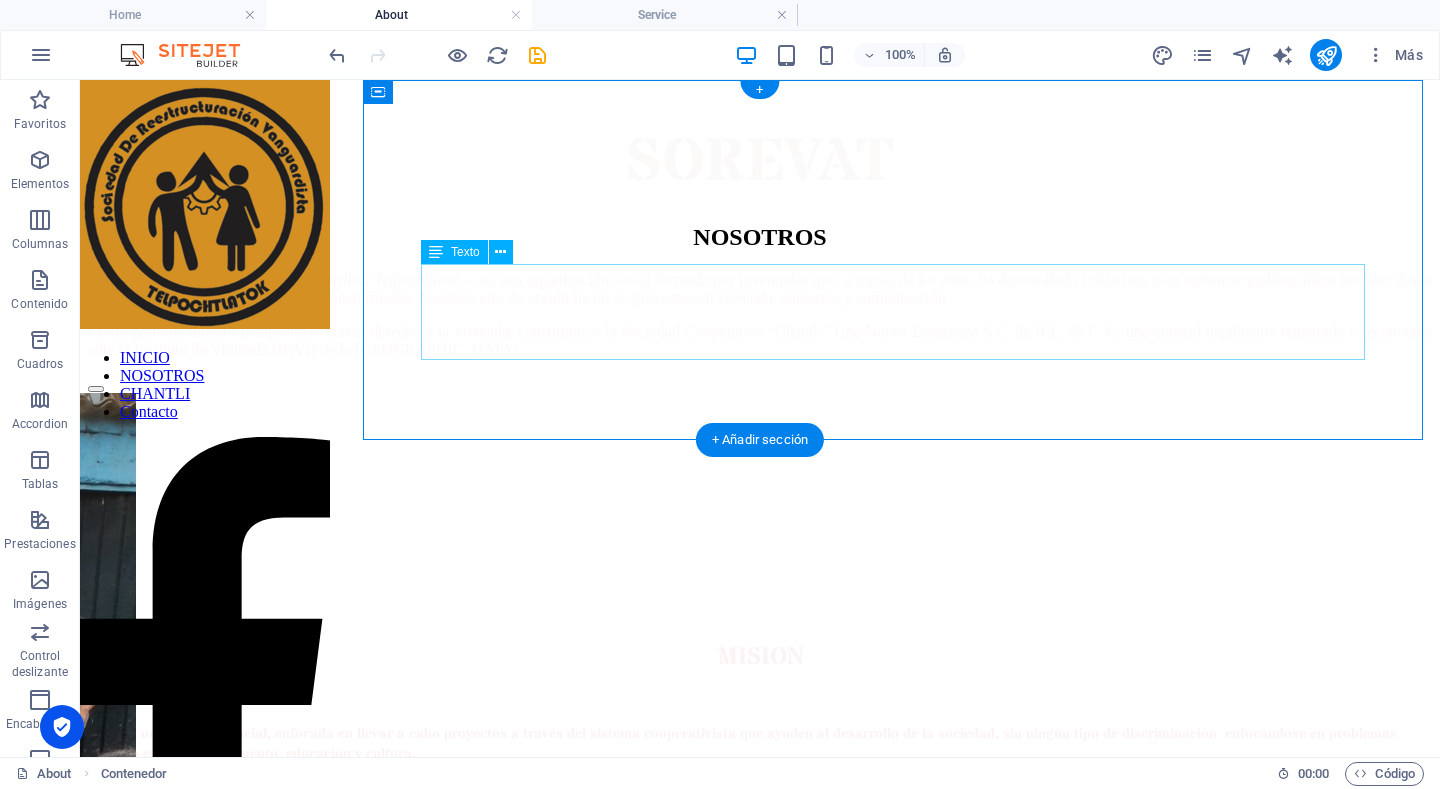 click on "Sociedad de Reestructuración Vanguardista Telpochtlatok — es una organización social formada por juventudes que, a través de los años, ha desarrollado iniciativas para enfrentar problemáticas sociales desde un enfoque comunitario, solidario y transformador. Nuestros ejes de acción incluyen proyectos en vivienda, comercio y comunicación. Como parte de nuestro compromiso con el derecho a la vivienda, constituimos la Sociedad Cooperativa “Chantli” Una Nueva Esperanza S.C. de R.L. de C.V., una entidad legalmente registrada y reconocida ante el Instituto de Vivienda (INVI) de la Ciudad de México." at bounding box center [760, 315] 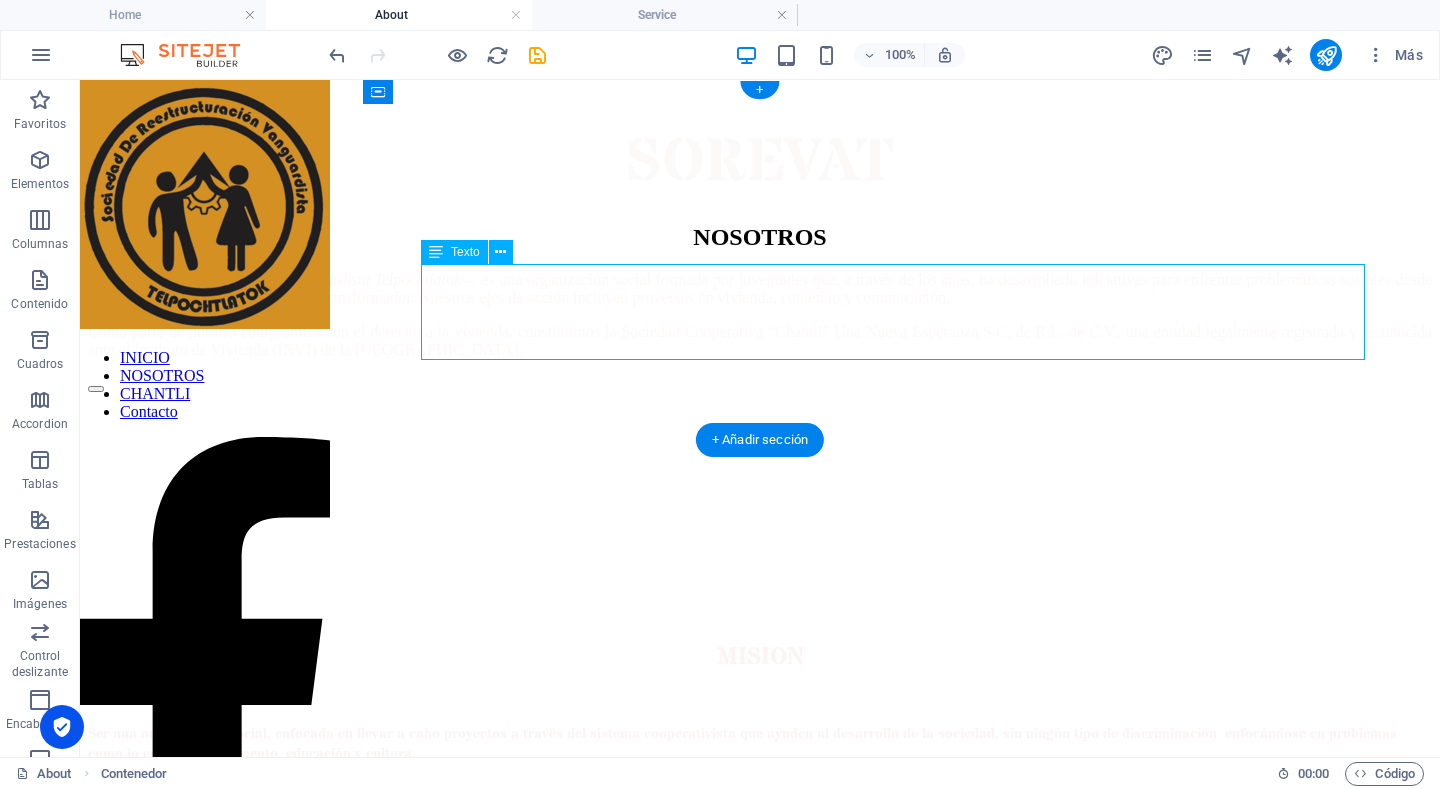 click on "Sociedad de Reestructuración Vanguardista Telpochtlatok — es una organización social formada por juventudes que, a través de los años, ha desarrollado iniciativas para enfrentar problemáticas sociales desde un enfoque comunitario, solidario y transformador. Nuestros ejes de acción incluyen proyectos en vivienda, comercio y comunicación. Como parte de nuestro compromiso con el derecho a la vivienda, constituimos la Sociedad Cooperativa “Chantli” Una Nueva Esperanza S.C. de R.L. de C.V., una entidad legalmente registrada y reconocida ante el Instituto de Vivienda (INVI) de la Ciudad de México." at bounding box center (760, 315) 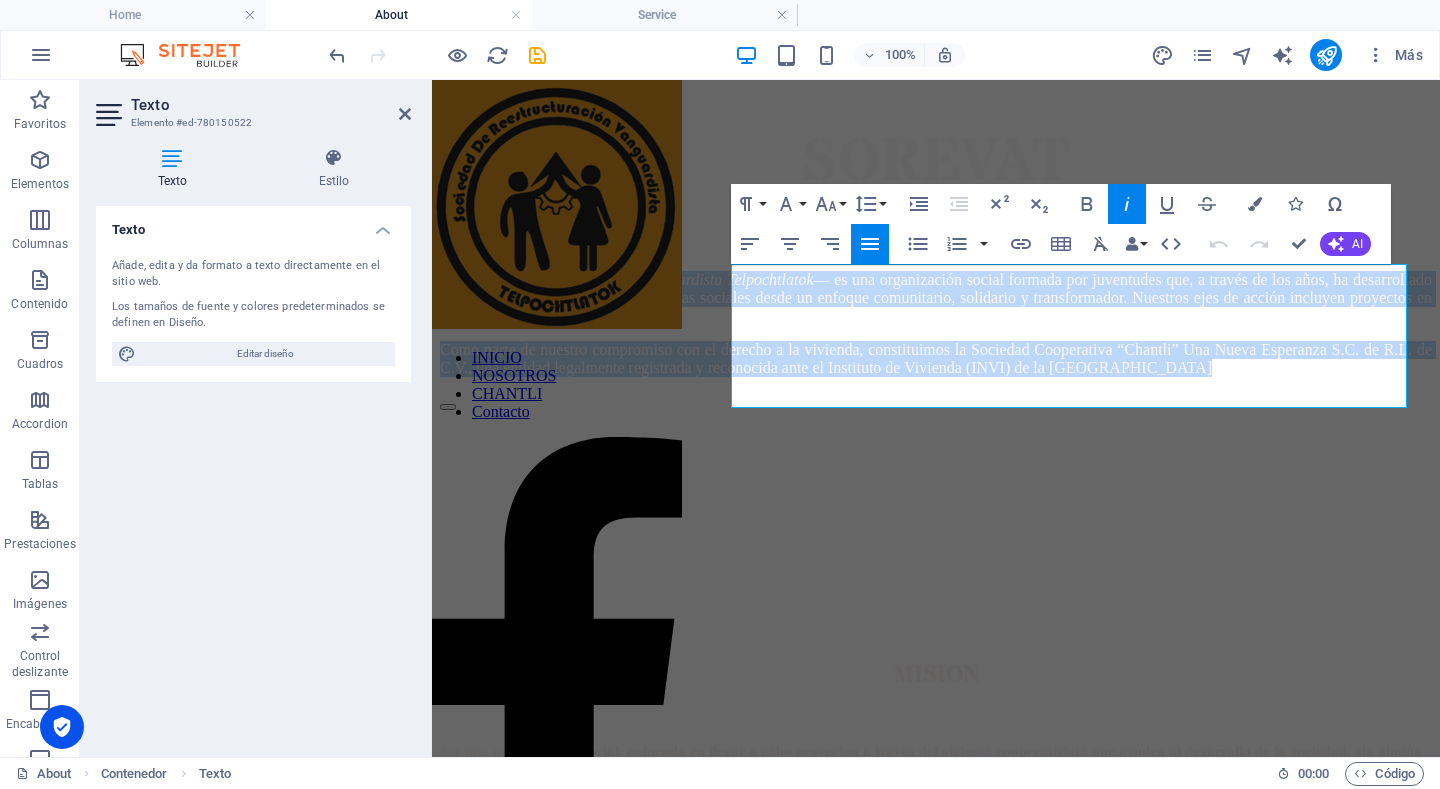 drag, startPoint x: 732, startPoint y: 269, endPoint x: 1428, endPoint y: 395, distance: 707.31323 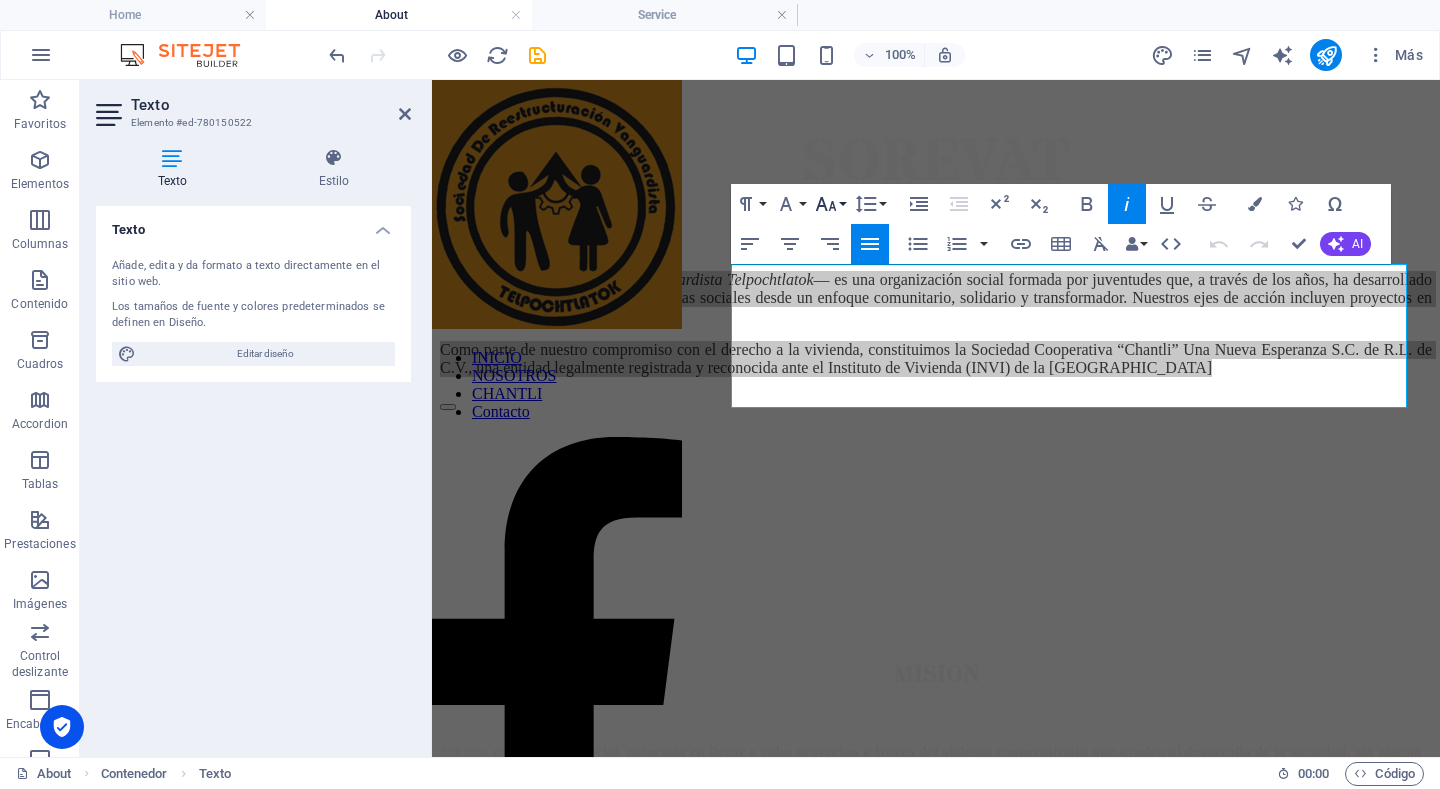 click on "Font Size" at bounding box center (830, 204) 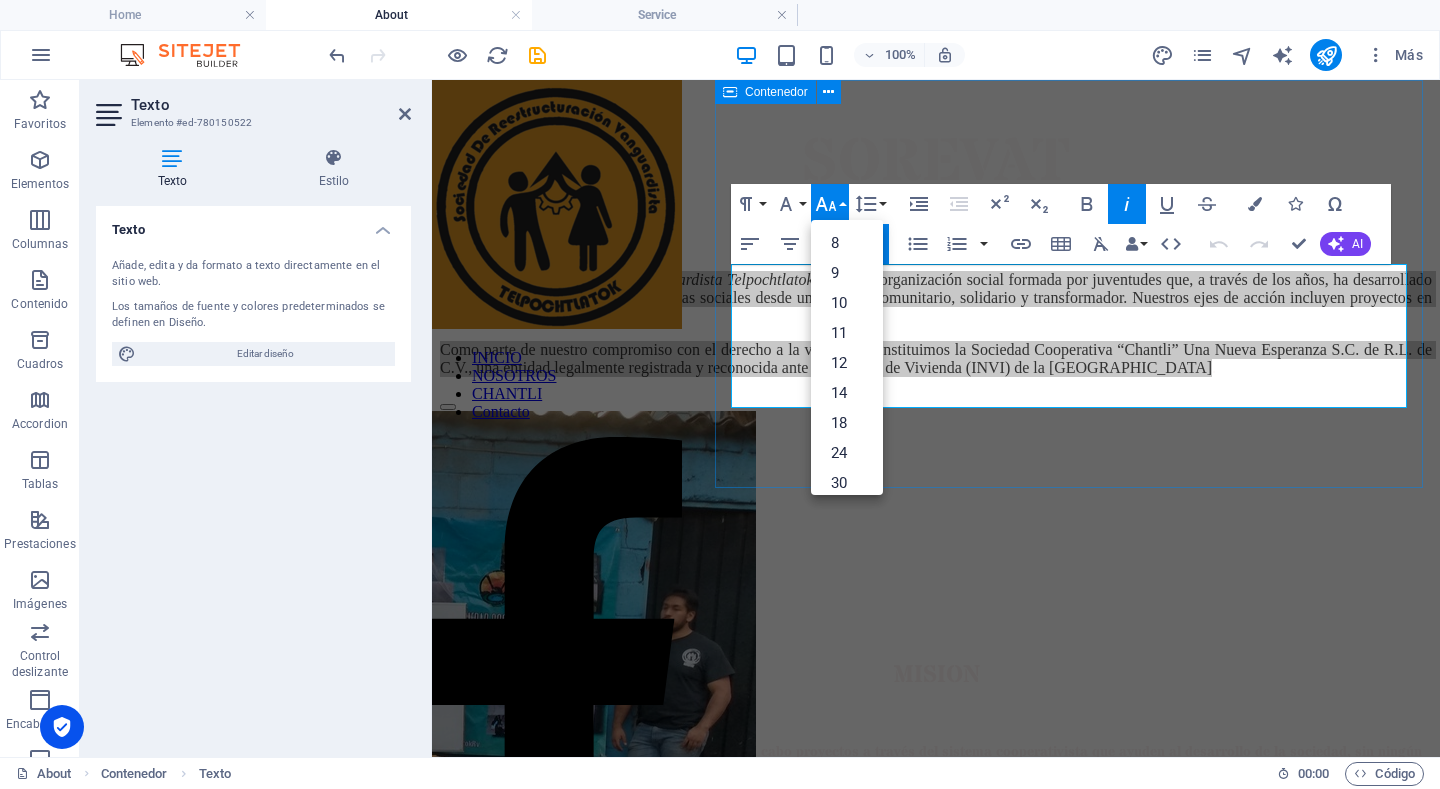 click on "SOREVAT NOSOTROS Sociedad de Reestructuración Vanguardista Telpochtlatok — es una organización social formada por juventudes que, a través de los años, ha desarrollado iniciativas para enfrentar problemáticas sociales desde un enfoque comunitario, solidario y transformador. Nuestros ejes de acción incluyen proyectos en vivienda, comercio y comunicación. Como parte de nuestro compromiso con el derecho a la vivienda, constituimos la Sociedad Cooperativa “Chantli” Una Nueva Esperanza S.C. de R.L. de C.V., una entidad legalmente registrada y reconocida ante el Instituto de Vivienda (INVI) de la Ciudad de México." at bounding box center (936, 249) 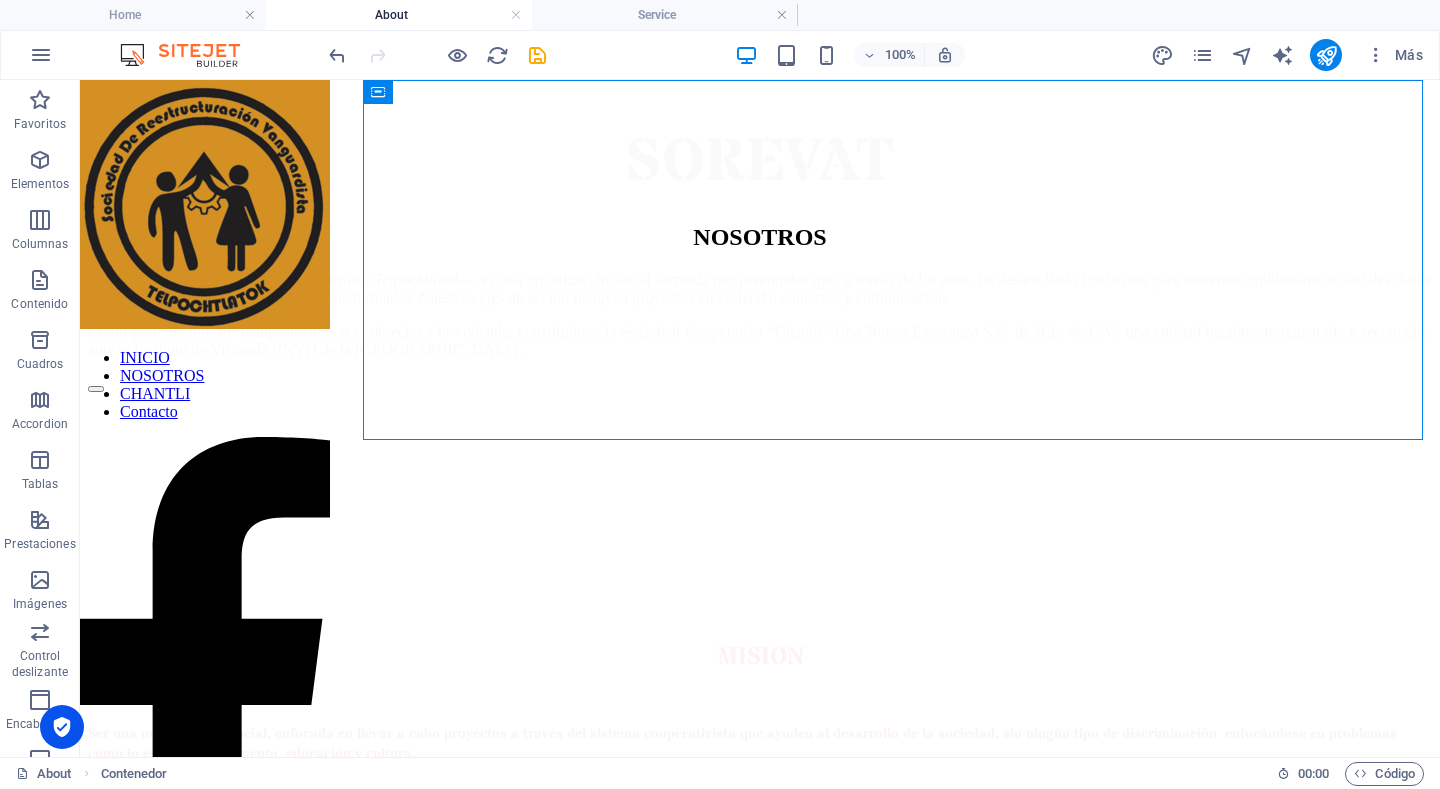 click on "About" at bounding box center [399, 15] 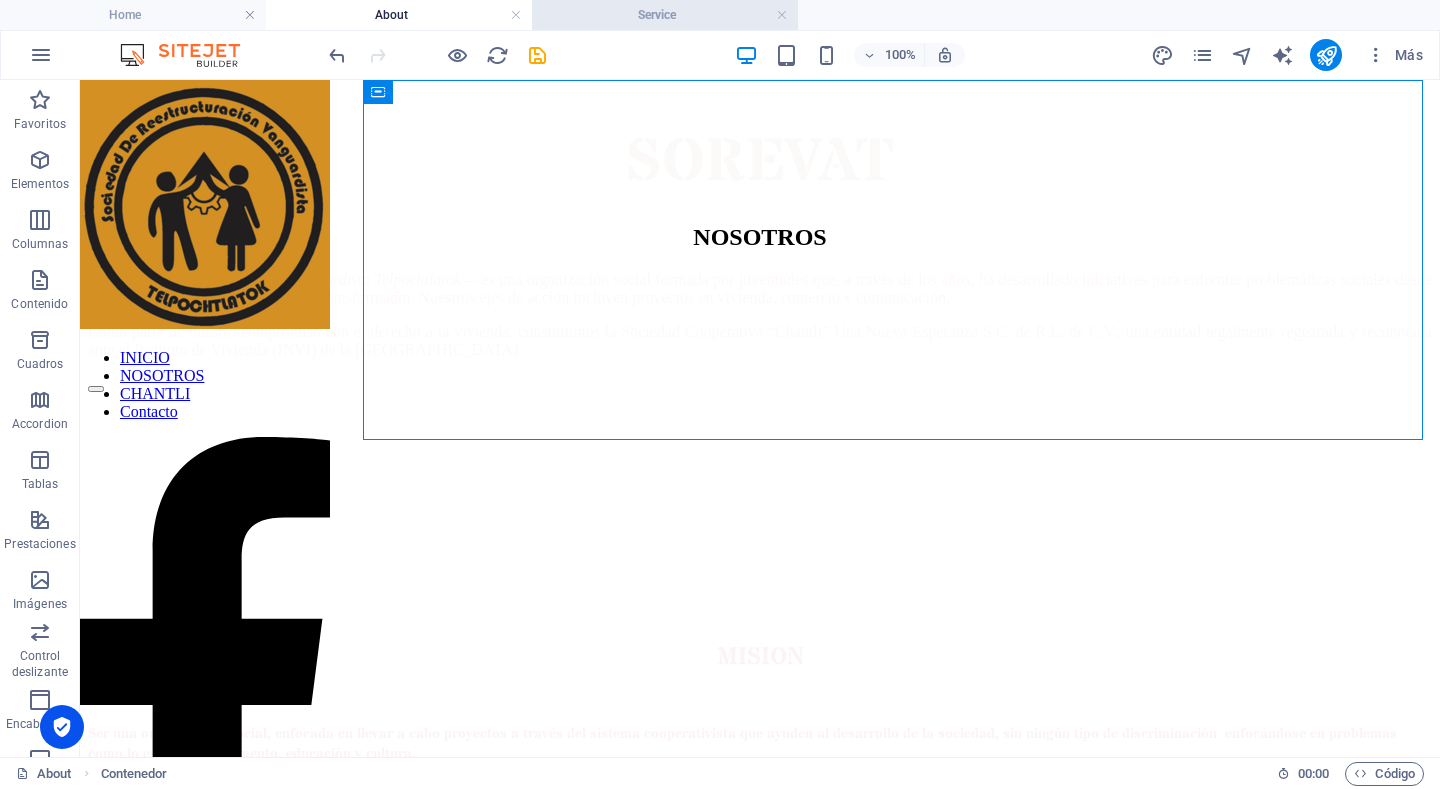 click on "Service" at bounding box center [665, 15] 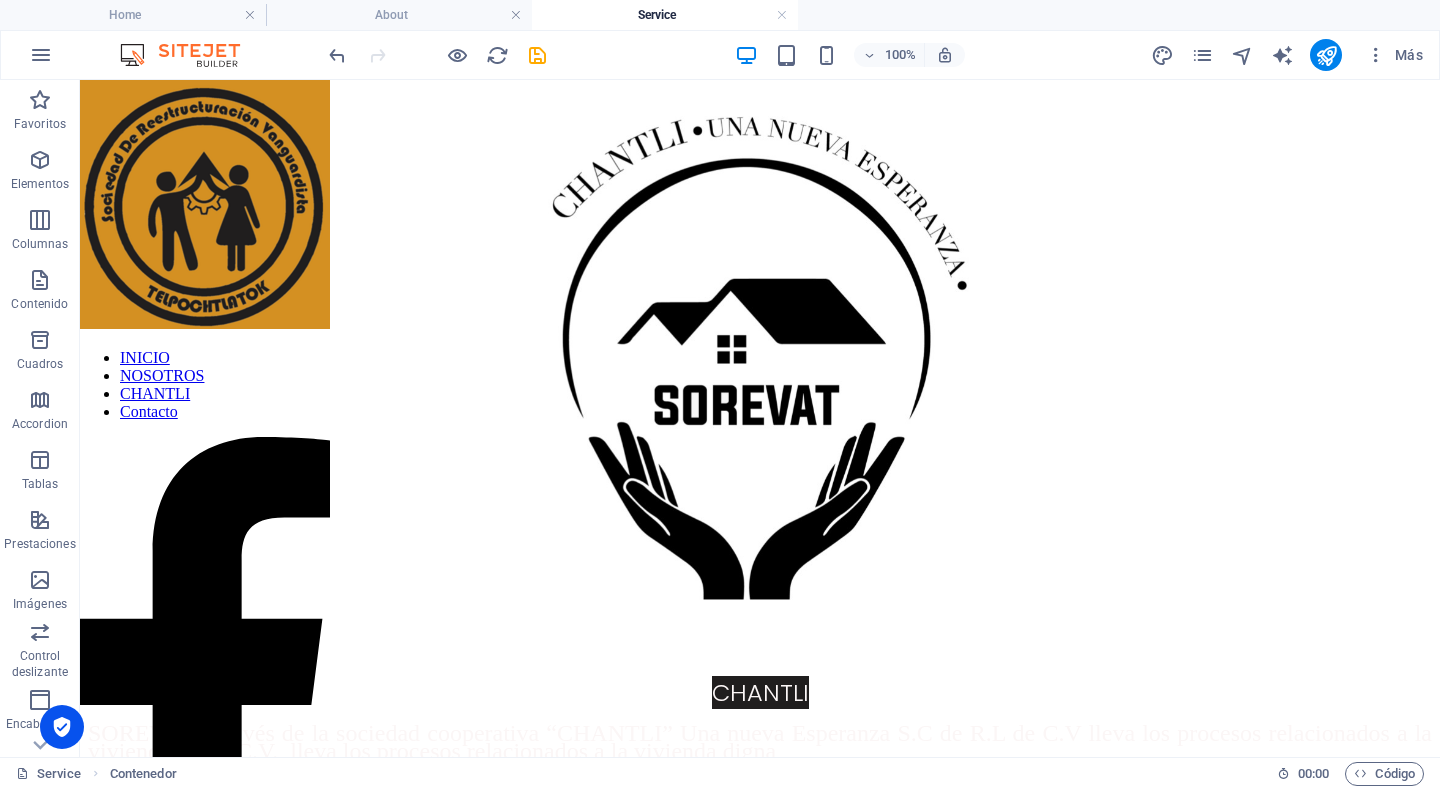 scroll, scrollTop: 156, scrollLeft: 0, axis: vertical 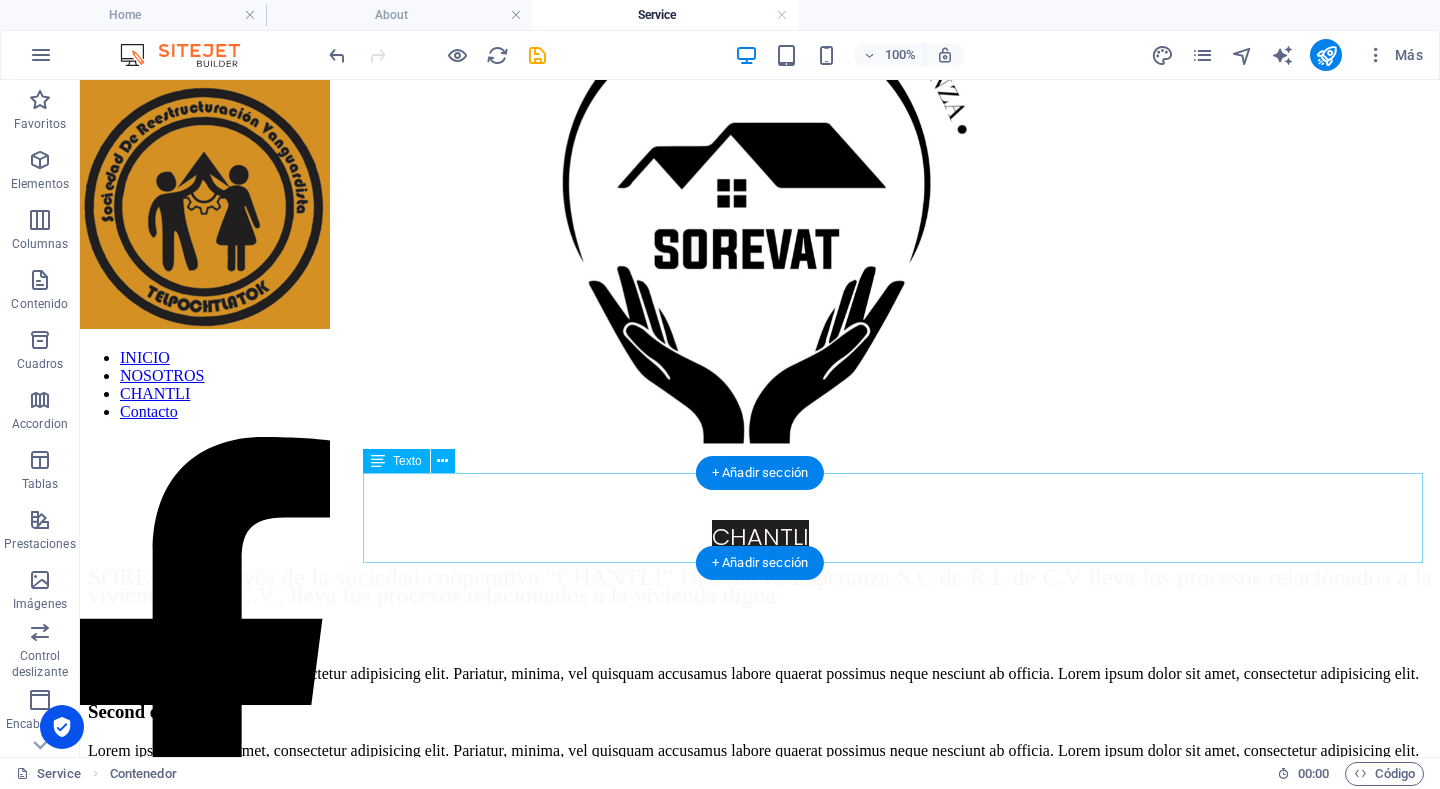click on "CHANTLI SOREVAT a través de la sociedad cooperativa “CHANTLI” Una nueva Esperanza S.C de R.L de C.V lleva los procesos relacionados a la vivienda digna C.V., lleva los procesos relacionados a la vivienda digna" at bounding box center [760, 562] 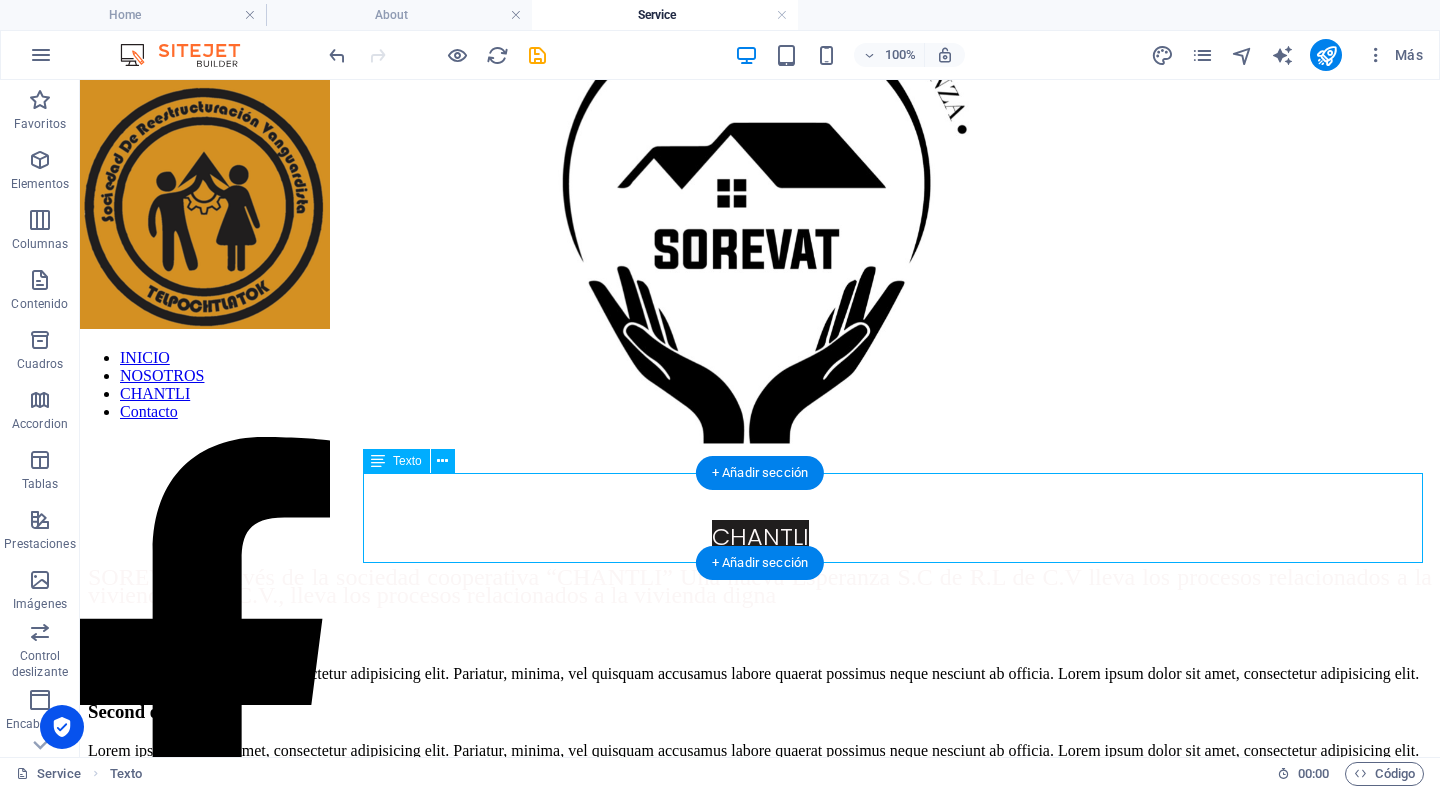 click on "CHANTLI SOREVAT a través de la sociedad cooperativa “CHANTLI” Una nueva Esperanza S.C de R.L de C.V lleva los procesos relacionados a la vivienda digna C.V., lleva los procesos relacionados a la vivienda digna" at bounding box center (760, 562) 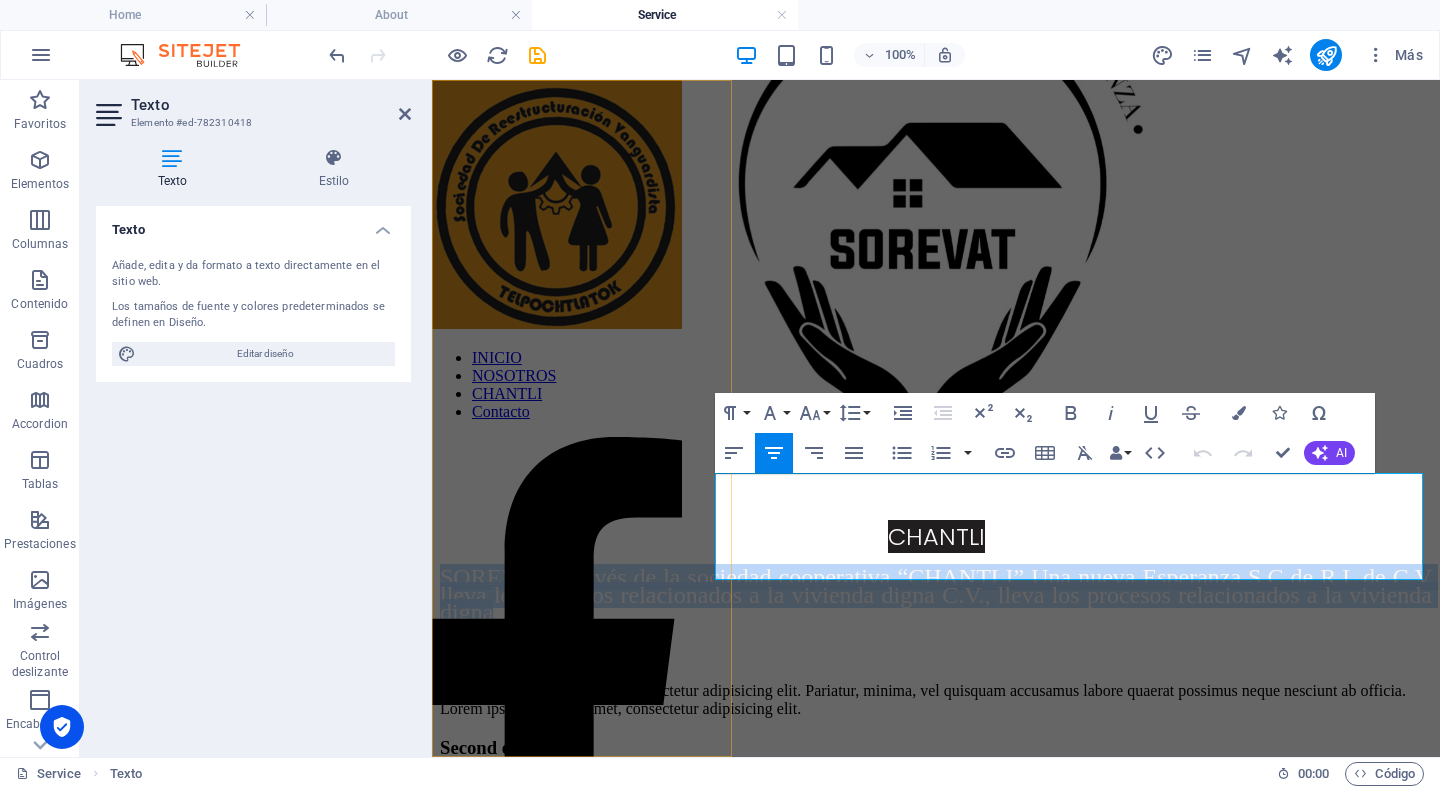 drag, startPoint x: 1112, startPoint y: 572, endPoint x: 719, endPoint y: 504, distance: 398.83957 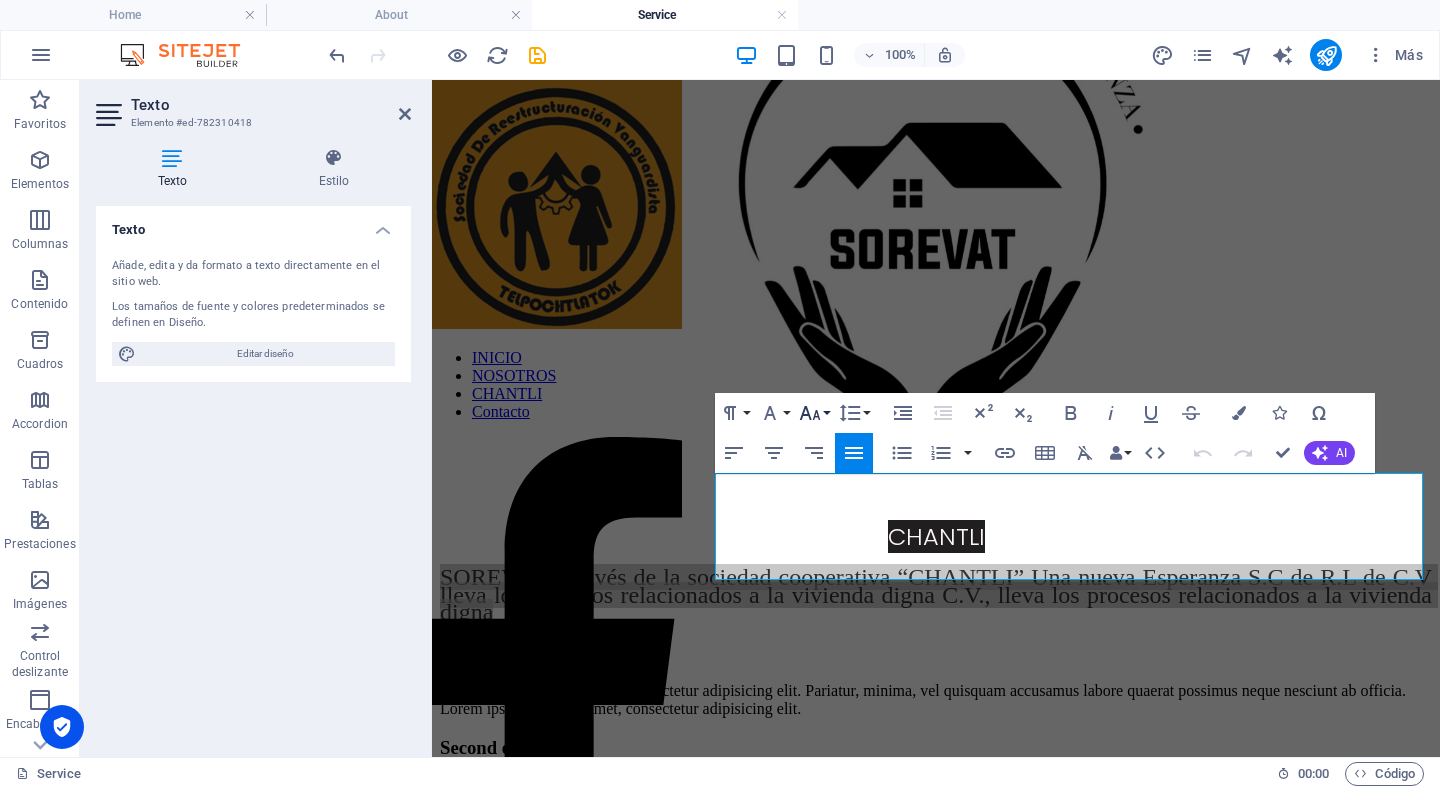 click on "Font Size" at bounding box center (814, 413) 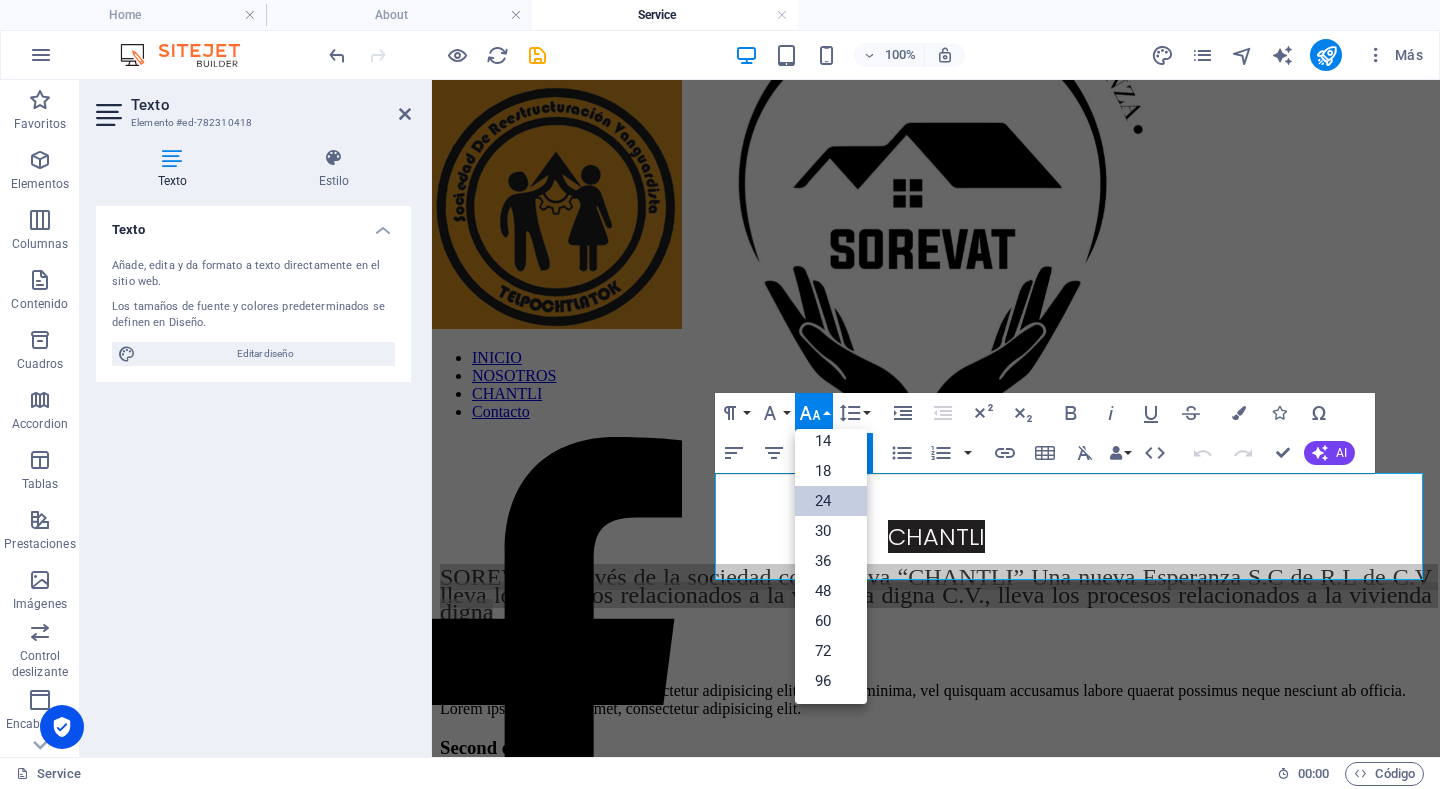 scroll, scrollTop: 161, scrollLeft: 0, axis: vertical 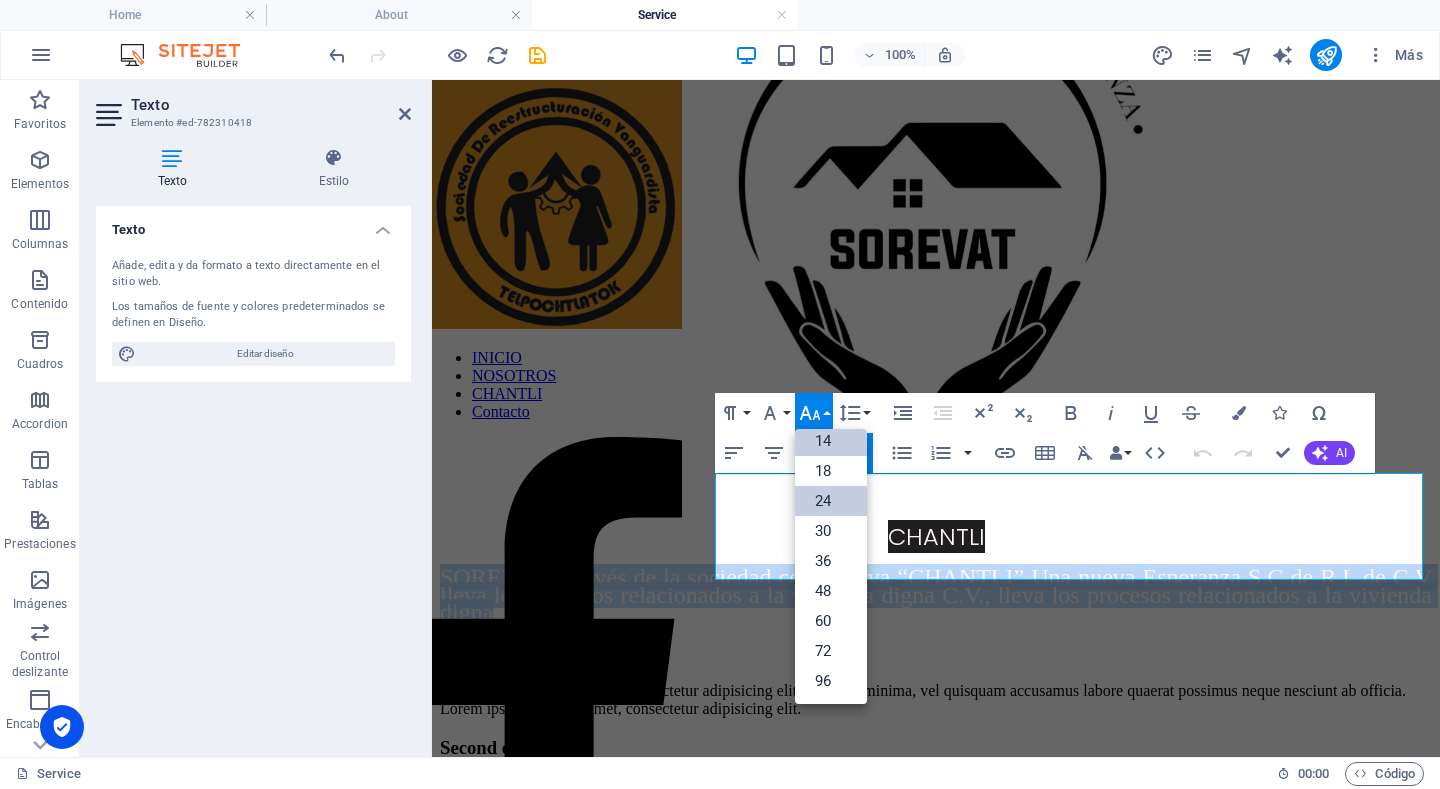 click on "14" at bounding box center (831, 441) 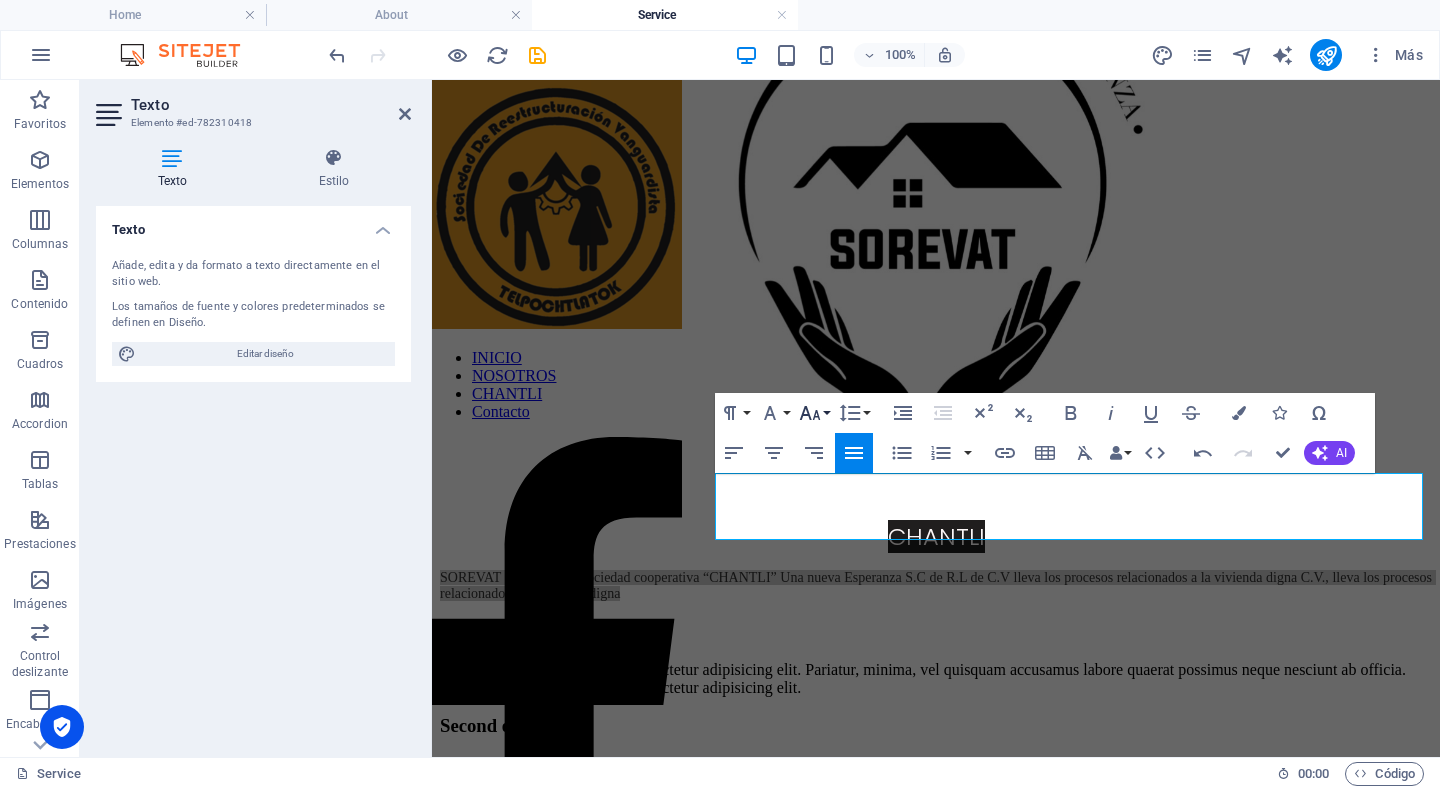 click on "Font Size" at bounding box center [814, 413] 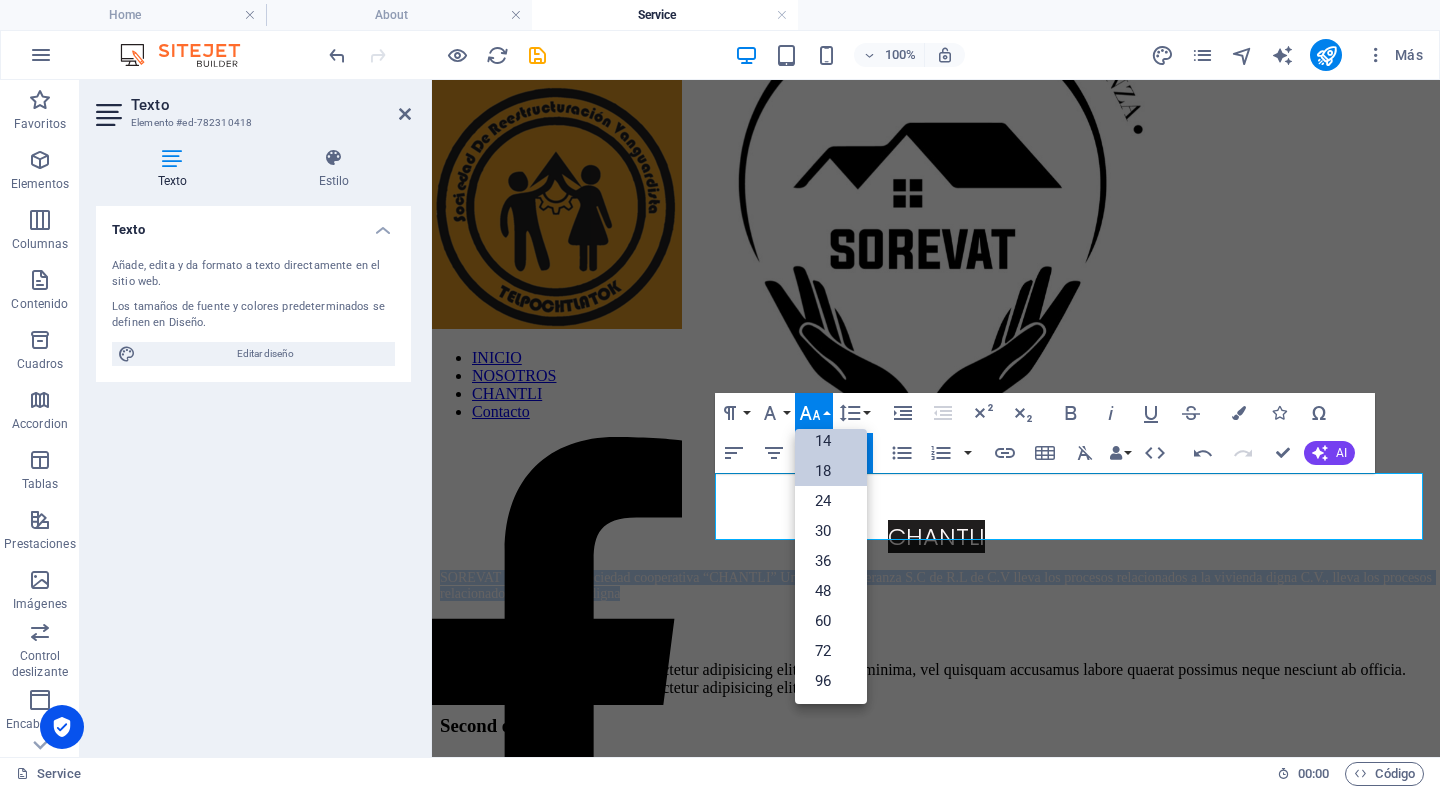 click on "18" at bounding box center (831, 471) 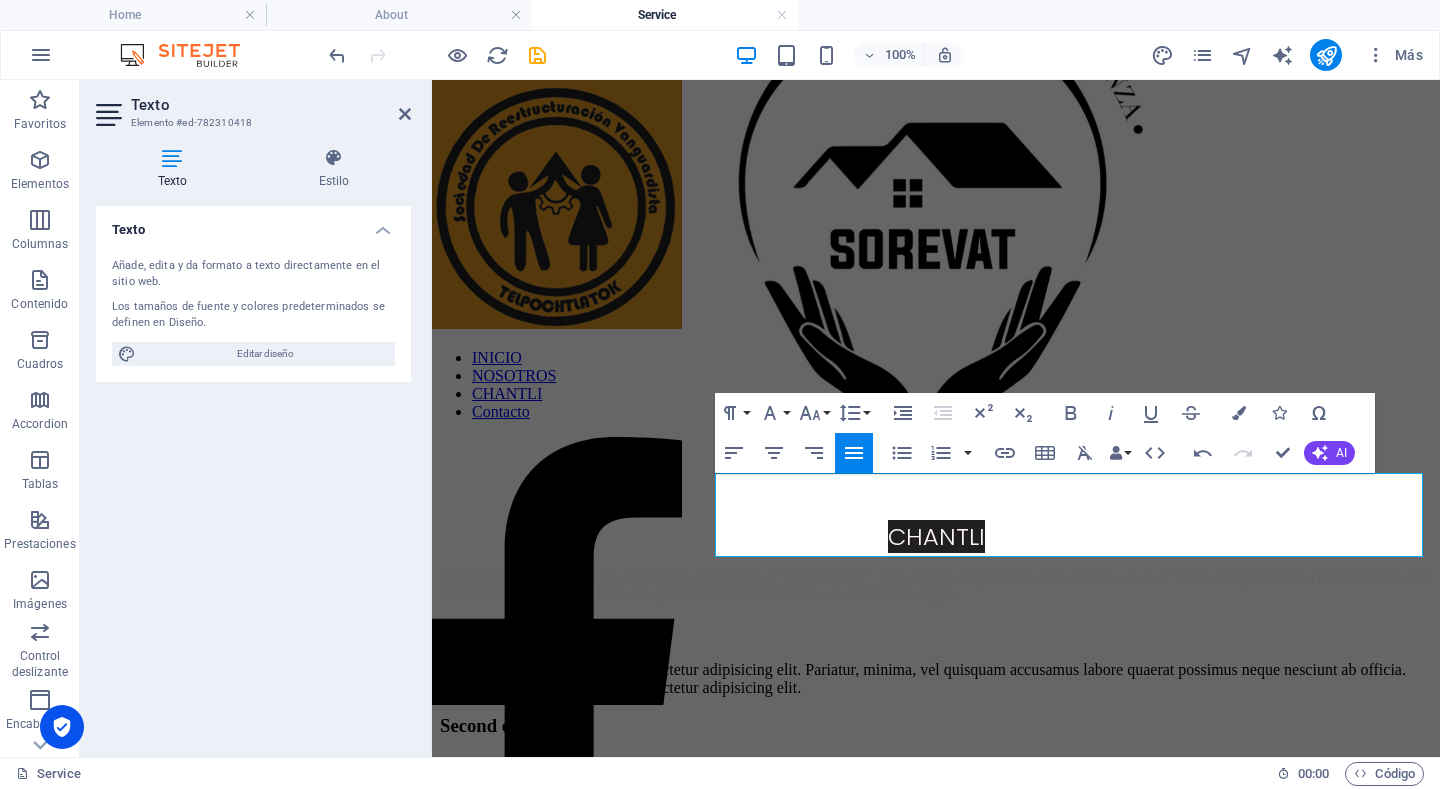 click on "SOREVAT a través de la sociedad cooperativa “CHANTLI” Una nueva Esperanza S.C de R.L de C.V lleva los procesos relacionados a la vivienda digna C.V., lleva los procesos relacionados a la vivienda digna" at bounding box center [936, 584] 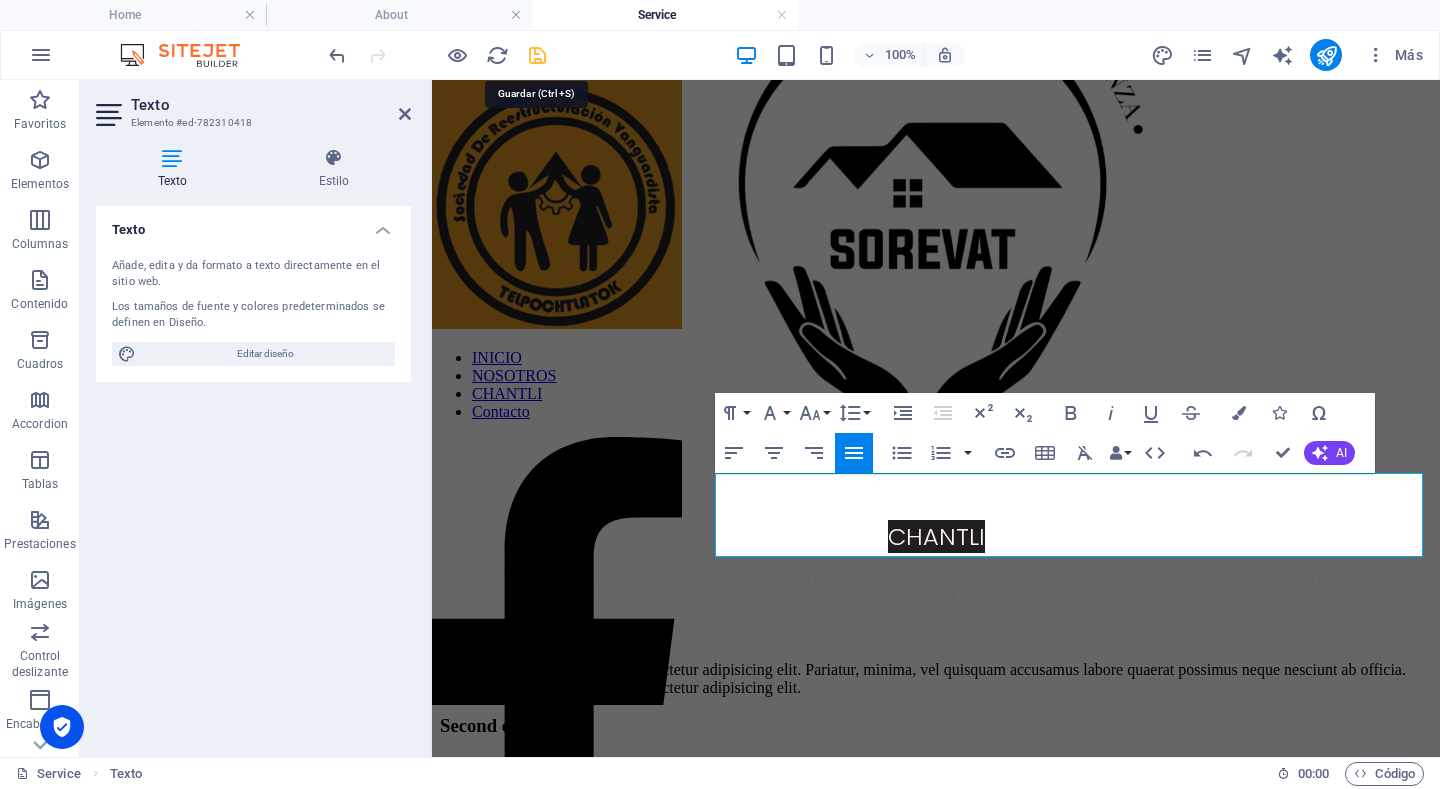 click at bounding box center (537, 55) 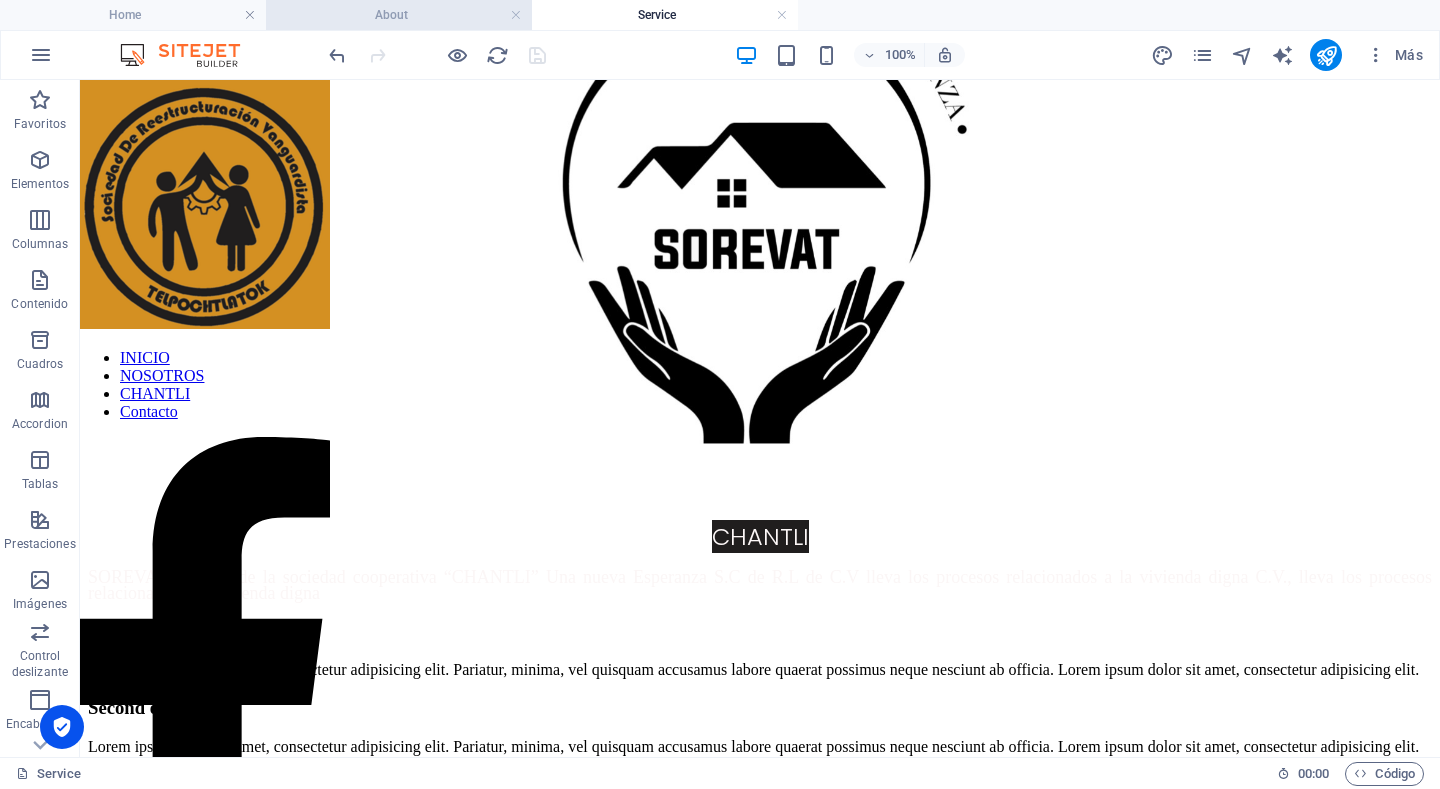 click on "About" at bounding box center (399, 15) 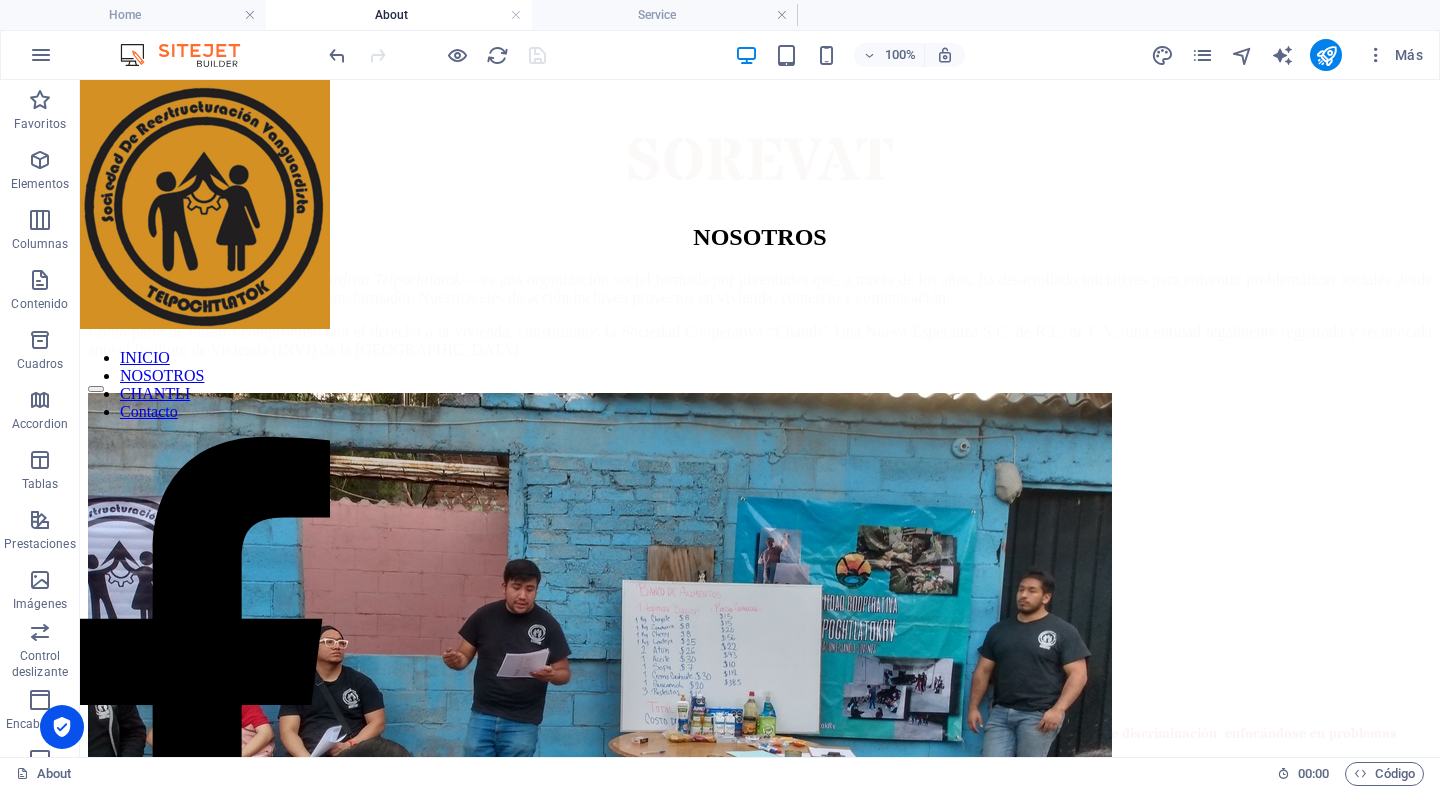 scroll, scrollTop: 0, scrollLeft: 0, axis: both 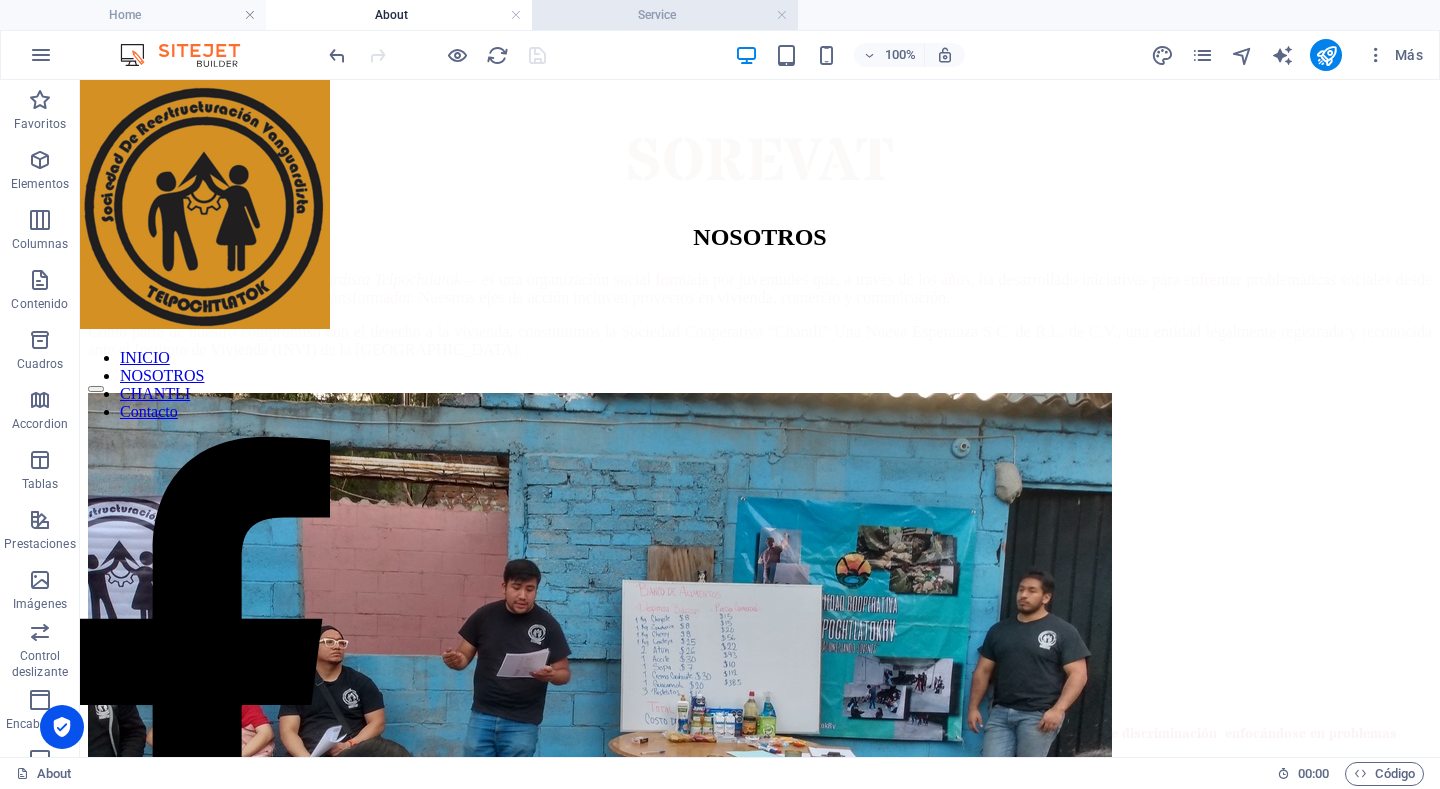 click on "Service" at bounding box center [665, 15] 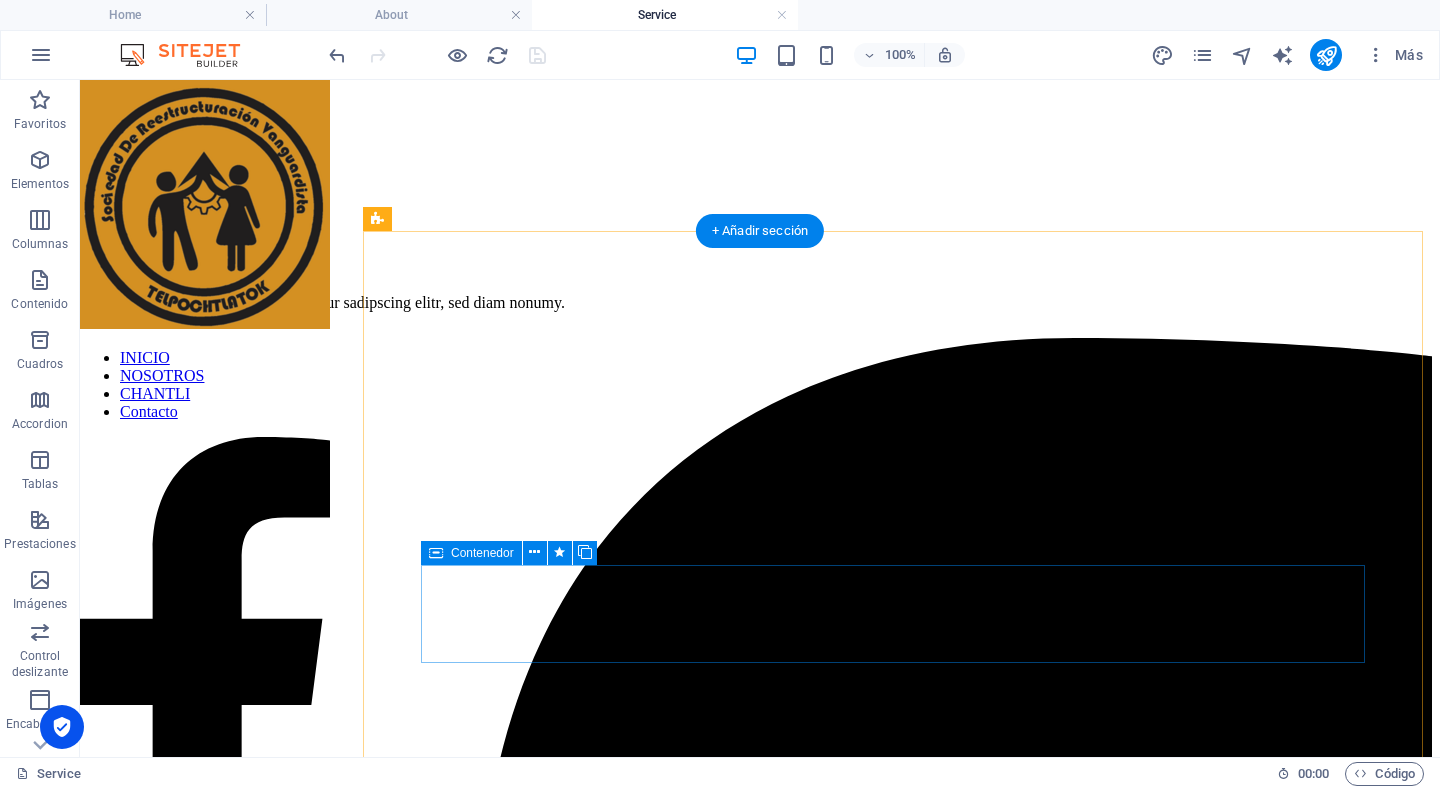 scroll, scrollTop: 1756, scrollLeft: 0, axis: vertical 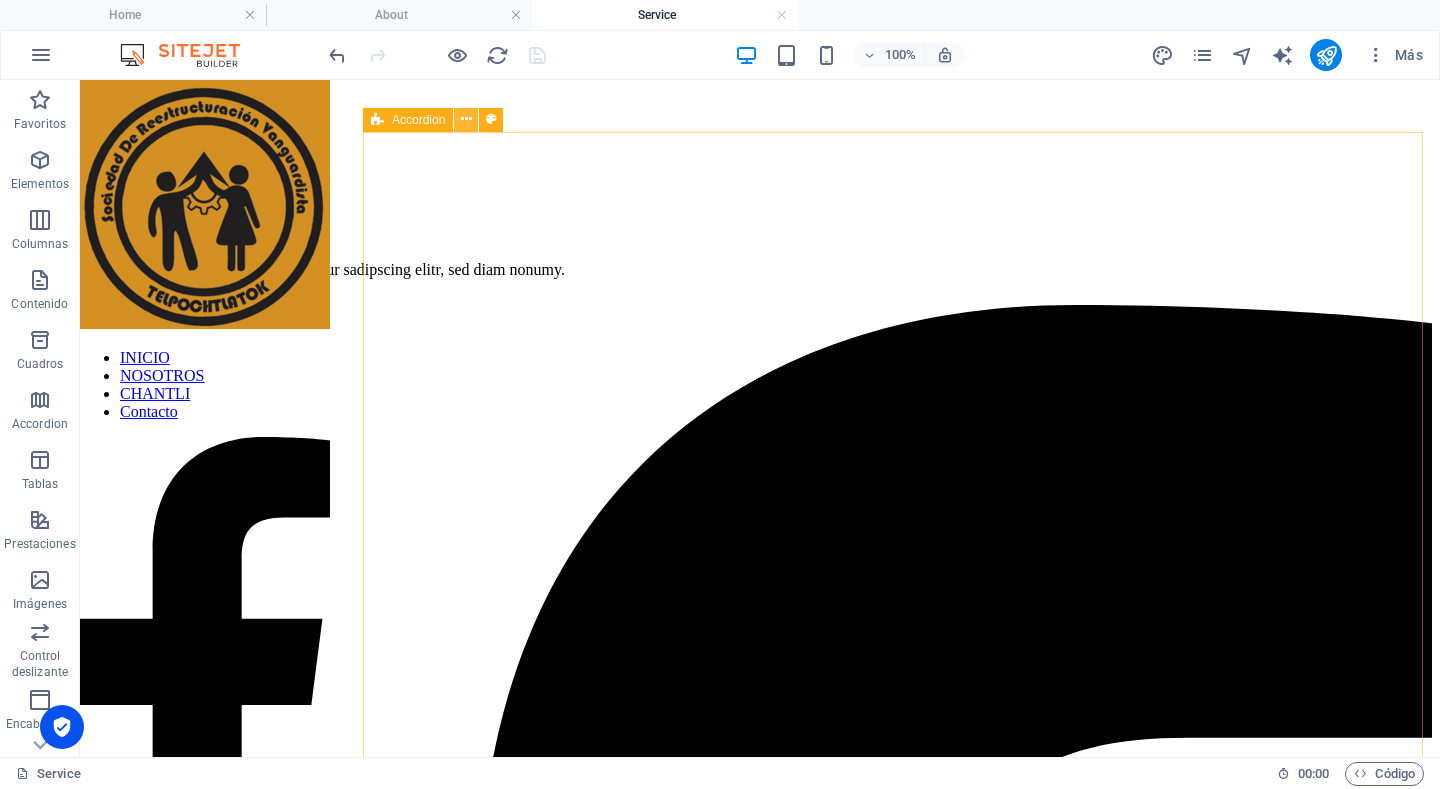 click at bounding box center [466, 119] 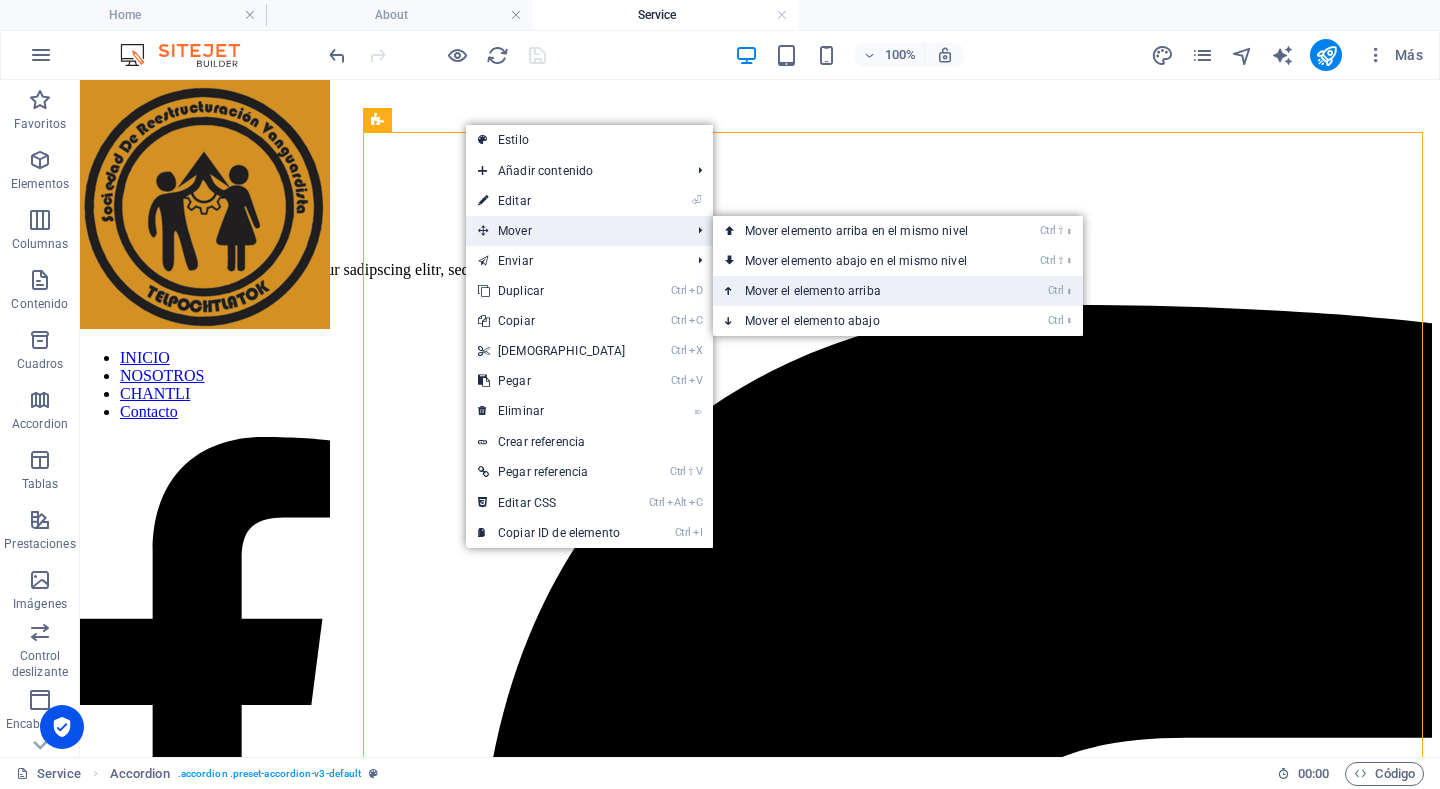 click on "Ctrl ⬆  Mover el elemento arriba" at bounding box center (860, 291) 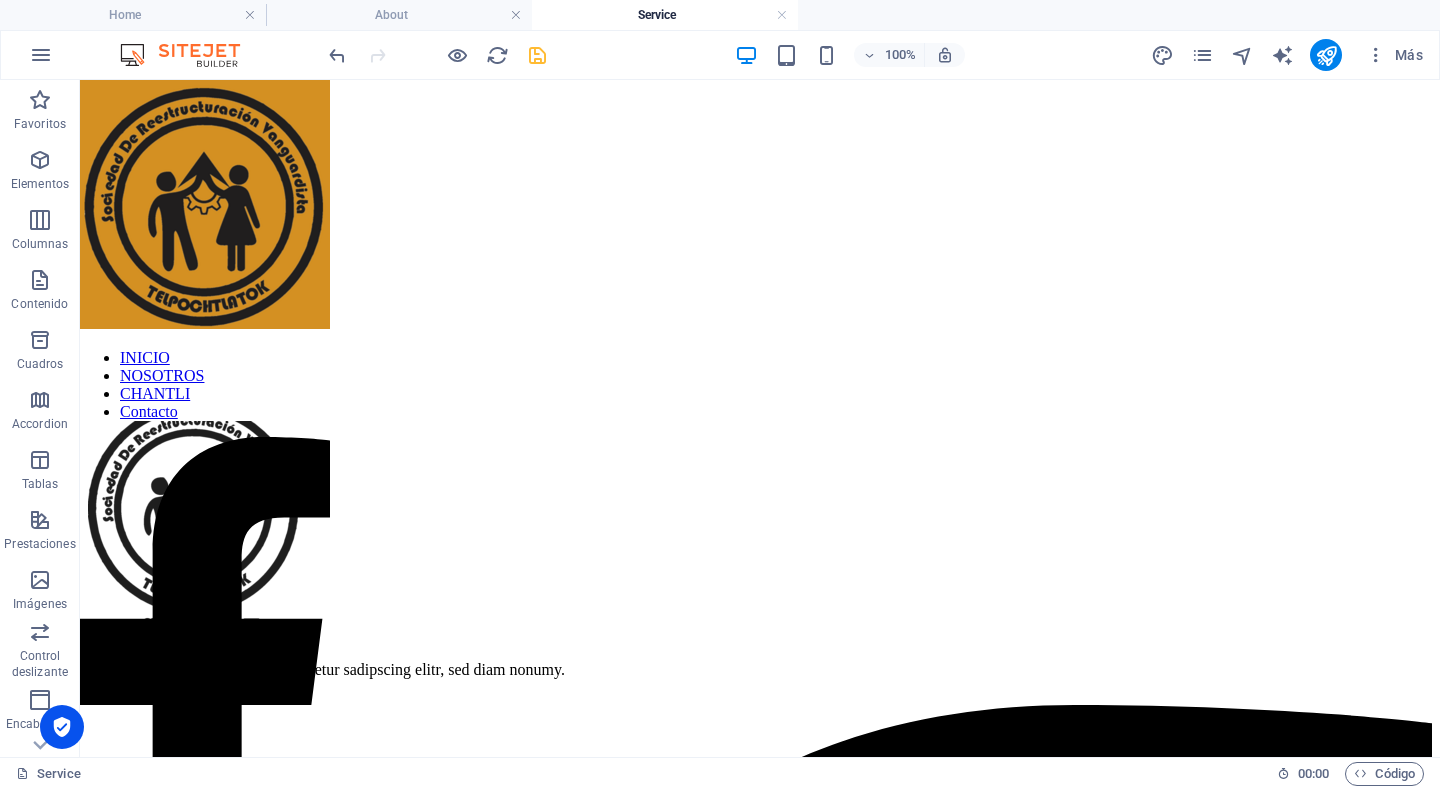 scroll, scrollTop: 1456, scrollLeft: 0, axis: vertical 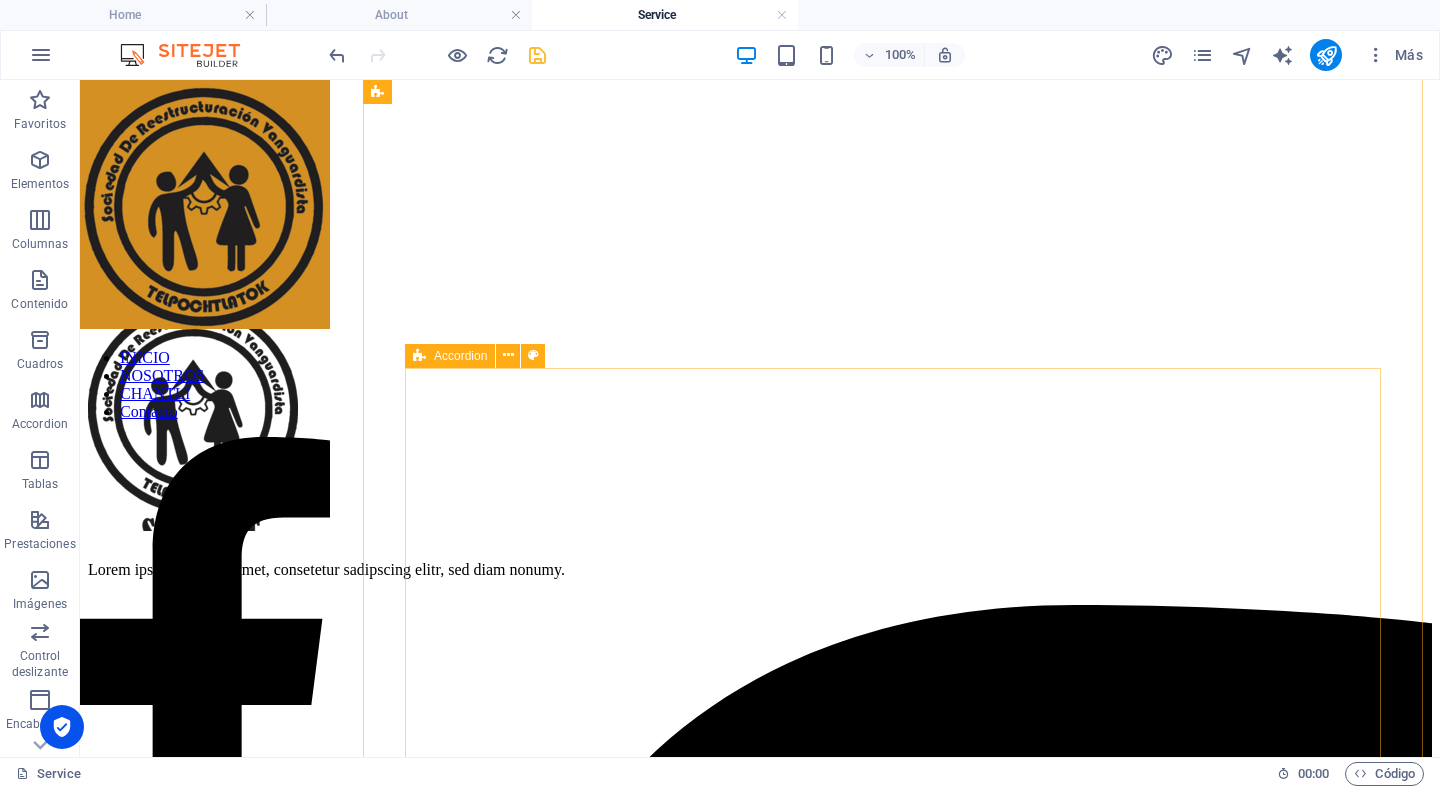 click on "Accordion" at bounding box center [450, 356] 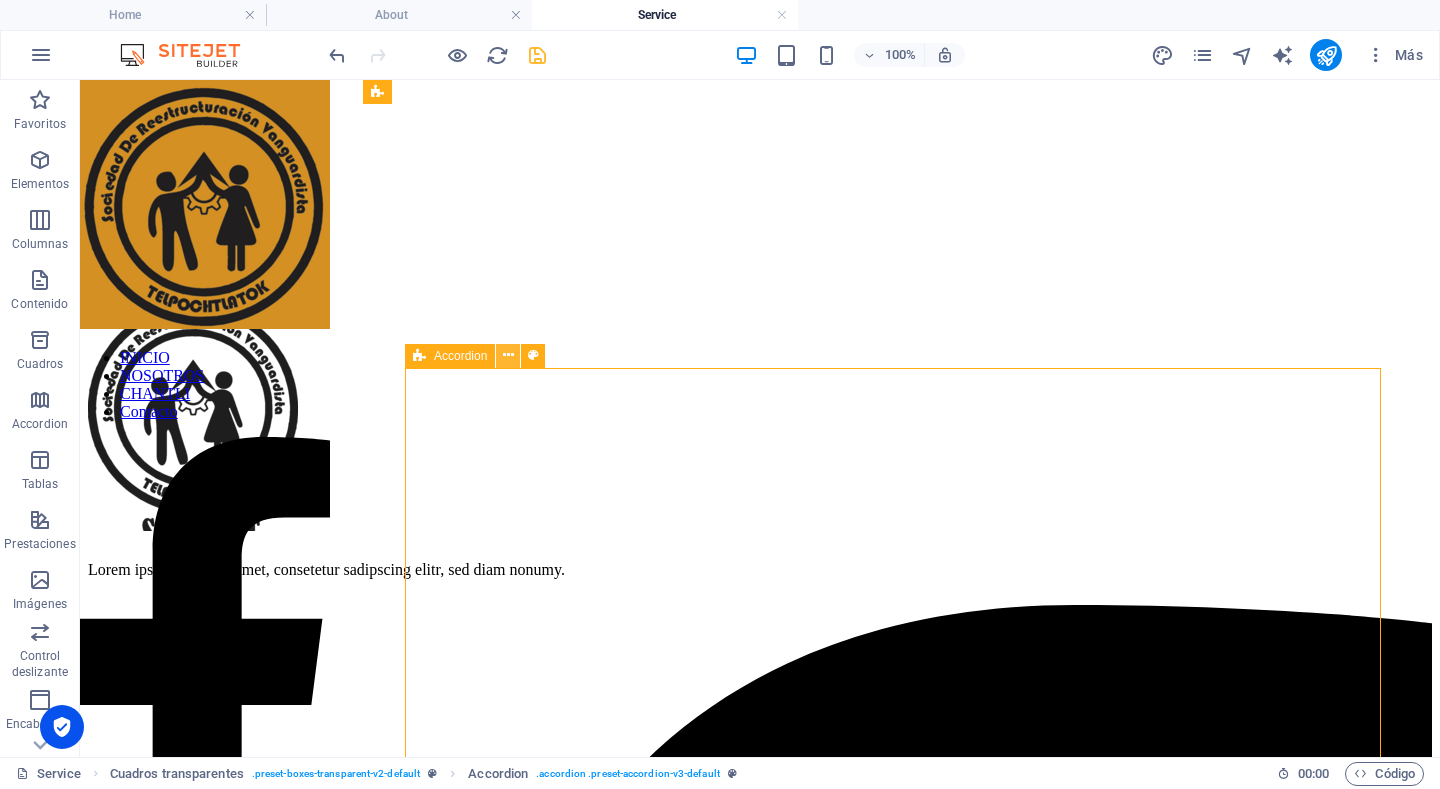 click at bounding box center (508, 355) 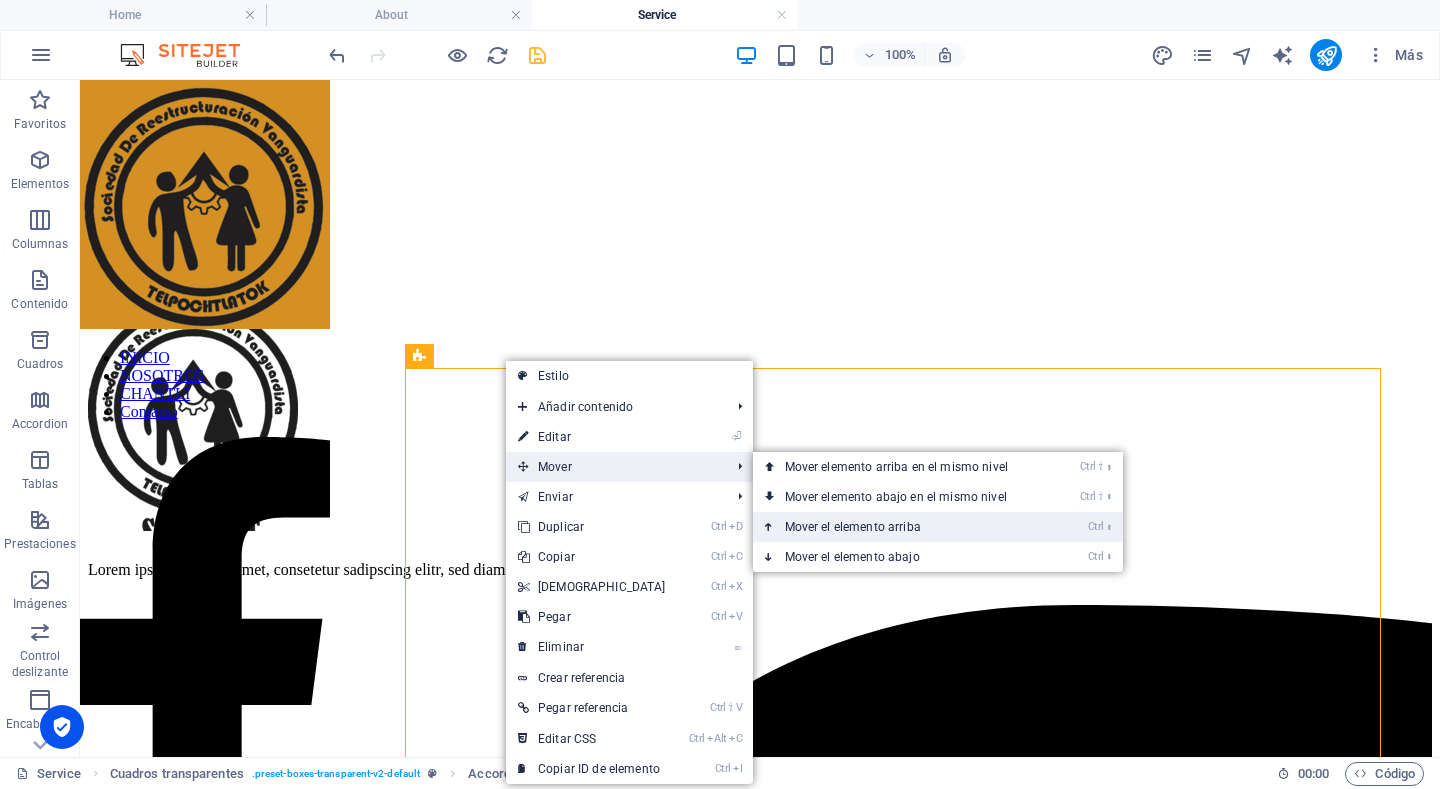 click on "Ctrl ⬆  Mover el elemento arriba" at bounding box center (900, 527) 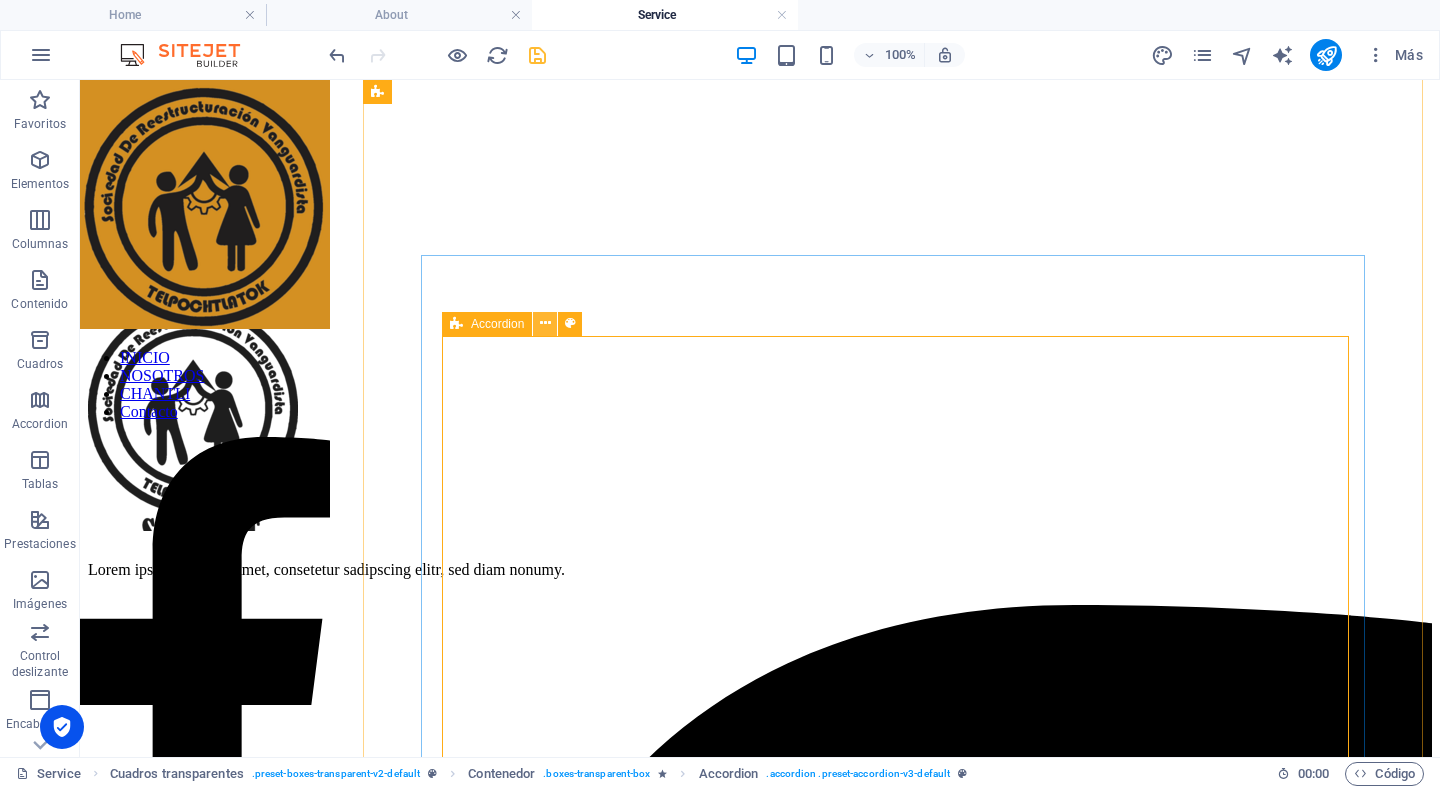 click at bounding box center [545, 323] 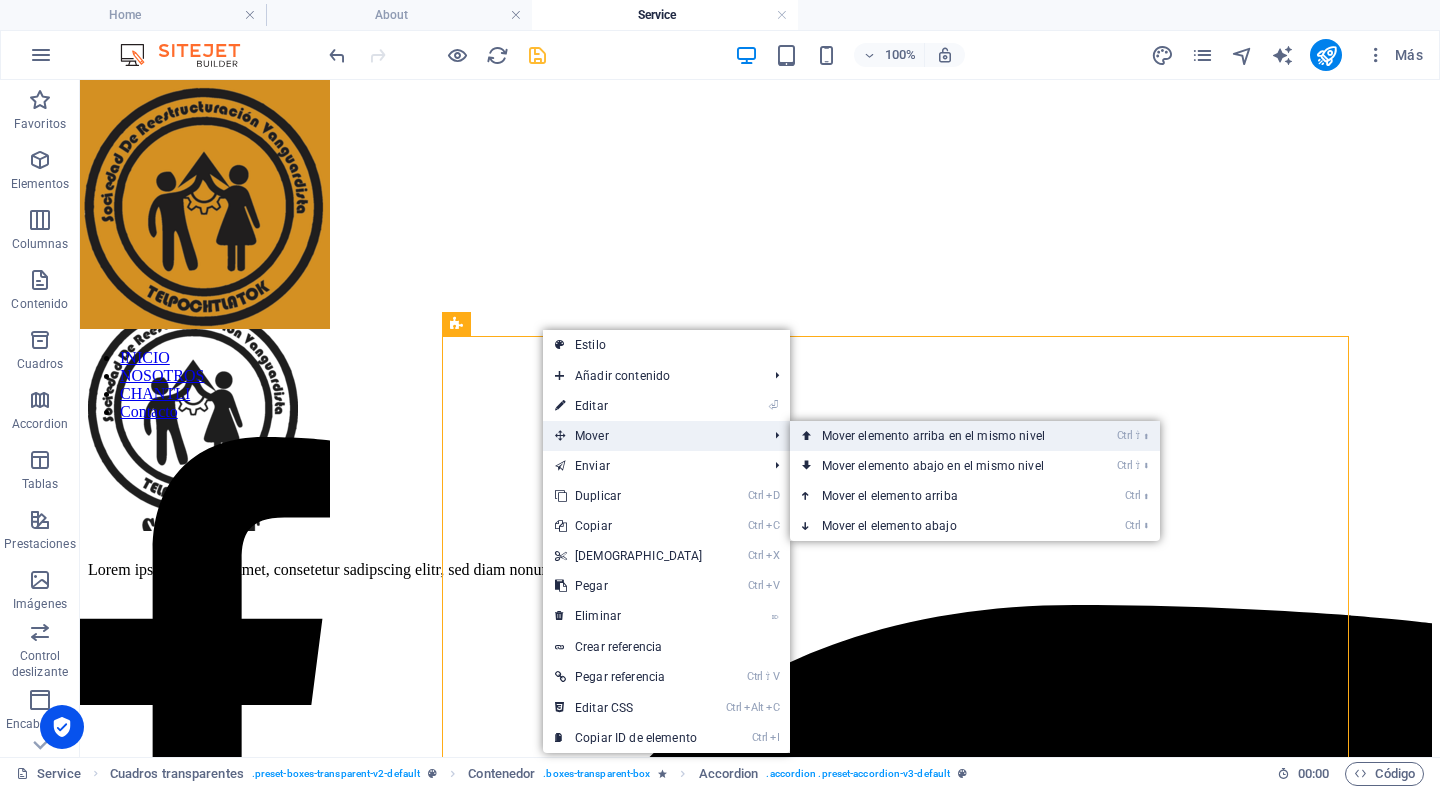 click on "Ctrl ⇧ ⬆  Mover elemento arriba en el mismo nivel" at bounding box center (937, 436) 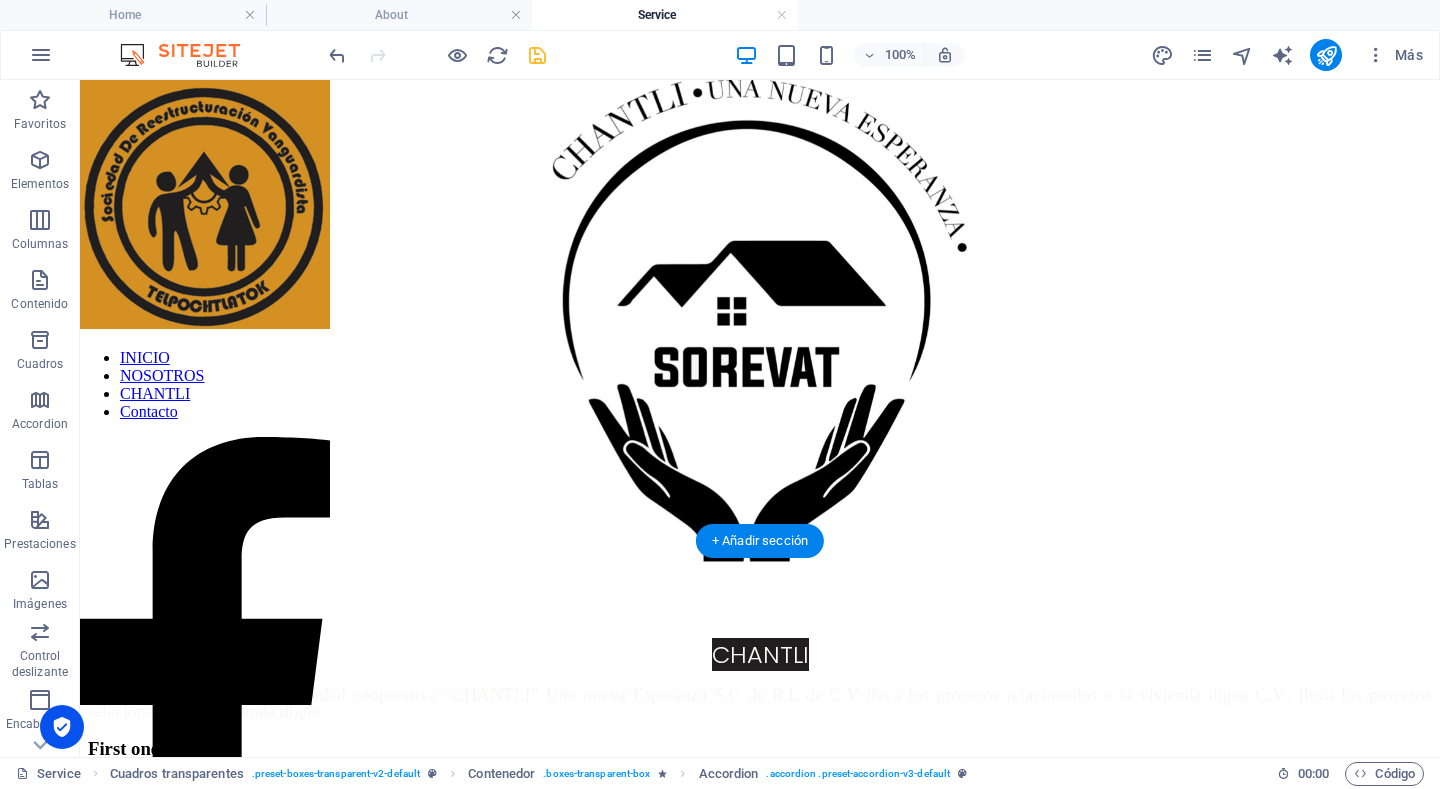 scroll, scrollTop: 0, scrollLeft: 0, axis: both 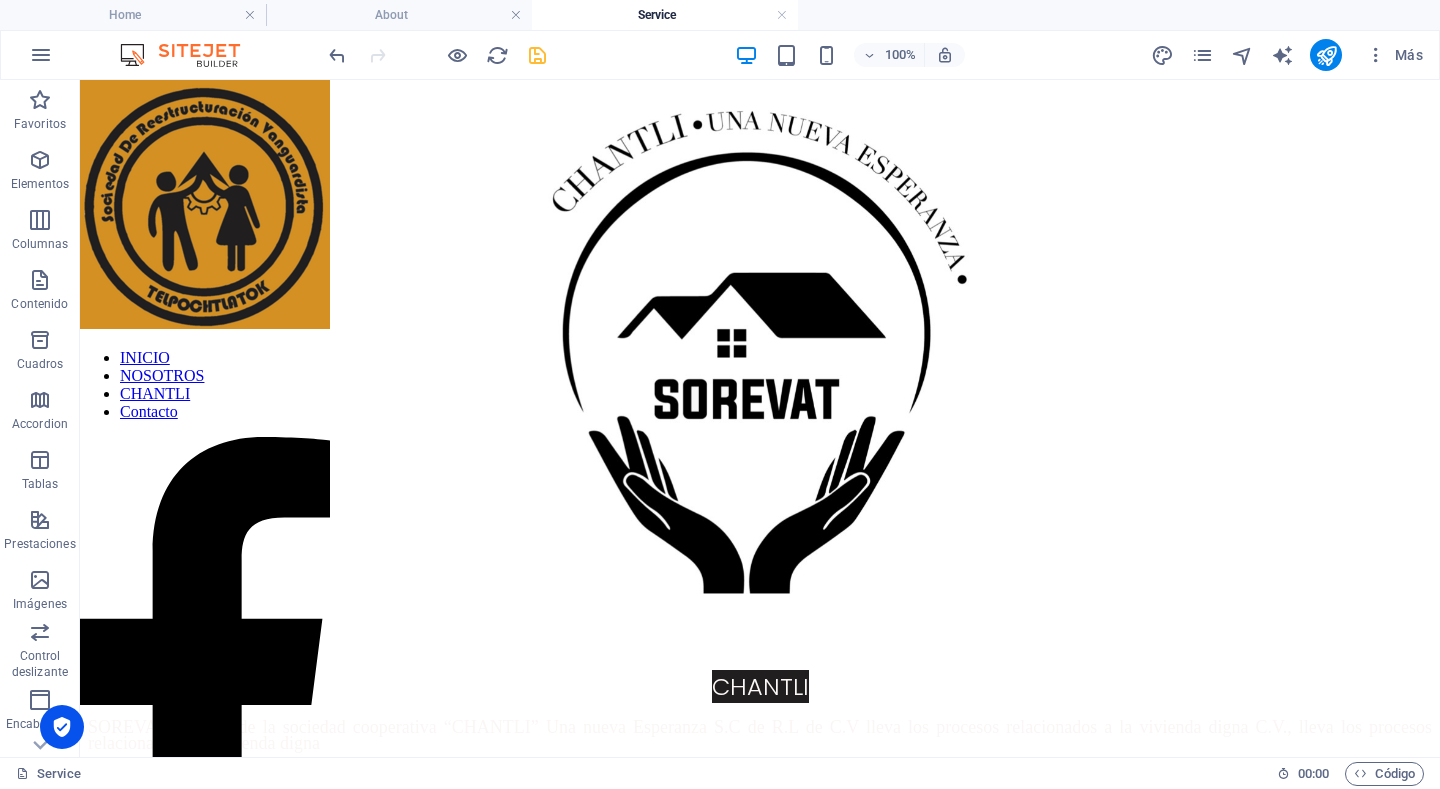 drag, startPoint x: 448, startPoint y: 295, endPoint x: 549, endPoint y: 788, distance: 503.2395 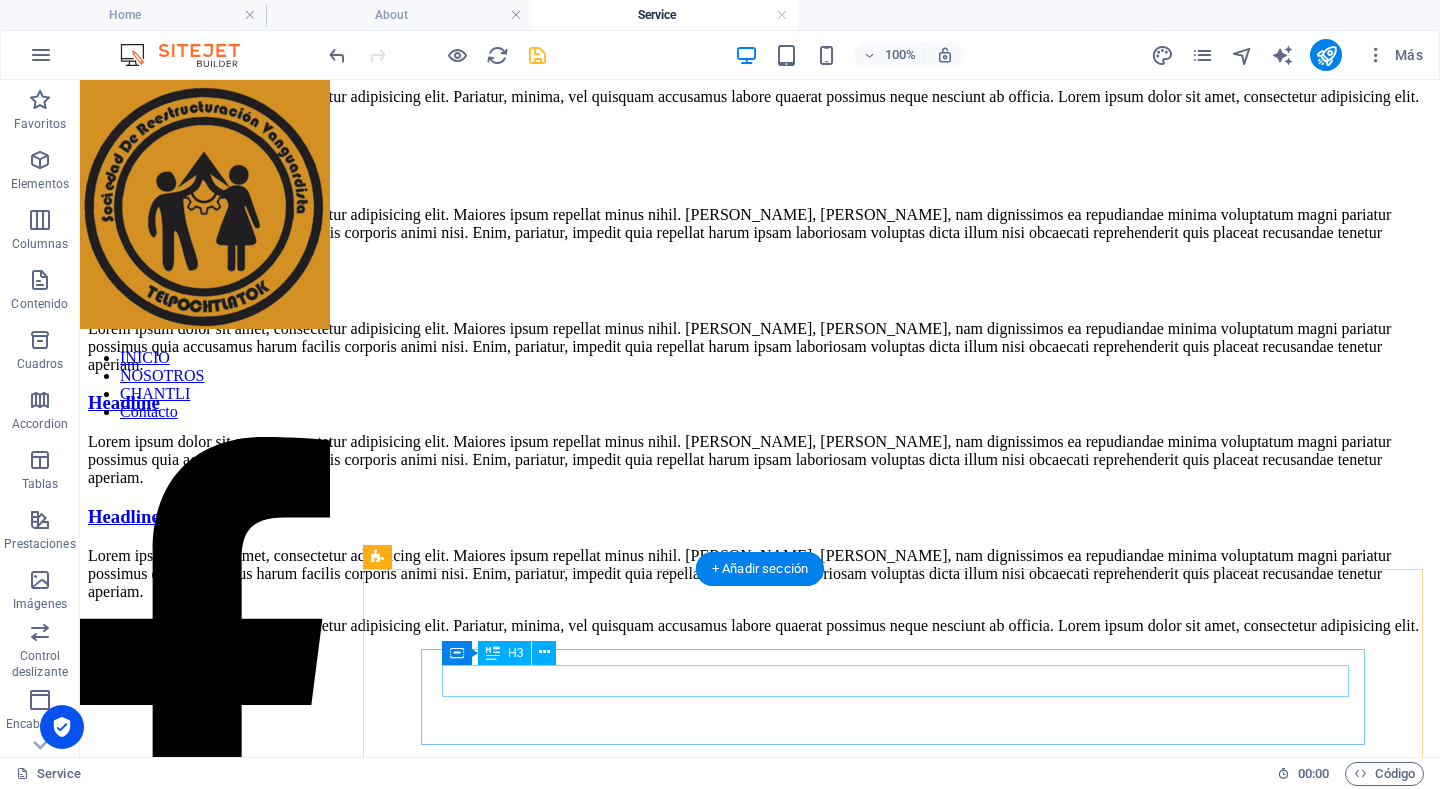 scroll, scrollTop: 1206, scrollLeft: 0, axis: vertical 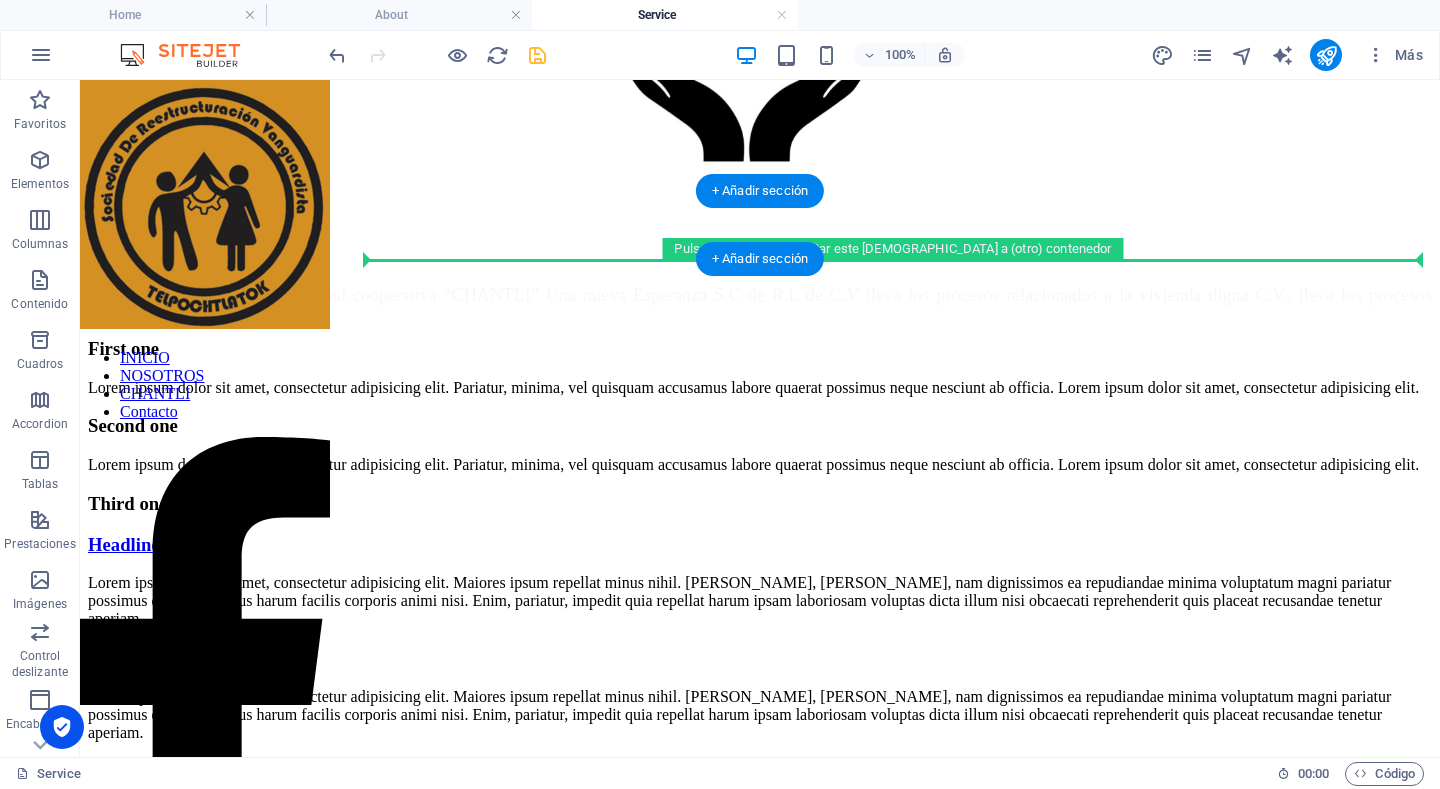 drag, startPoint x: 461, startPoint y: 556, endPoint x: 487, endPoint y: 247, distance: 310.09192 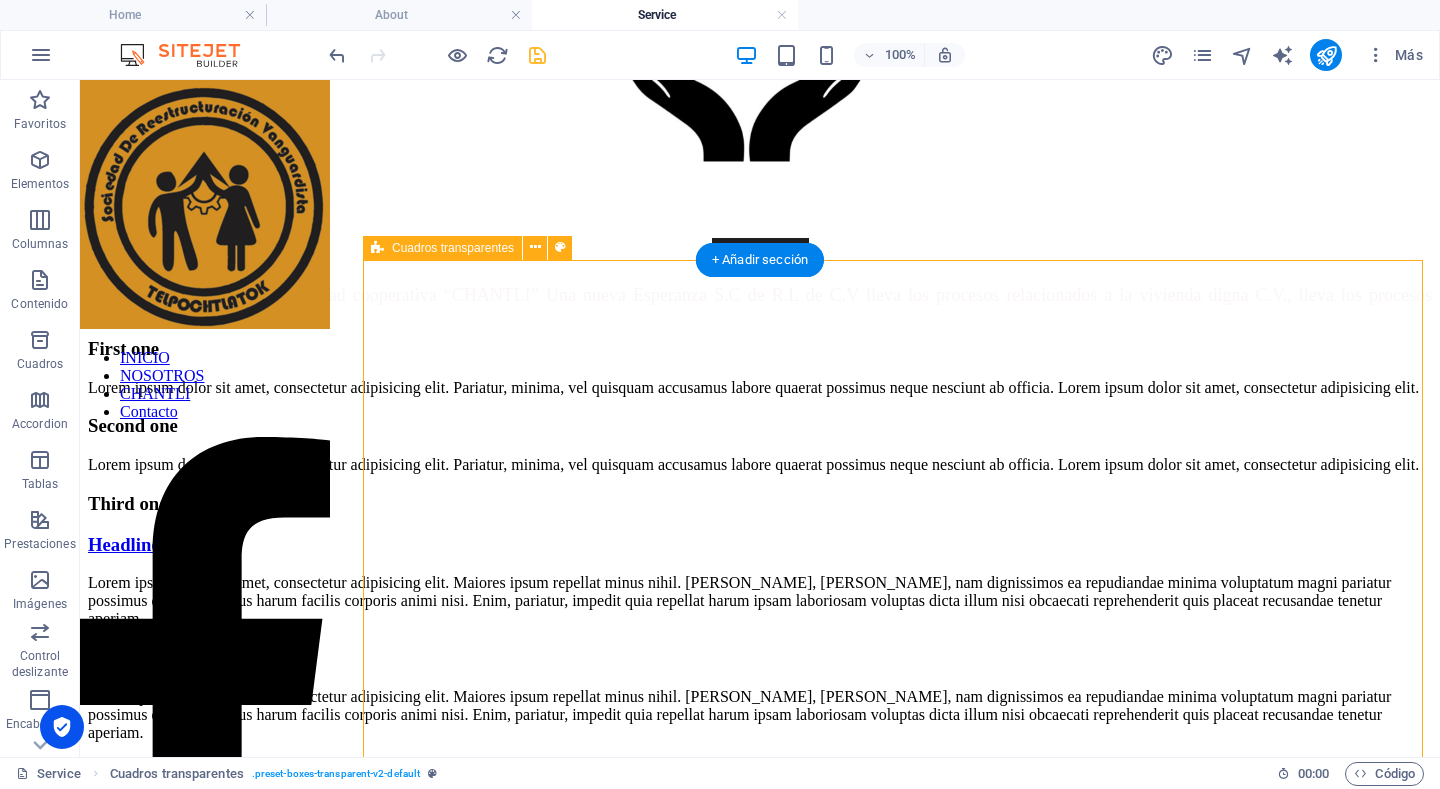 click on "First one Lorem ipsum dolor sit amet, consectetur adipisicing elit. Pariatur, minima, vel quisquam accusamus labore quaerat possimus neque nesciunt ab officia. Lorem ipsum dolor sit amet, consectetur adipisicing elit. Second one Lorem ipsum dolor sit amet, consectetur adipisicing elit. Pariatur, minima, vel quisquam accusamus labore quaerat possimus neque nesciunt ab officia. Lorem ipsum dolor sit amet, consectetur adipisicing elit. Third one Headline Lorem ipsum dolor sit amet, consectetur adipisicing elit. Maiores ipsum repellat minus nihil. Labore, delectus, nam dignissimos ea repudiandae minima voluptatum magni pariatur possimus quia accusamus harum facilis corporis animi nisi. Enim, pariatur, impedit quia repellat harum ipsam laboriosam voluptas dicta illum nisi obcaecati reprehenderit quis placeat recusandae tenetur aperiam. Headline Headline Headline" at bounding box center [760, 670] 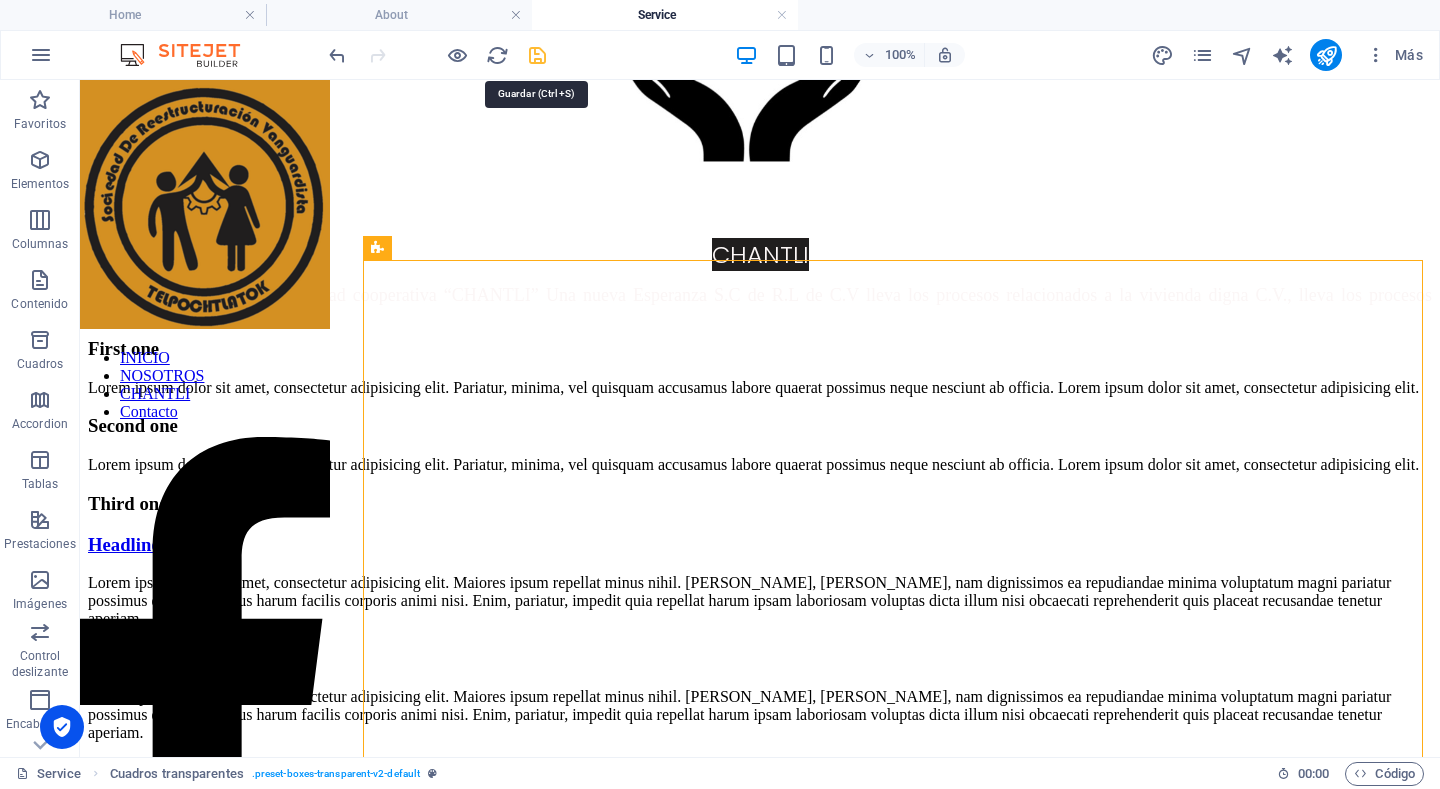 click at bounding box center (537, 55) 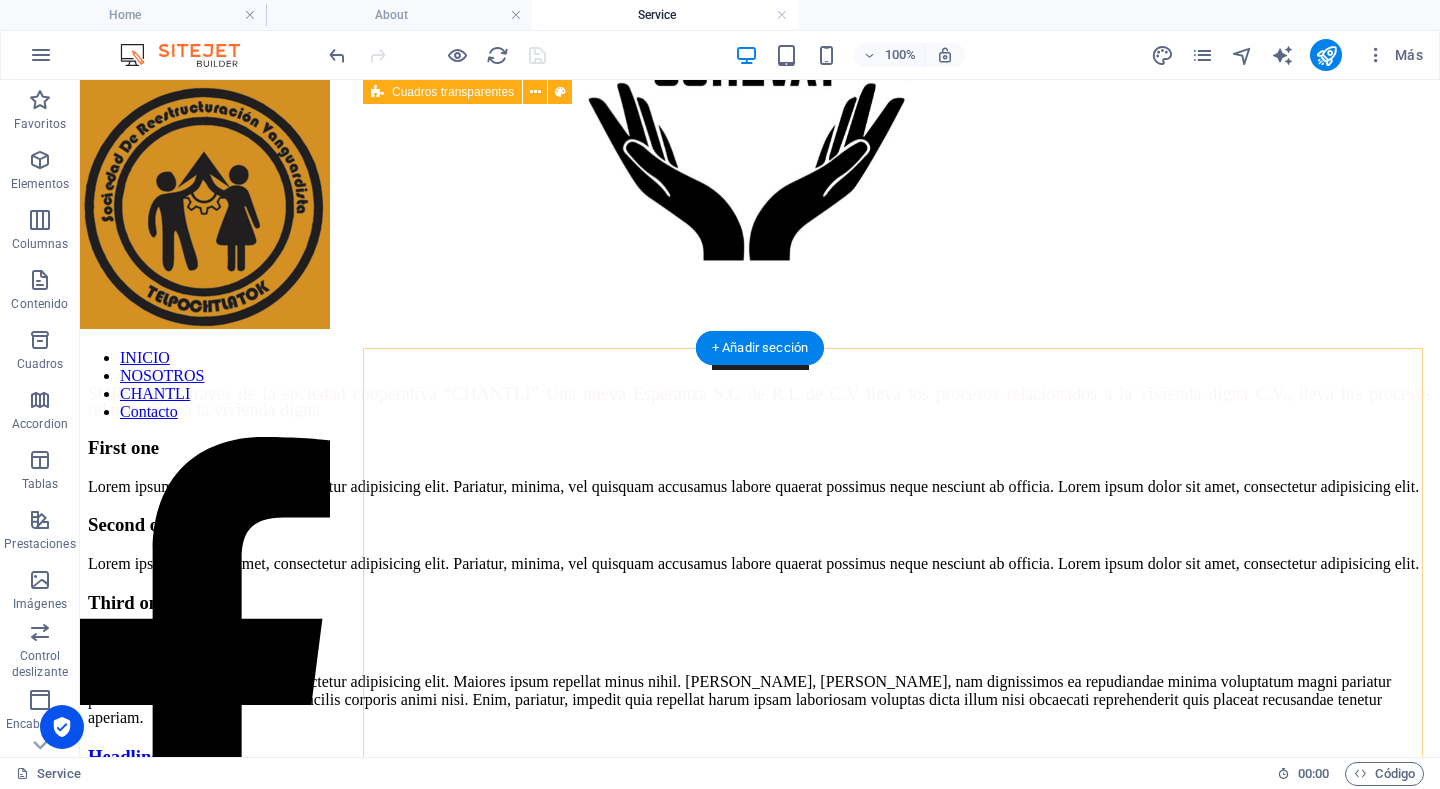 scroll, scrollTop: 338, scrollLeft: 0, axis: vertical 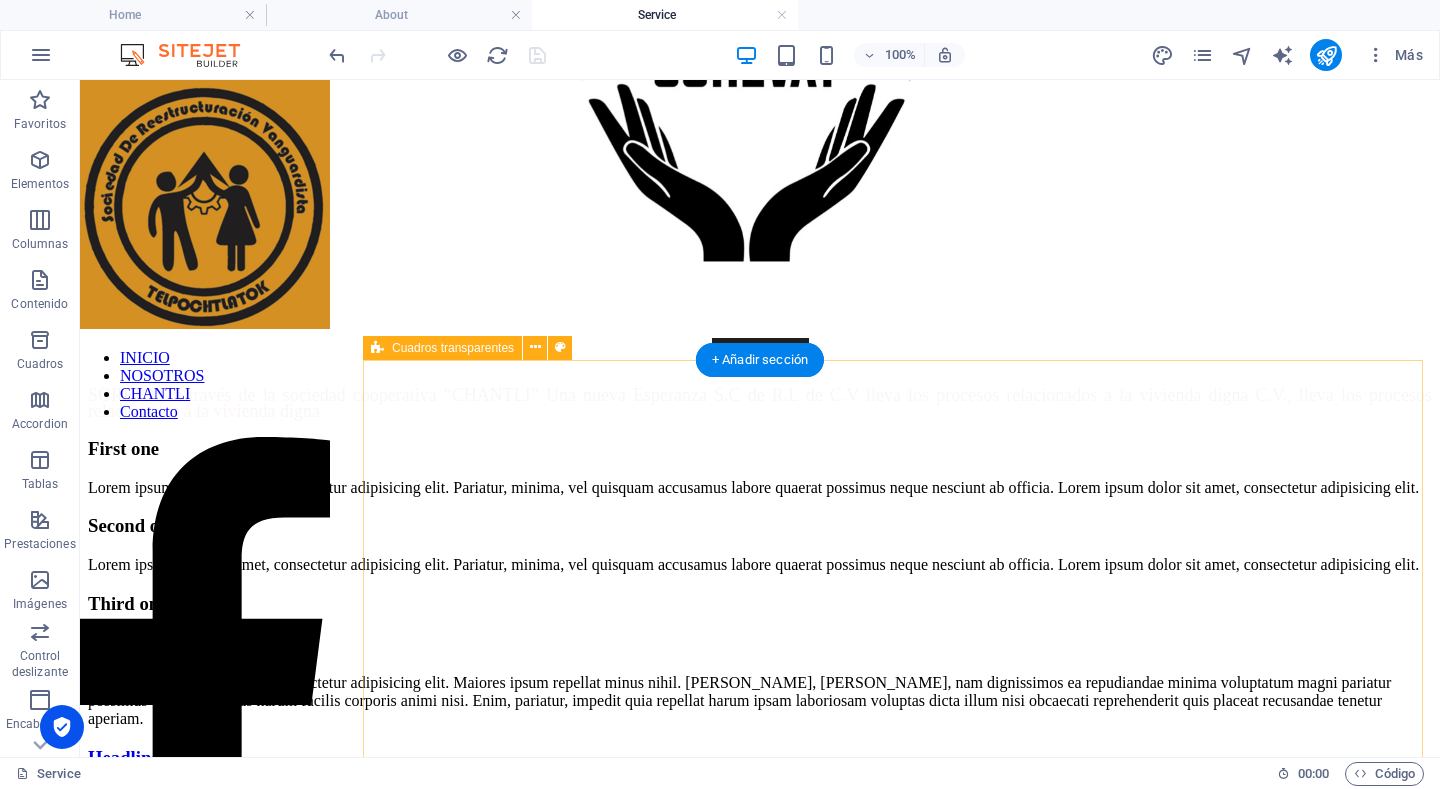 click on "First one Lorem ipsum dolor sit amet, consectetur adipisicing elit. Pariatur, minima, vel quisquam accusamus labore quaerat possimus neque nesciunt ab officia. Lorem ipsum dolor sit amet, consectetur adipisicing elit. Second one Lorem ipsum dolor sit amet, consectetur adipisicing elit. Pariatur, minima, vel quisquam accusamus labore quaerat possimus neque nesciunt ab officia. Lorem ipsum dolor sit amet, consectetur adipisicing elit. Third one Headline Lorem ipsum dolor sit amet, consectetur adipisicing elit. Maiores ipsum repellat minus nihil. Labore, delectus, nam dignissimos ea repudiandae minima voluptatum magni pariatur possimus quia accusamus harum facilis corporis animi nisi. Enim, pariatur, impedit quia repellat harum ipsam laboriosam voluptas dicta illum nisi obcaecati reprehenderit quis placeat recusandae tenetur aperiam. Headline Headline Headline" at bounding box center [760, 770] 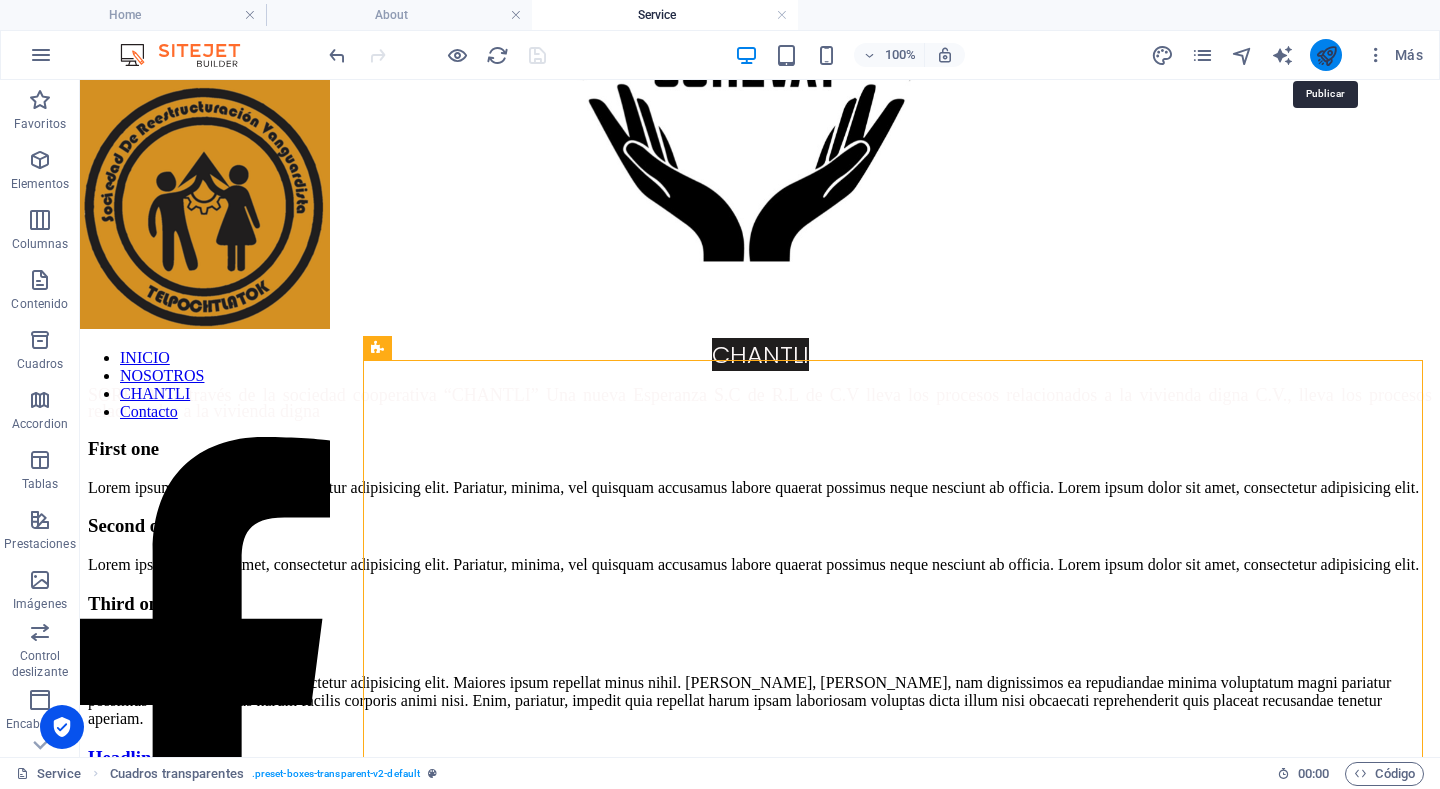 click at bounding box center (1326, 55) 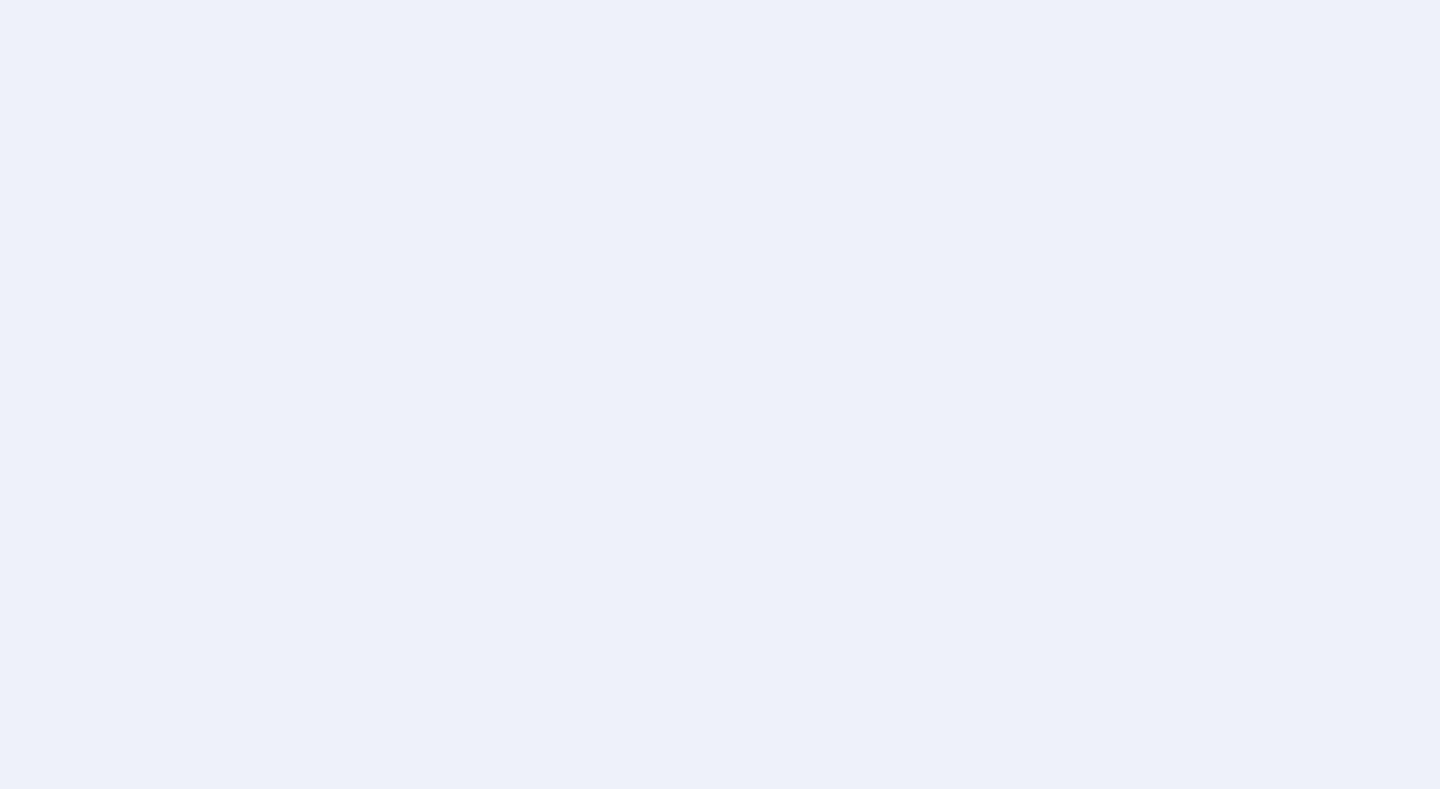 scroll, scrollTop: 0, scrollLeft: 0, axis: both 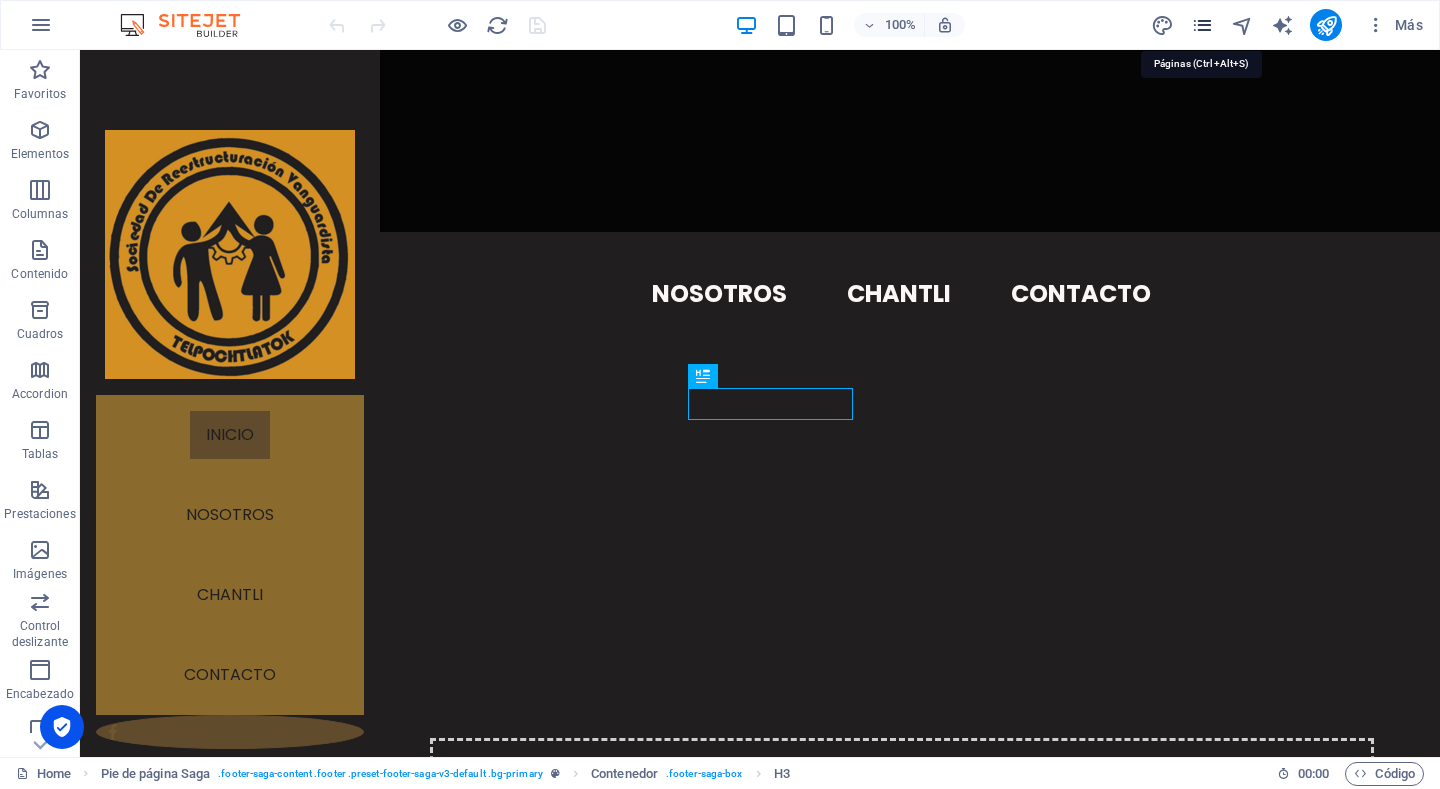 click at bounding box center (1202, 25) 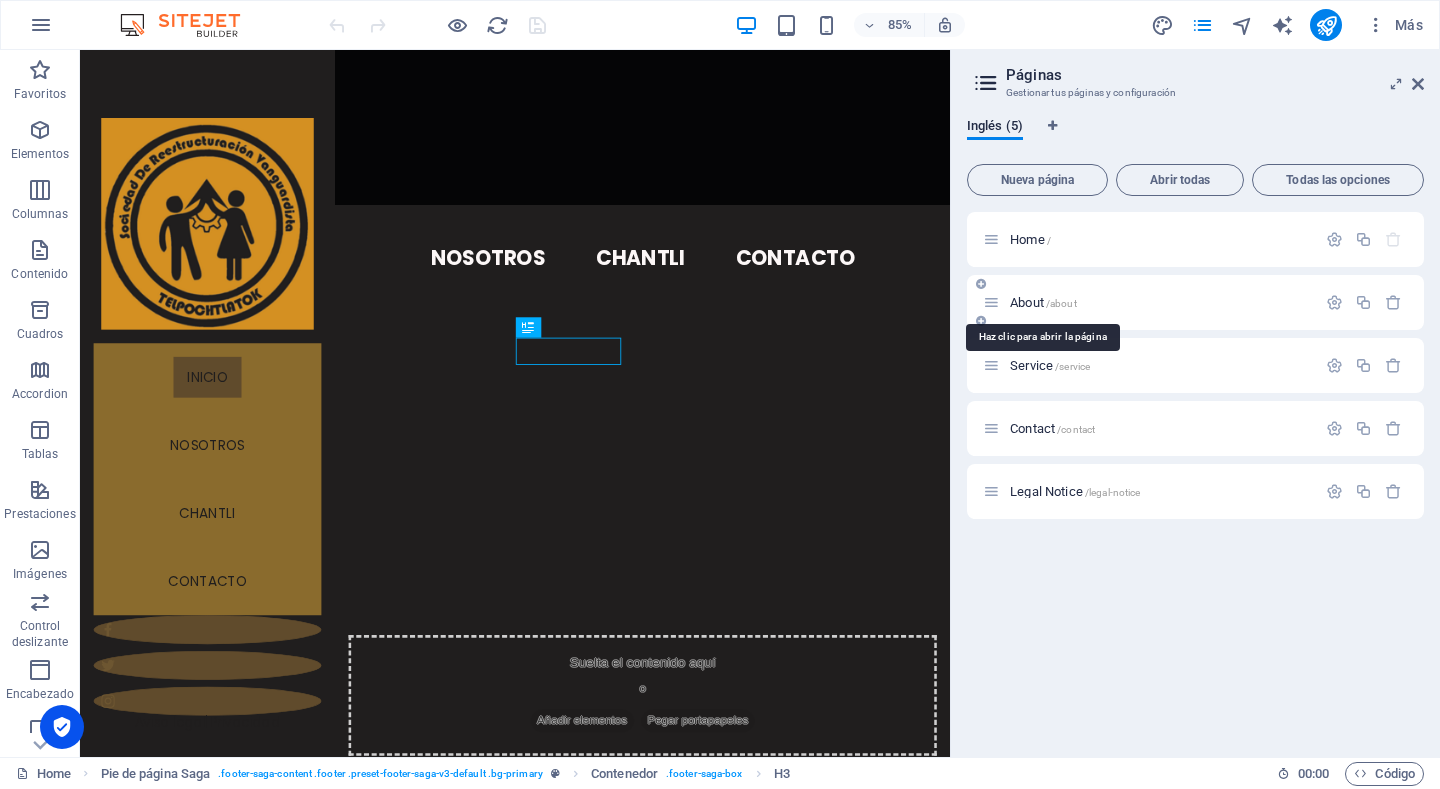 click on "About /about" at bounding box center (1043, 302) 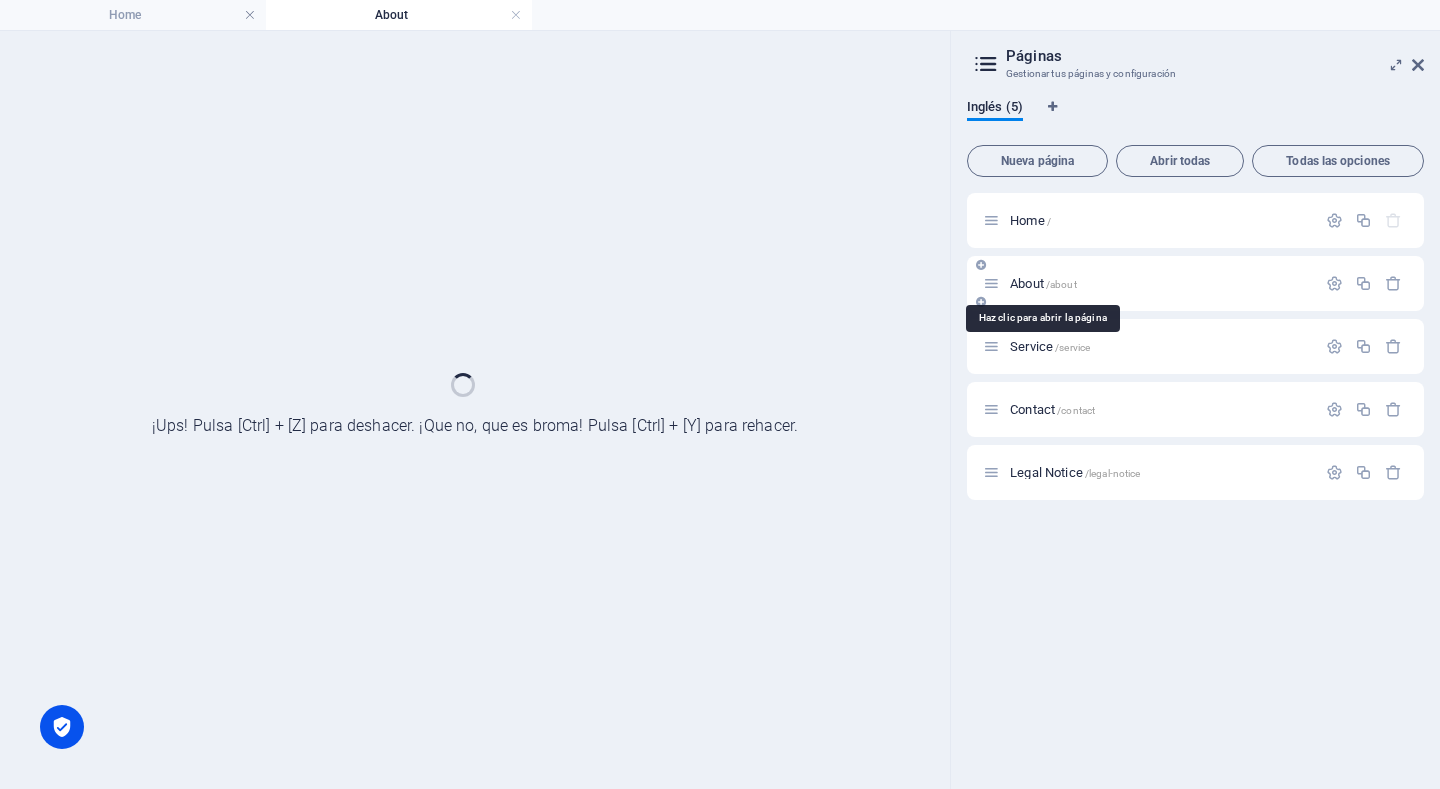 scroll, scrollTop: 0, scrollLeft: 0, axis: both 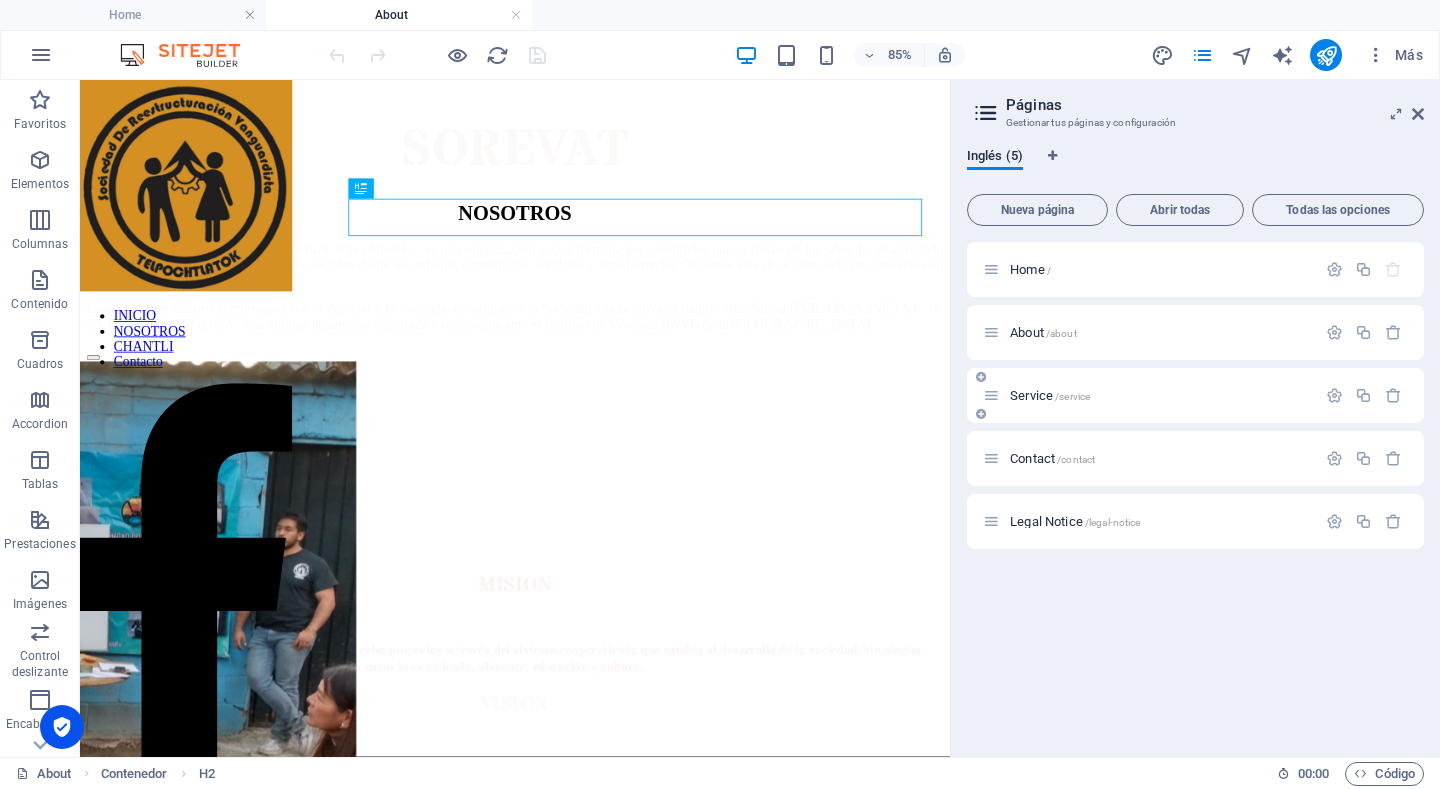 click on "Service /service" at bounding box center (1050, 395) 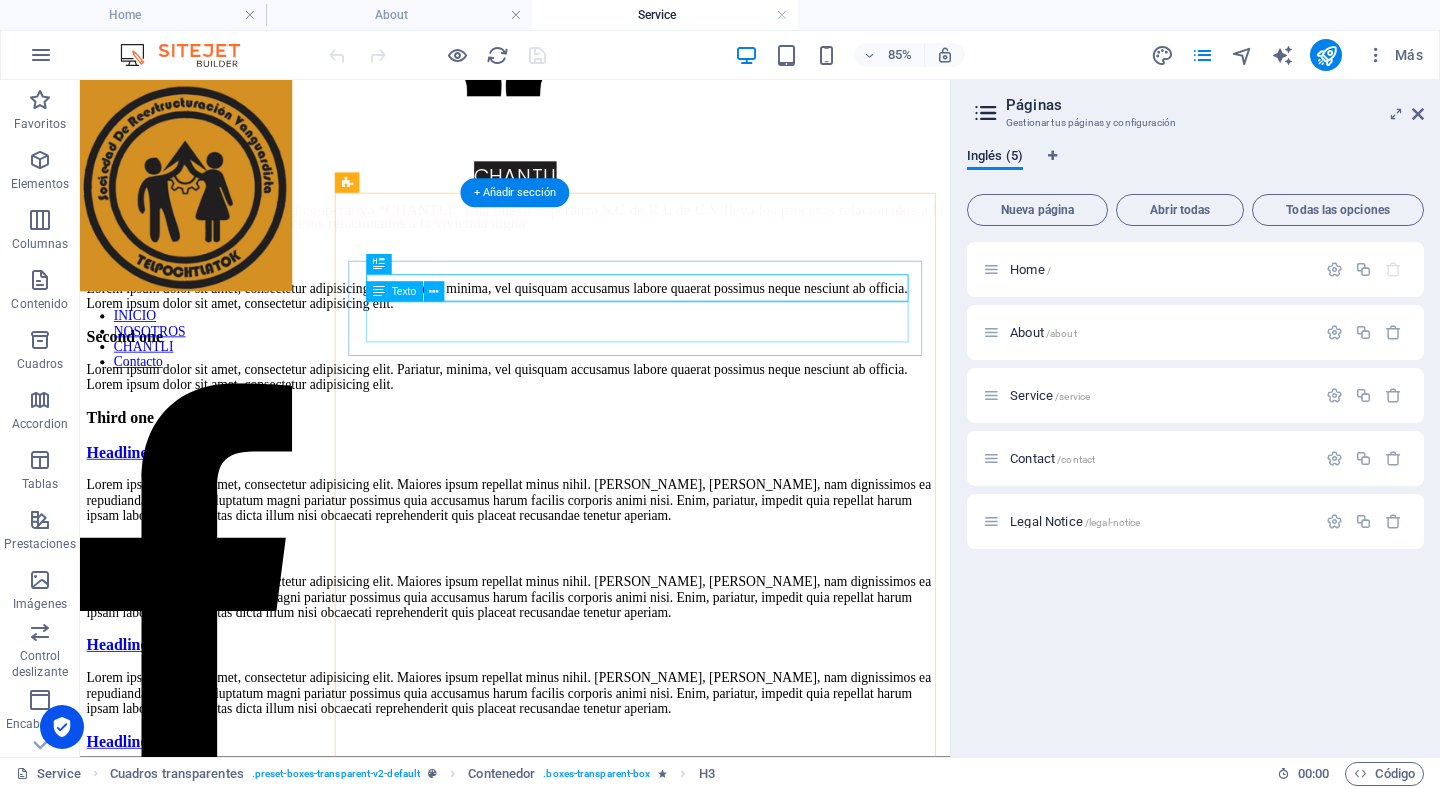 scroll, scrollTop: 800, scrollLeft: 0, axis: vertical 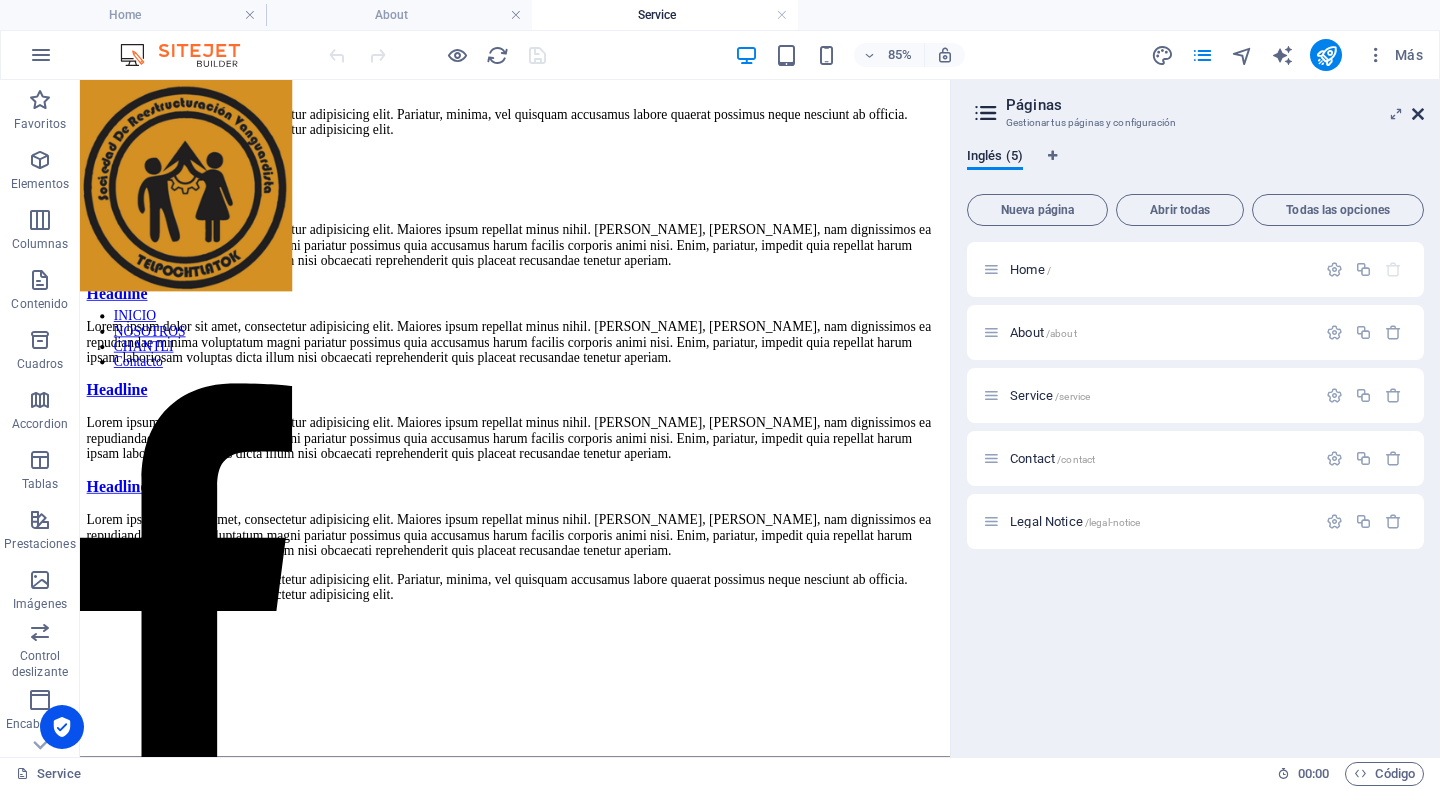 click at bounding box center (1418, 114) 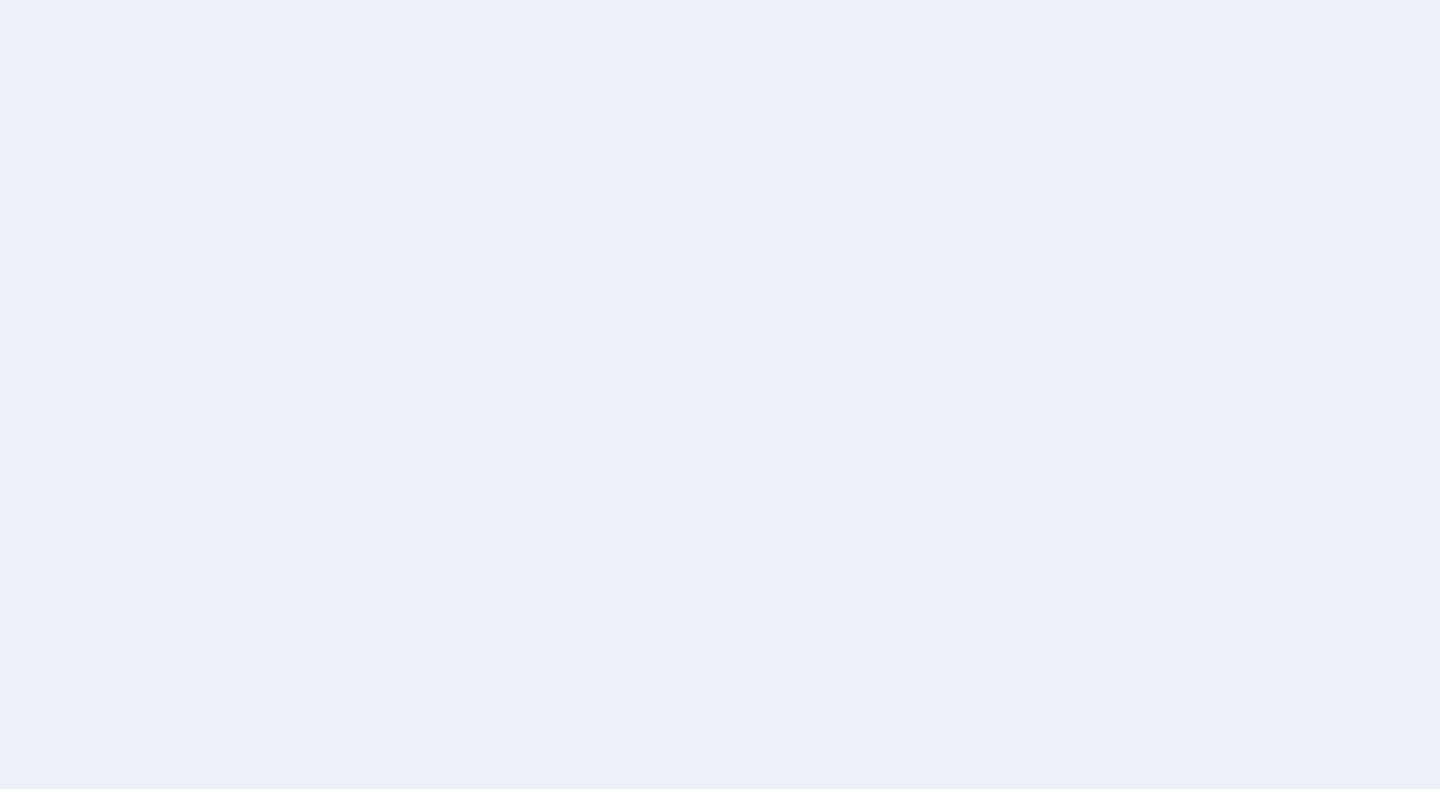 scroll, scrollTop: 0, scrollLeft: 0, axis: both 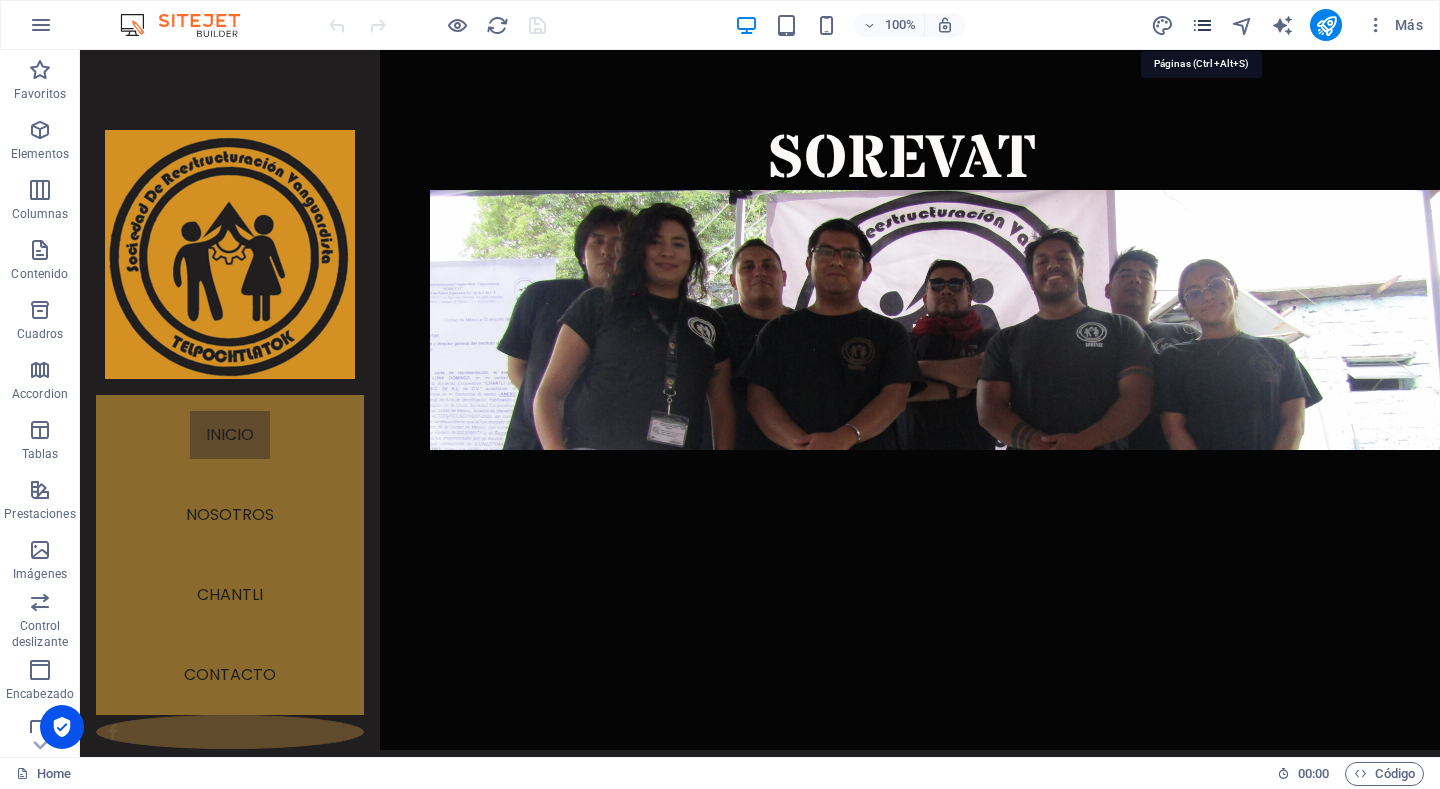 click at bounding box center (1202, 25) 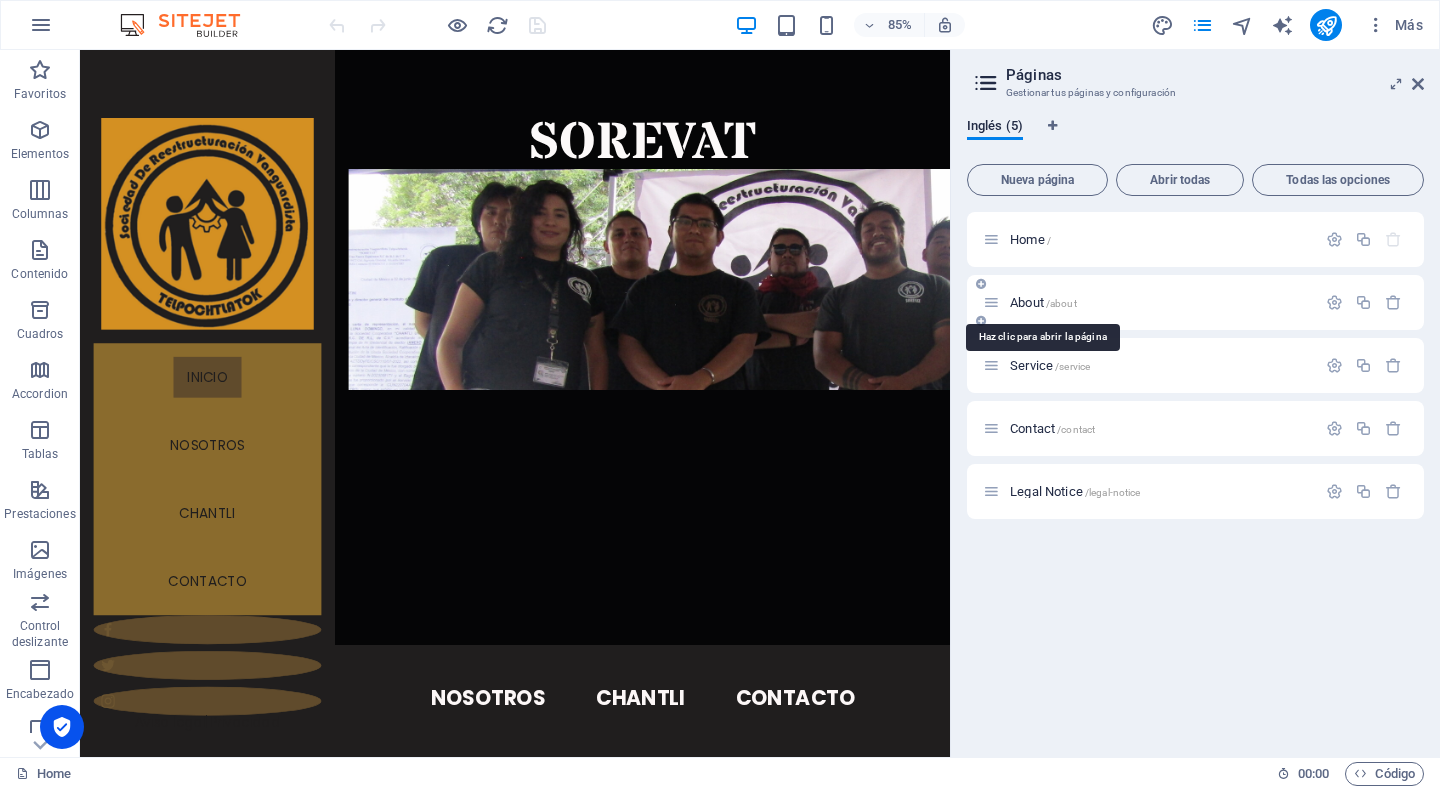 click on "About /about" at bounding box center [1043, 302] 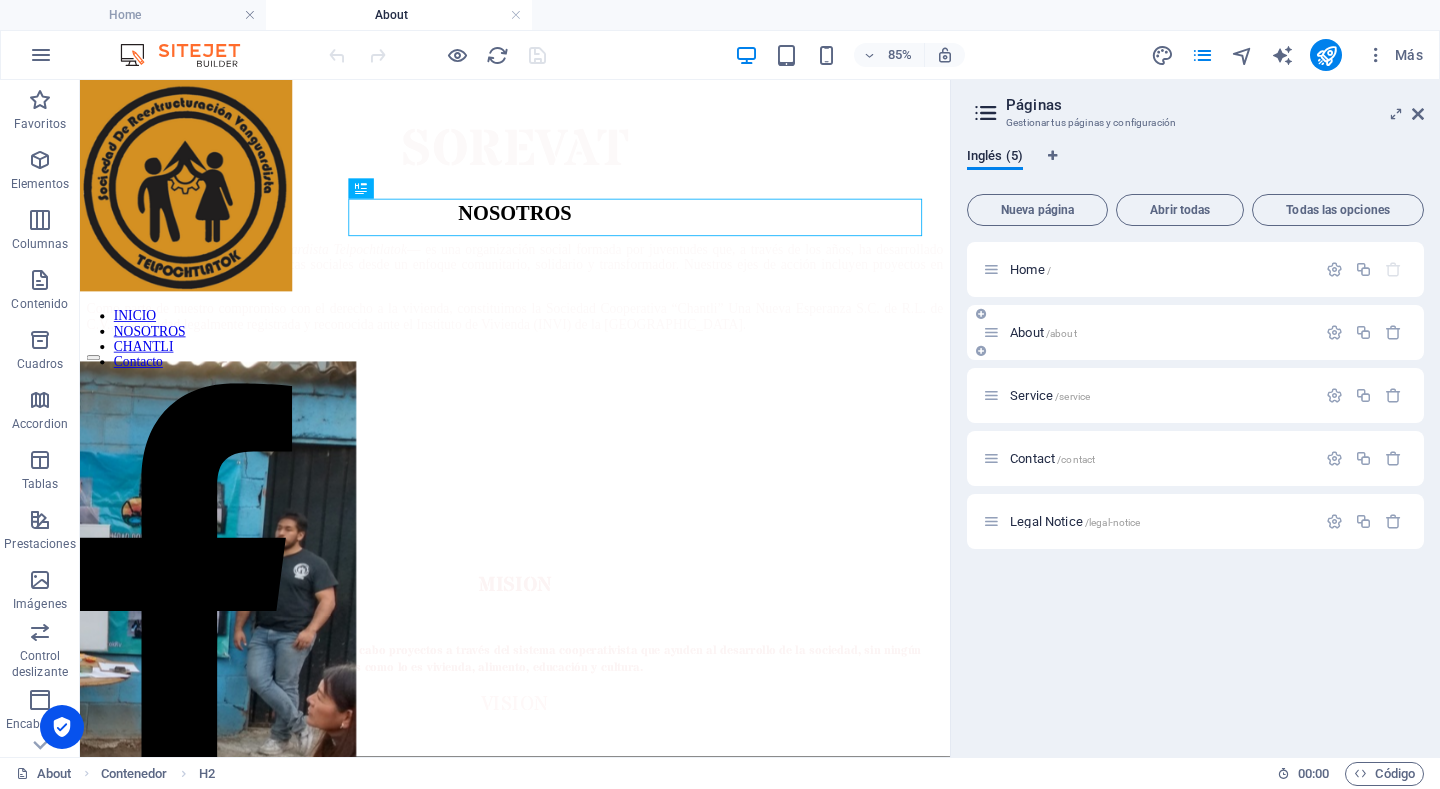 scroll, scrollTop: 0, scrollLeft: 0, axis: both 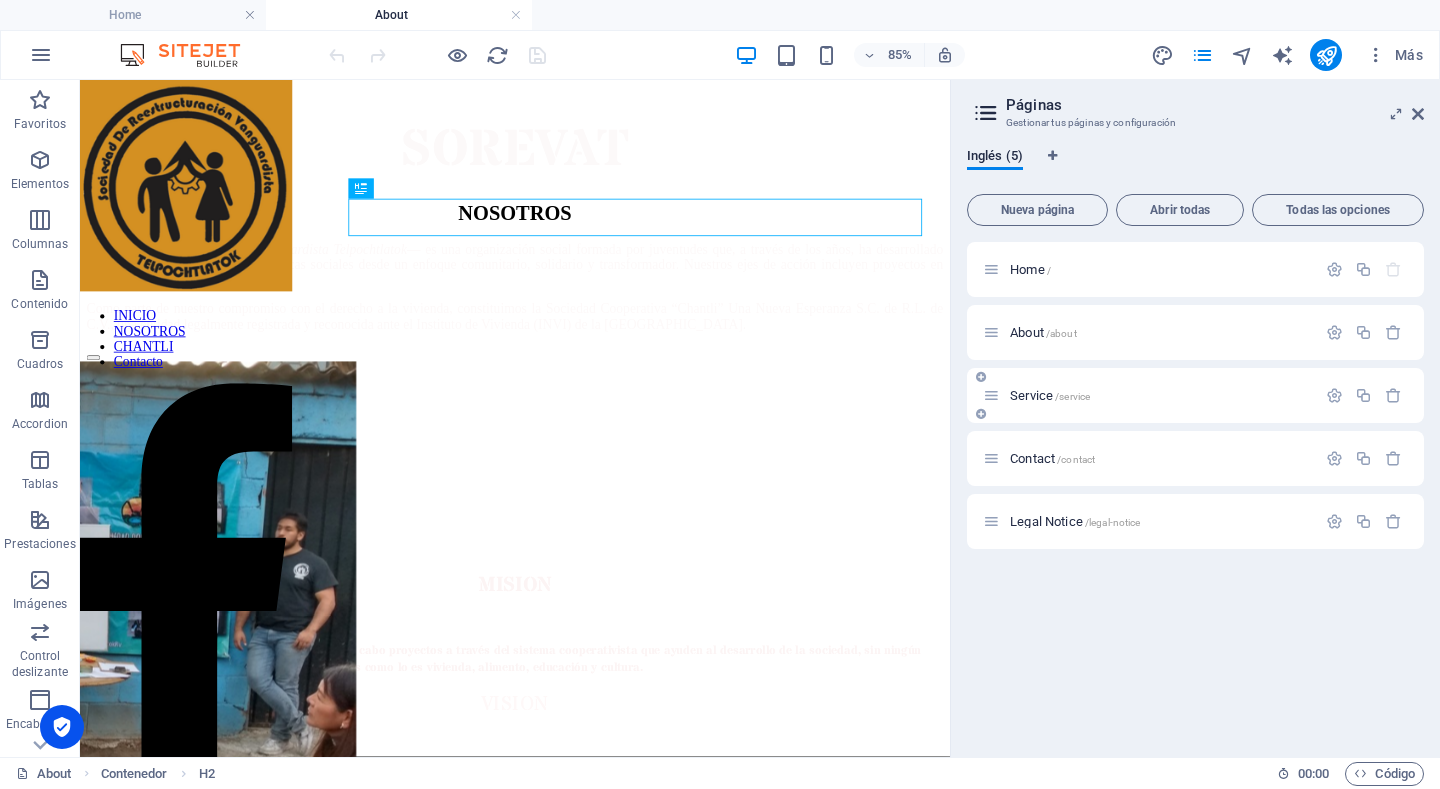 click on "Service /service" at bounding box center [1050, 395] 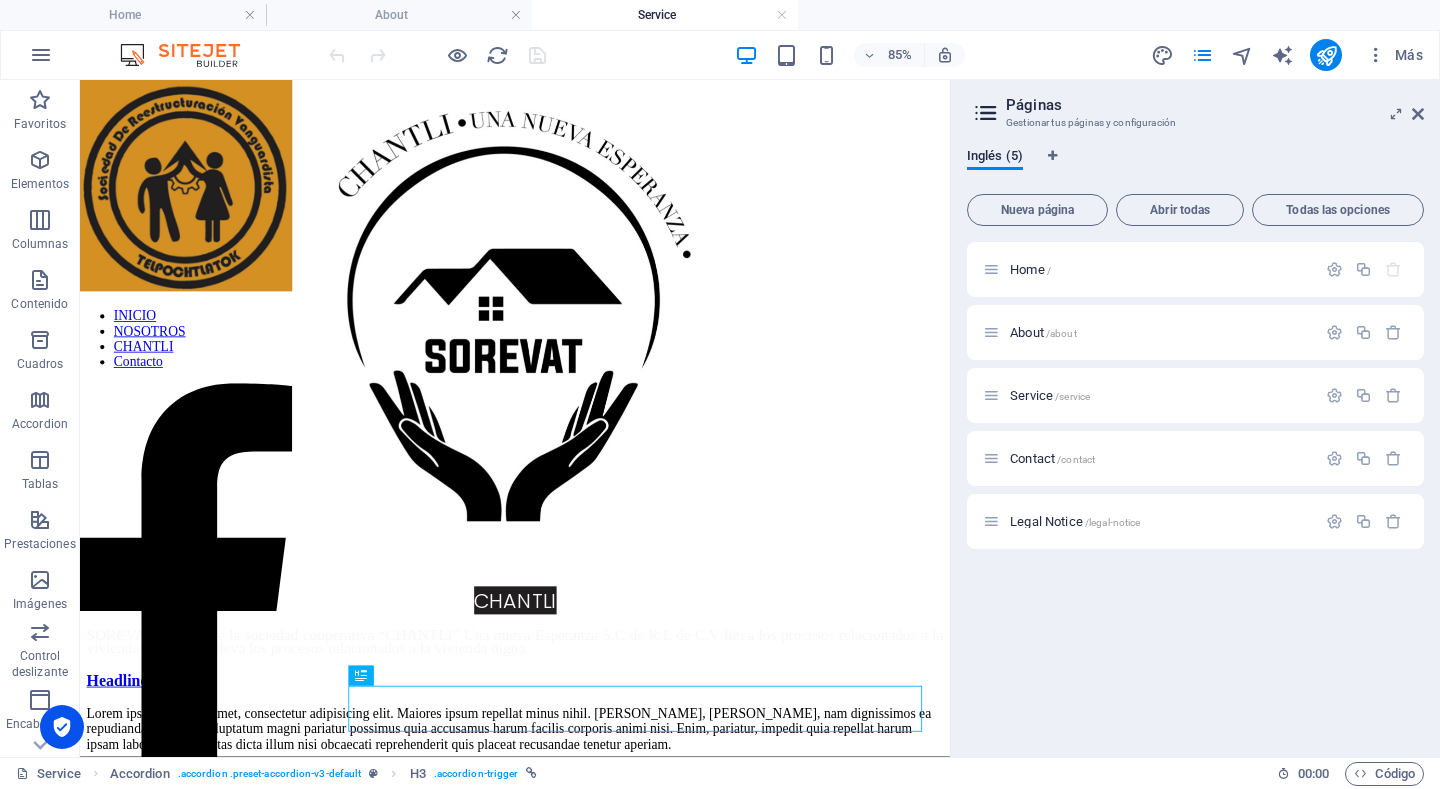 scroll, scrollTop: 0, scrollLeft: 0, axis: both 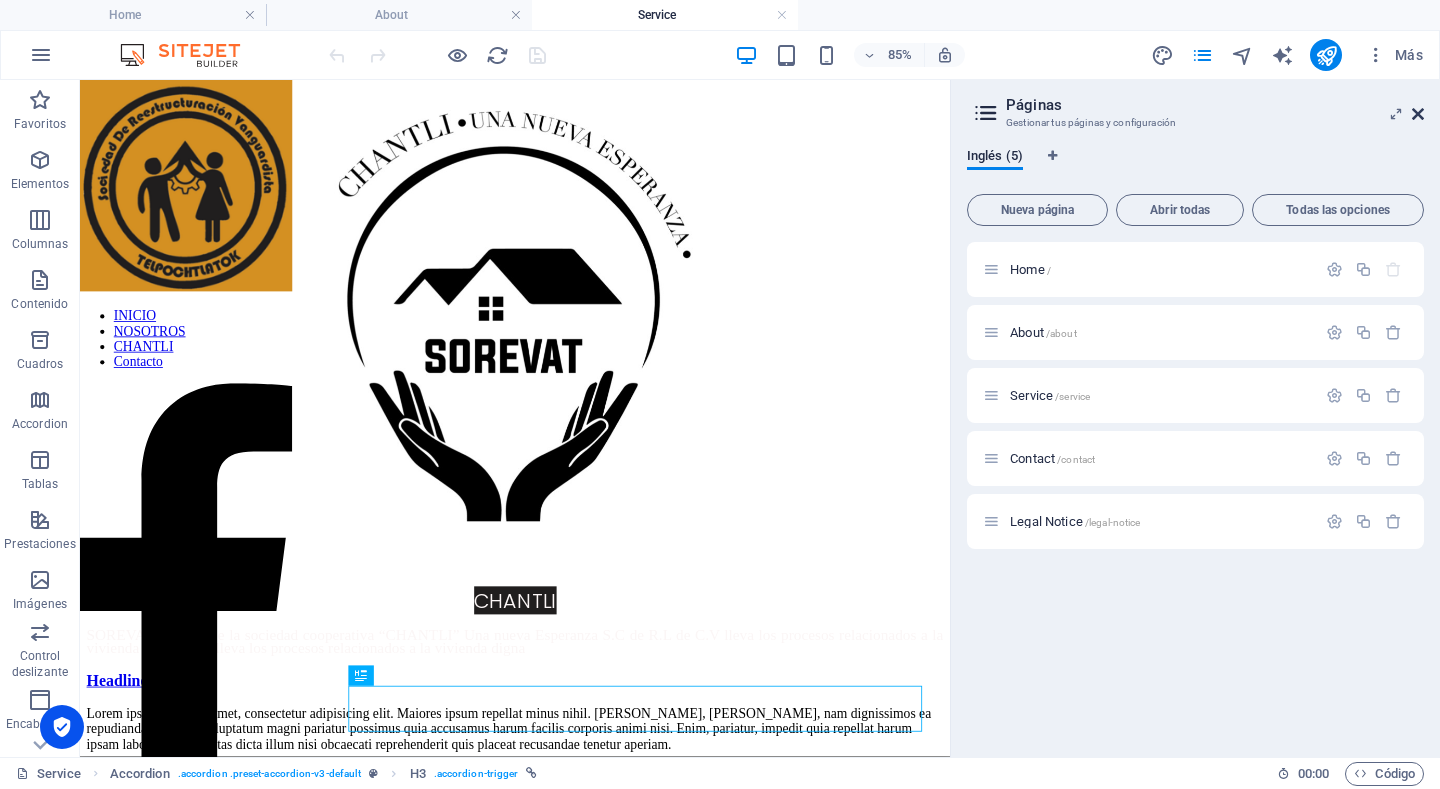 click at bounding box center [1418, 114] 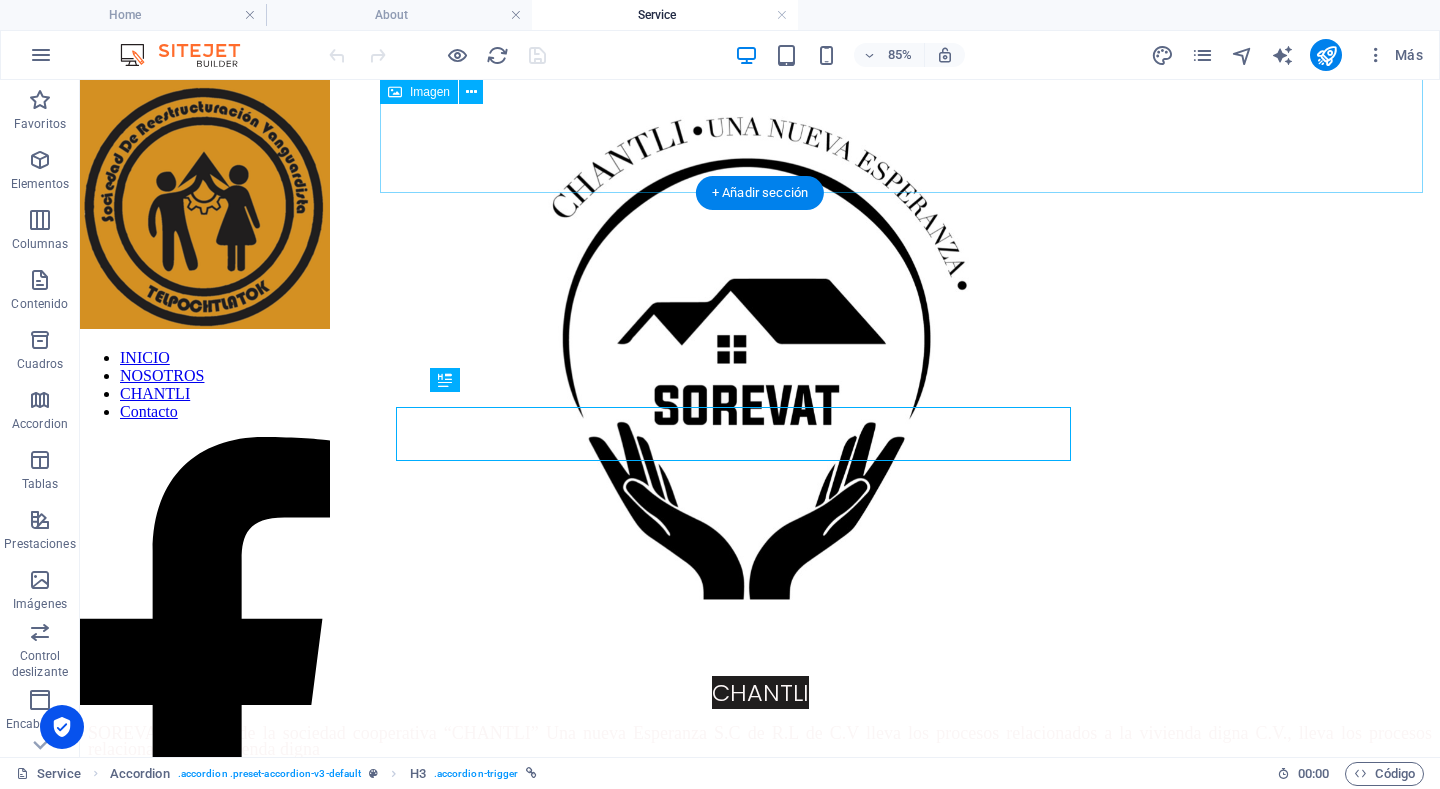 scroll, scrollTop: 386, scrollLeft: 0, axis: vertical 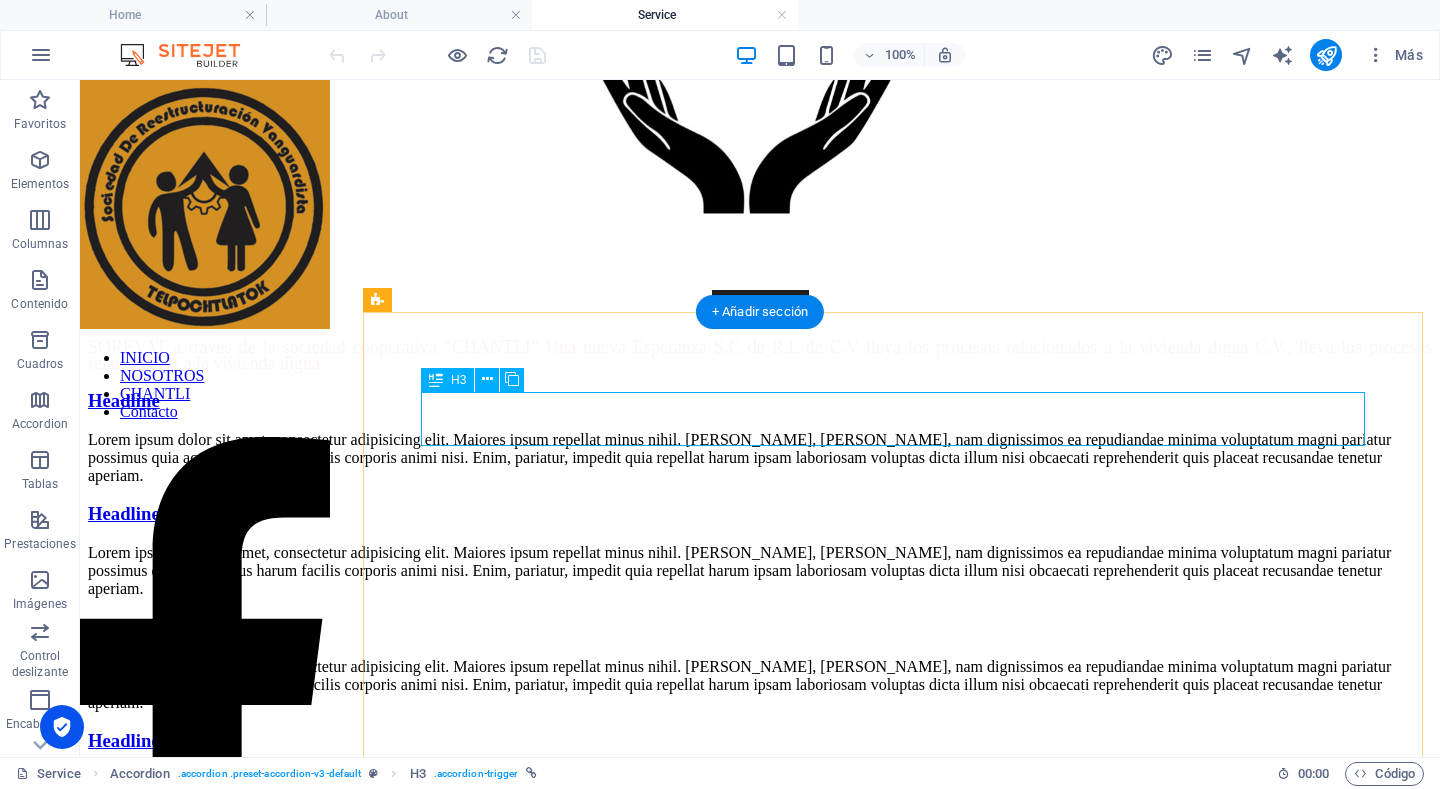 click on "Headline" at bounding box center [760, 401] 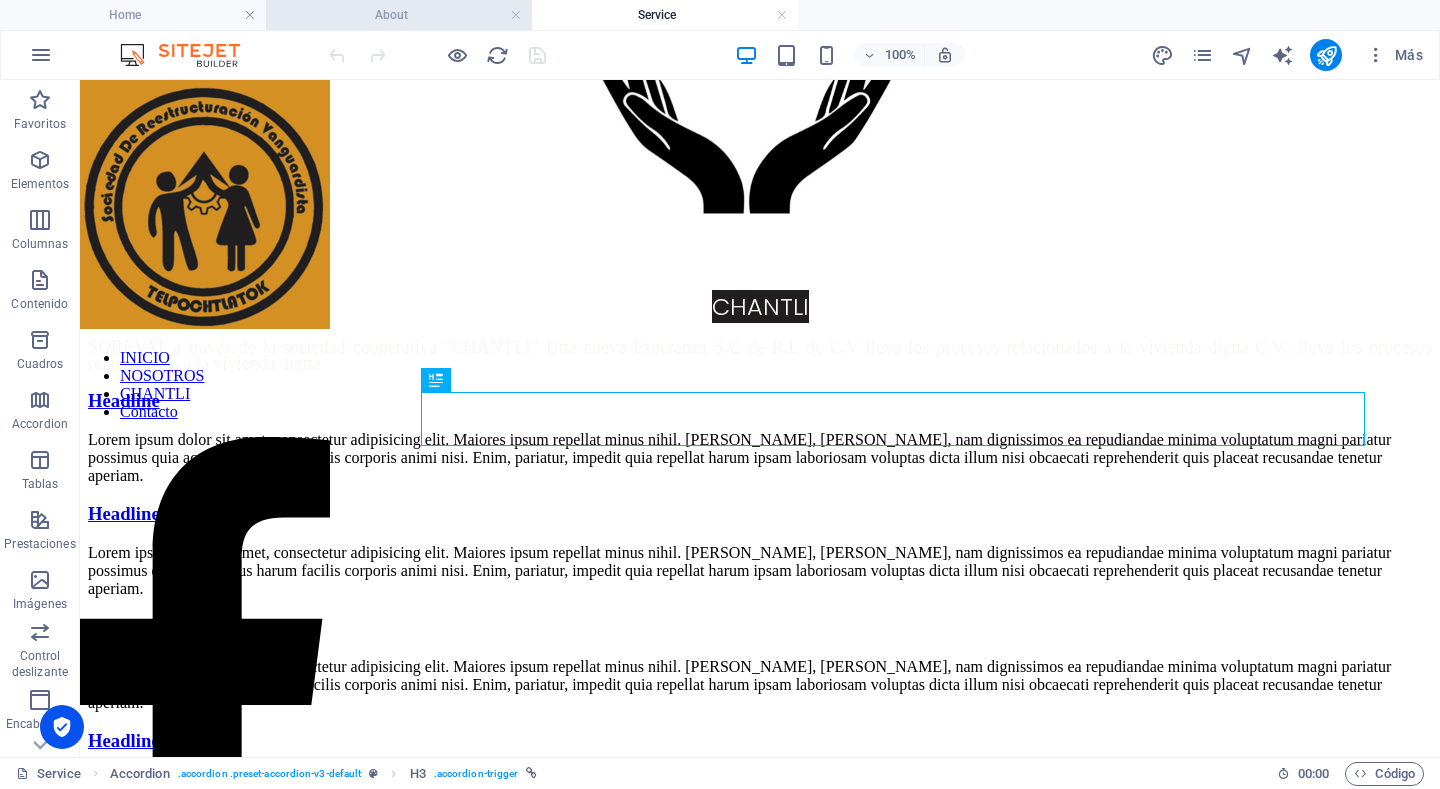 click on "About" at bounding box center (399, 15) 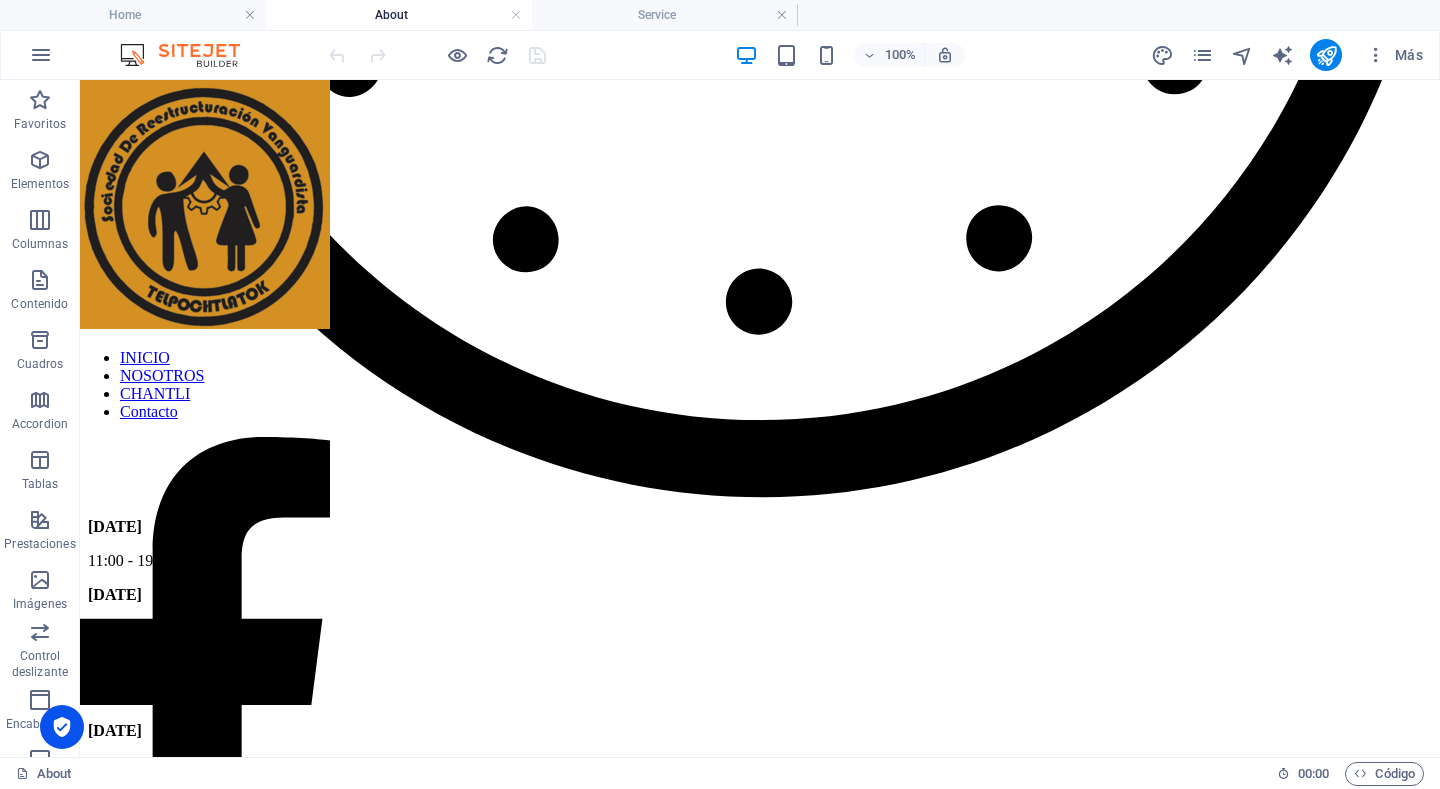 scroll, scrollTop: 3500, scrollLeft: 0, axis: vertical 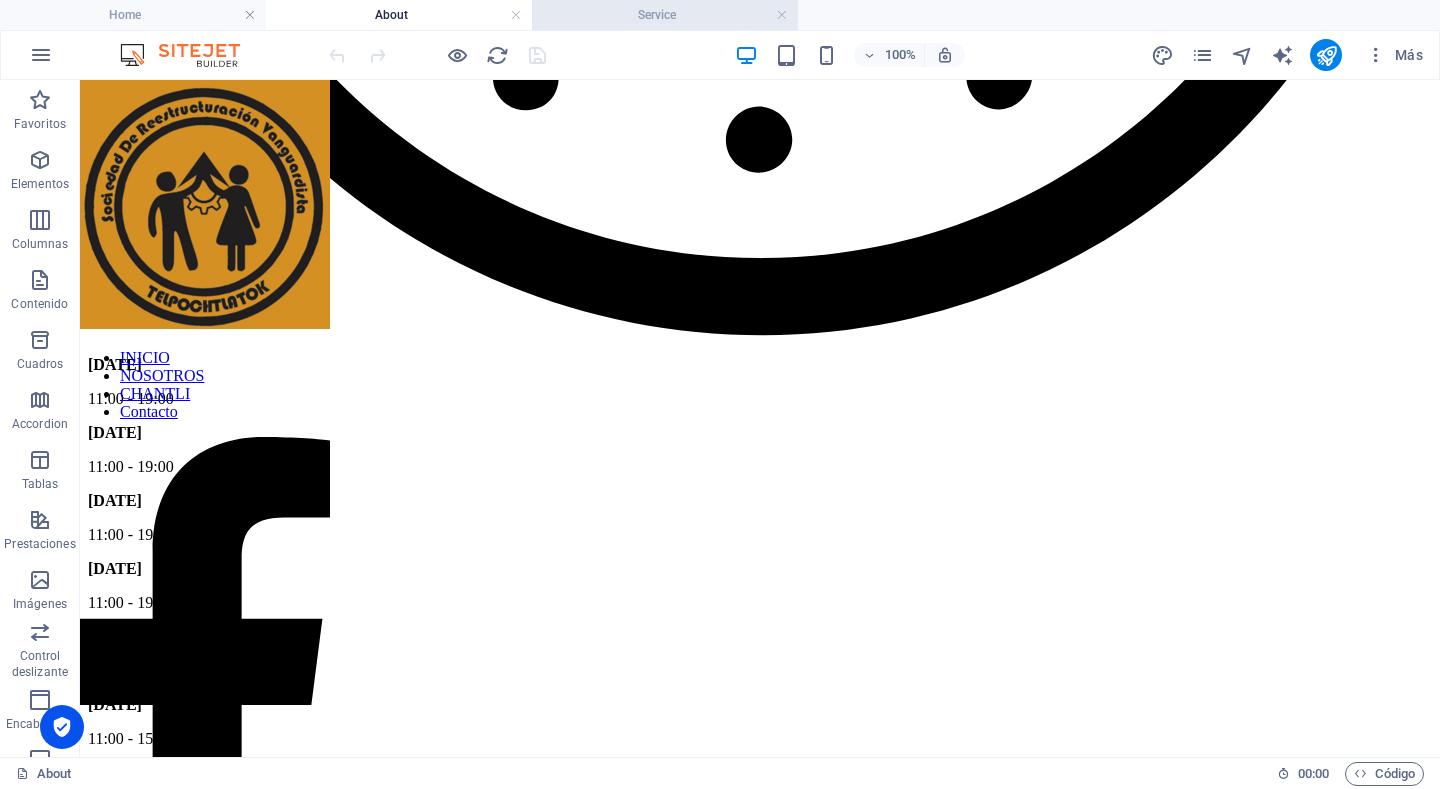 click on "Service" at bounding box center (665, 15) 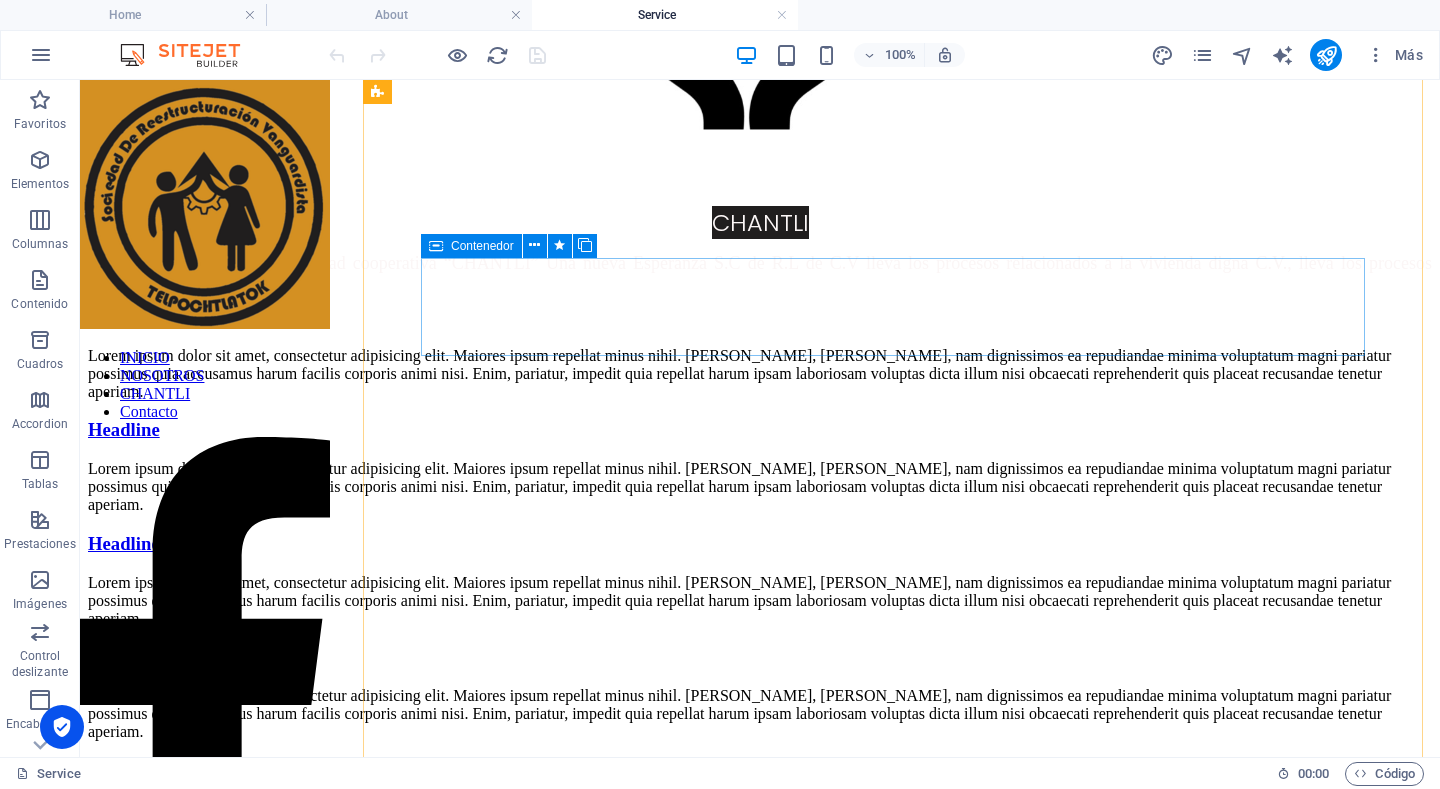 scroll, scrollTop: 400, scrollLeft: 0, axis: vertical 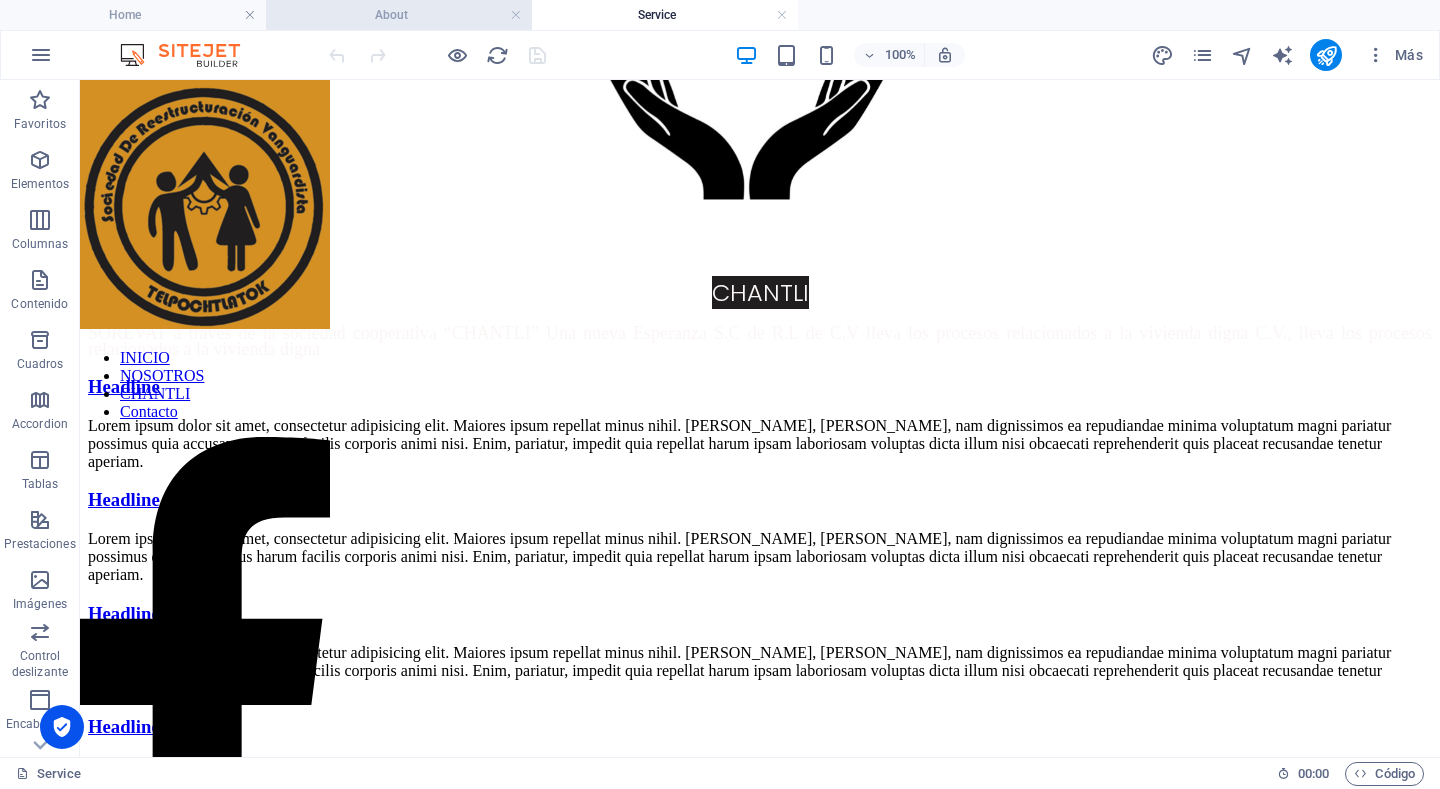 click on "About" at bounding box center (399, 15) 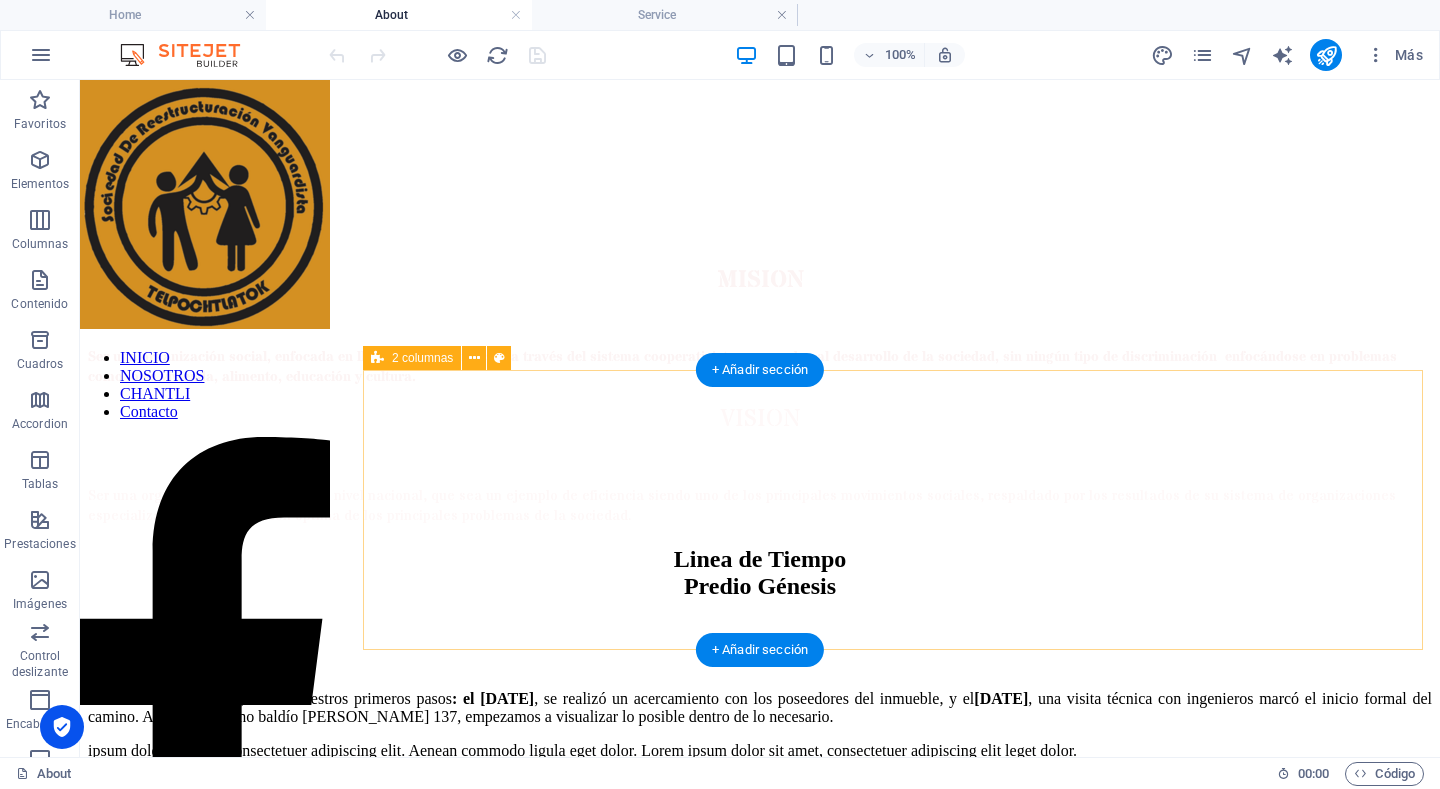 scroll, scrollTop: 177, scrollLeft: 0, axis: vertical 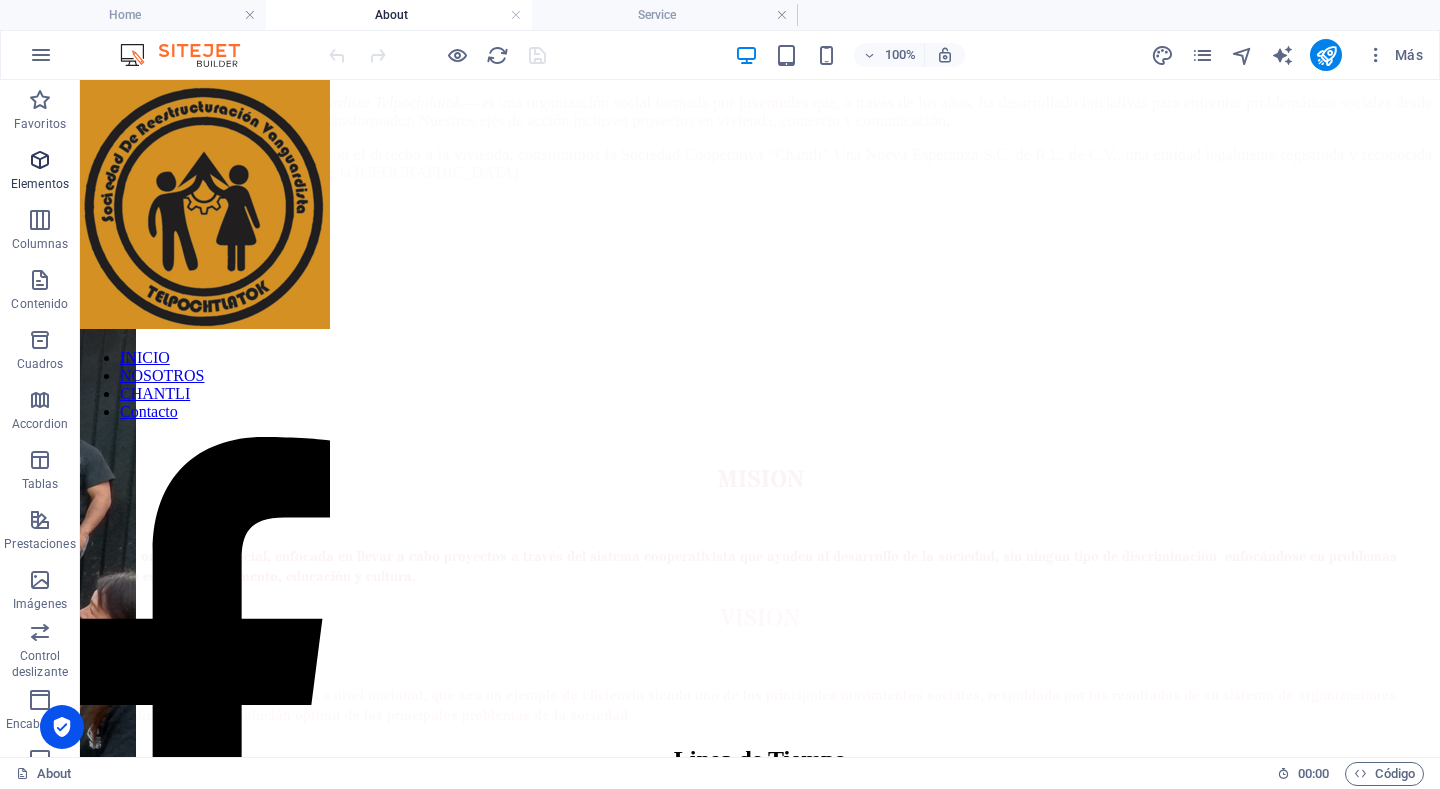 click at bounding box center (40, 160) 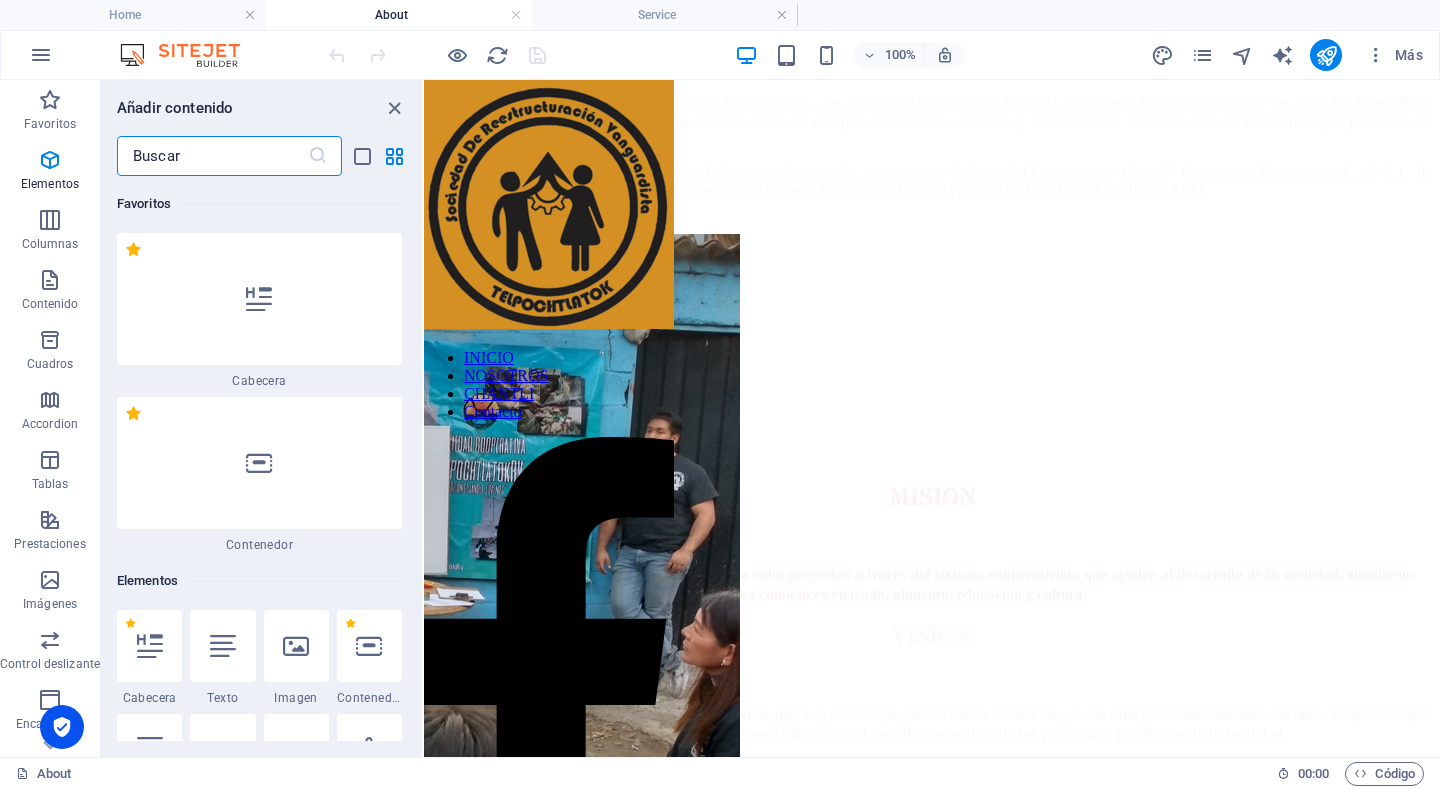 scroll, scrollTop: 377, scrollLeft: 0, axis: vertical 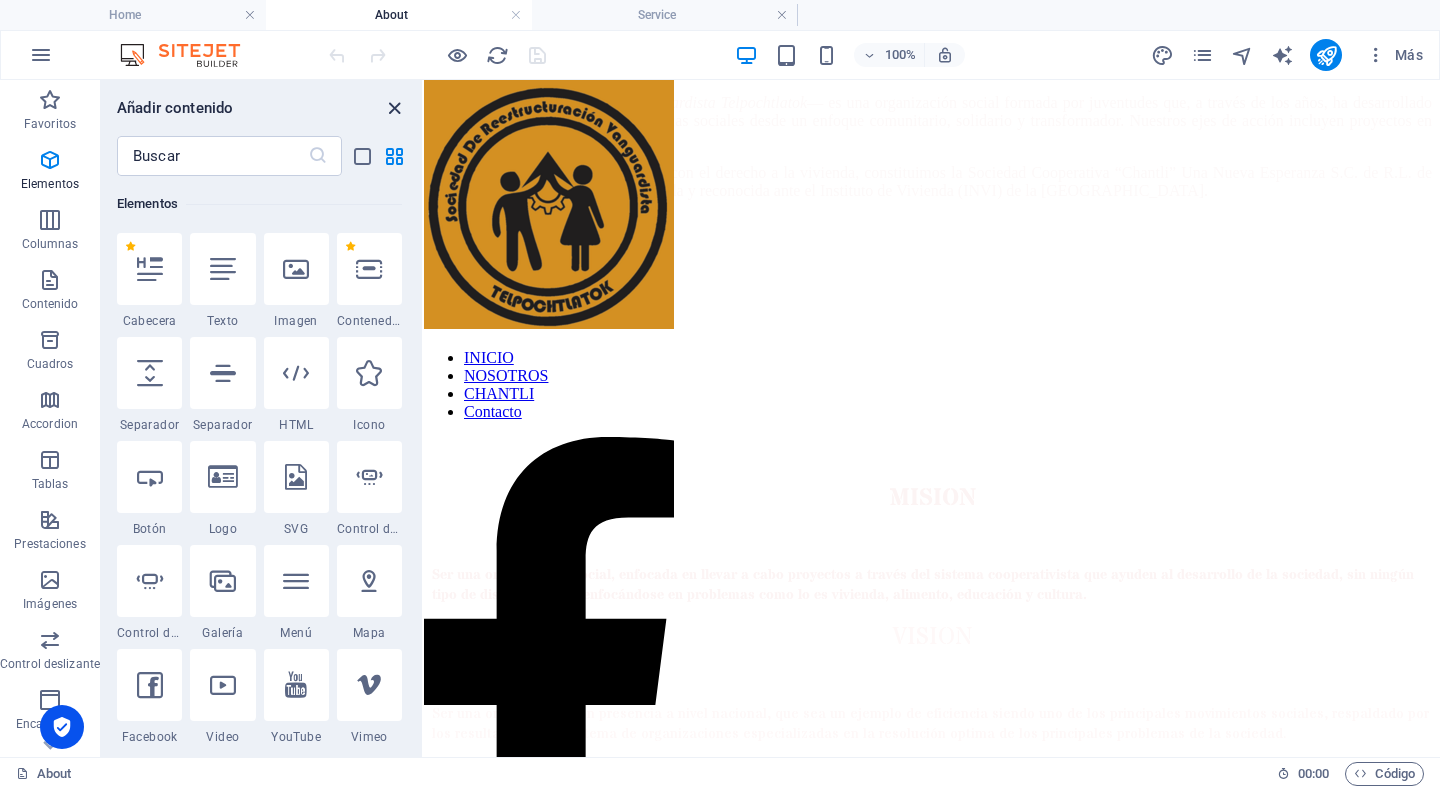 click at bounding box center (394, 108) 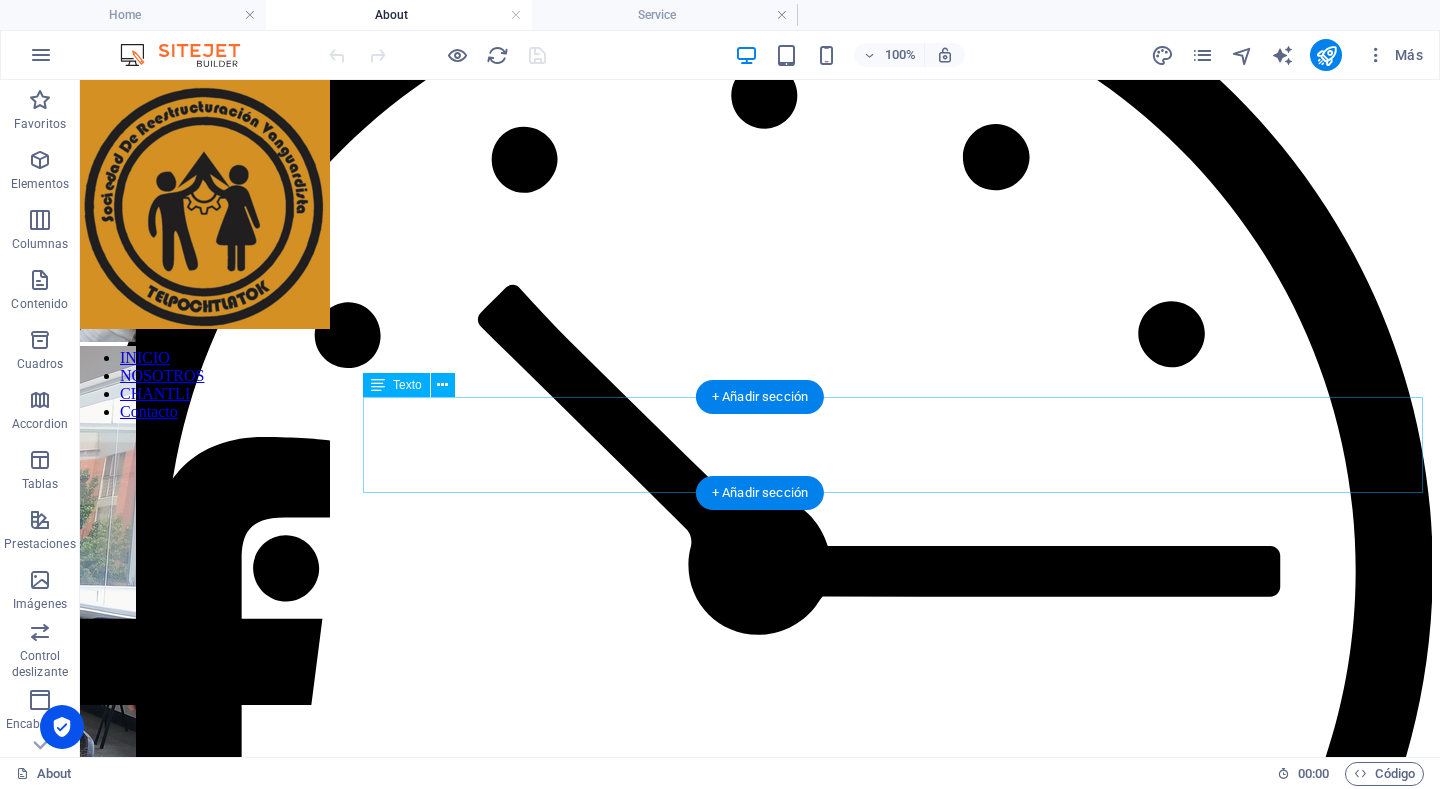 scroll, scrollTop: 2577, scrollLeft: 0, axis: vertical 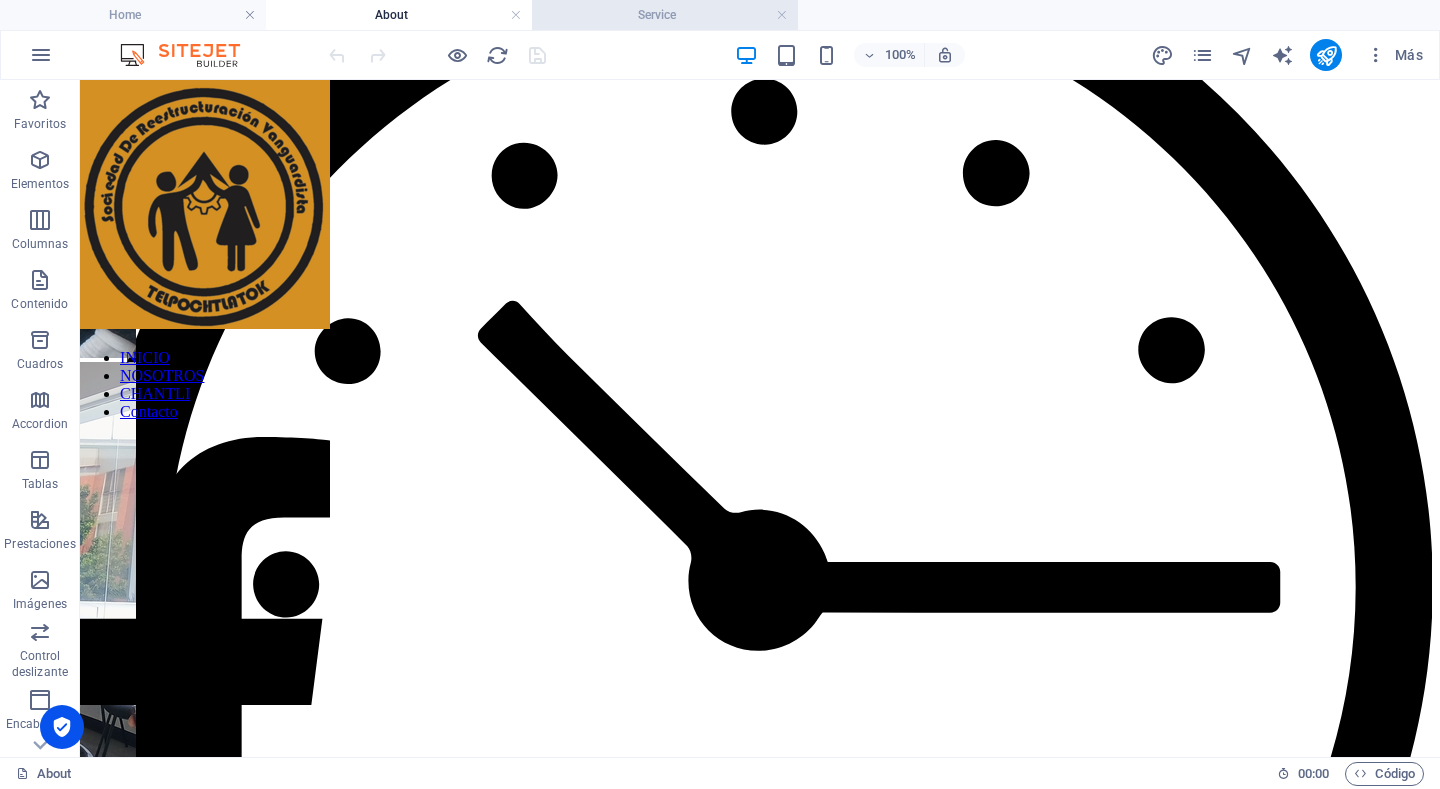 click on "Service" at bounding box center [665, 15] 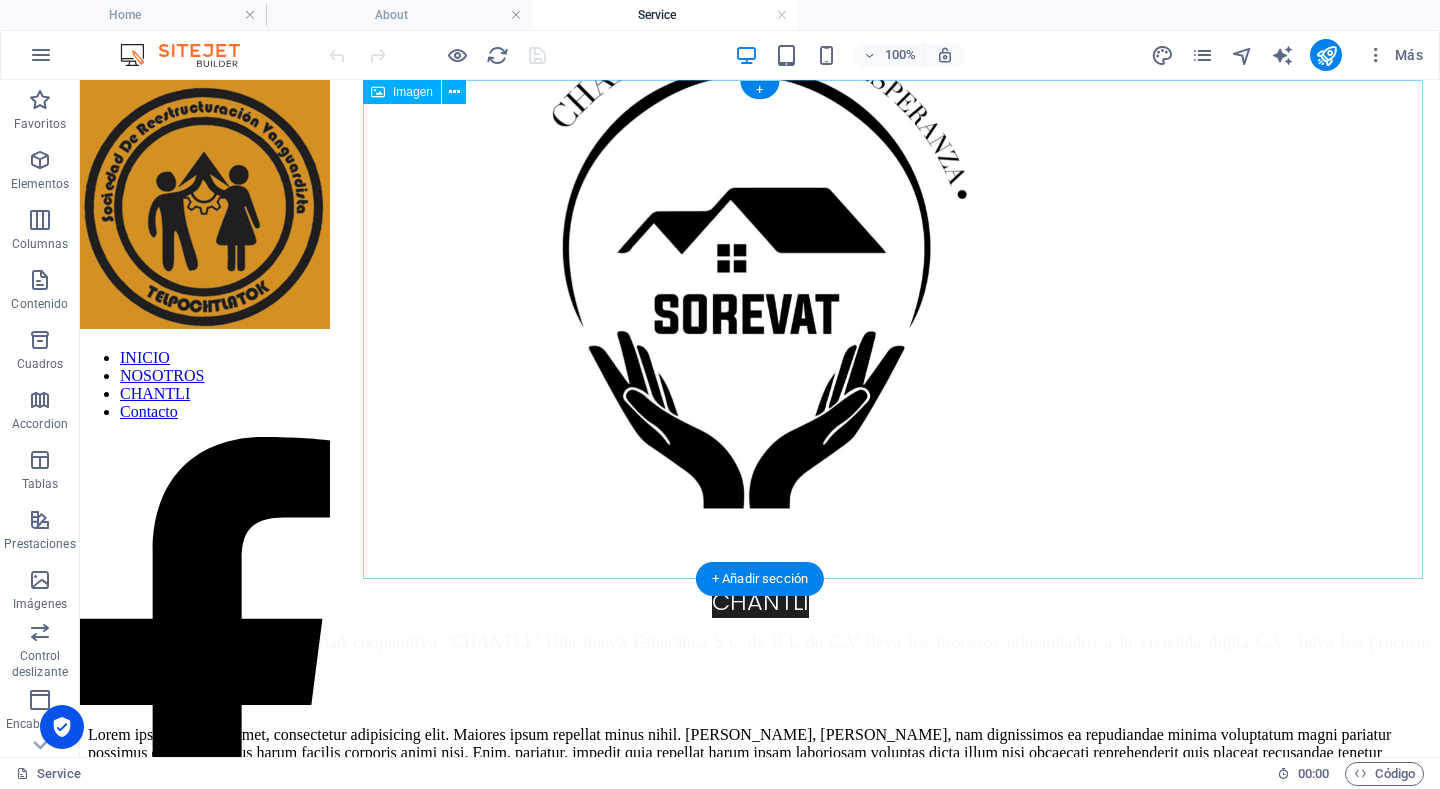 scroll, scrollTop: 0, scrollLeft: 0, axis: both 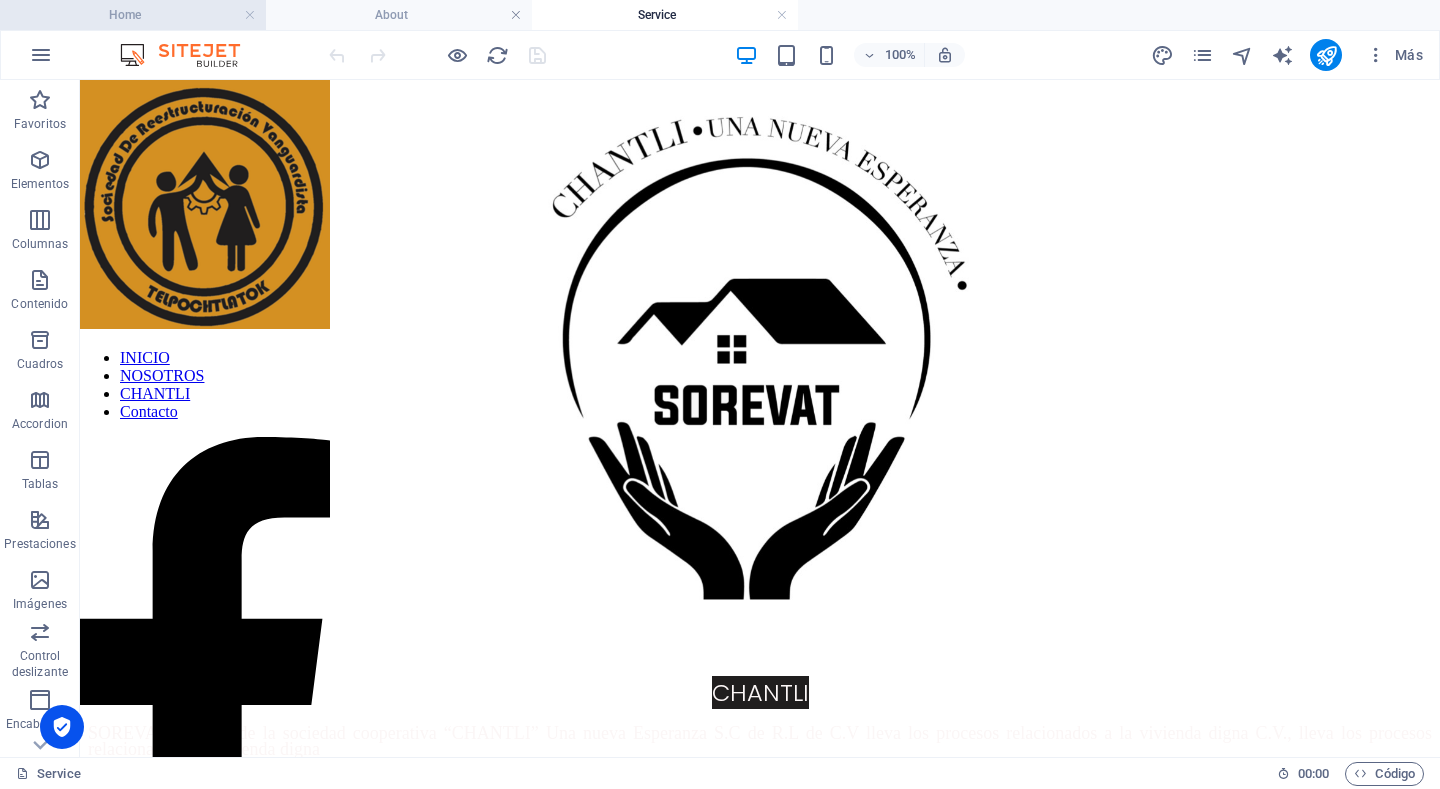 click on "Home" at bounding box center (133, 15) 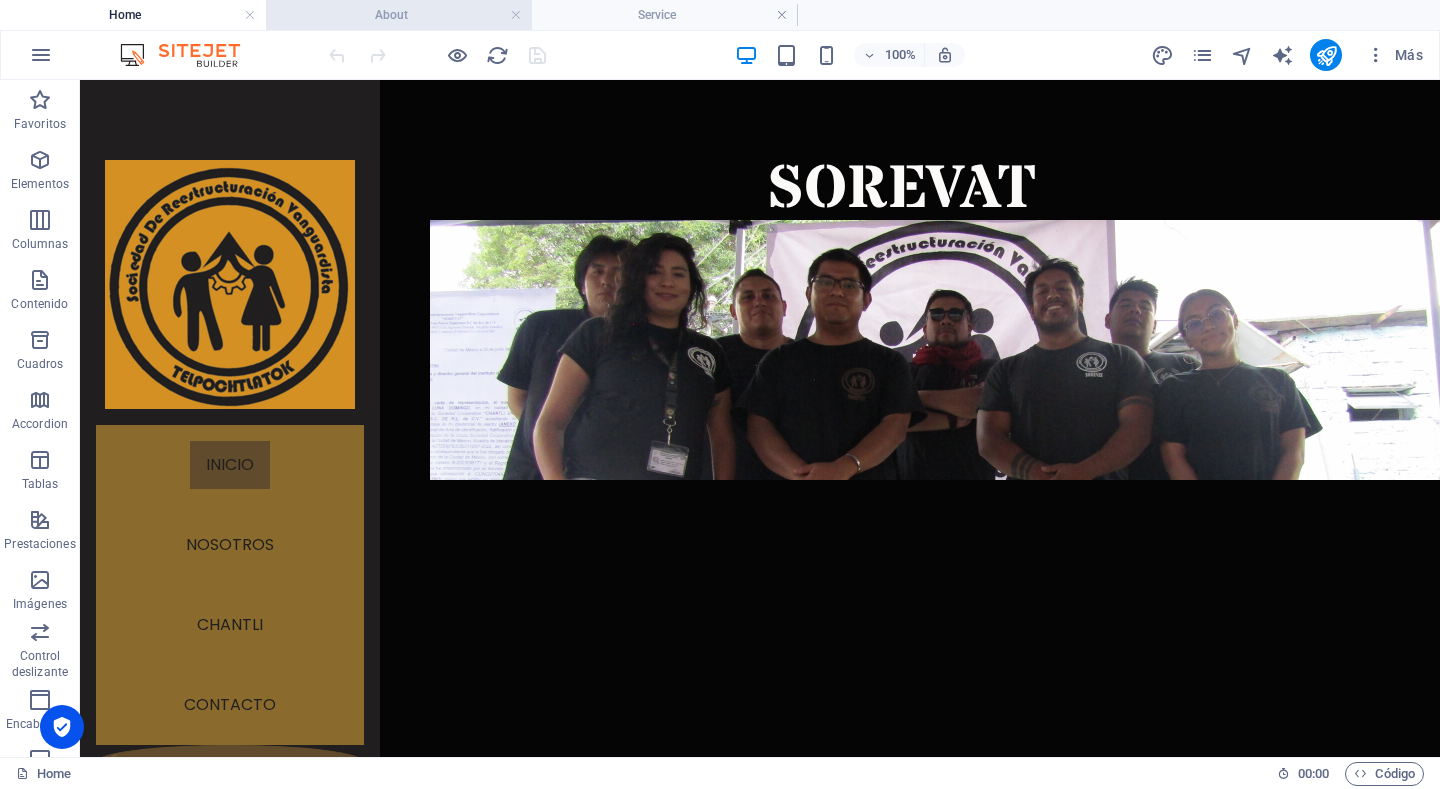 click on "About" at bounding box center [399, 15] 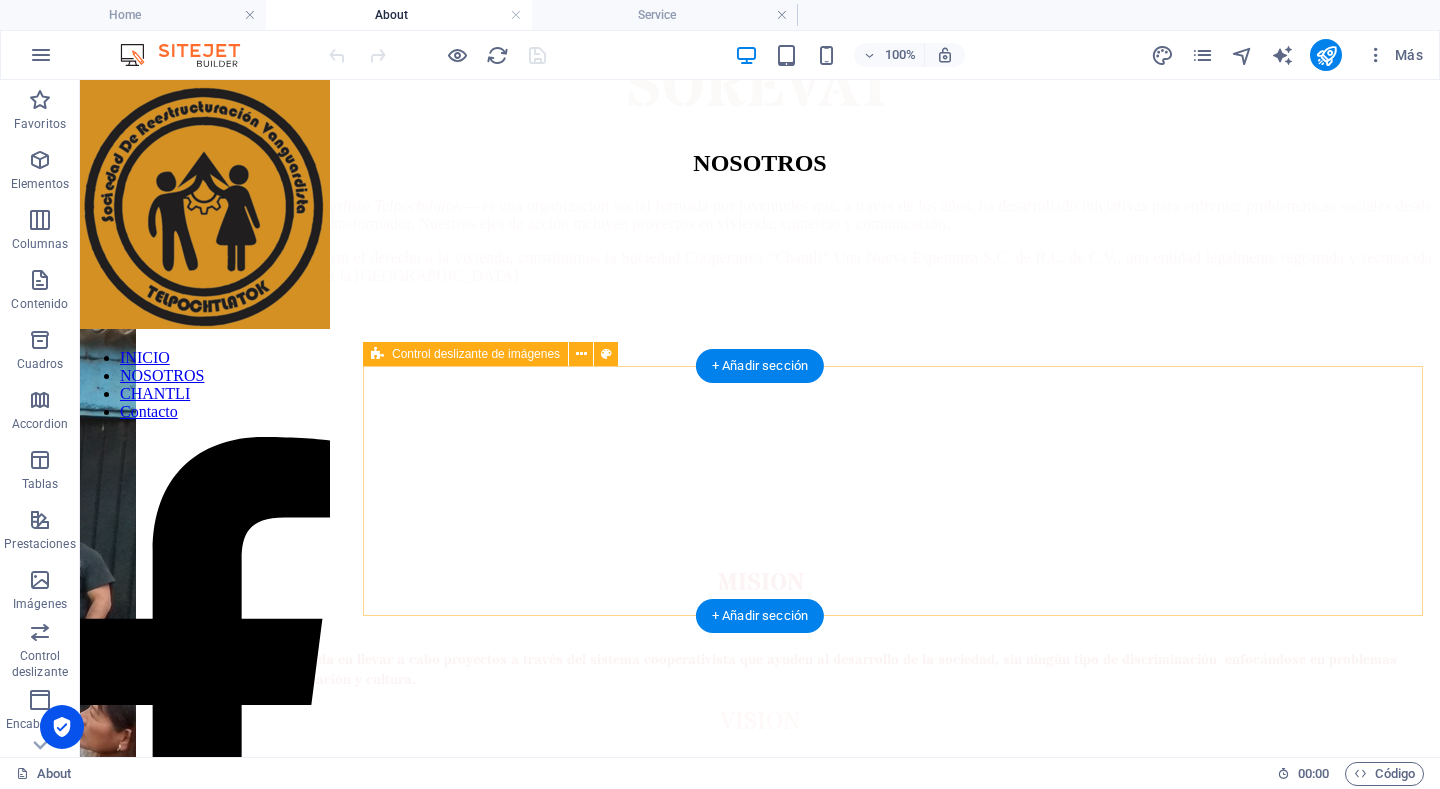 scroll, scrollTop: 0, scrollLeft: 0, axis: both 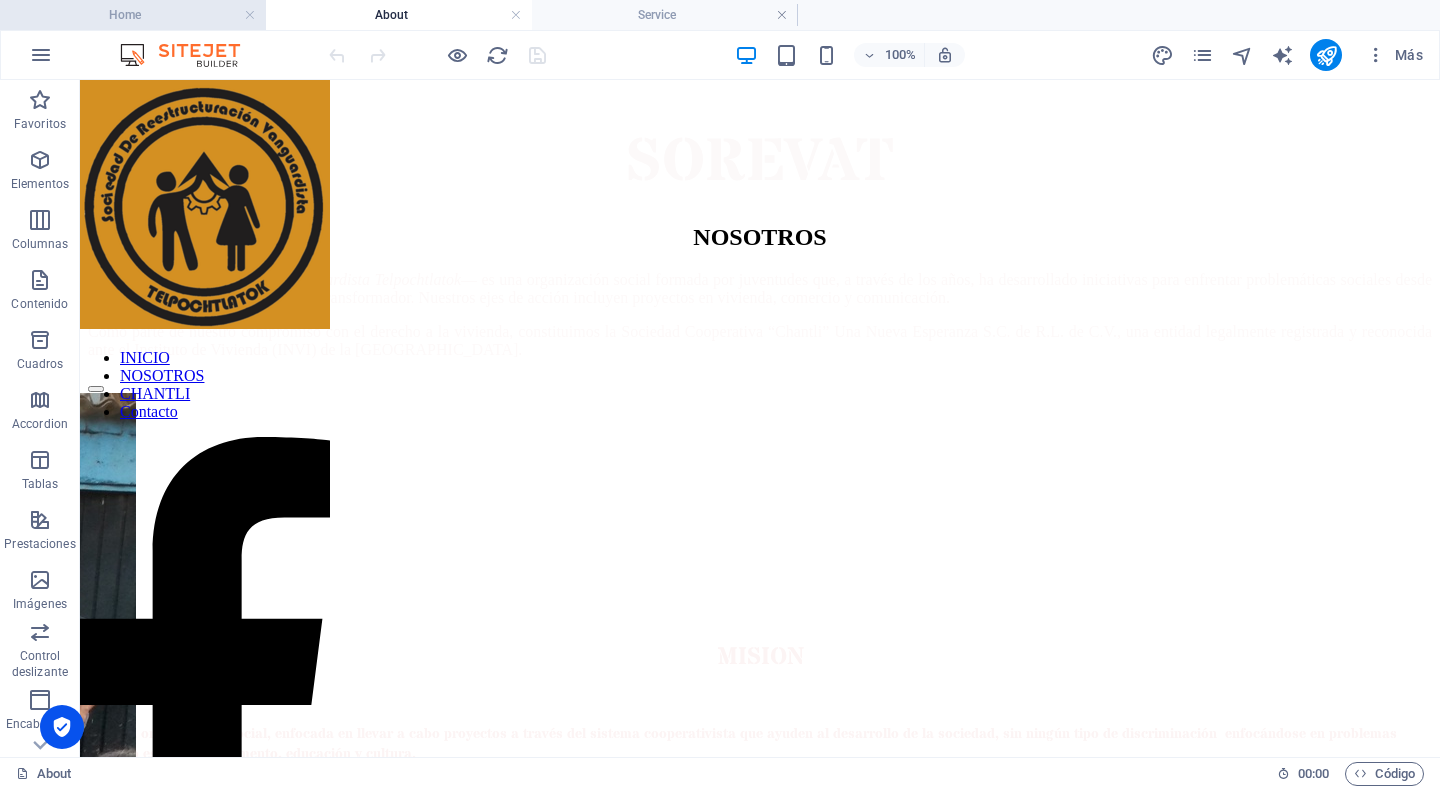 click on "Home" at bounding box center [133, 15] 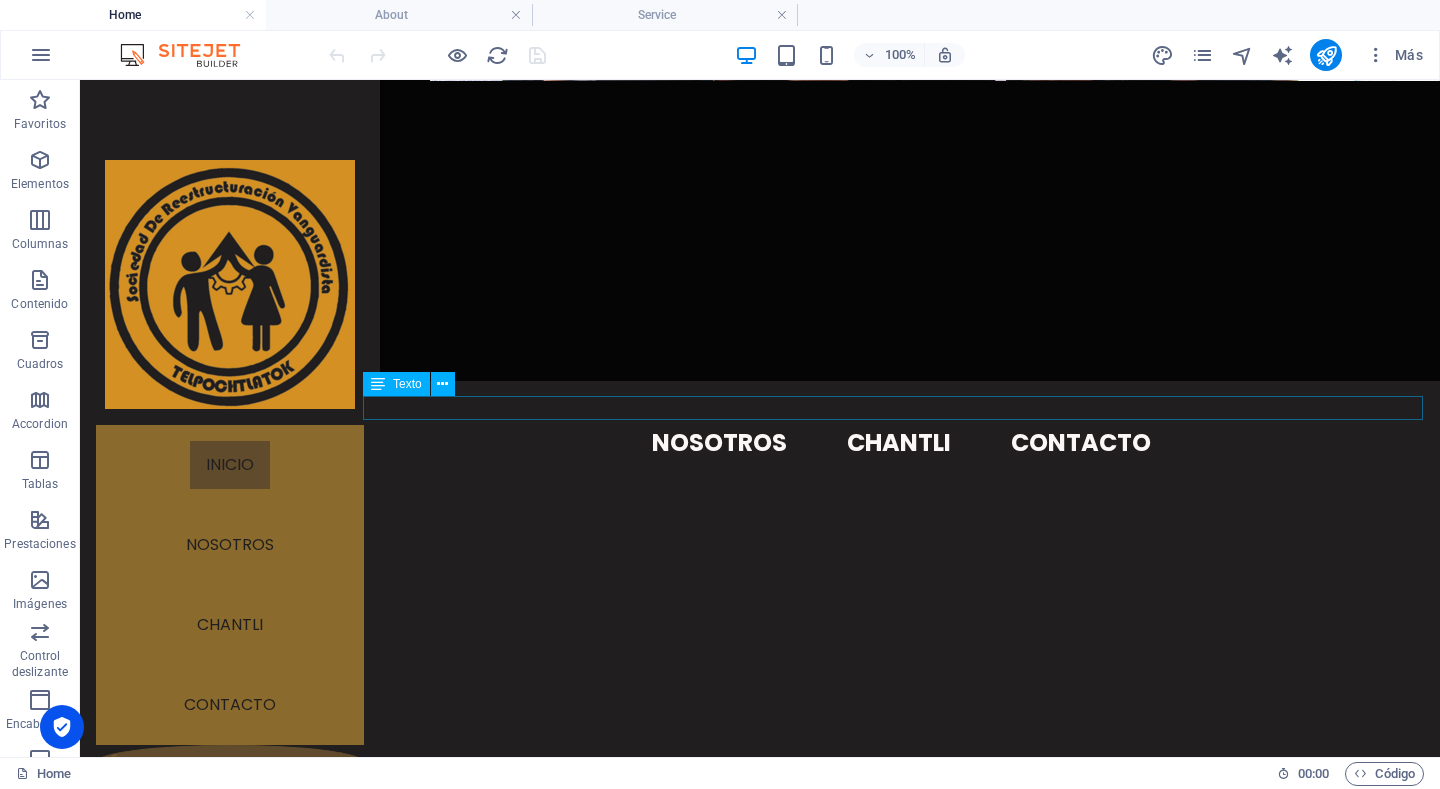 scroll, scrollTop: 84, scrollLeft: 0, axis: vertical 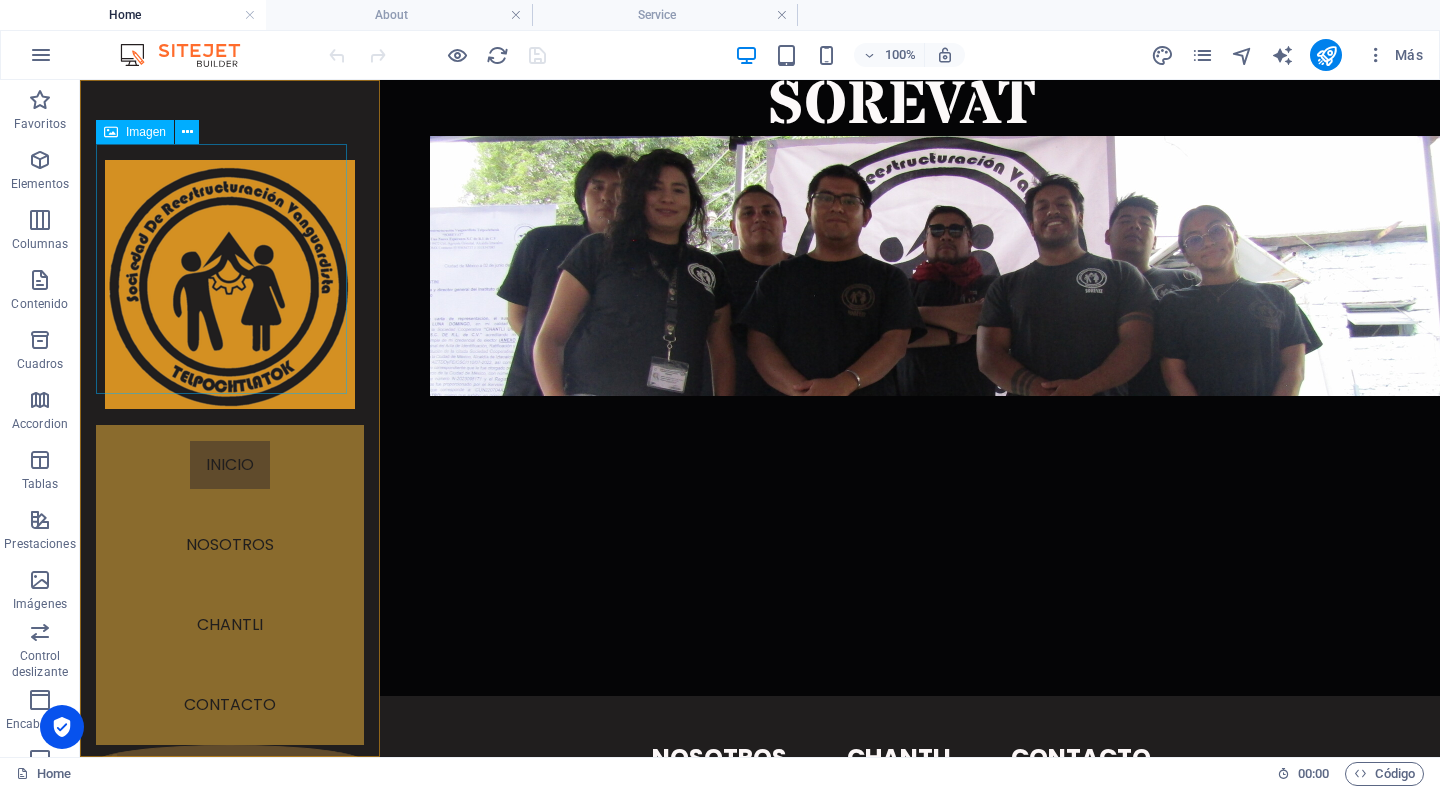 click at bounding box center (230, 284) 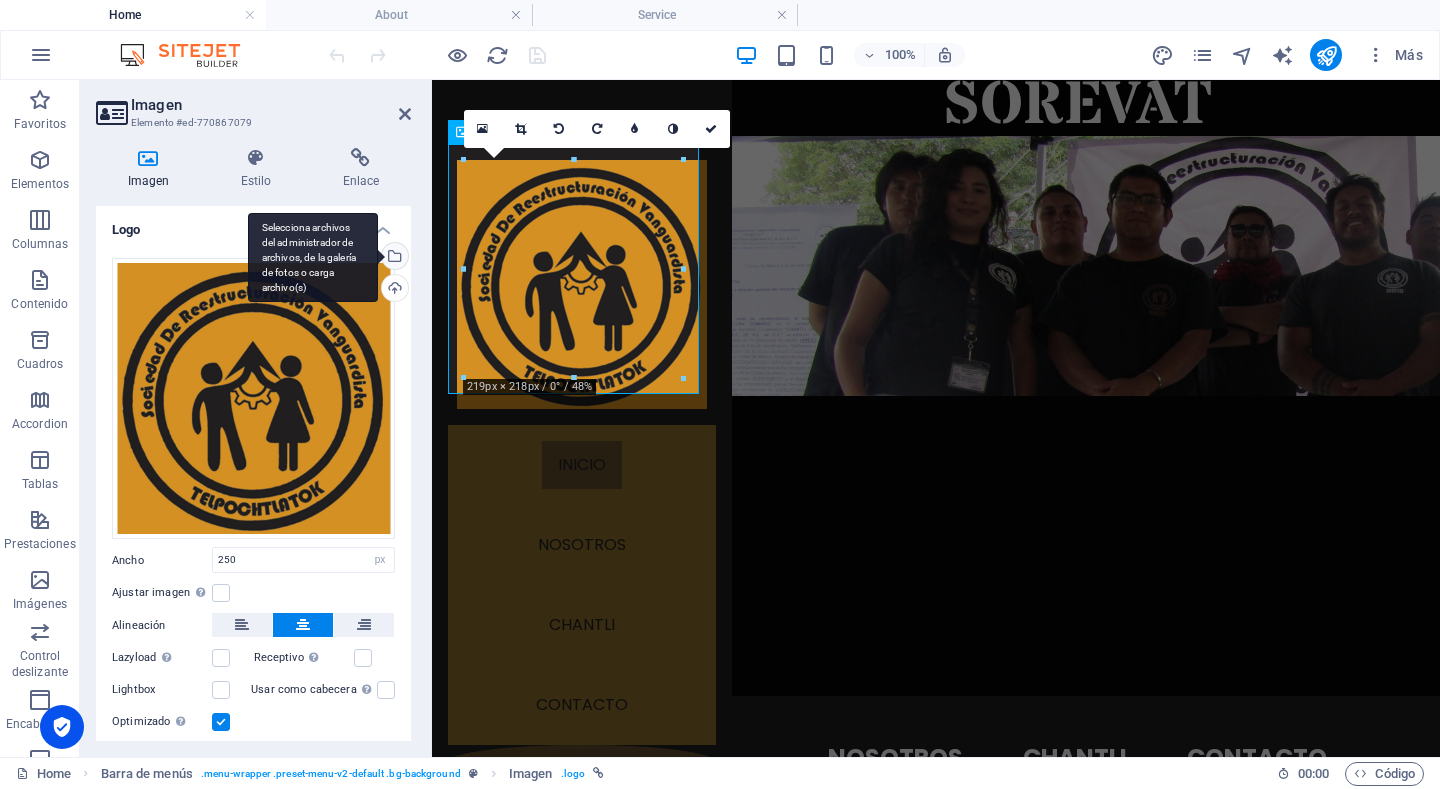 click on "Selecciona archivos del administrador de archivos, de la galería de fotos o carga archivo(s)" at bounding box center [313, 258] 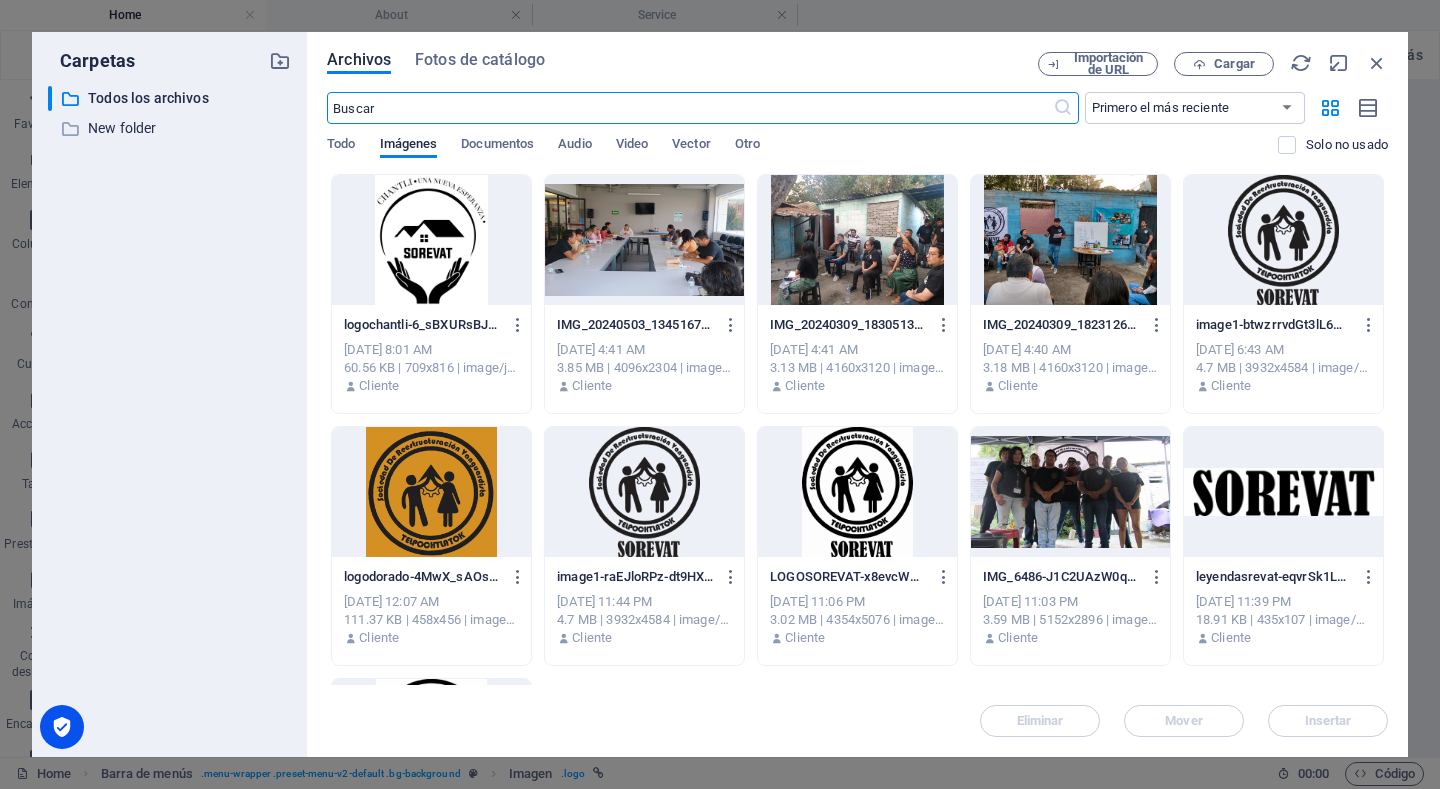 scroll, scrollTop: 0, scrollLeft: 0, axis: both 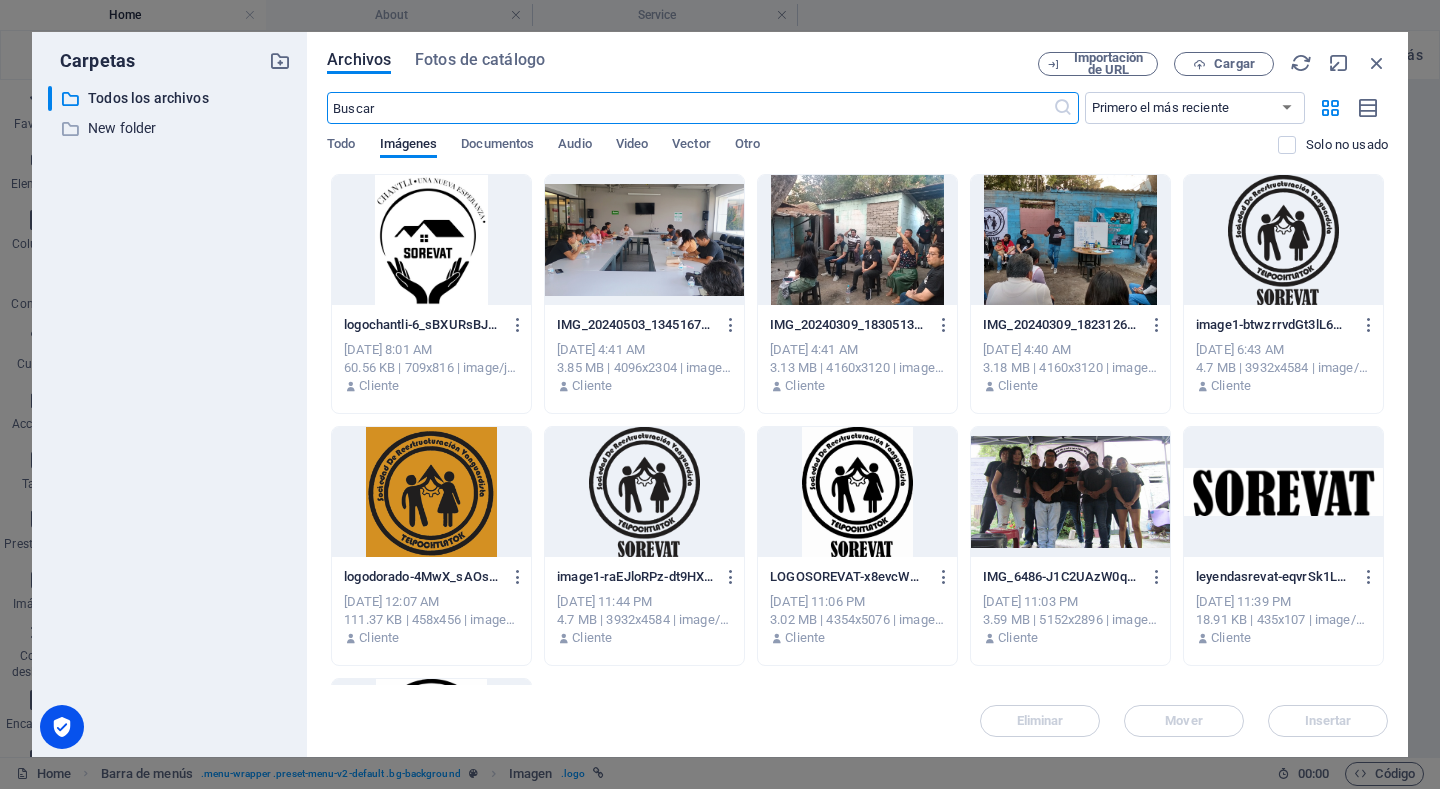 click at bounding box center (644, 492) 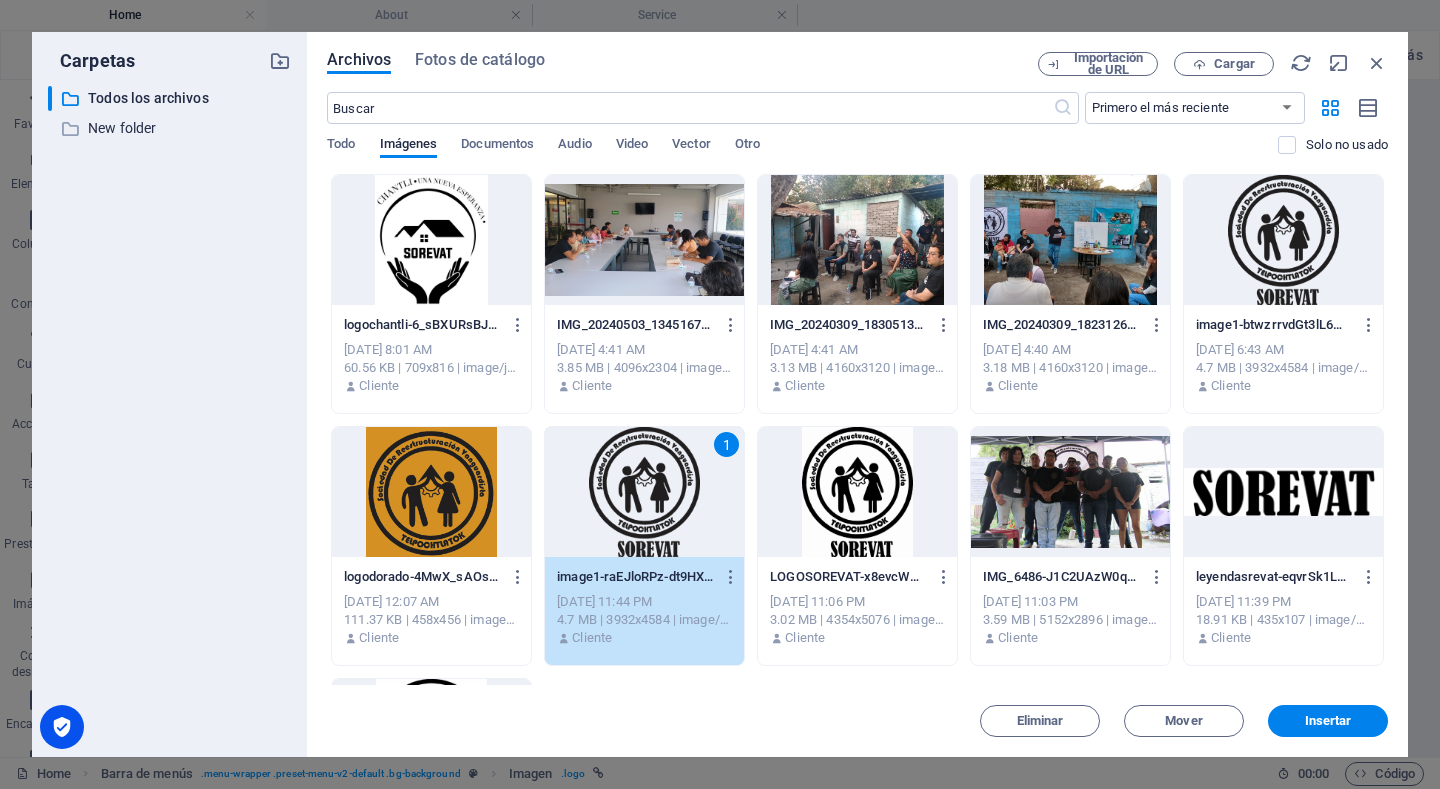 click on "1" at bounding box center [644, 492] 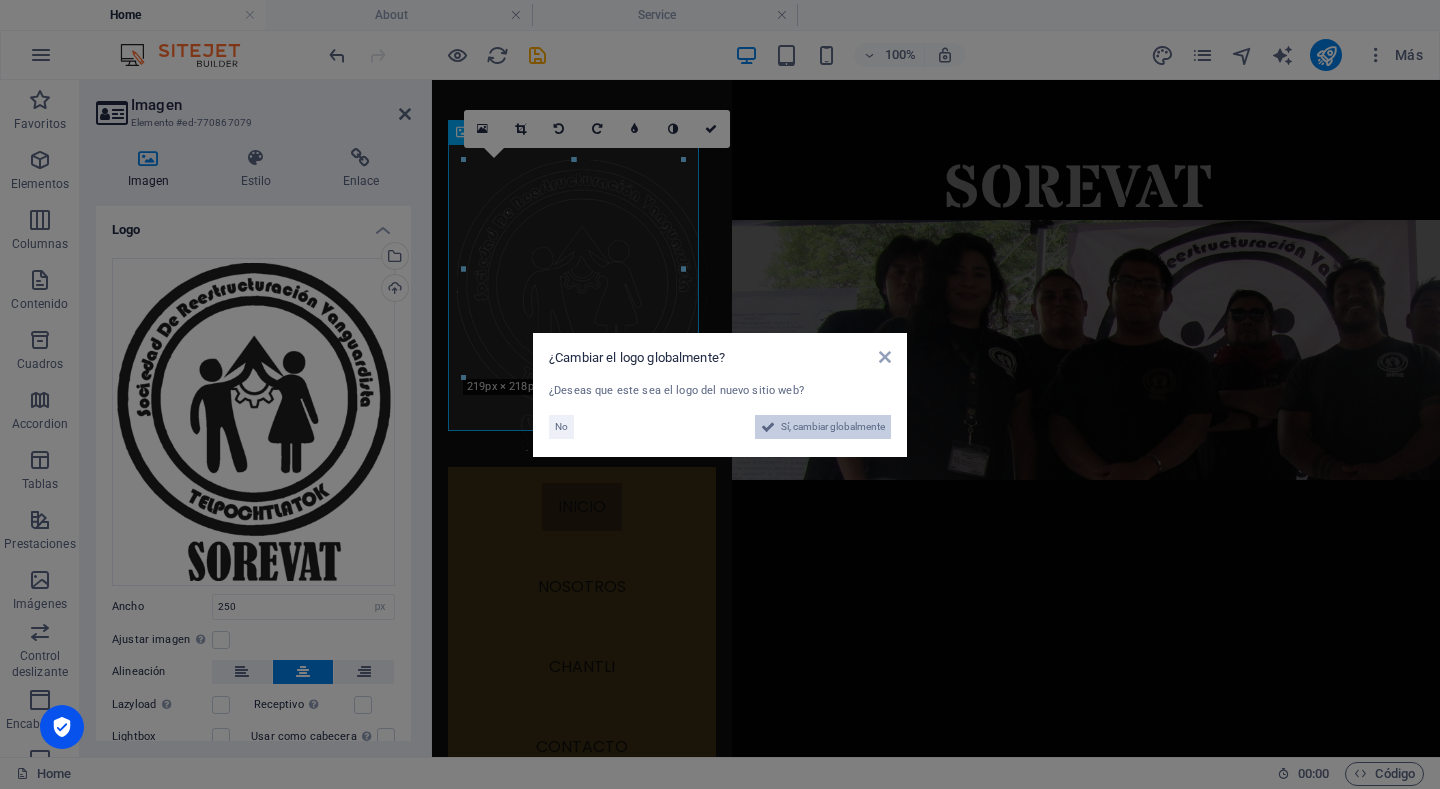 click on "Sí, cambiar globalmente" at bounding box center [833, 427] 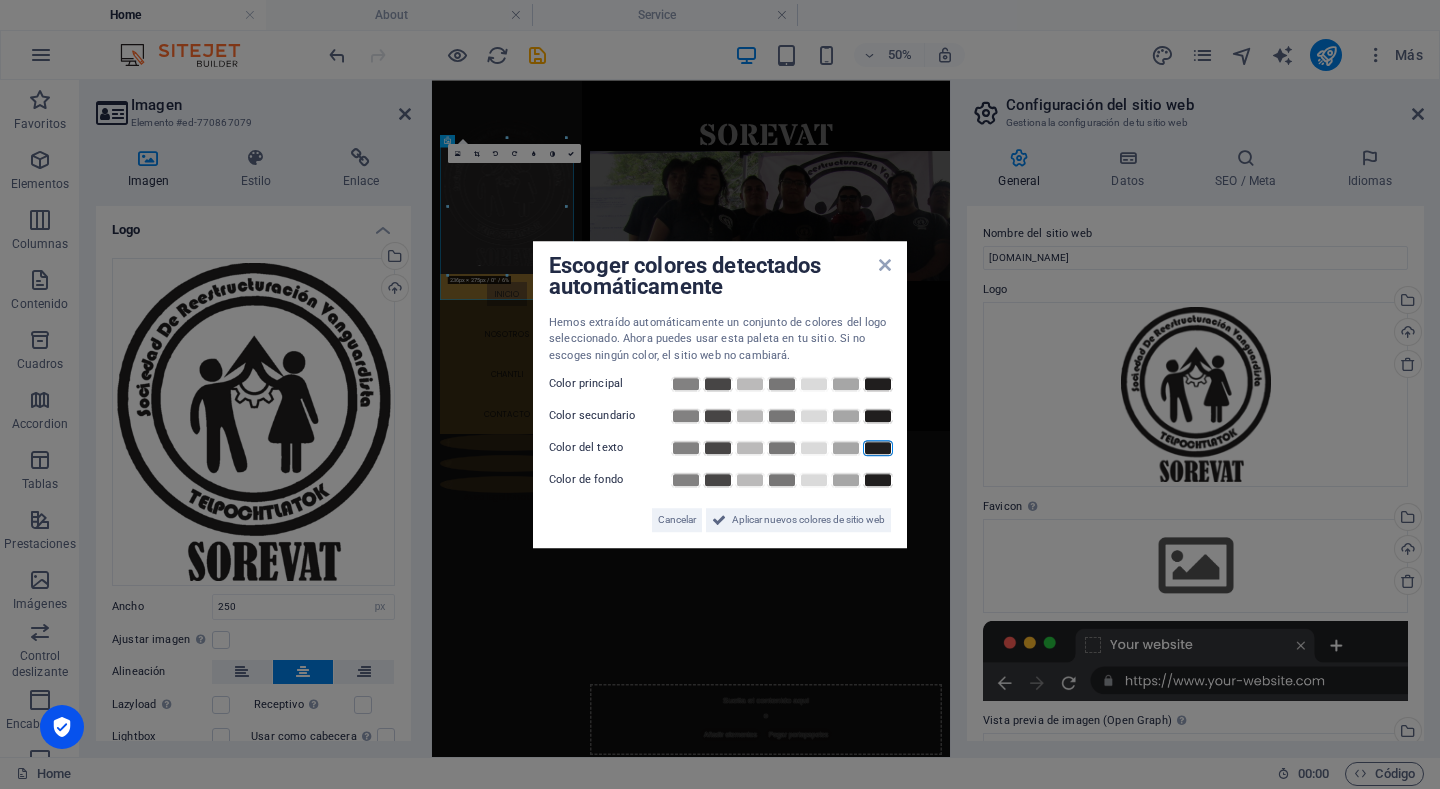 click at bounding box center (878, 448) 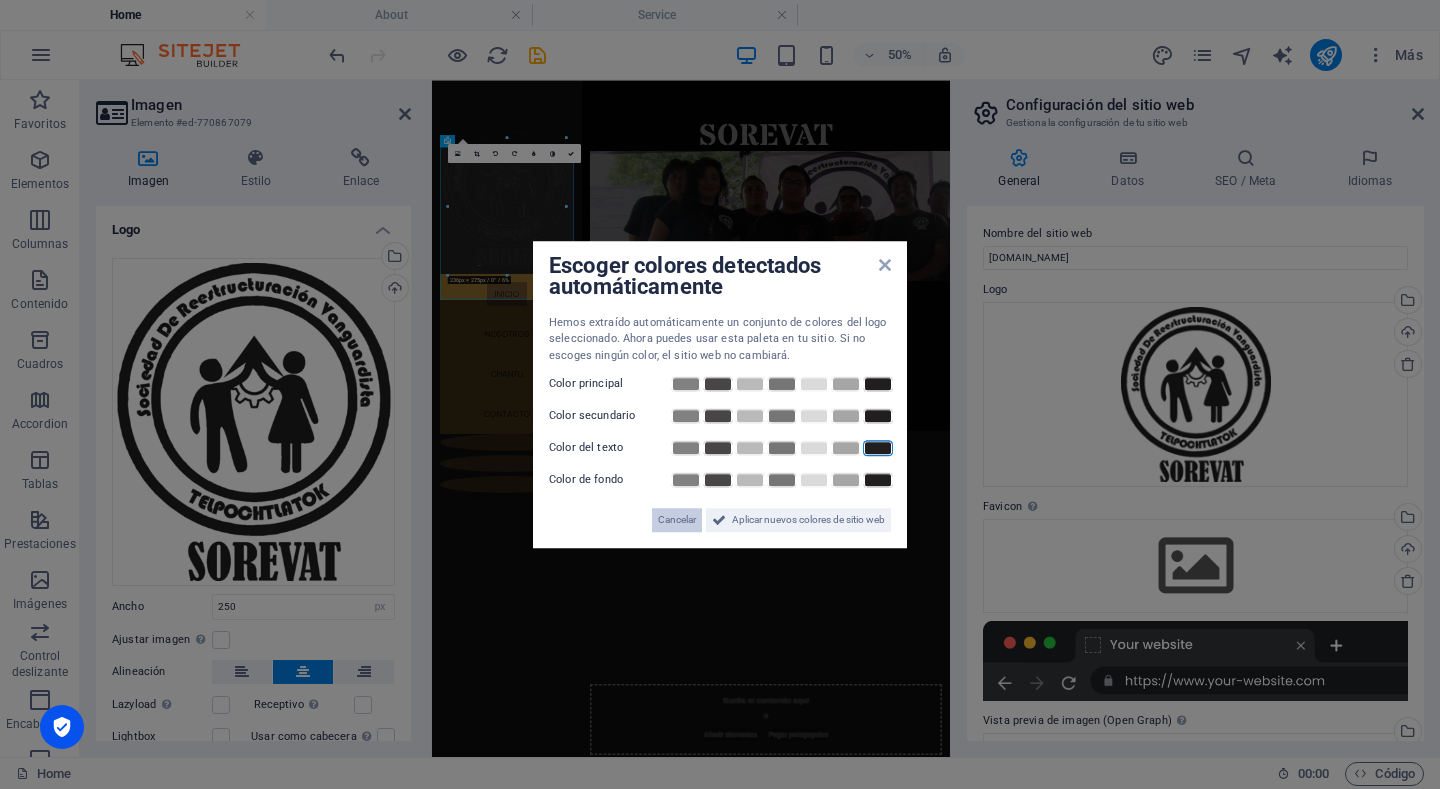 click on "Cancelar" at bounding box center [677, 520] 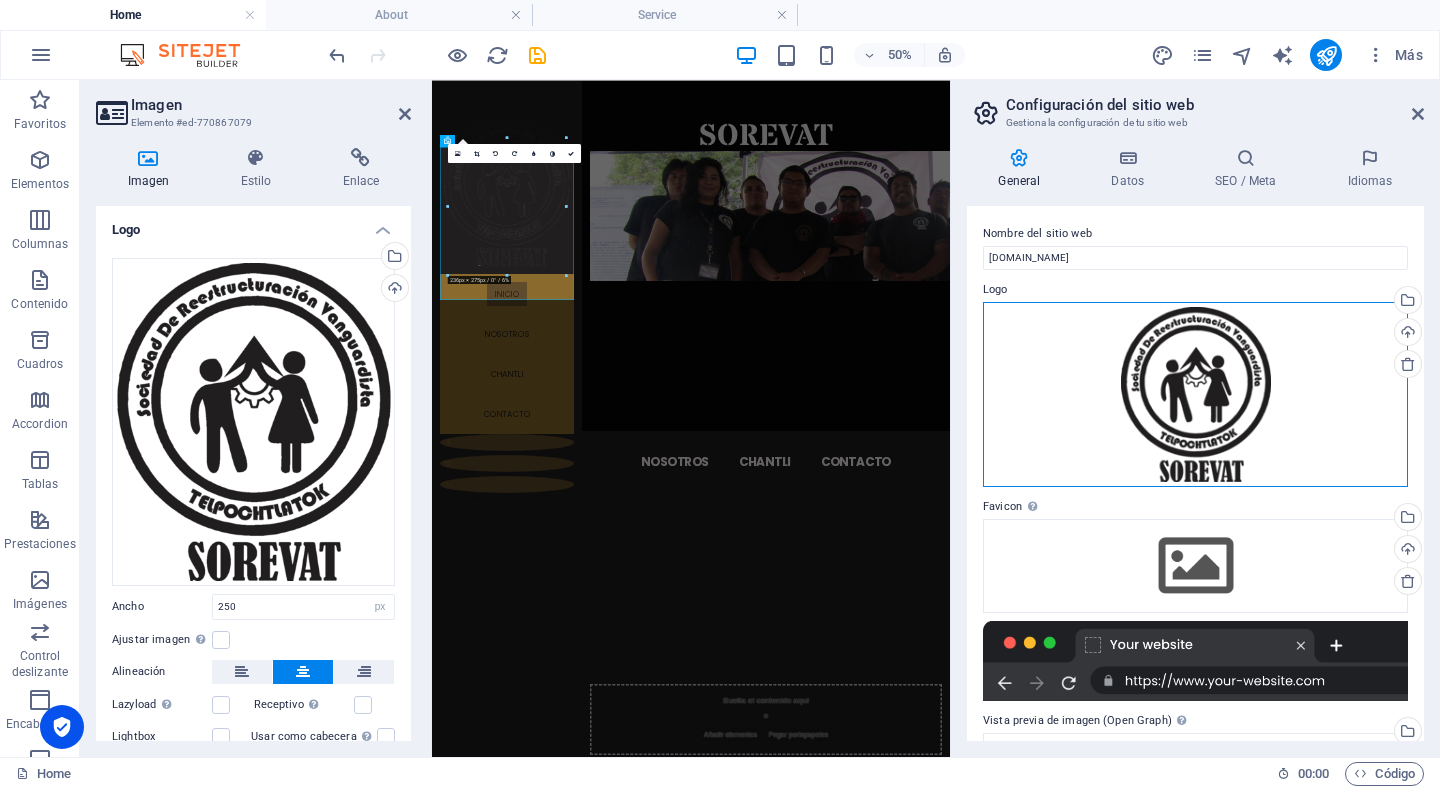 click on "Arrastra archivos aquí, haz clic para escoger archivos o  selecciona archivos de Archivos o de nuestra galería gratuita de fotos y vídeos" at bounding box center (1195, 394) 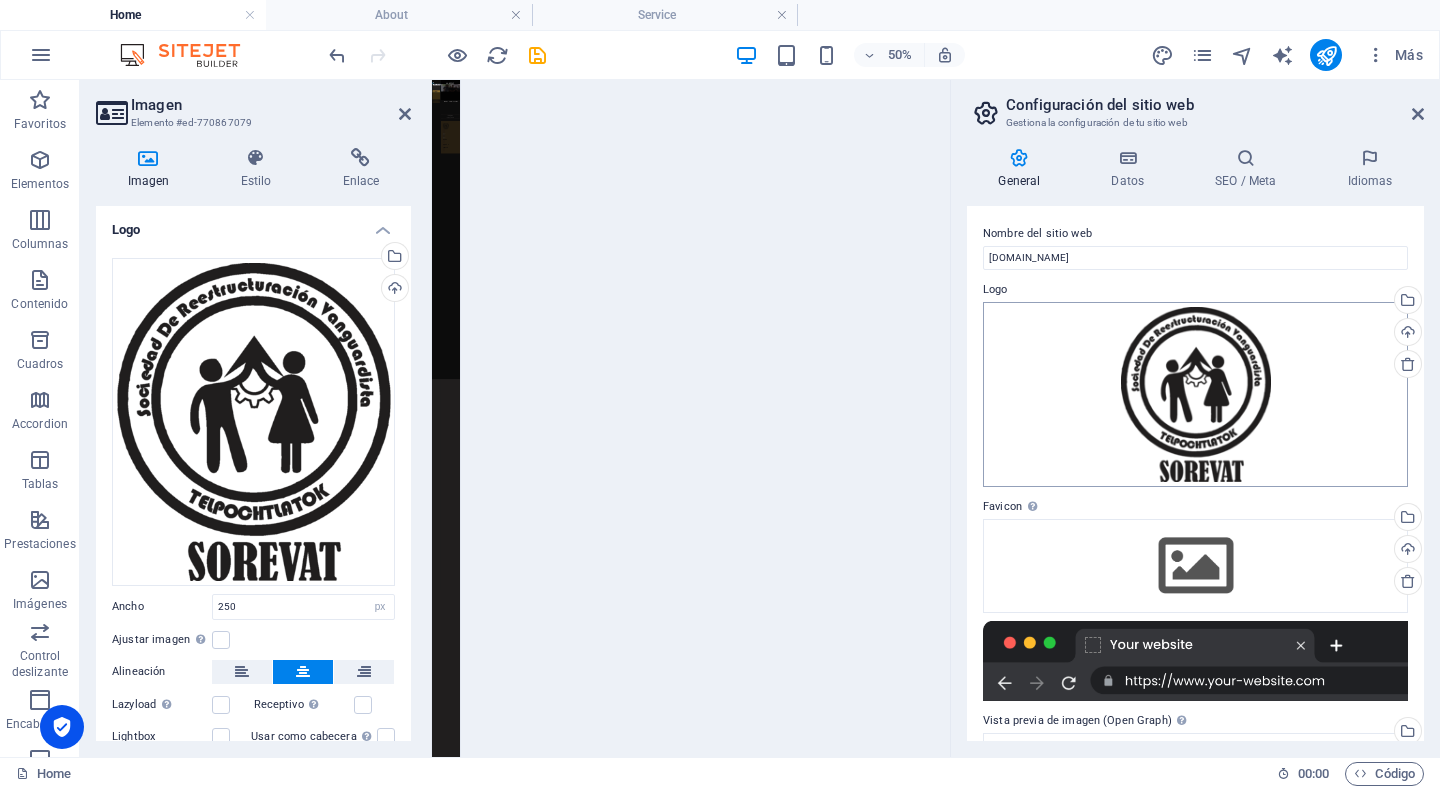click on "sorevat.org.mx Home About Service Favoritos Elementos Columnas Contenido Cuadros Accordion Tablas Prestaciones Imágenes Control deslizante Encabezado Pie de página Formularios Marketing Colecciones Imagen Elemento #ed-770867079 Imagen Estilo Enlace Logo Arrastra archivos aquí, haz clic para escoger archivos o  selecciona archivos de Archivos o de nuestra galería gratuita de fotos y vídeos Selecciona archivos del administrador de archivos, de la galería de fotos o carga archivo(s) Cargar Ancho 250 Predeterminado automático px rem % em vh vw Ajustar imagen Ajustar imagen automáticamente a un ancho y alto fijo Altura Predeterminado automático px Alineación Lazyload La carga de imágenes tras la carga de la página mejora la velocidad de la página. Receptivo Automáticamente cargar tamaños optimizados de smartphone e imagen retina. Lightbox Usar como cabecera Optimizado Posición Dirección Personalizado X offset 50 px rem" at bounding box center [720, 394] 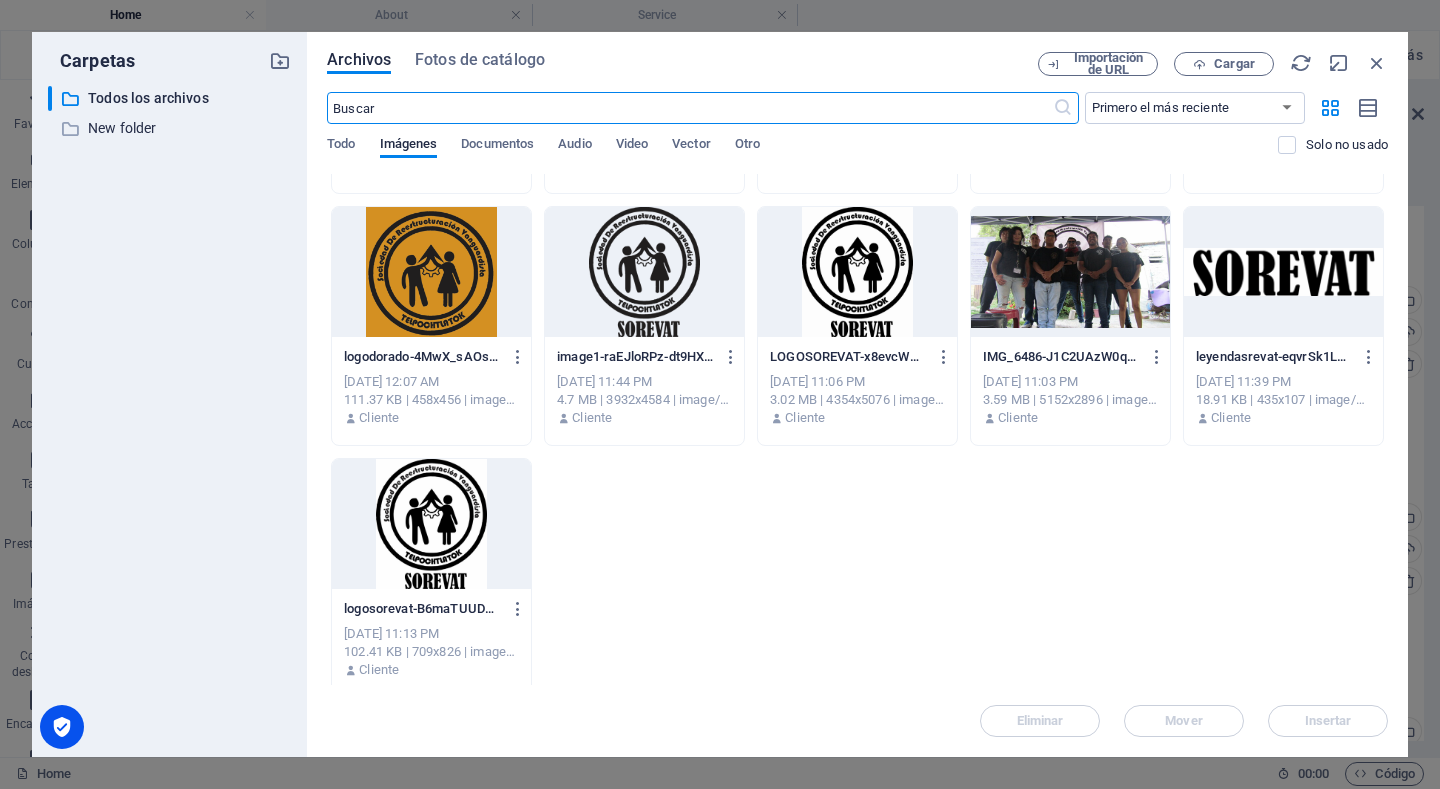 scroll, scrollTop: 233, scrollLeft: 0, axis: vertical 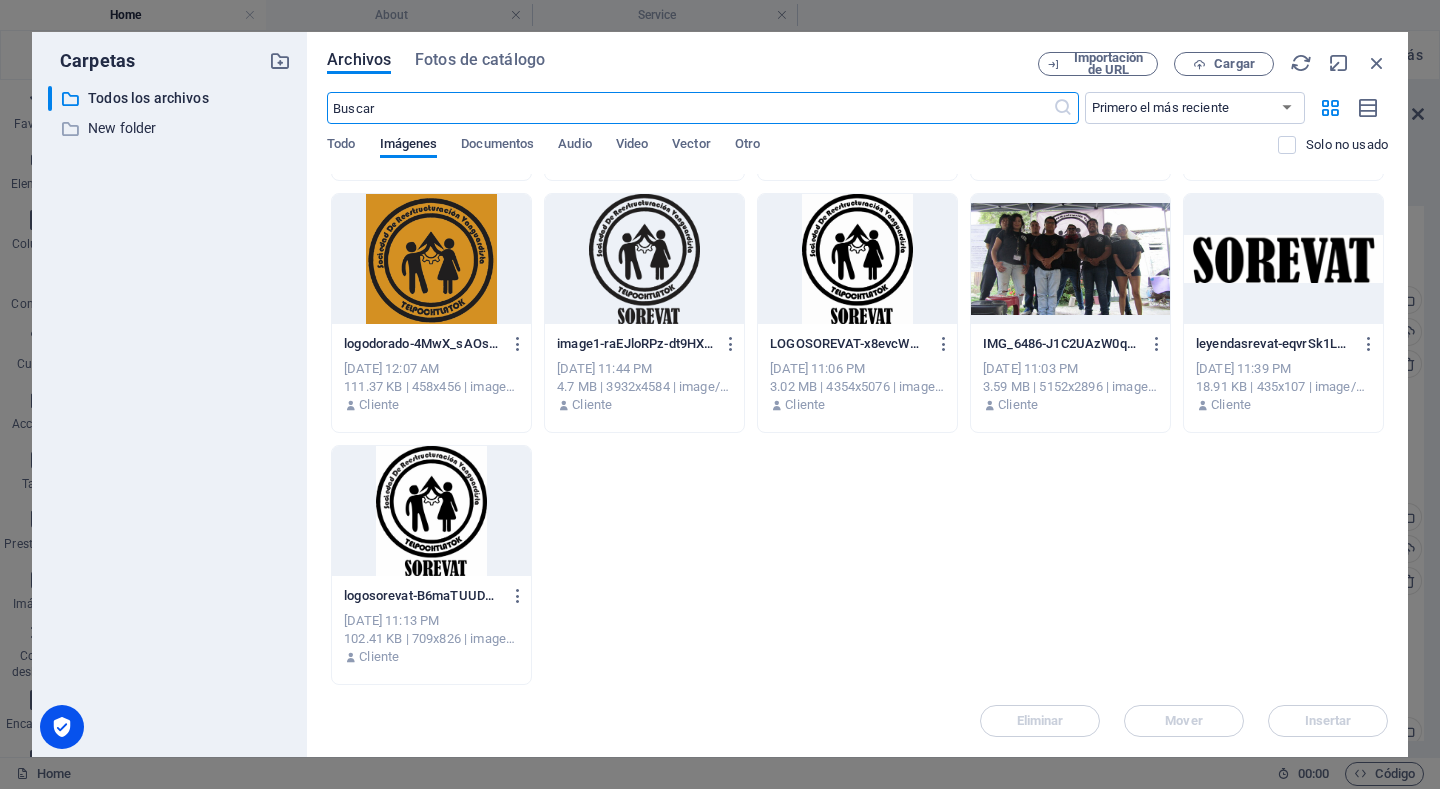 click at bounding box center [431, 511] 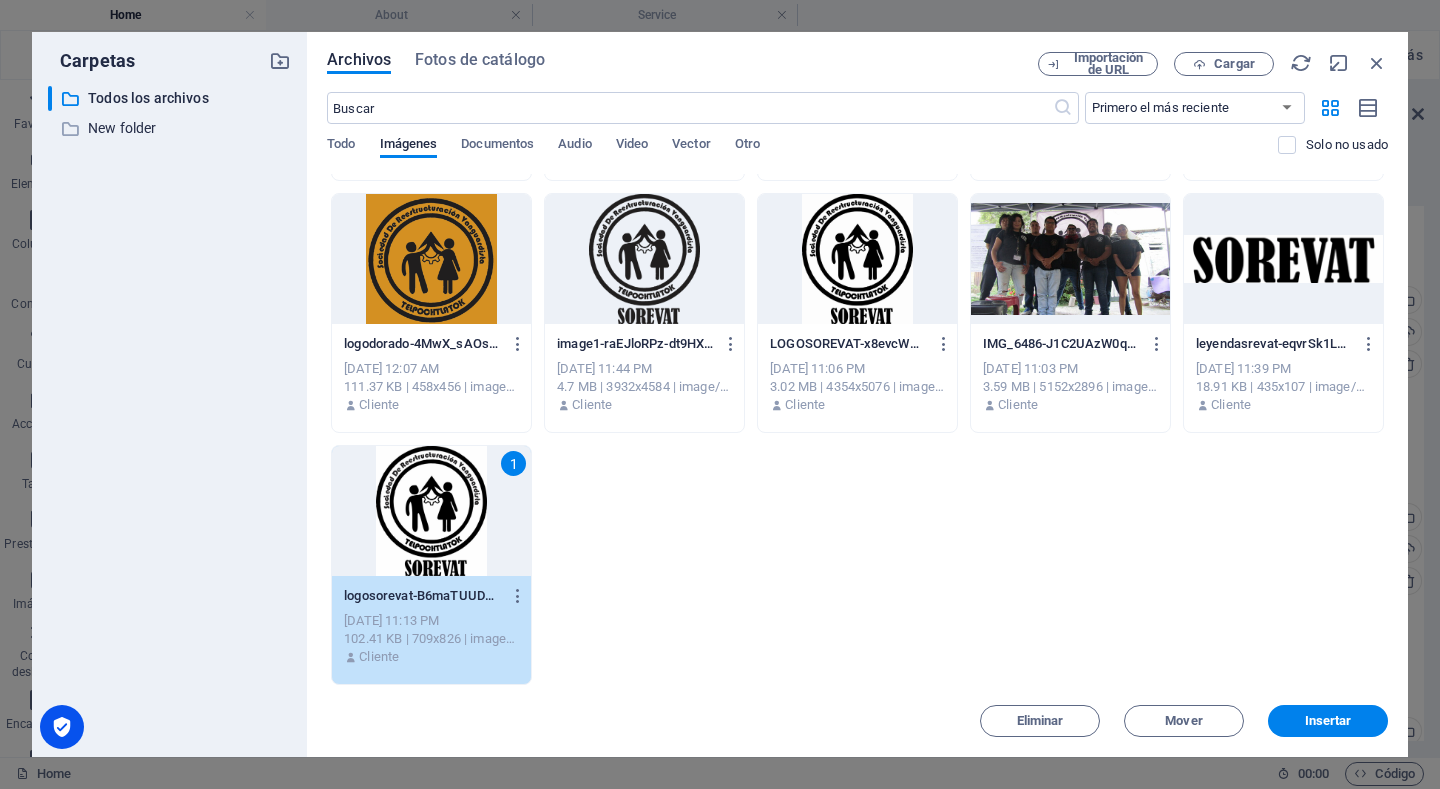 click on "1" at bounding box center (431, 511) 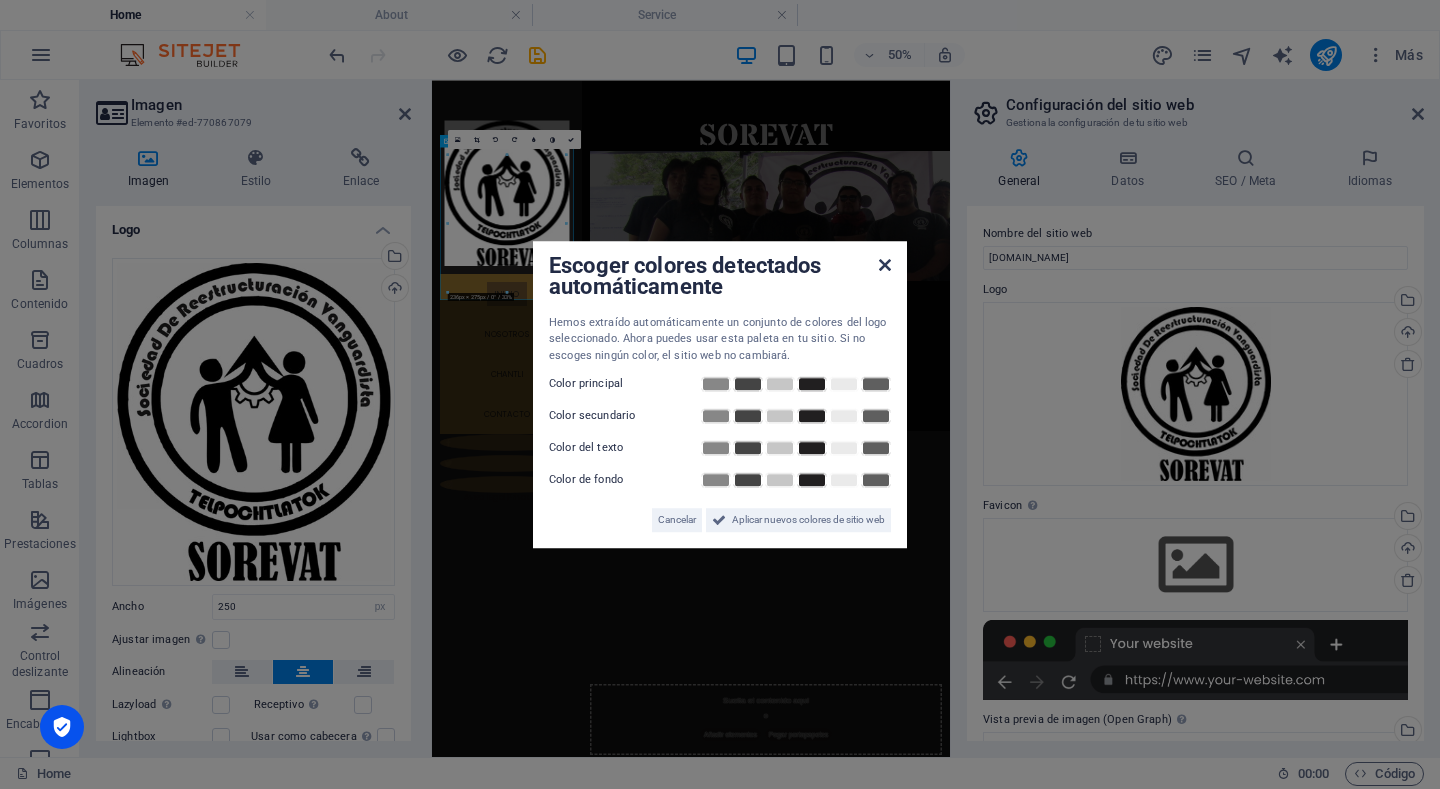 click at bounding box center (885, 265) 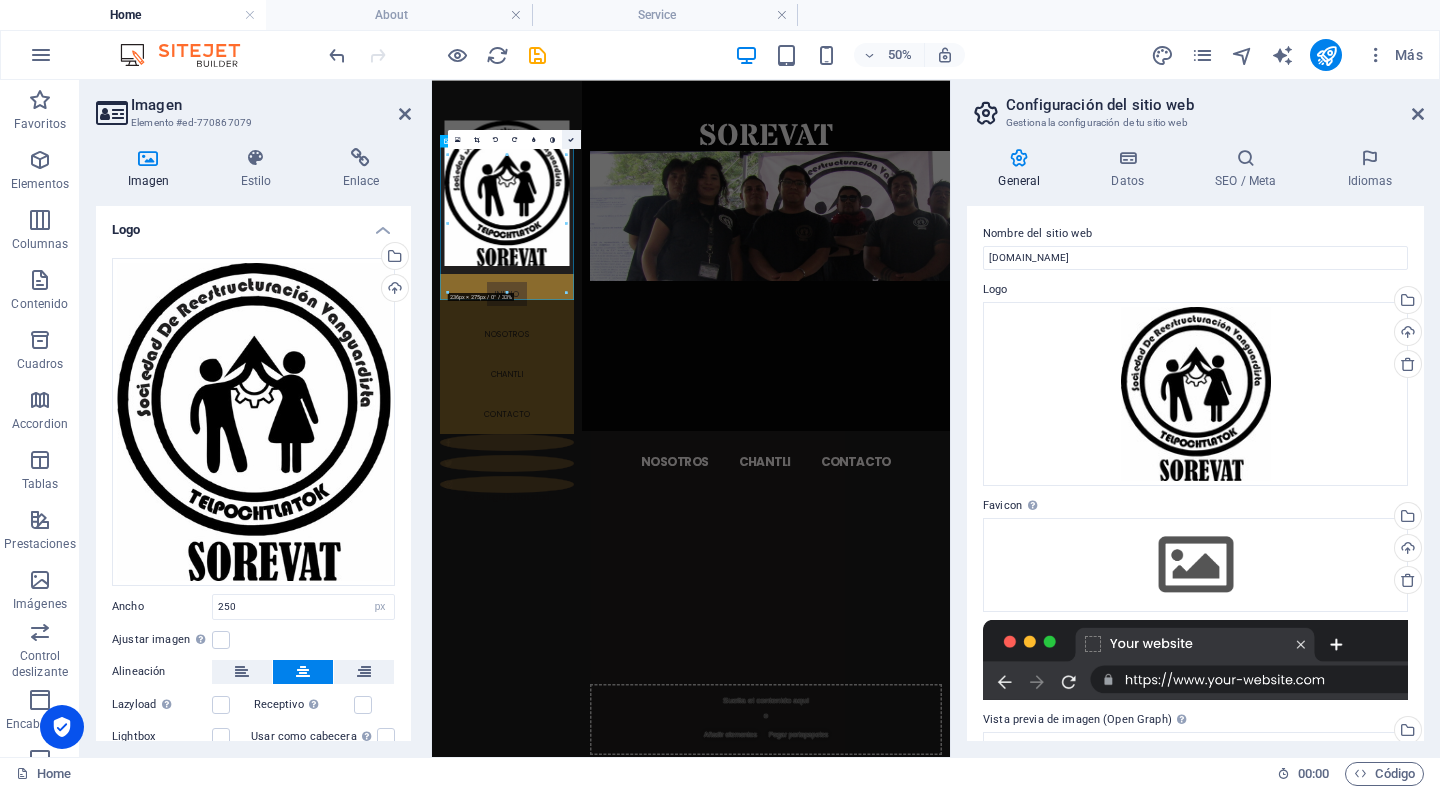 click at bounding box center [571, 139] 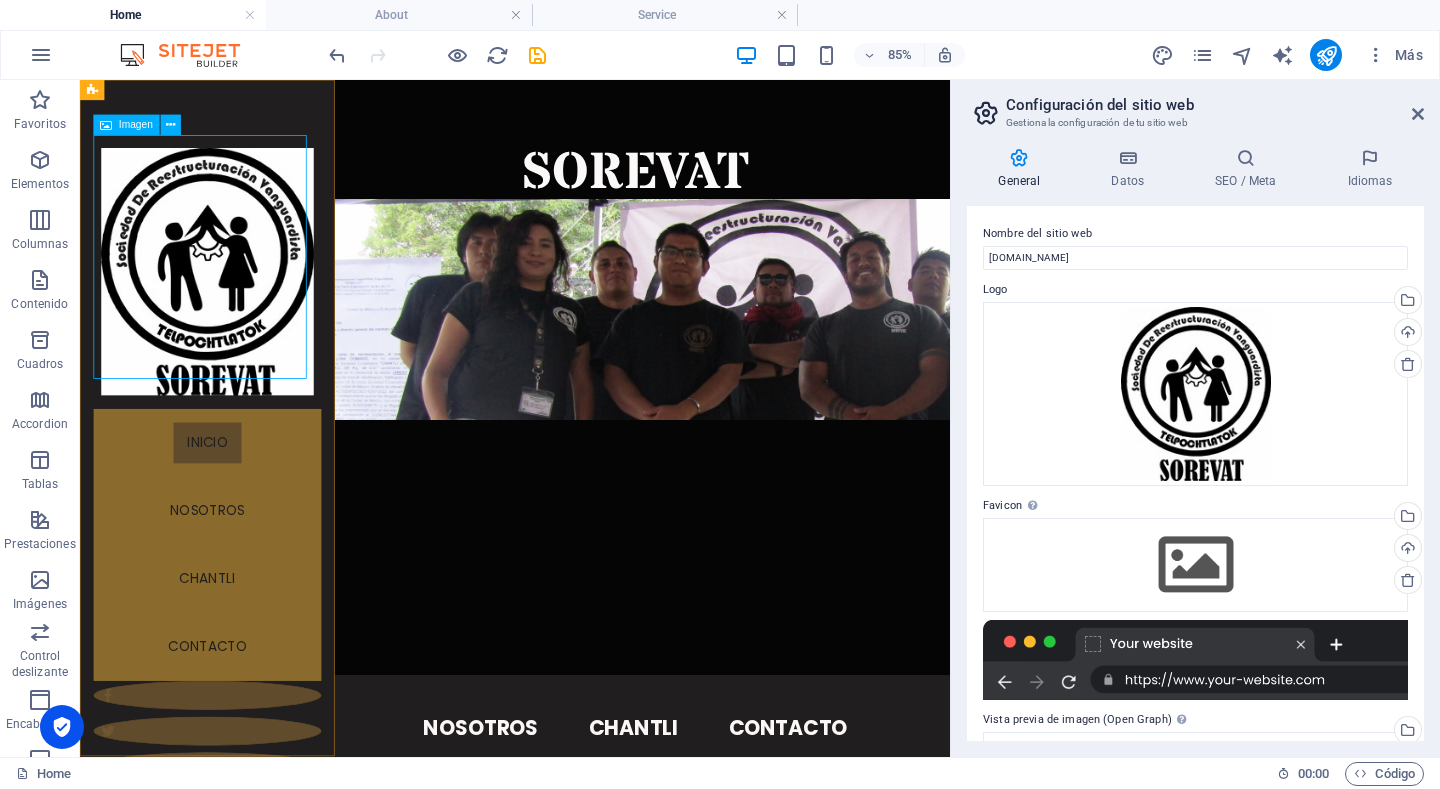 click at bounding box center (230, 305) 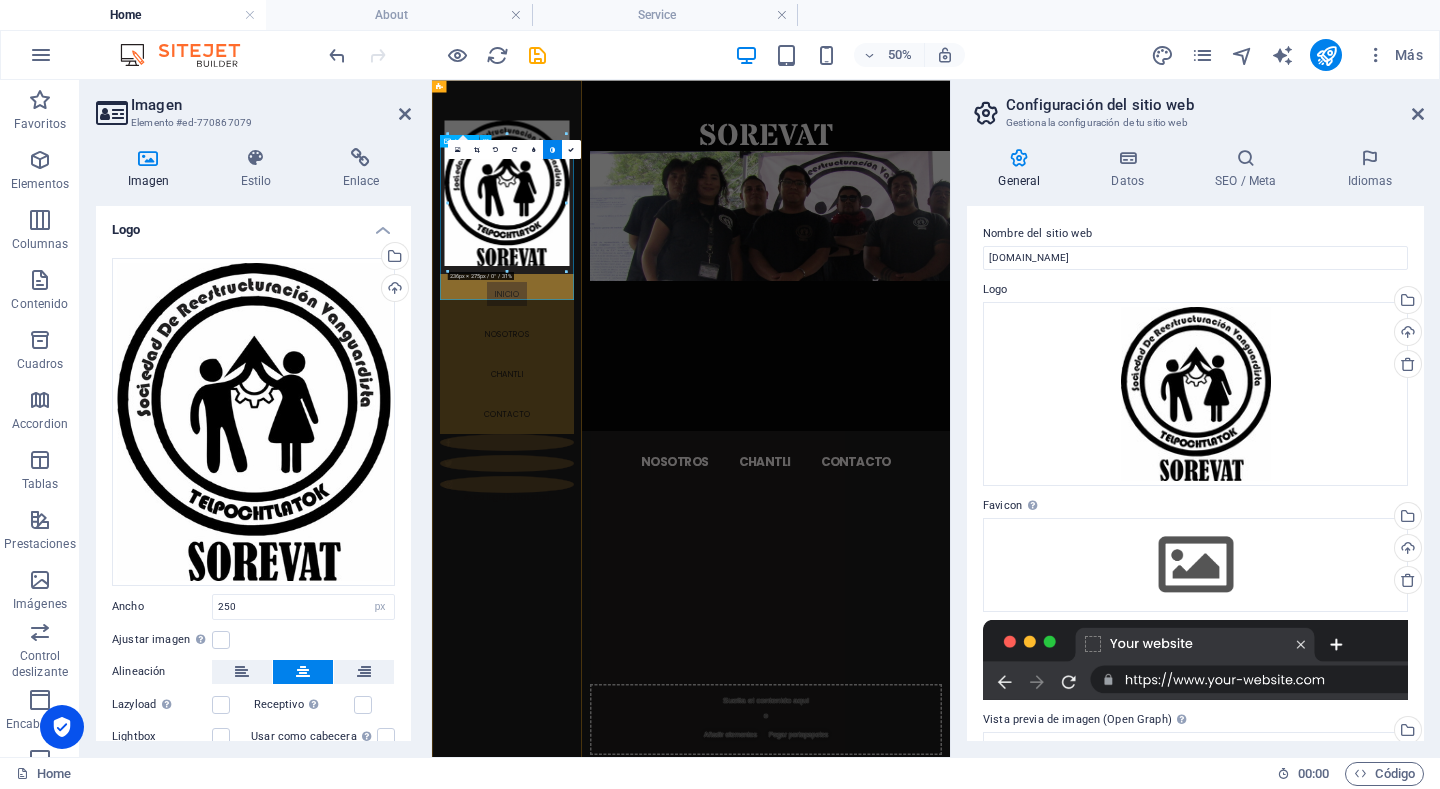 click at bounding box center [582, 305] 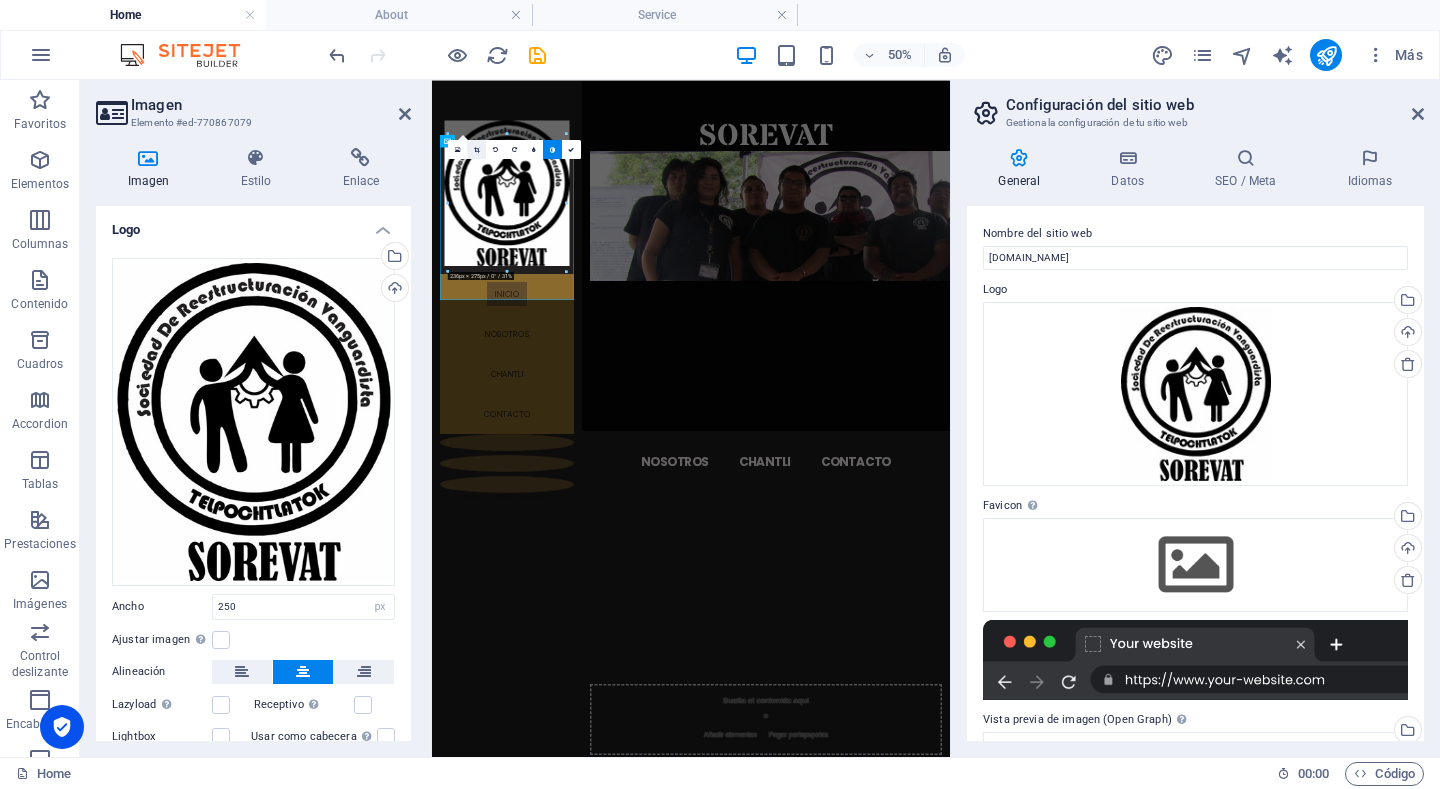 click at bounding box center [477, 149] 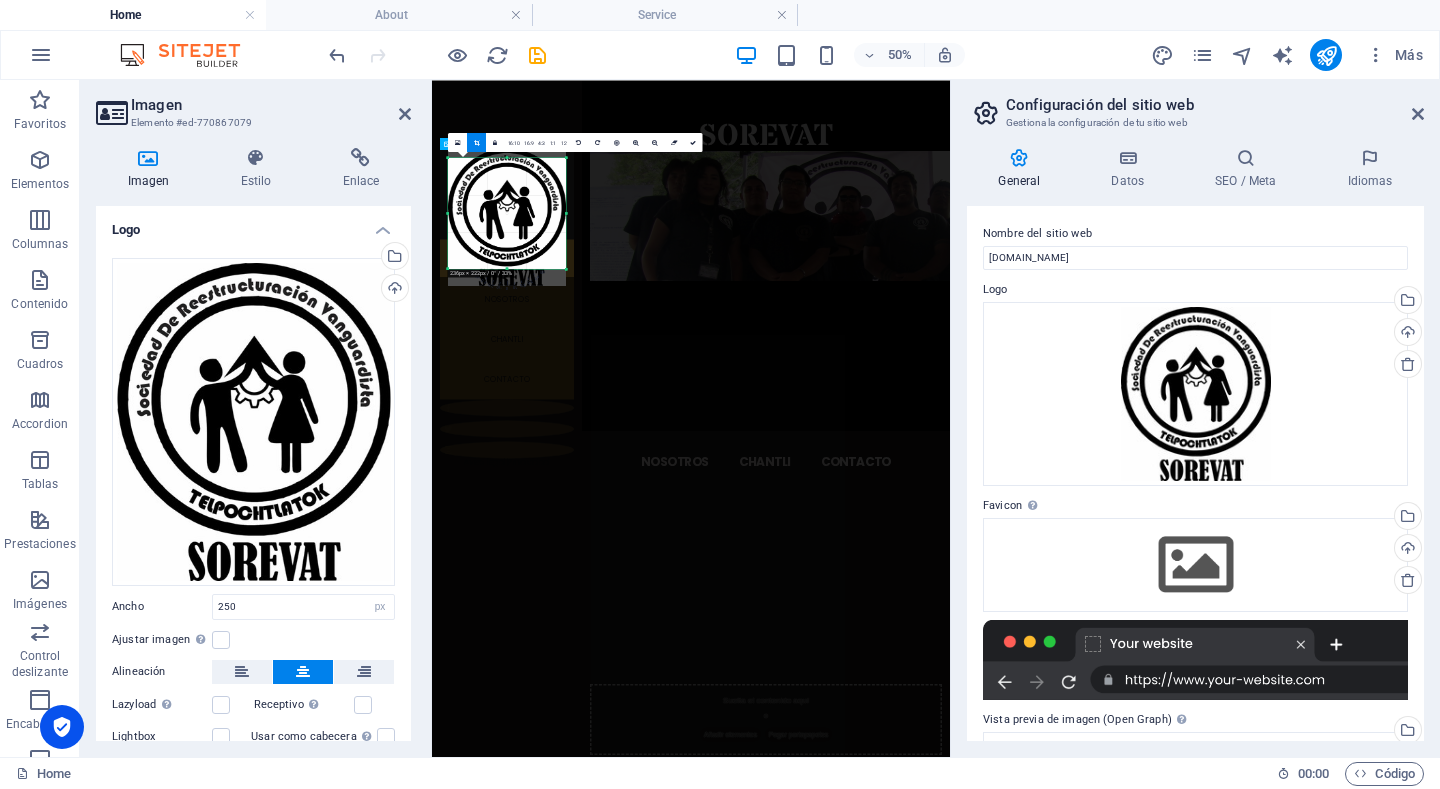 drag, startPoint x: 508, startPoint y: 293, endPoint x: 508, endPoint y: 240, distance: 53 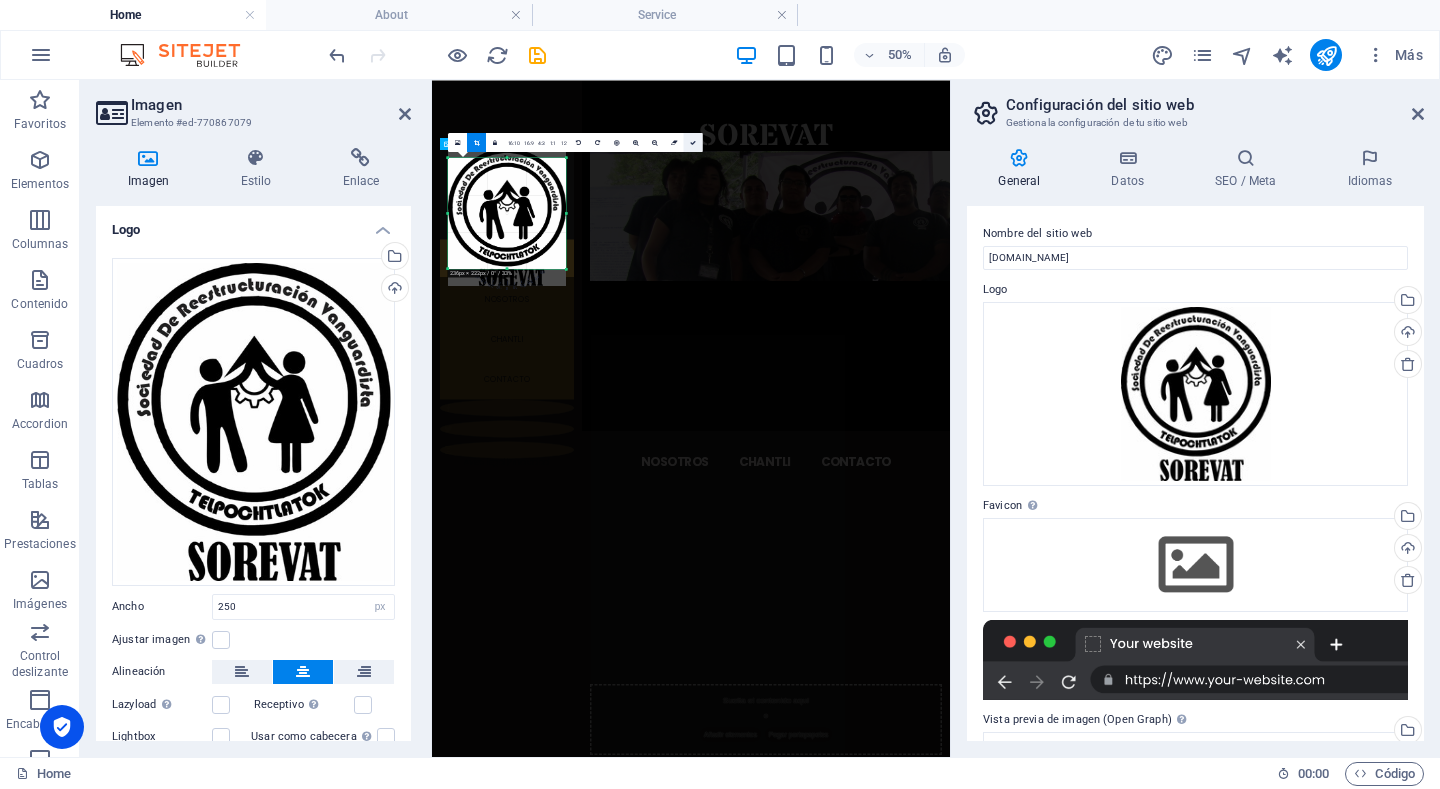 click at bounding box center (693, 142) 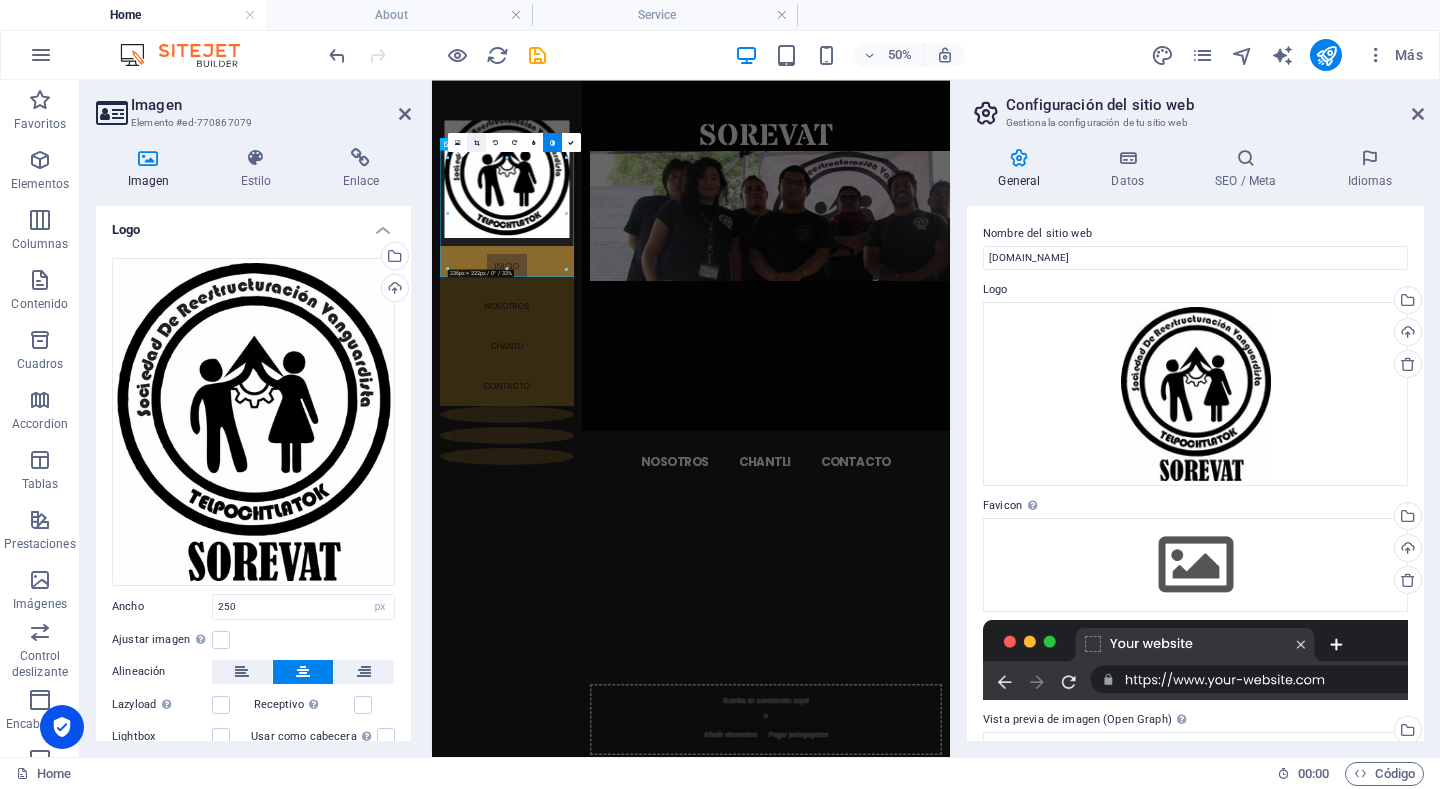 click at bounding box center (477, 142) 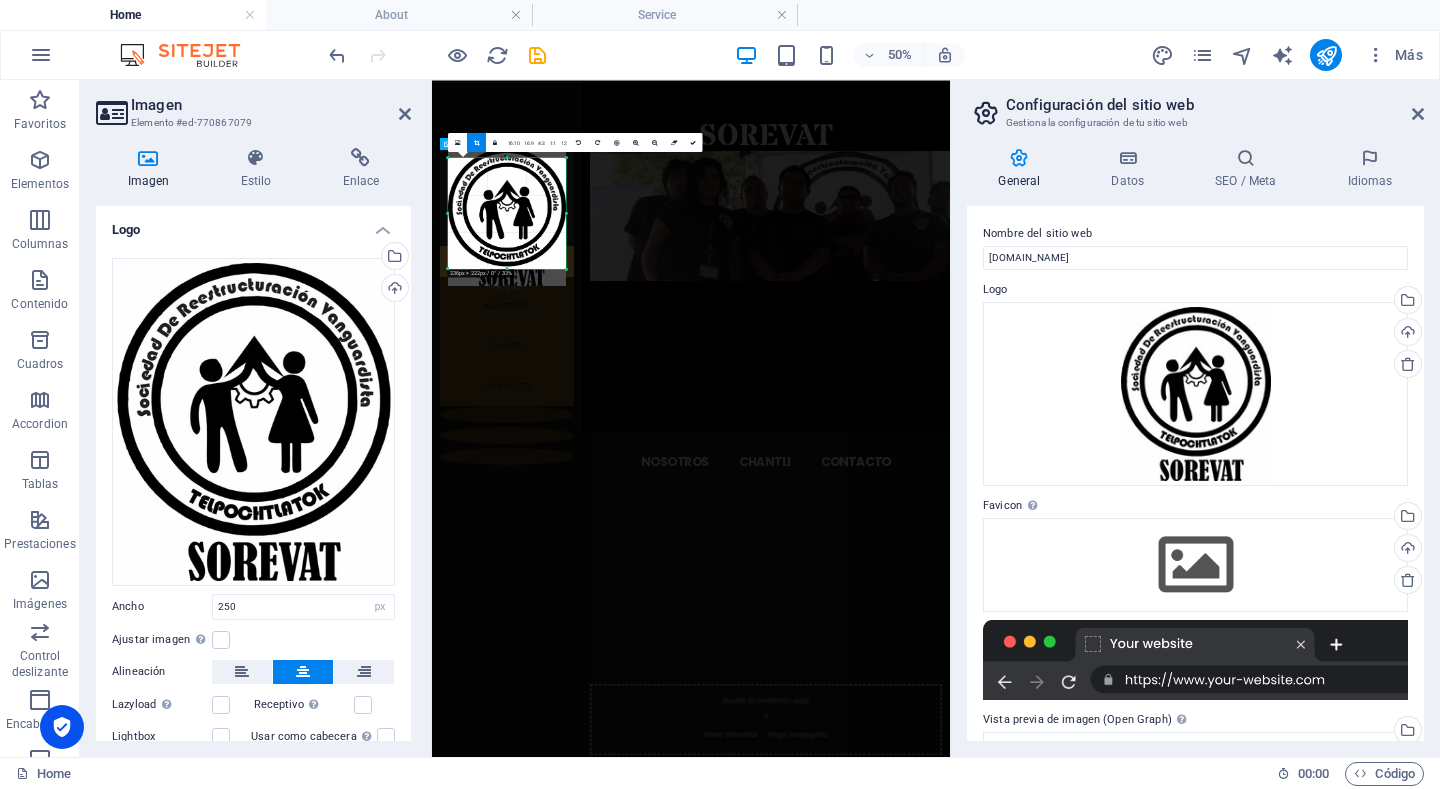 click at bounding box center [507, 216] 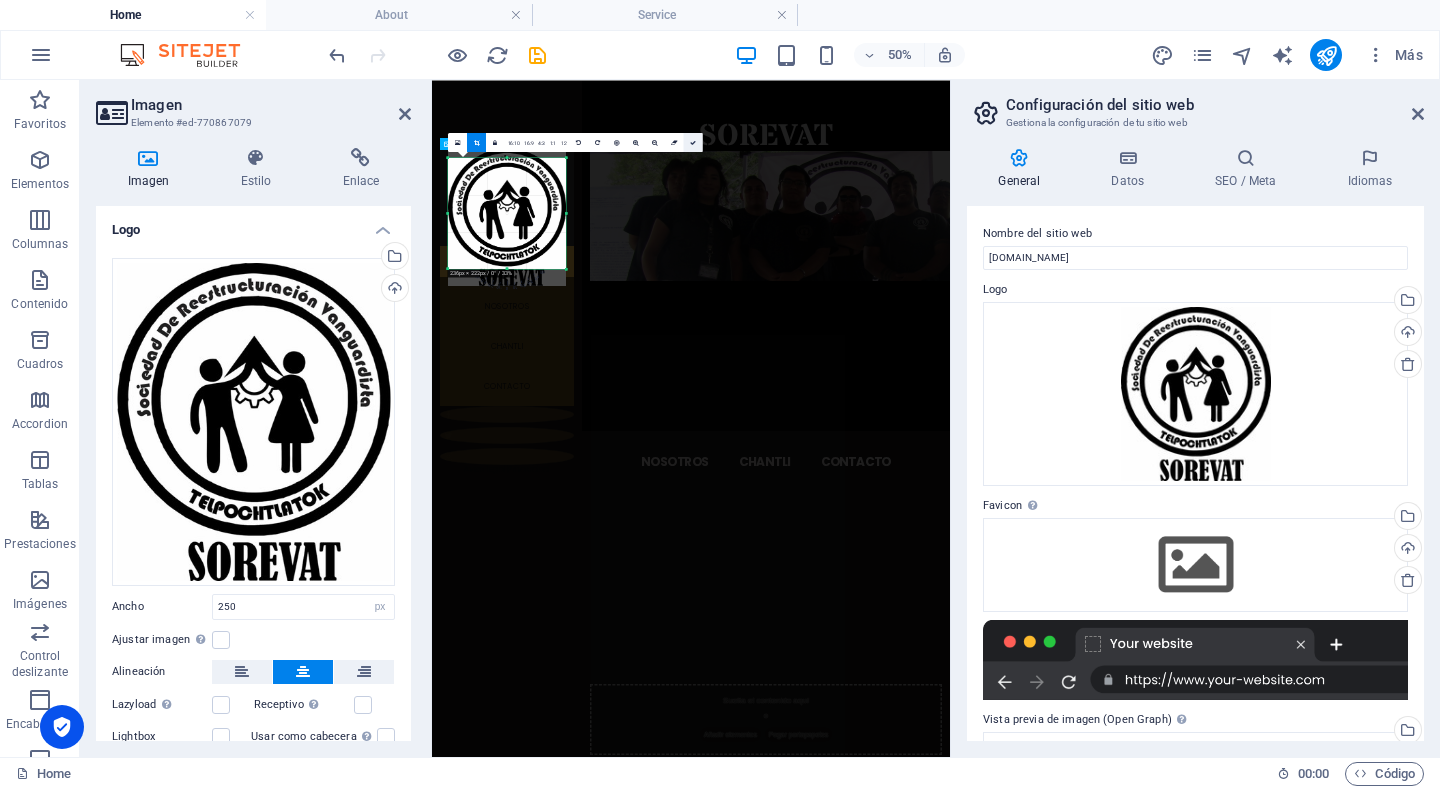 click at bounding box center (693, 142) 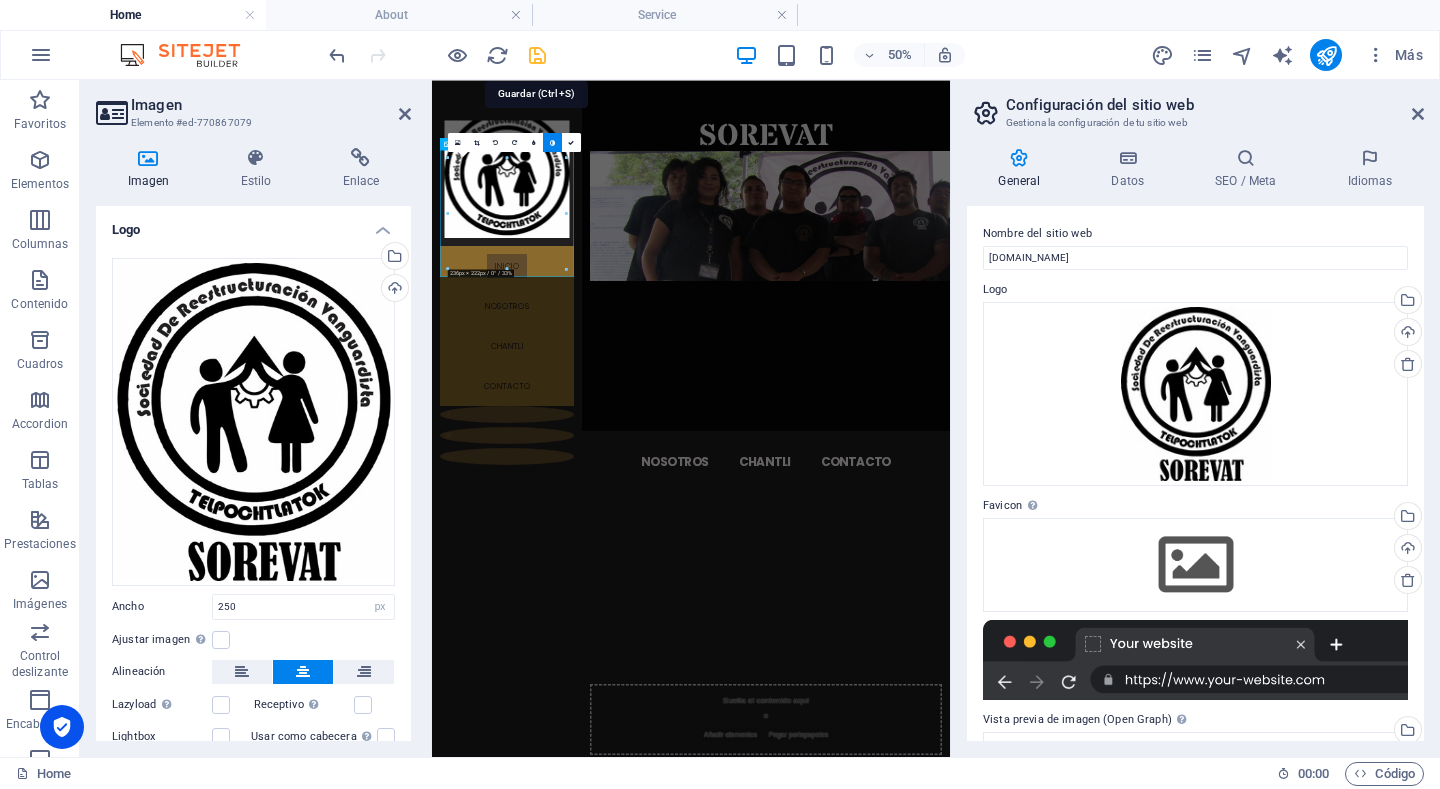 click at bounding box center (537, 55) 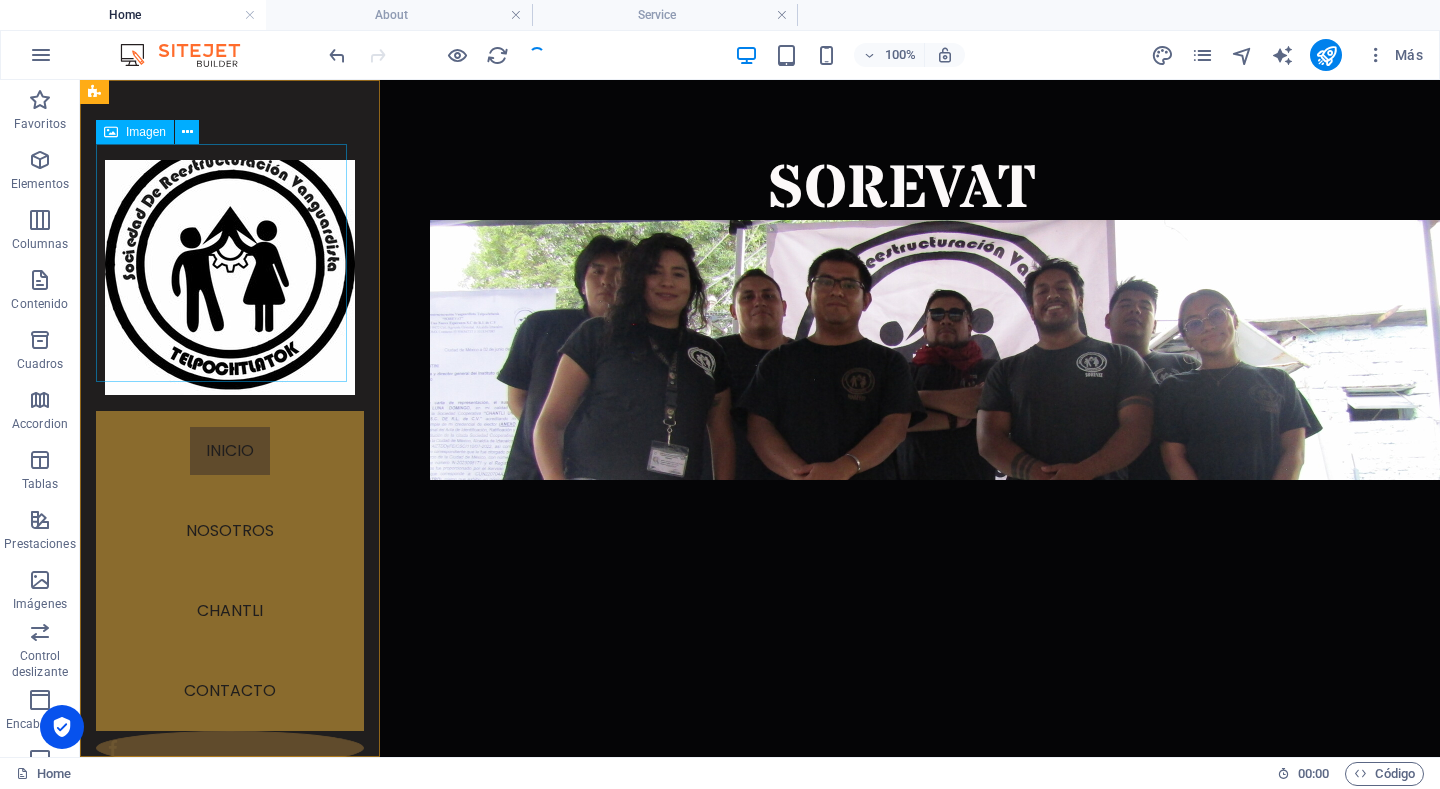 click at bounding box center (230, 277) 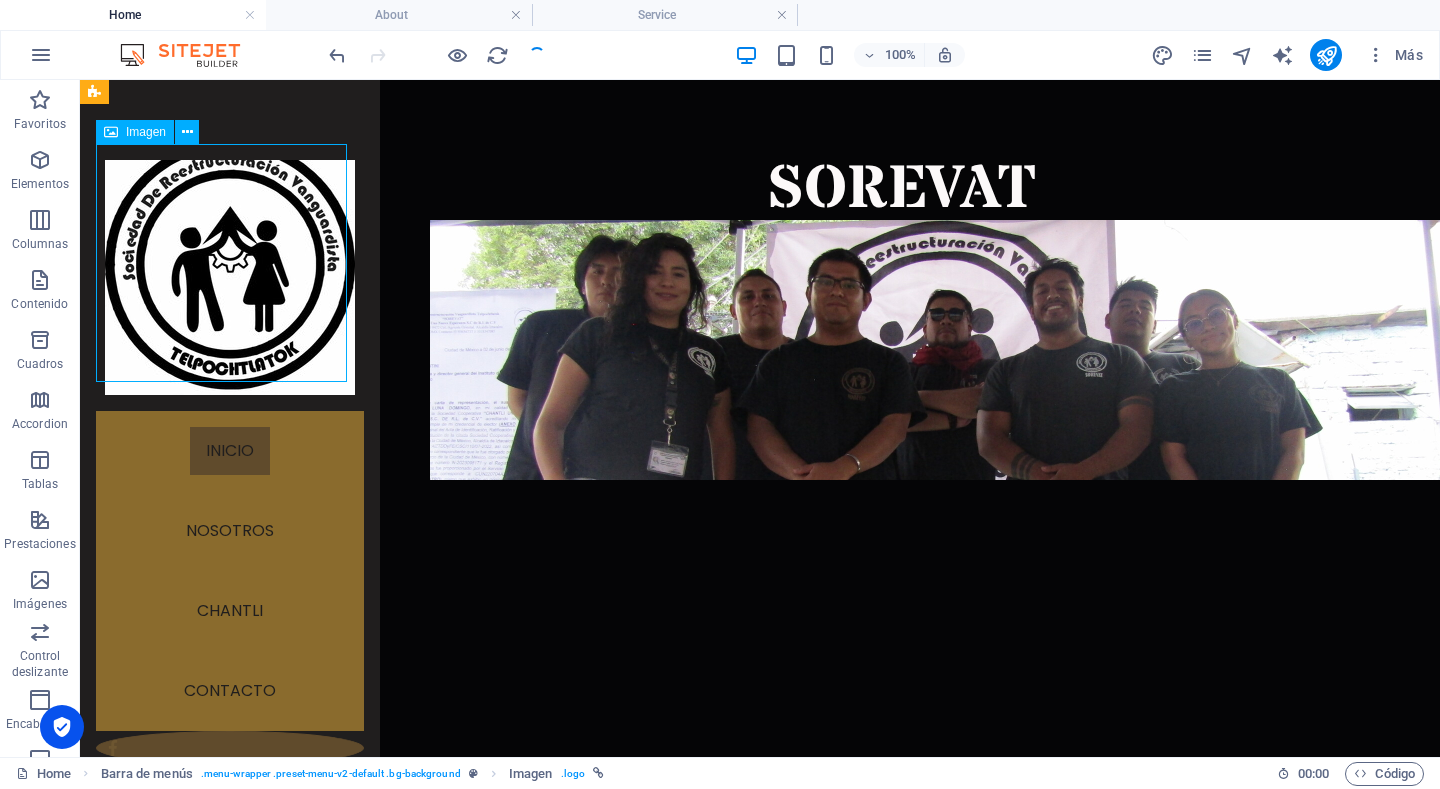 click at bounding box center [230, 277] 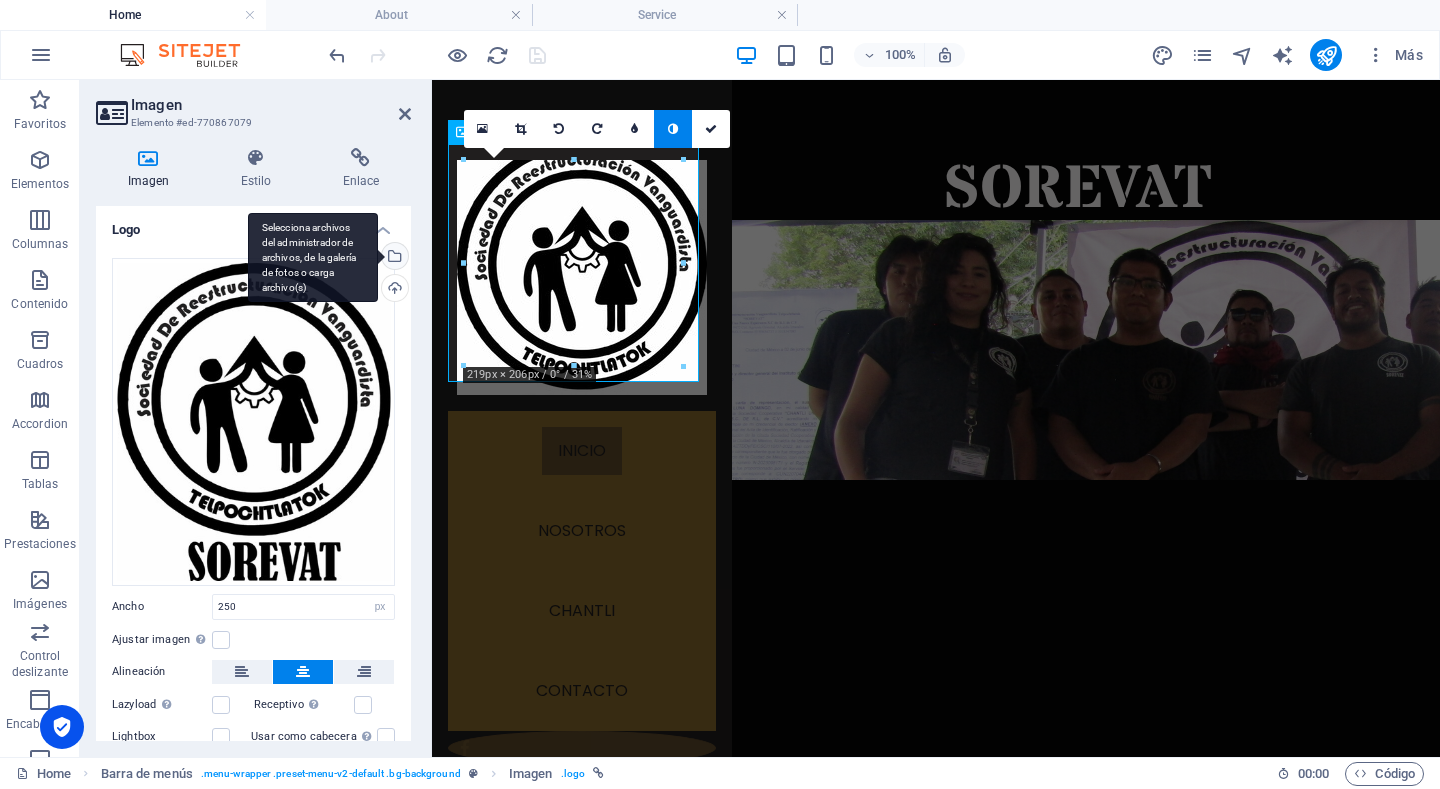 click on "Selecciona archivos del administrador de archivos, de la galería de fotos o carga archivo(s)" at bounding box center [393, 258] 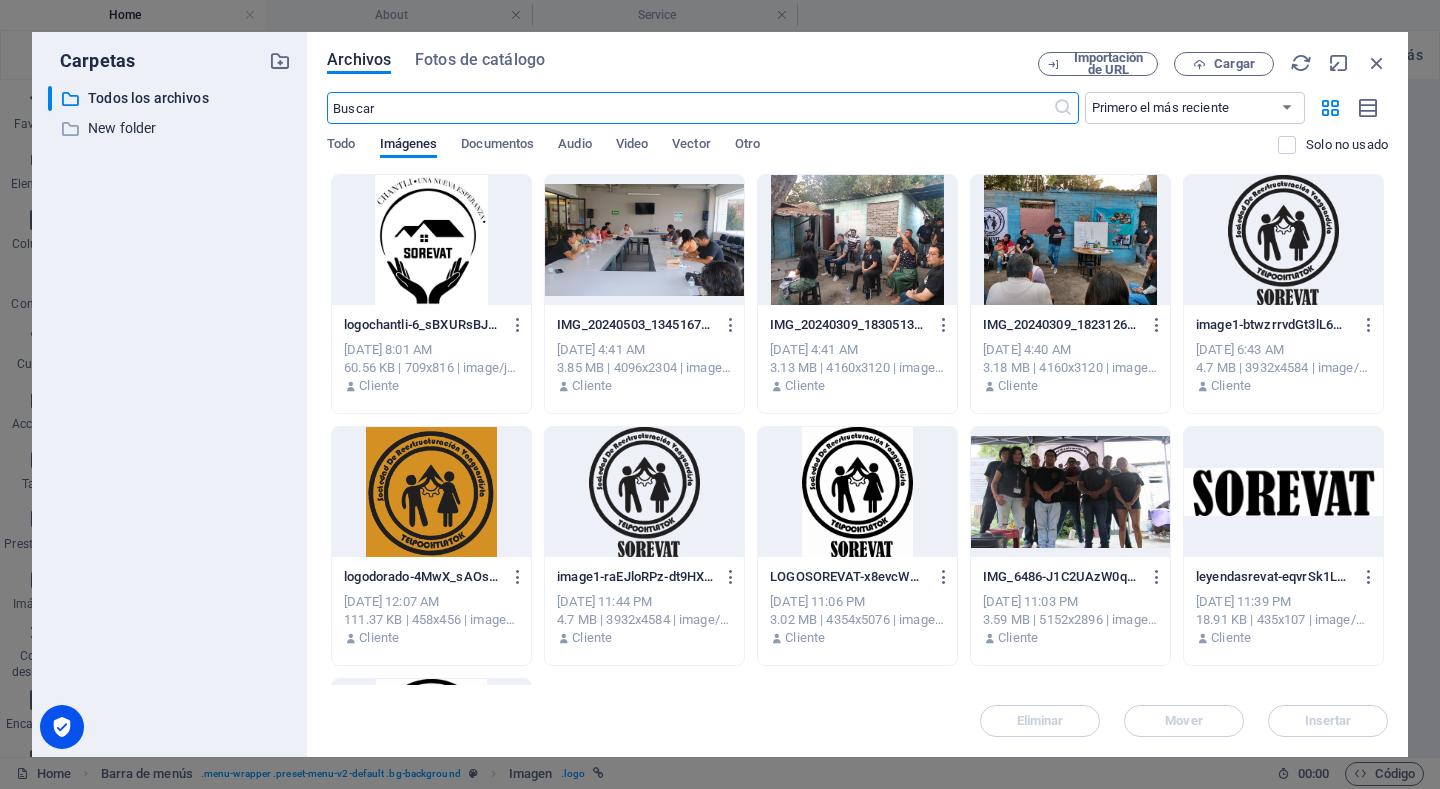 click at bounding box center [1283, 240] 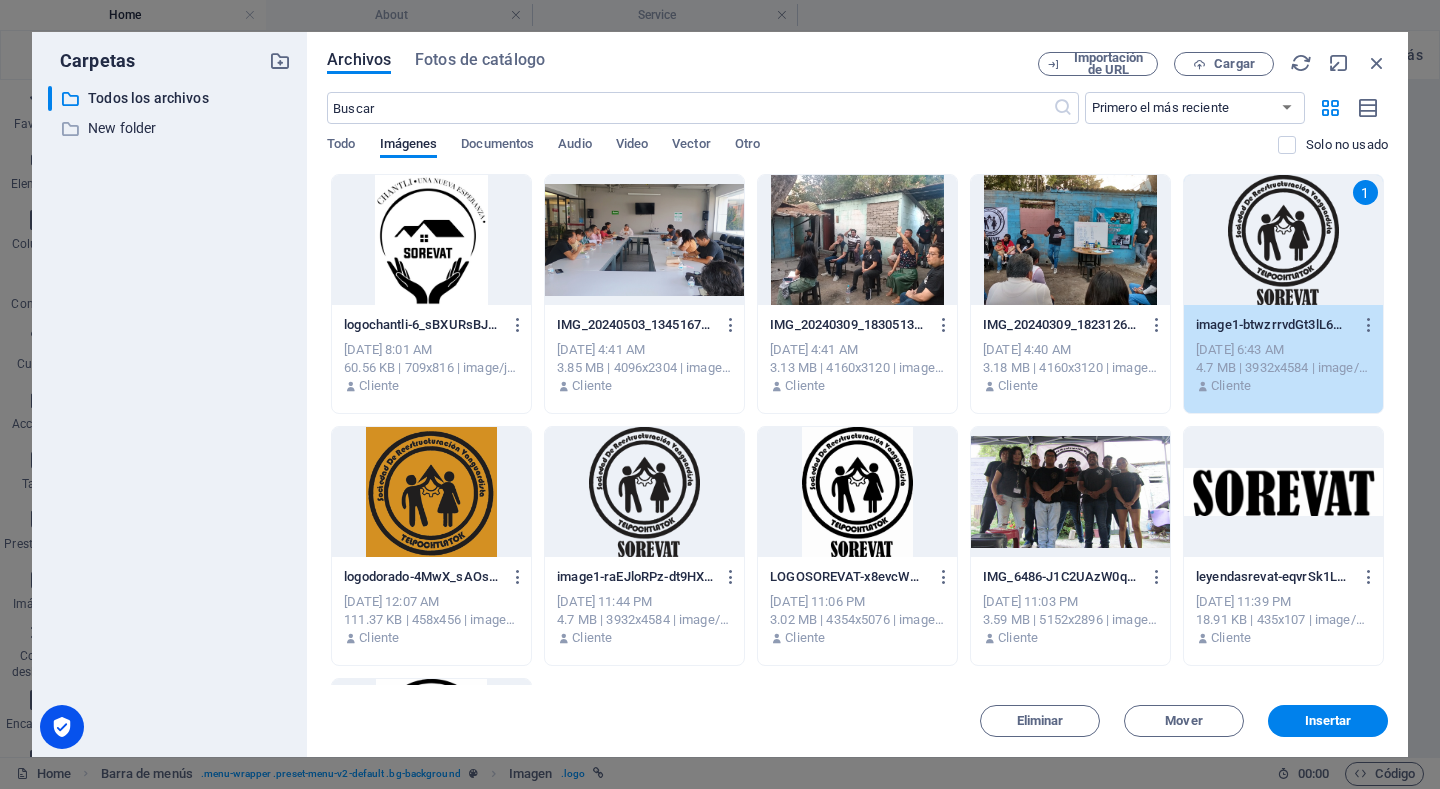 click on "1" at bounding box center [1283, 240] 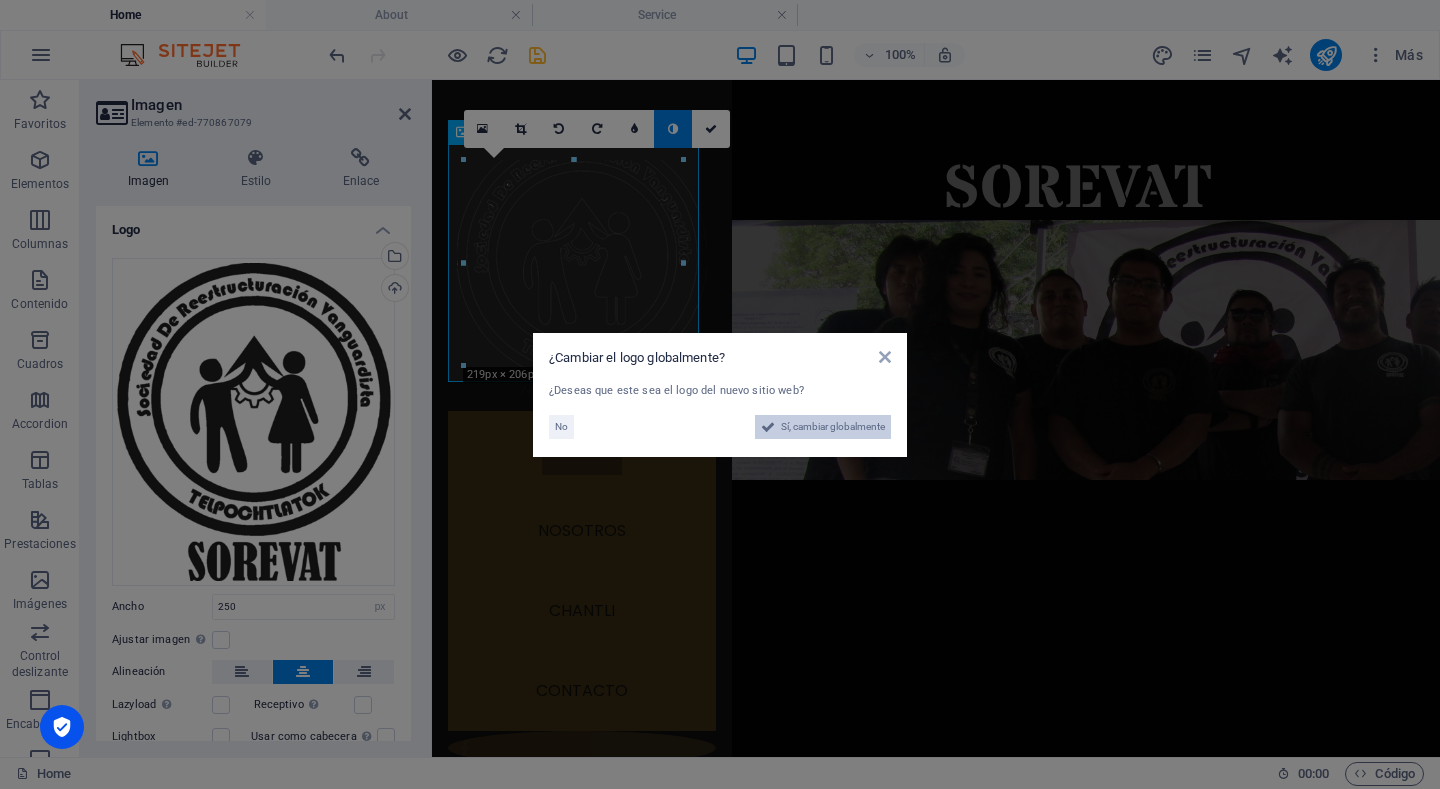 click on "Sí, cambiar globalmente" at bounding box center (833, 427) 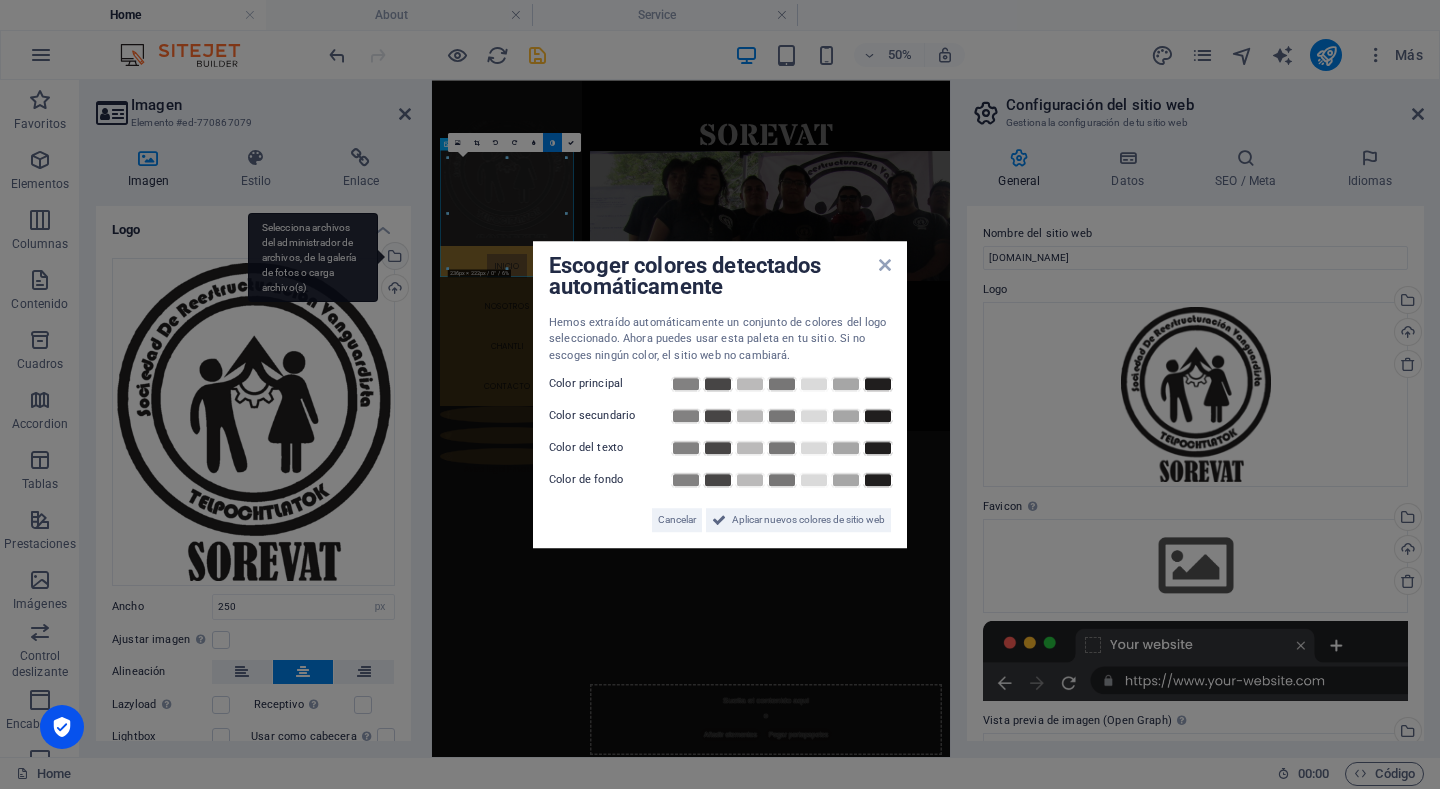 click on "Escoger colores detectados automáticamente Hemos extraído automáticamente un conjunto de colores del logo seleccionado. Ahora puedes usar esta paleta en tu sitio. Si no escoges ningún color, el sitio web no cambiará.  Color principal Color secundario Color del texto Color de fondo Cancelar Aplicar nuevos colores de sitio web" at bounding box center (720, 394) 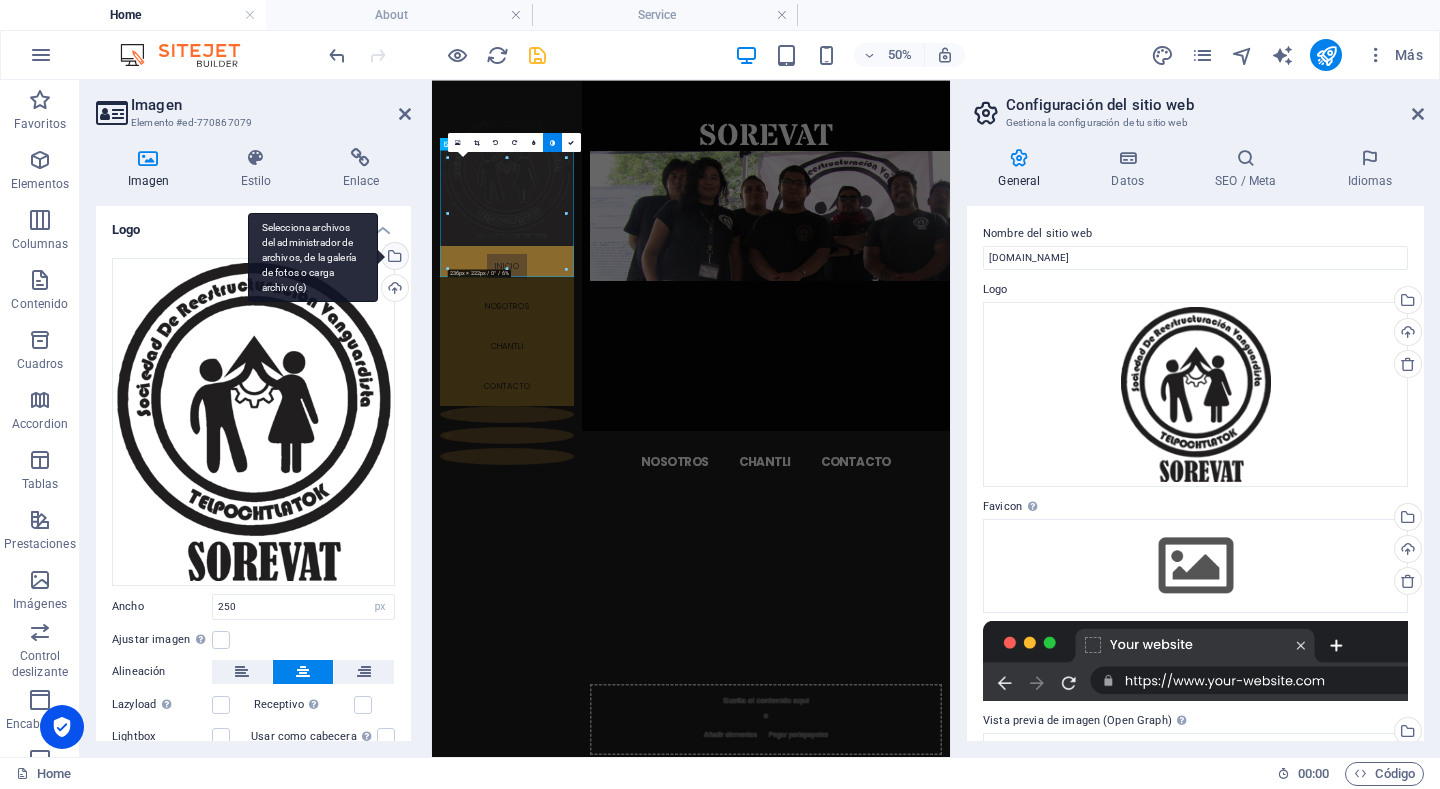 click on "Selecciona archivos del administrador de archivos, de la galería de fotos o carga archivo(s)" at bounding box center [313, 258] 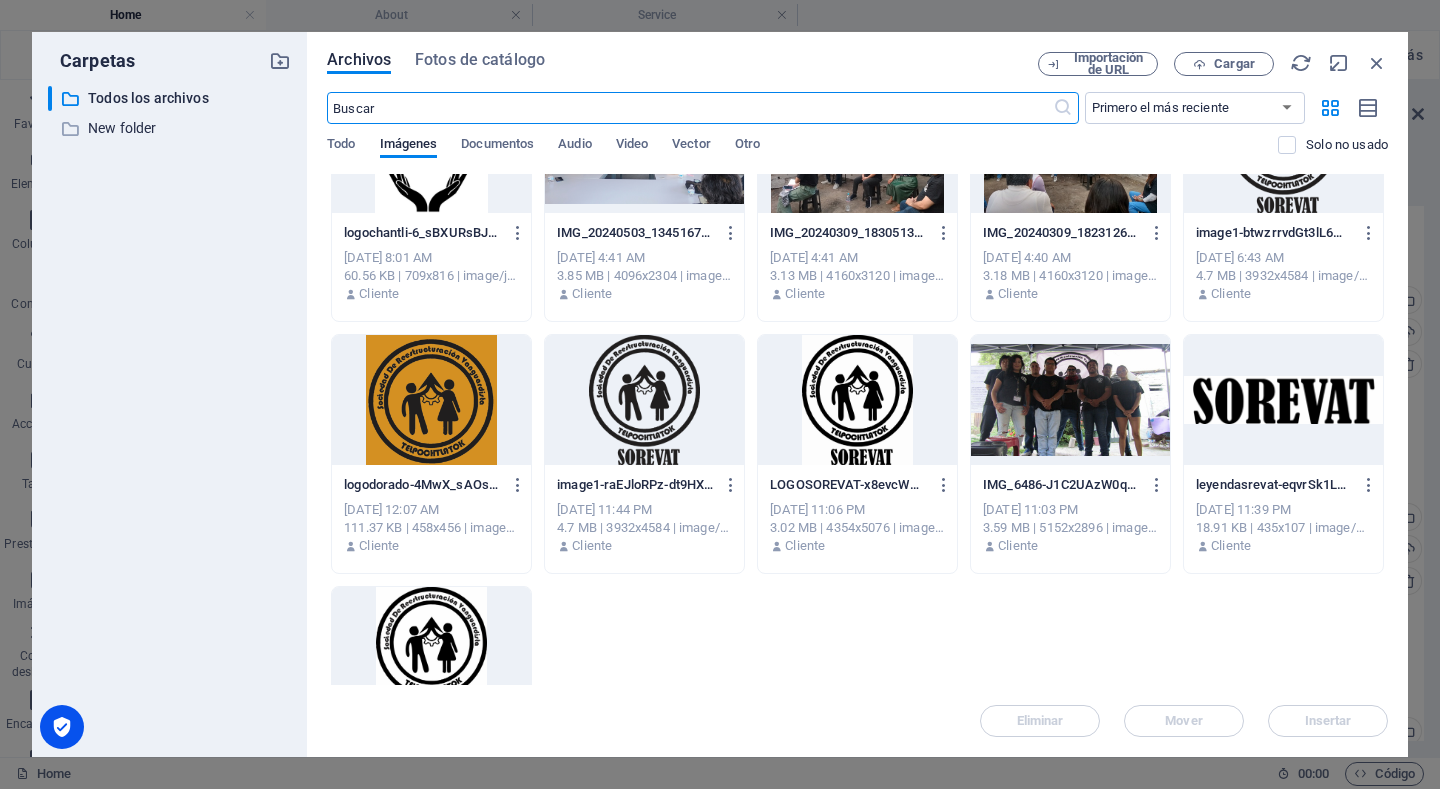 scroll, scrollTop: 233, scrollLeft: 0, axis: vertical 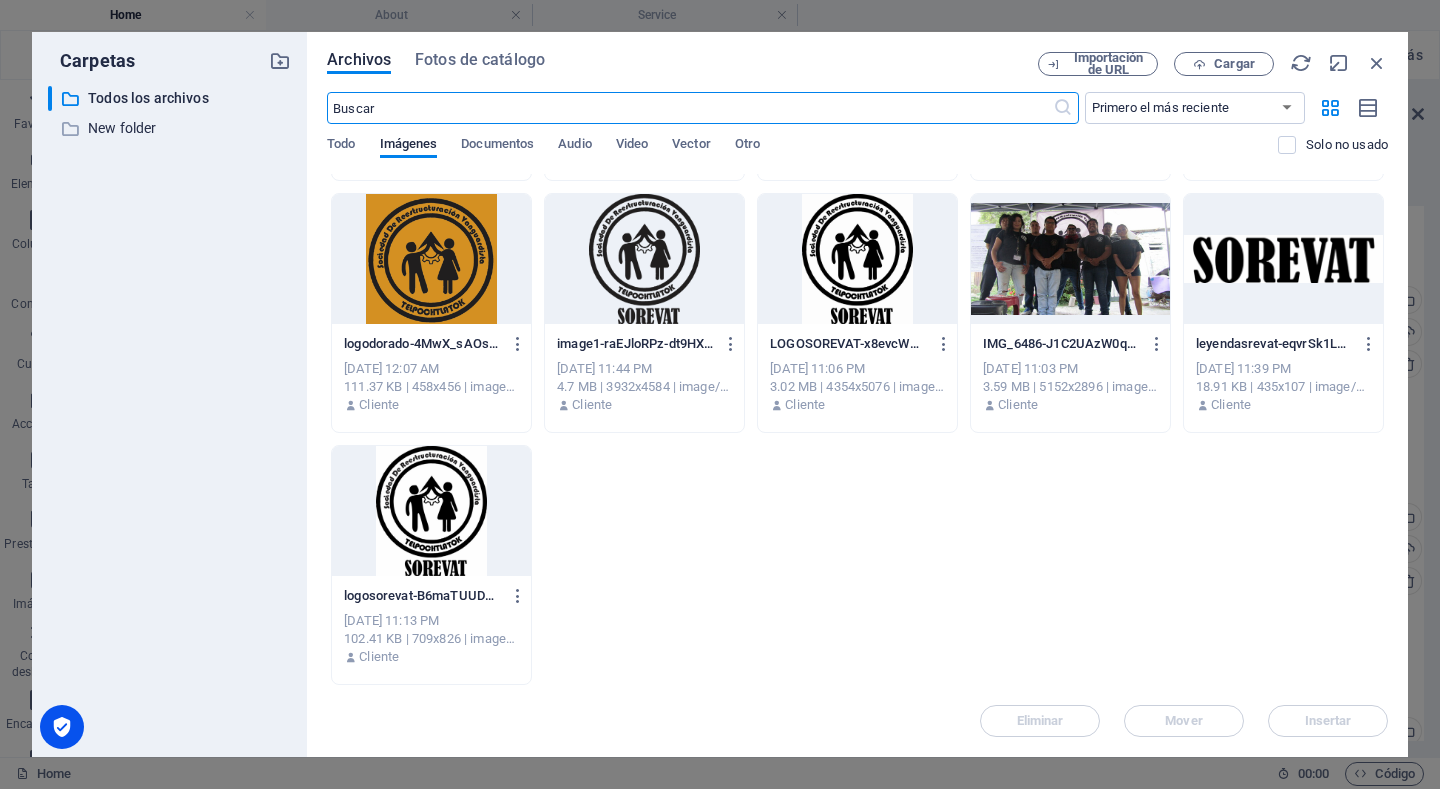 click at bounding box center (431, 511) 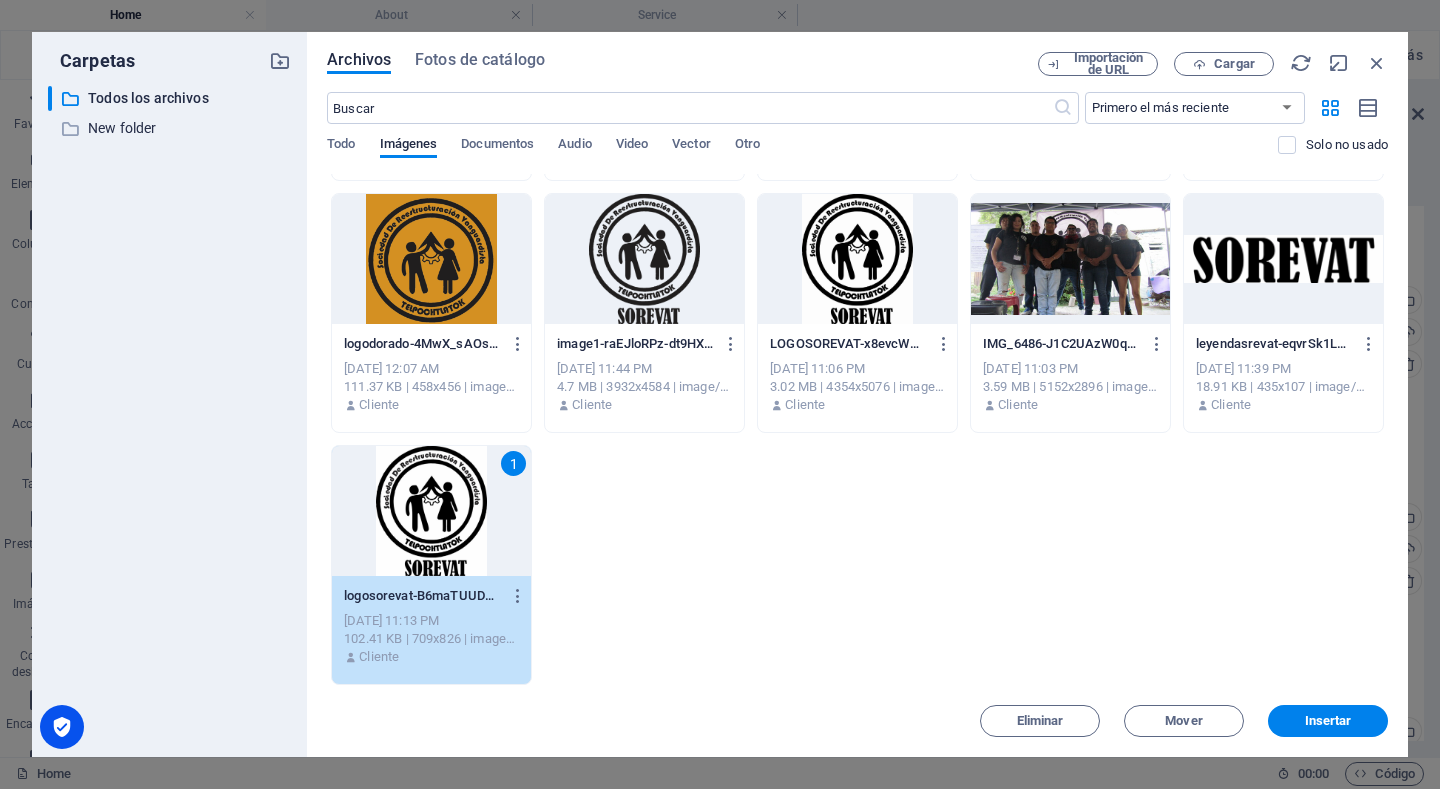 click on "1" at bounding box center (431, 511) 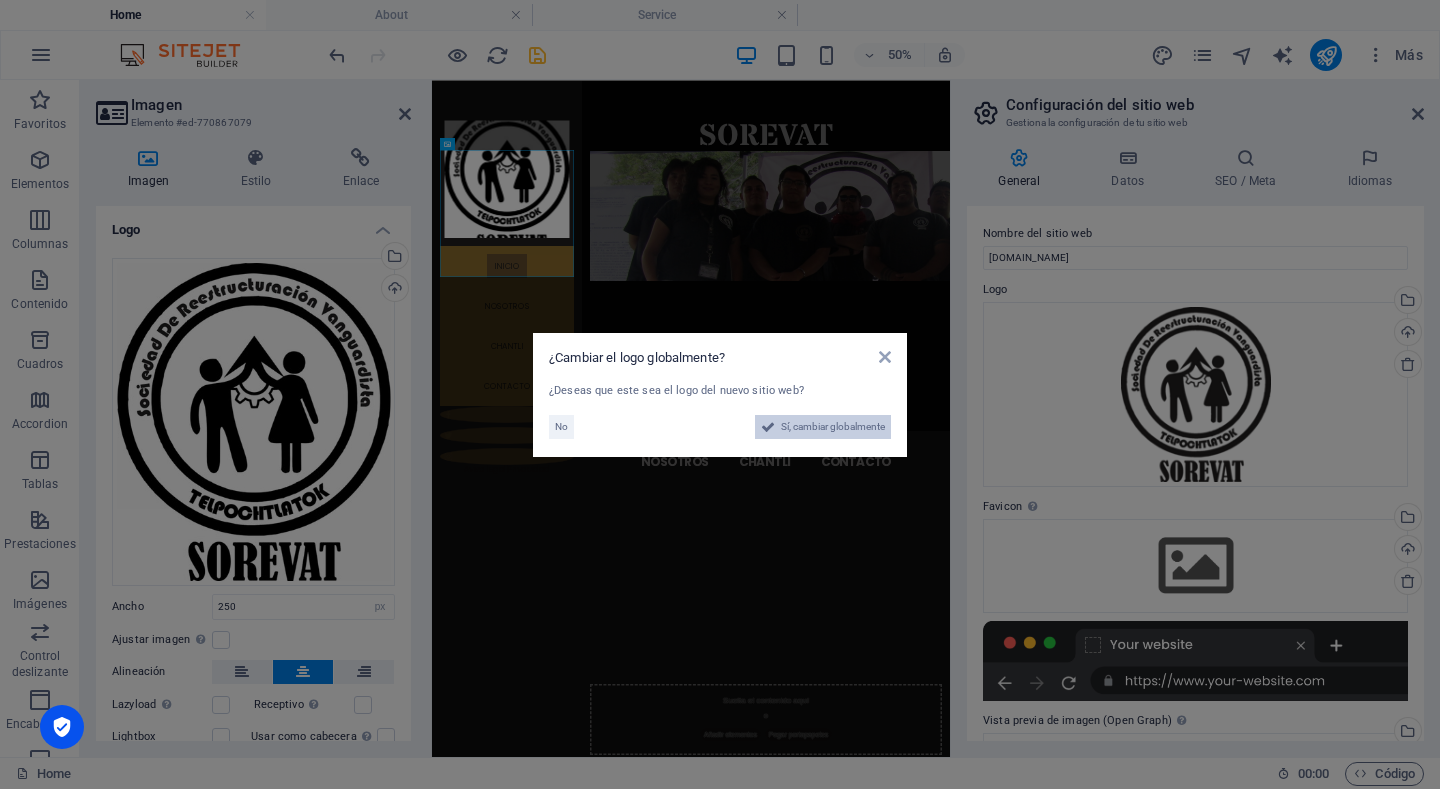 click on "Sí, cambiar globalmente" at bounding box center [823, 427] 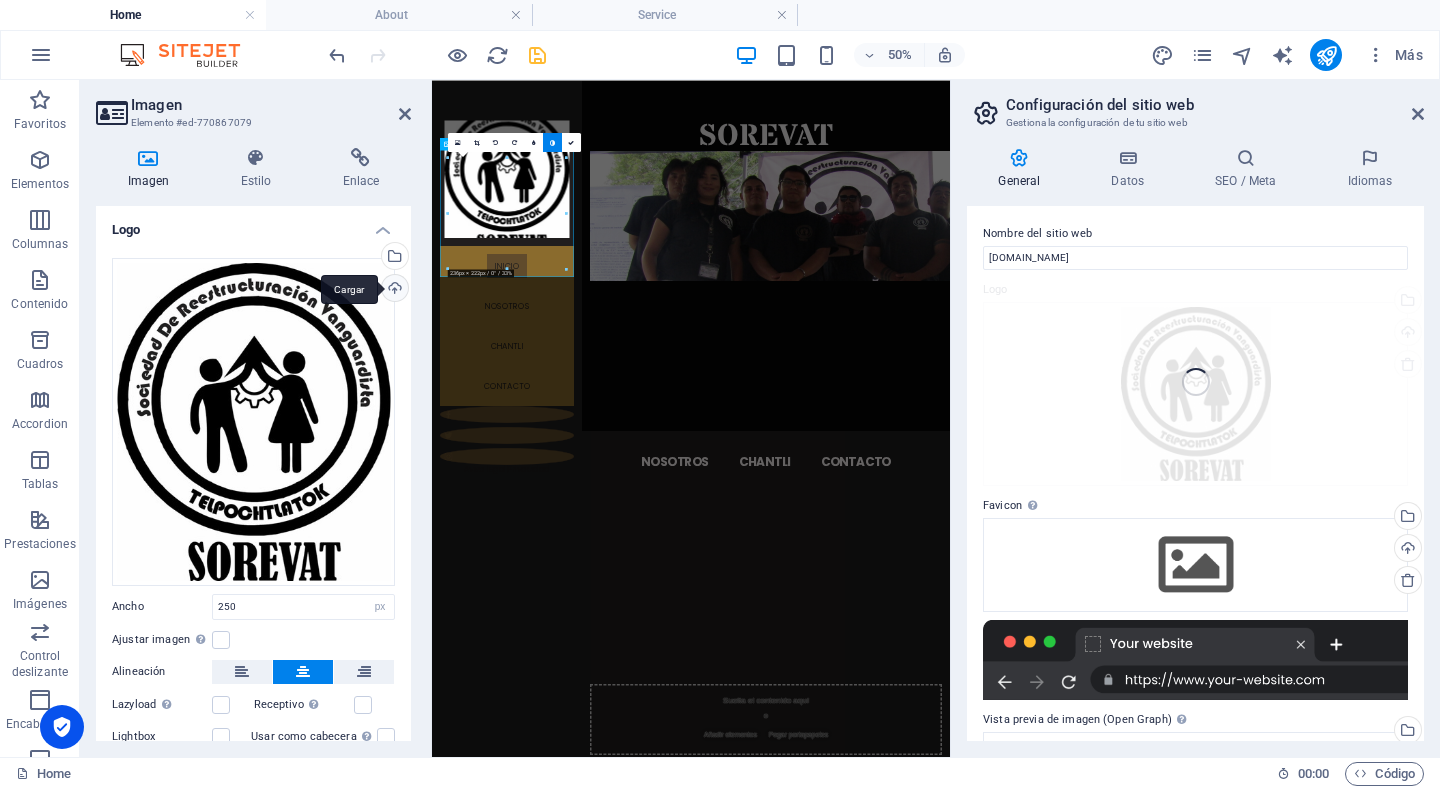 click on "Cargar" at bounding box center [393, 290] 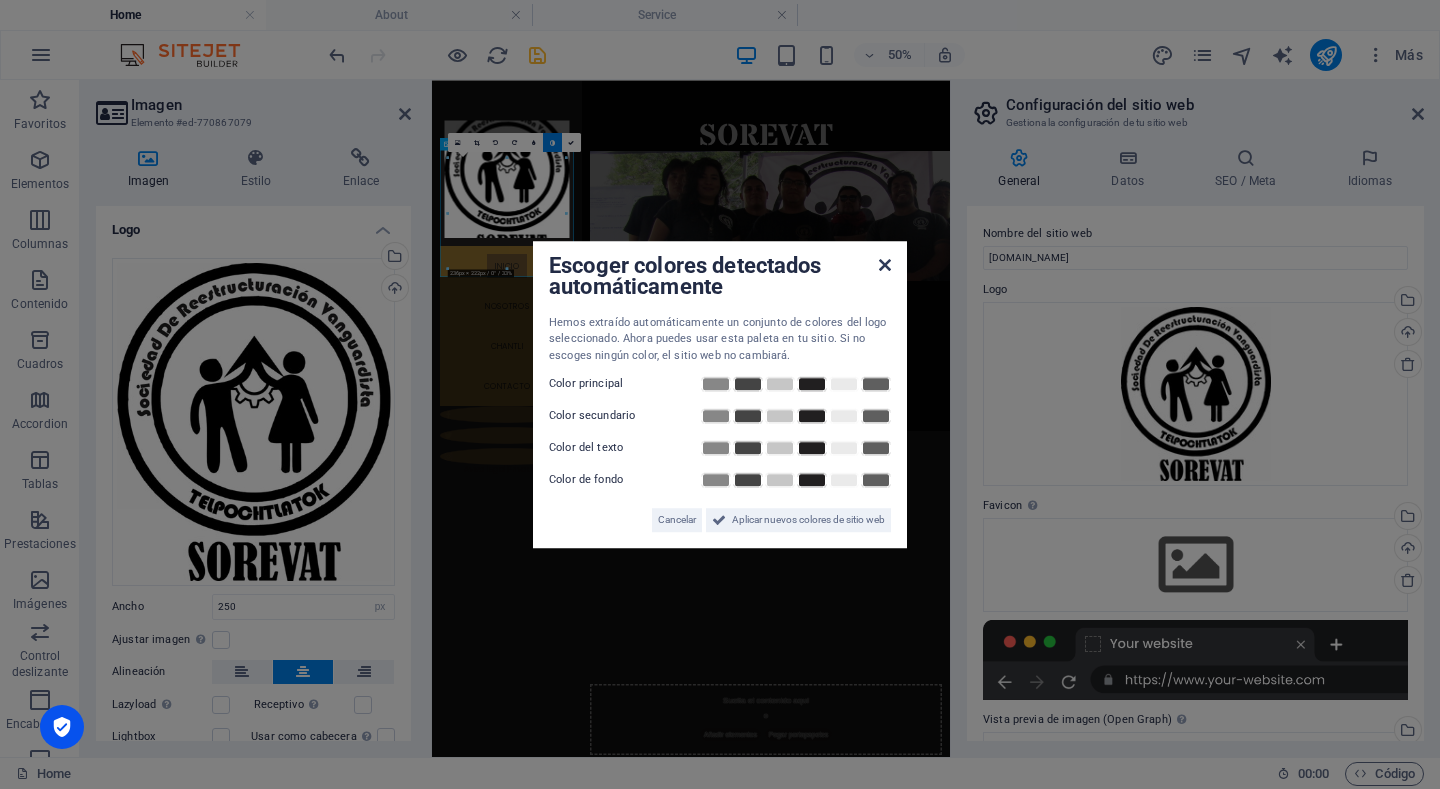 click at bounding box center (885, 265) 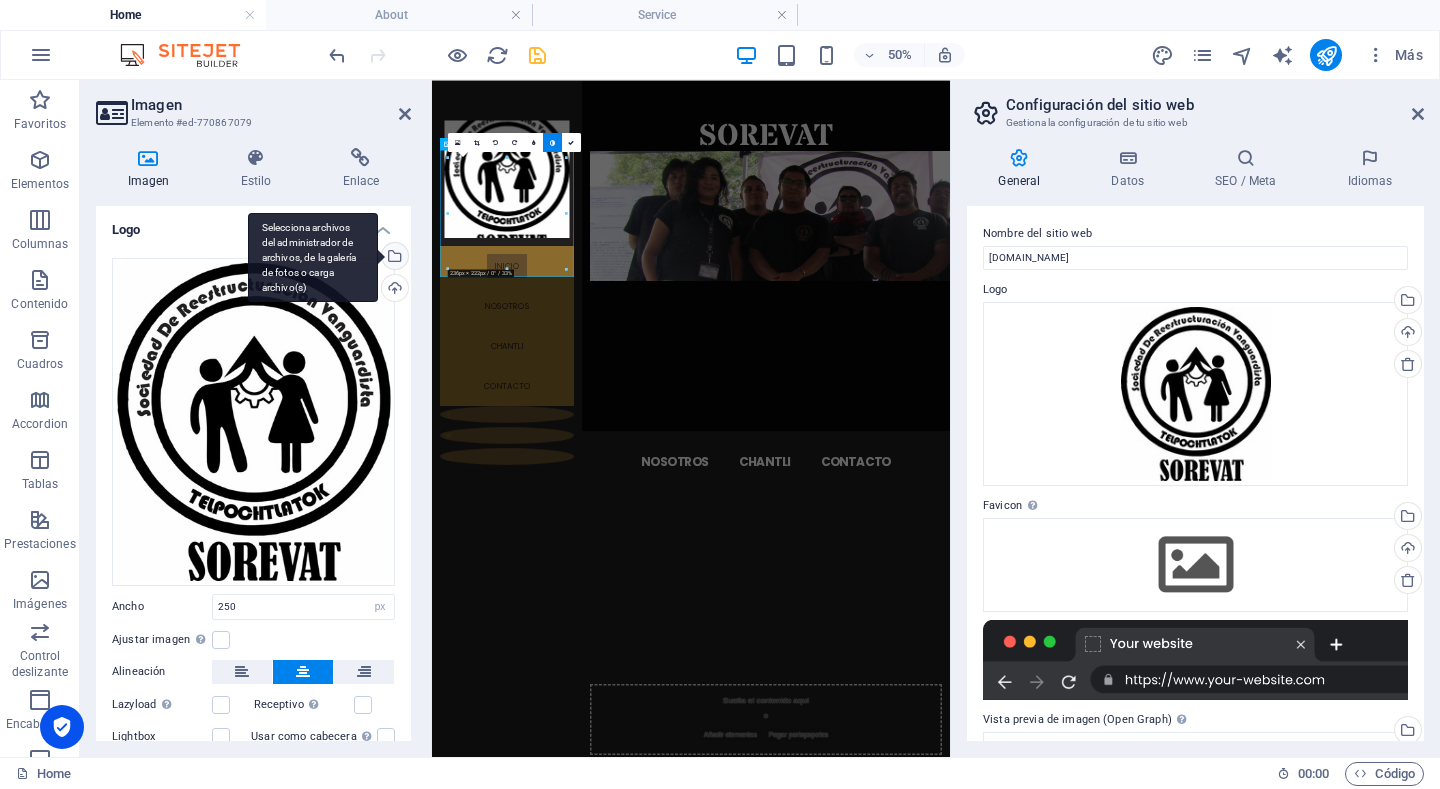 click on "Selecciona archivos del administrador de archivos, de la galería de fotos o carga archivo(s)" at bounding box center (393, 258) 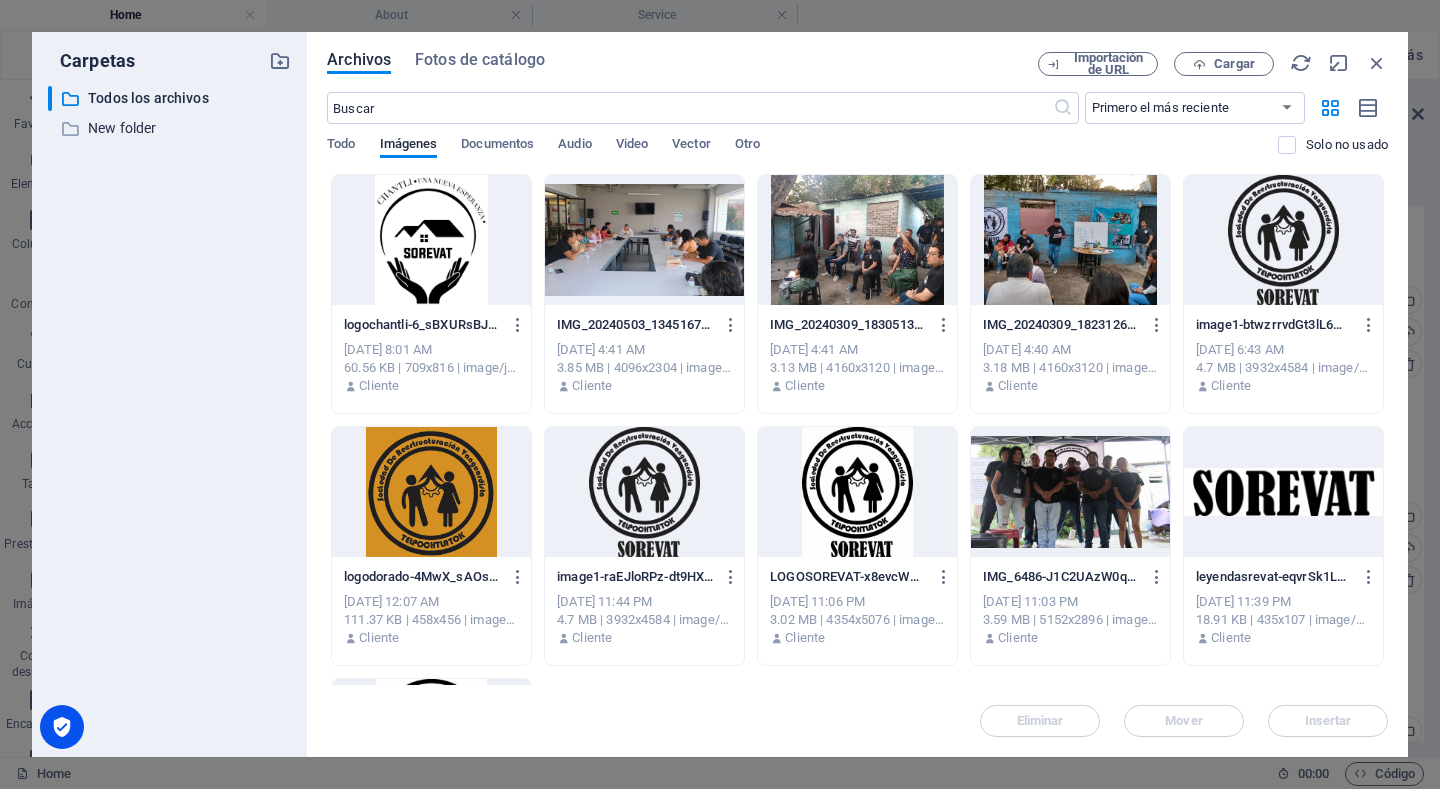 click at bounding box center [857, 492] 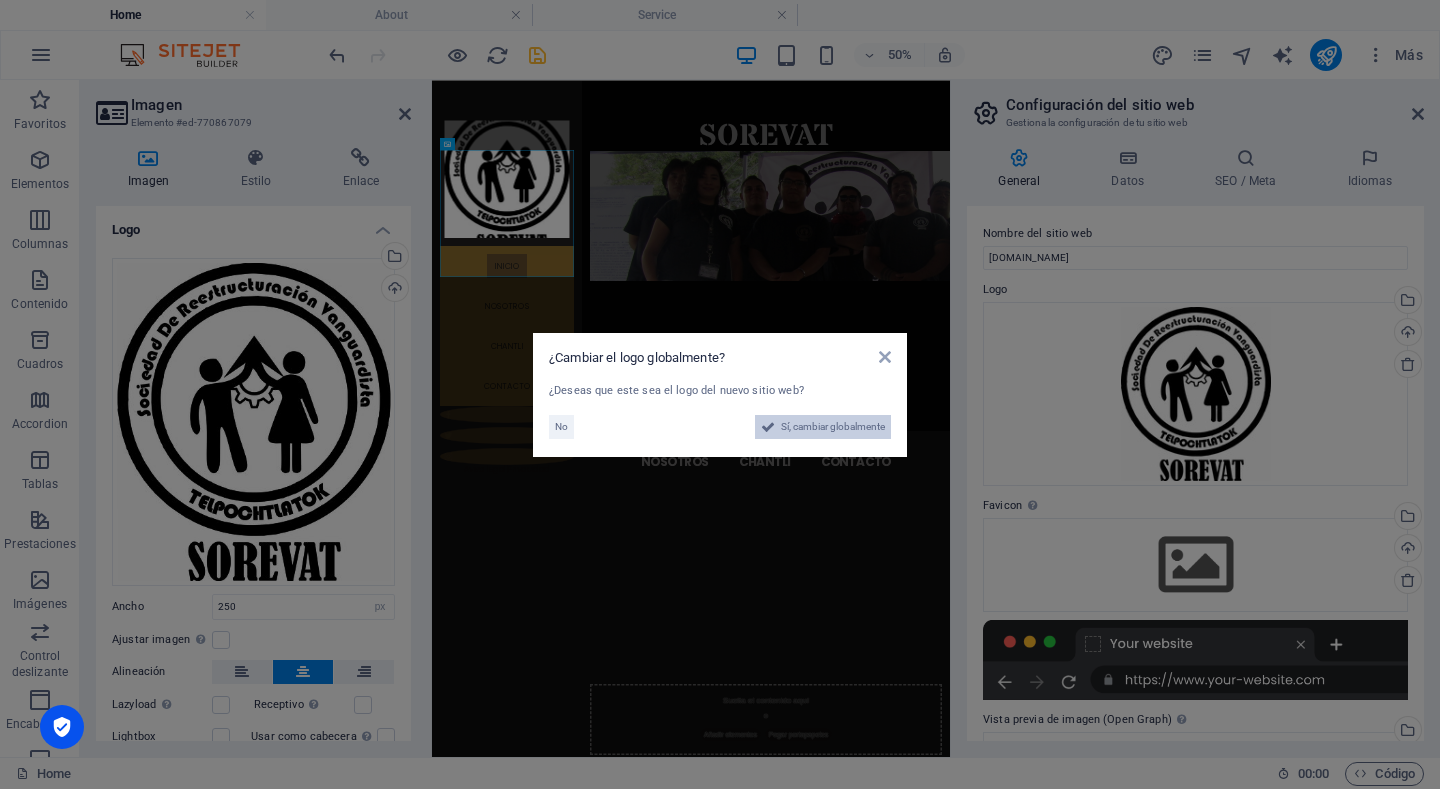 click on "Sí, cambiar globalmente" at bounding box center [833, 427] 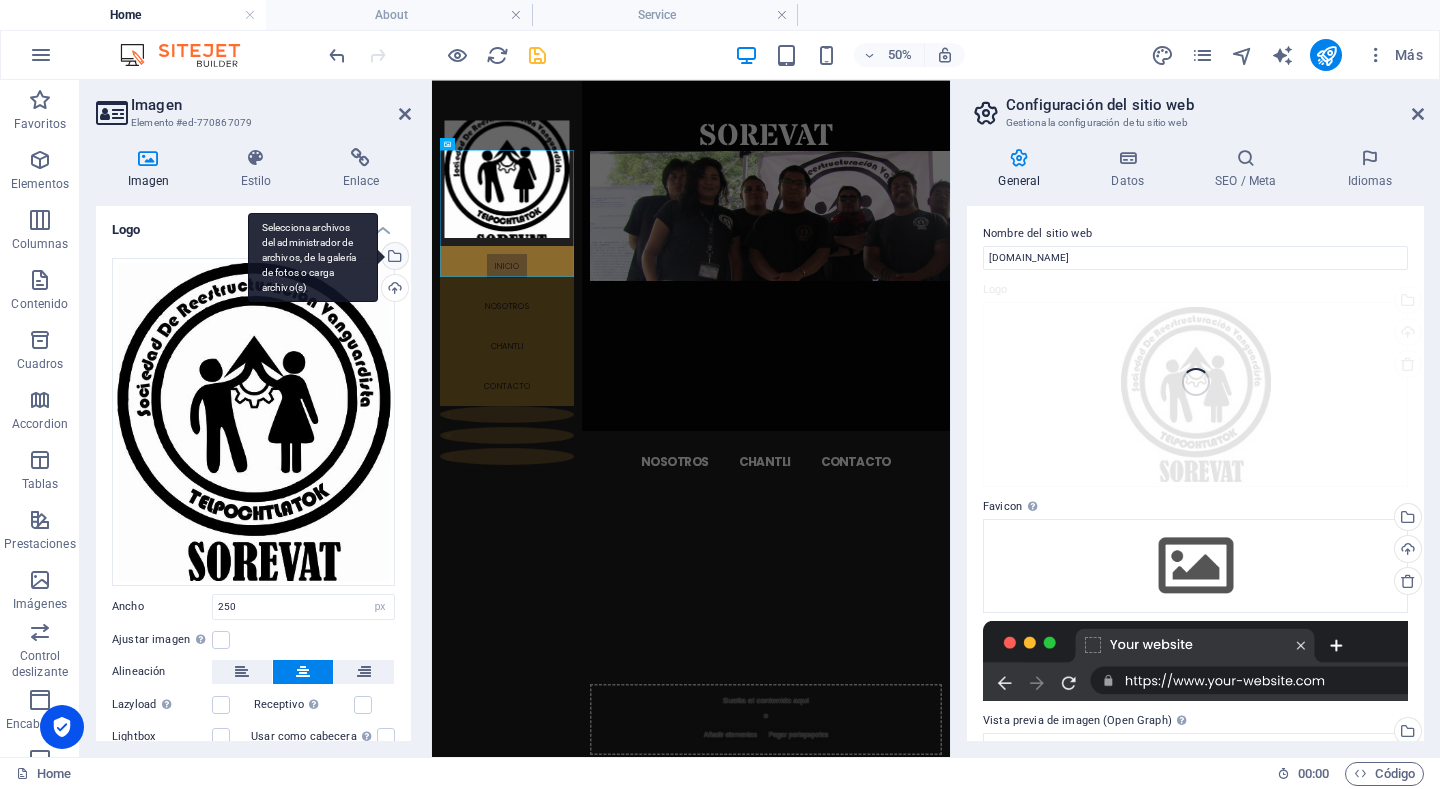 click on "Selecciona archivos del administrador de archivos, de la galería de fotos o carga archivo(s)" at bounding box center (393, 258) 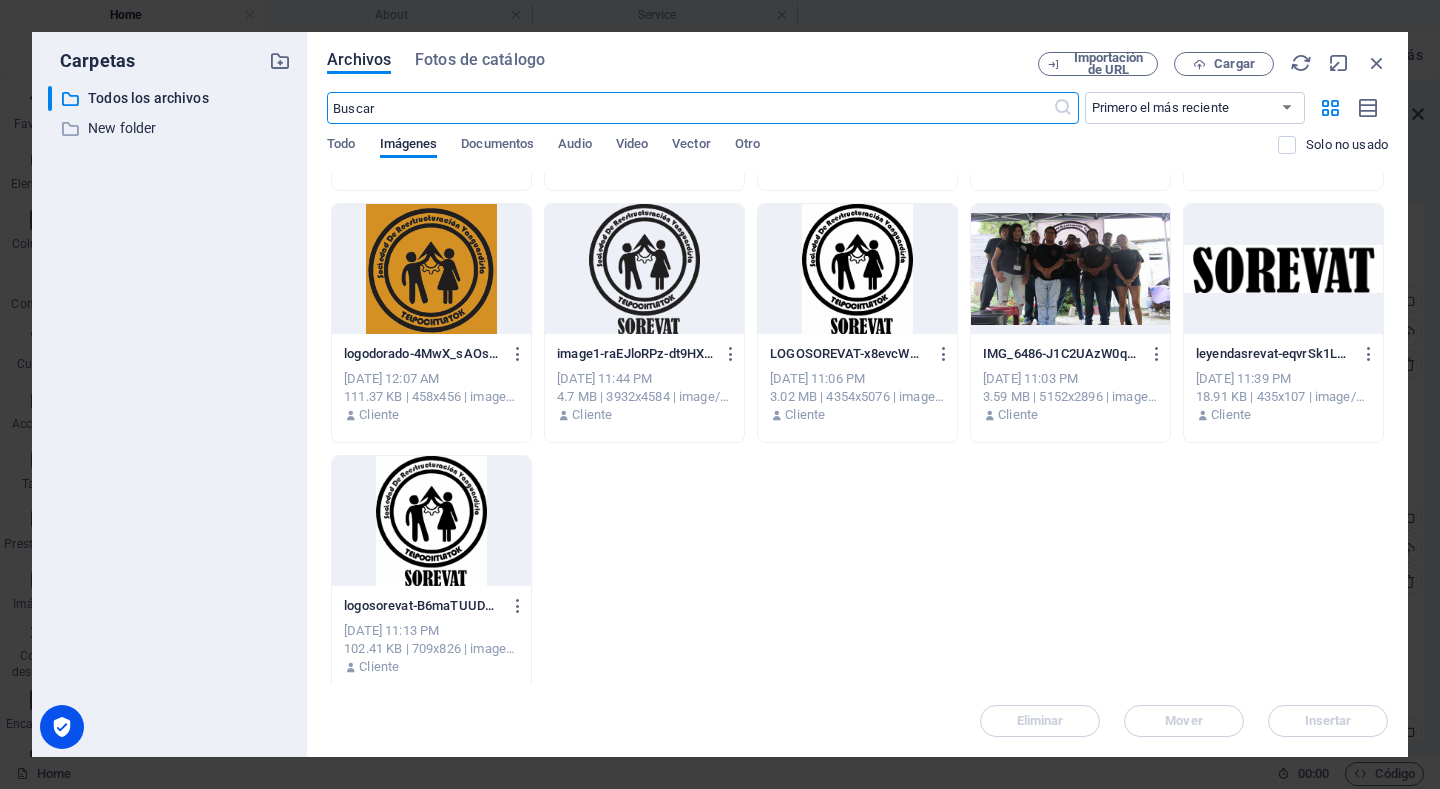 scroll, scrollTop: 233, scrollLeft: 0, axis: vertical 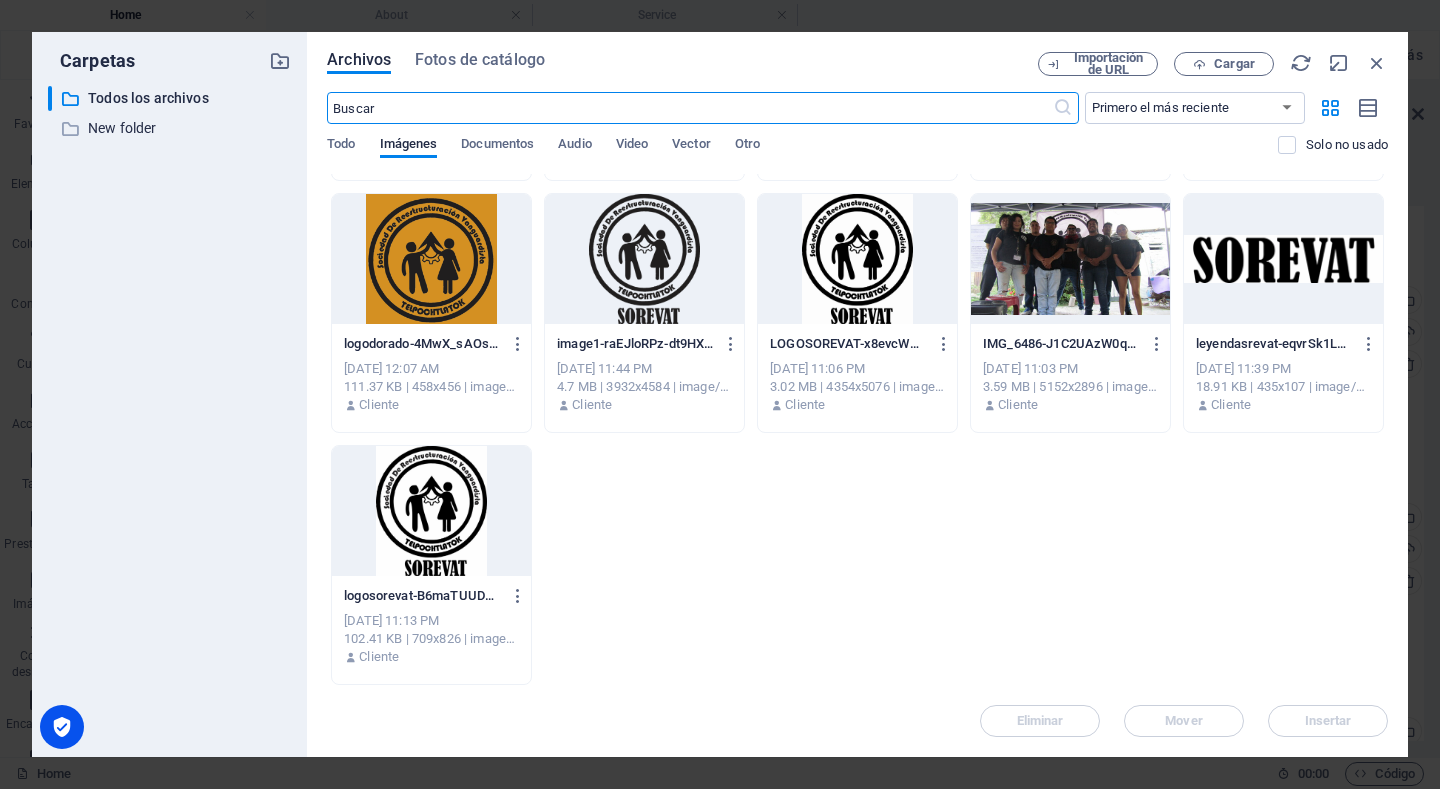 click at bounding box center (431, 511) 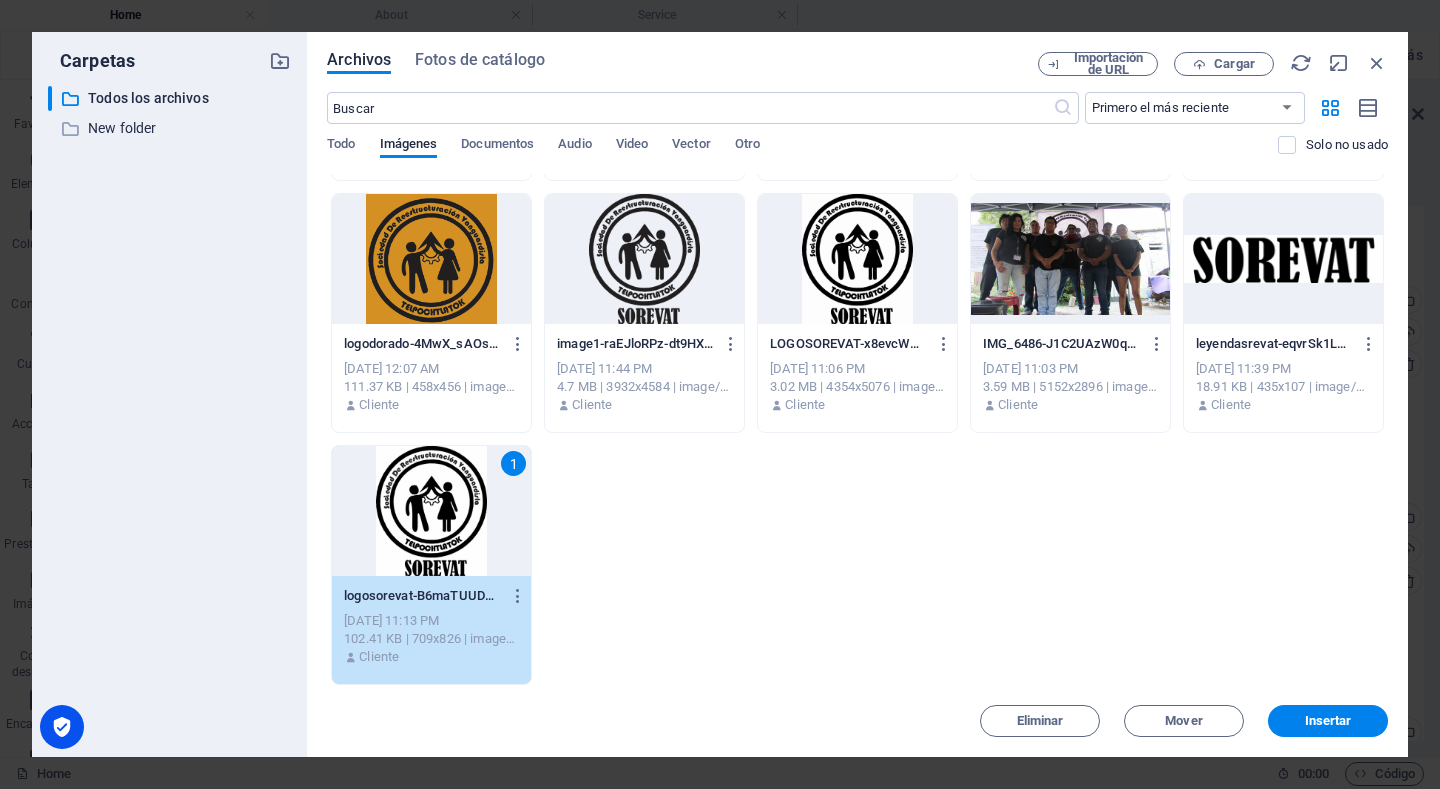 click on "1" at bounding box center (431, 511) 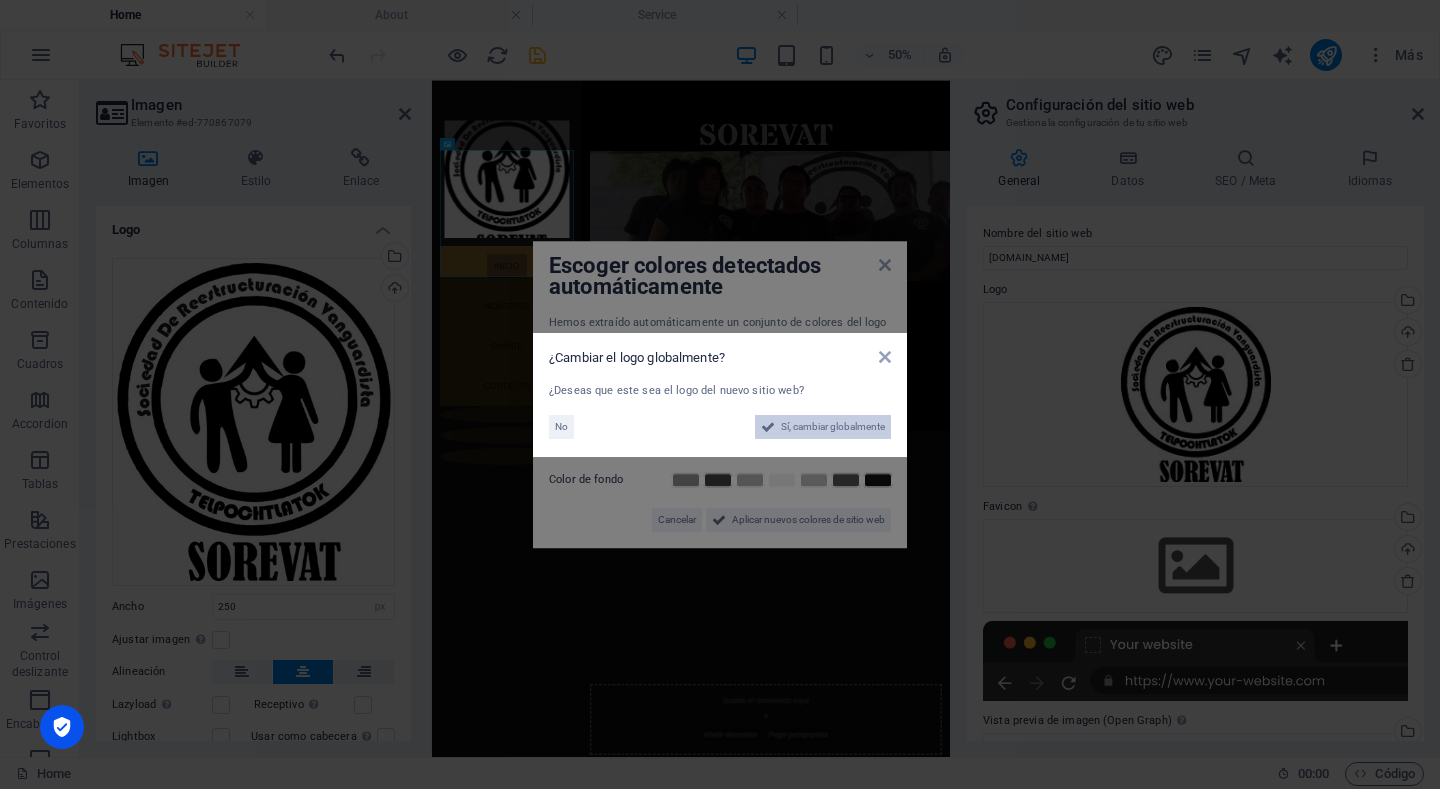 click on "Sí, cambiar globalmente" at bounding box center (833, 427) 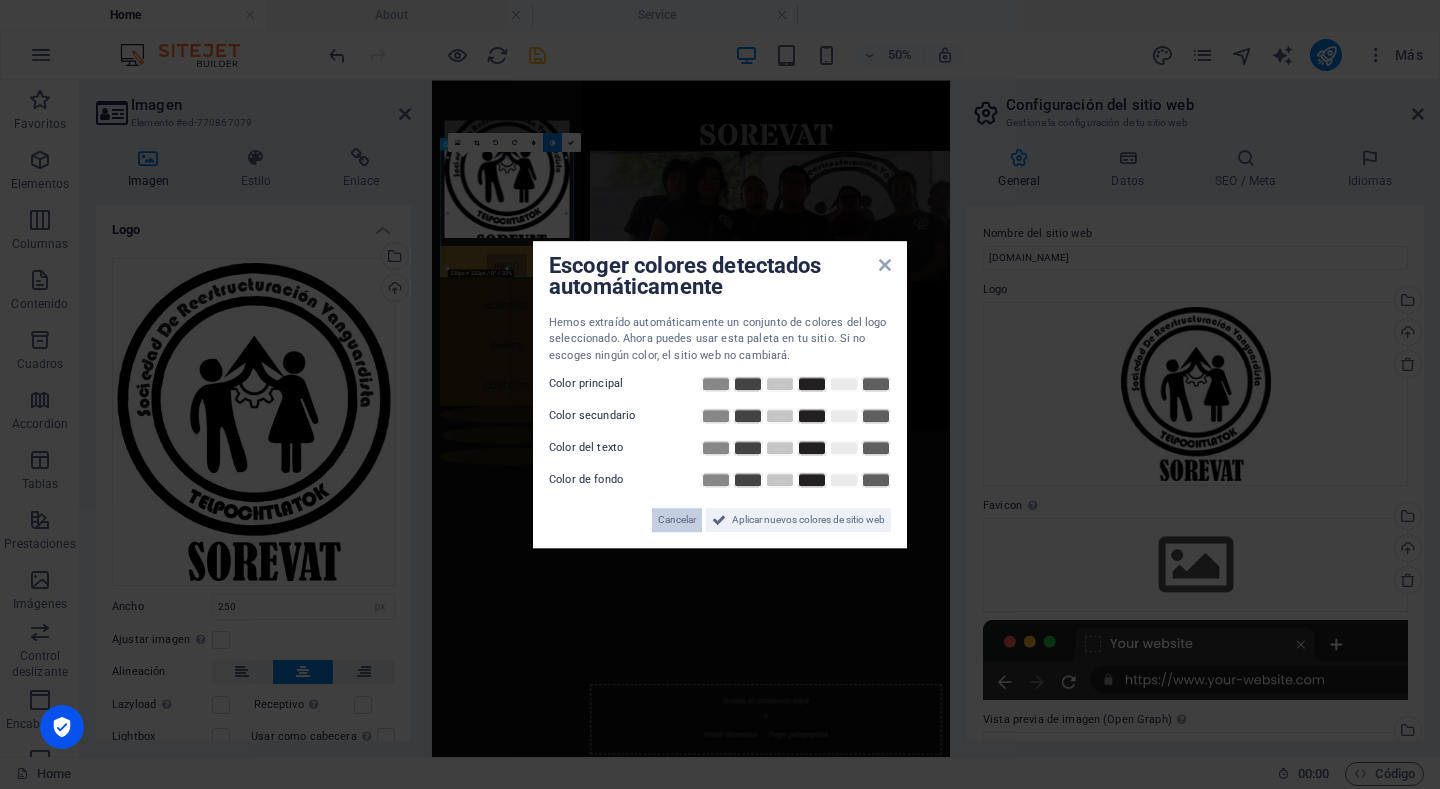 click on "Cancelar" at bounding box center (677, 520) 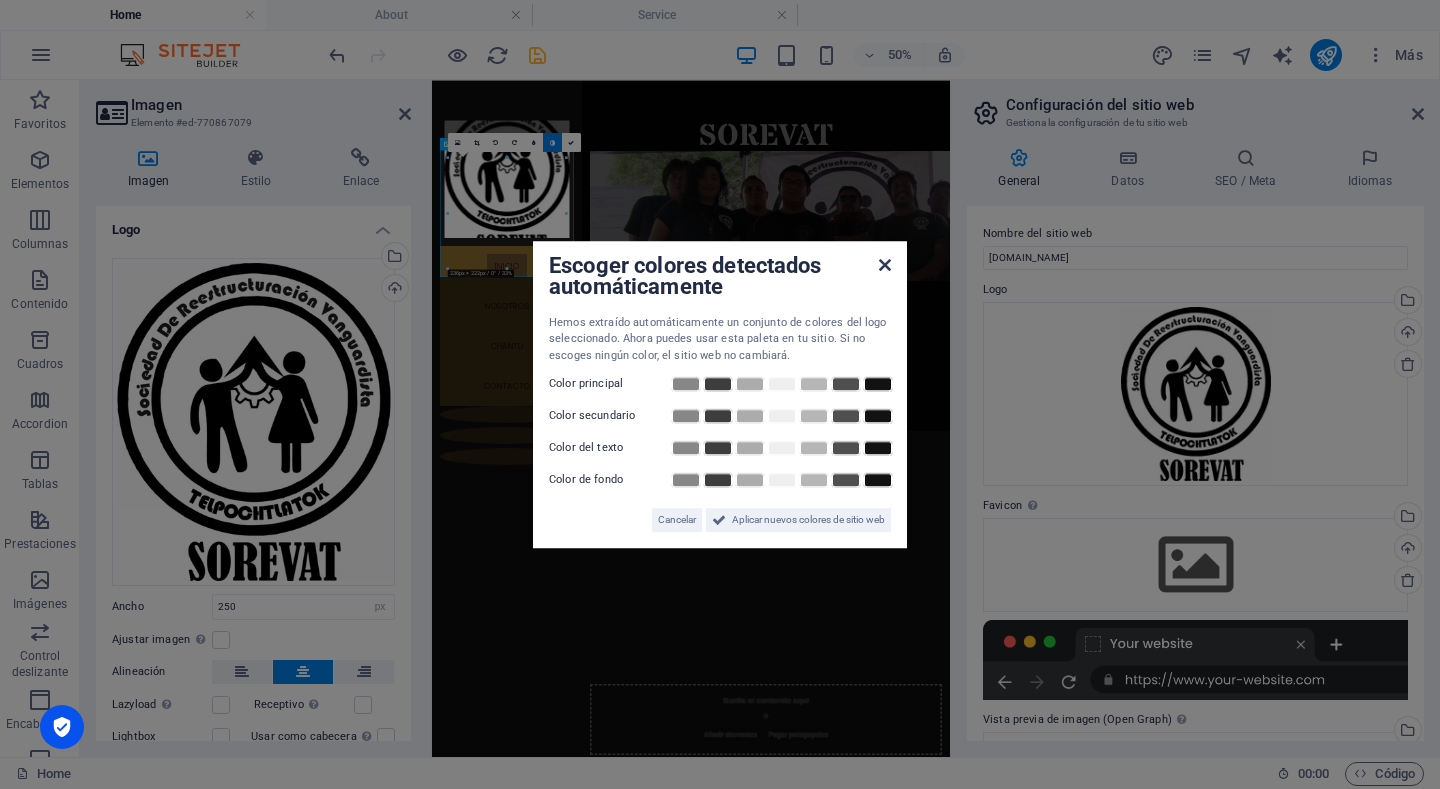 click at bounding box center (885, 265) 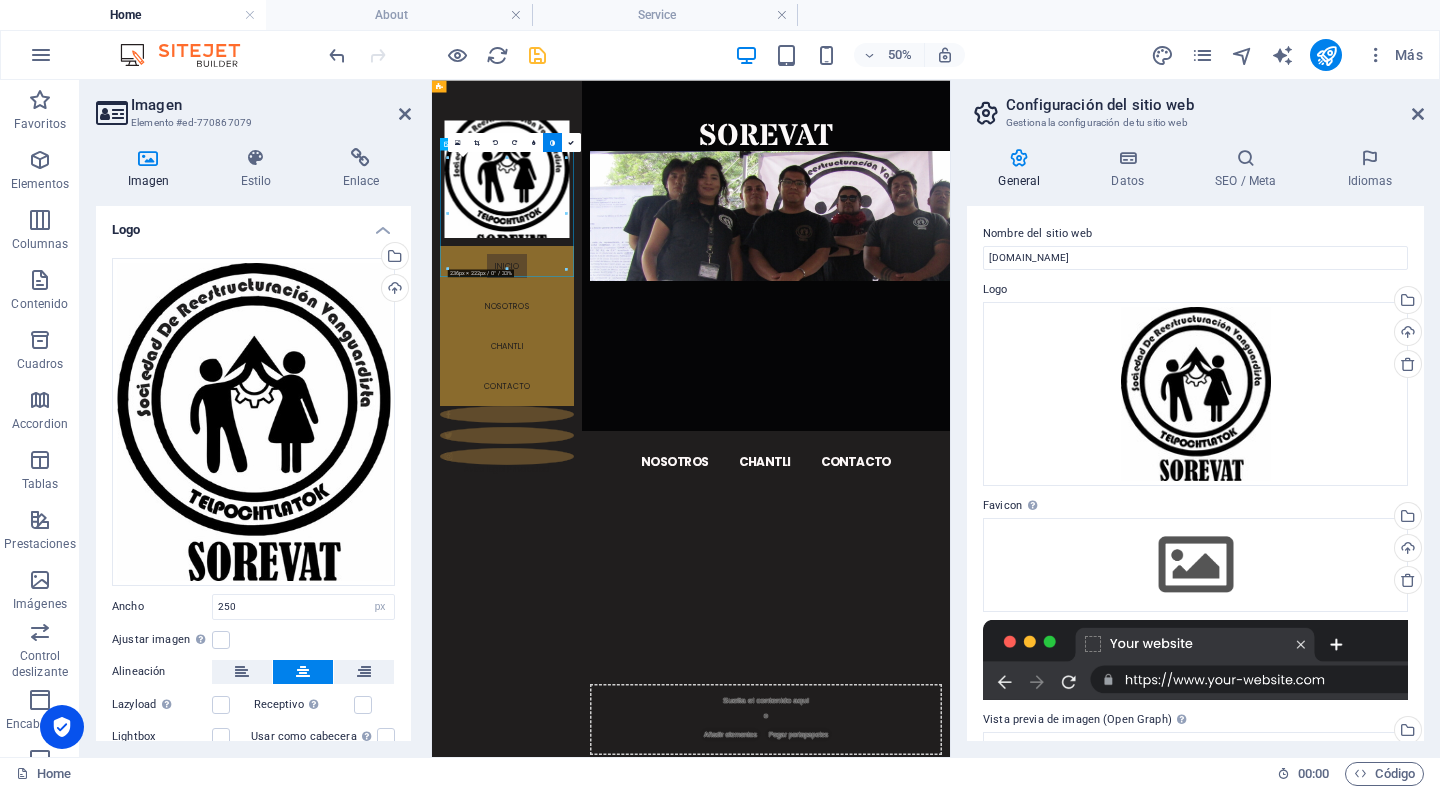 drag, startPoint x: 540, startPoint y: 284, endPoint x: 630, endPoint y: 328, distance: 100.17984 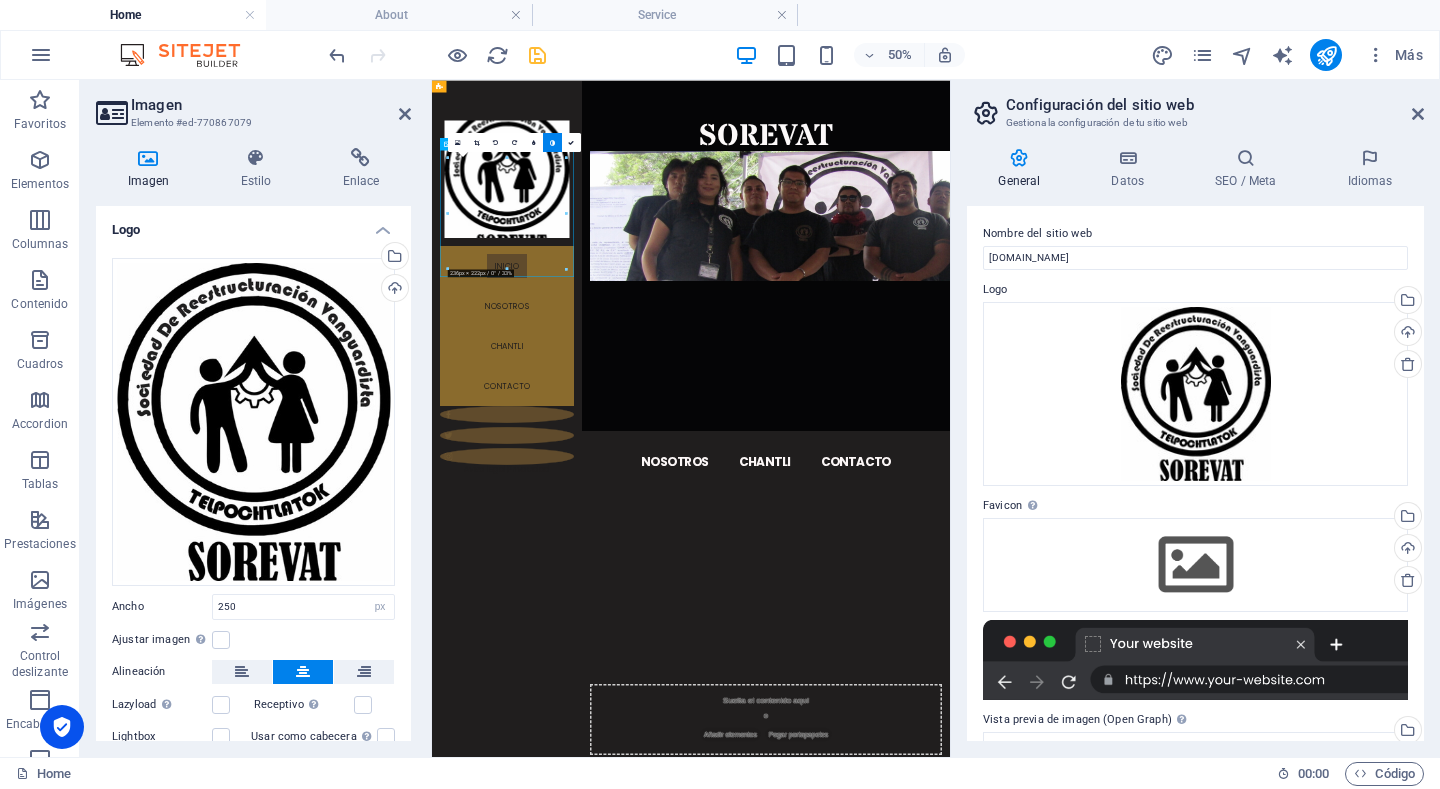 click at bounding box center (582, 277) 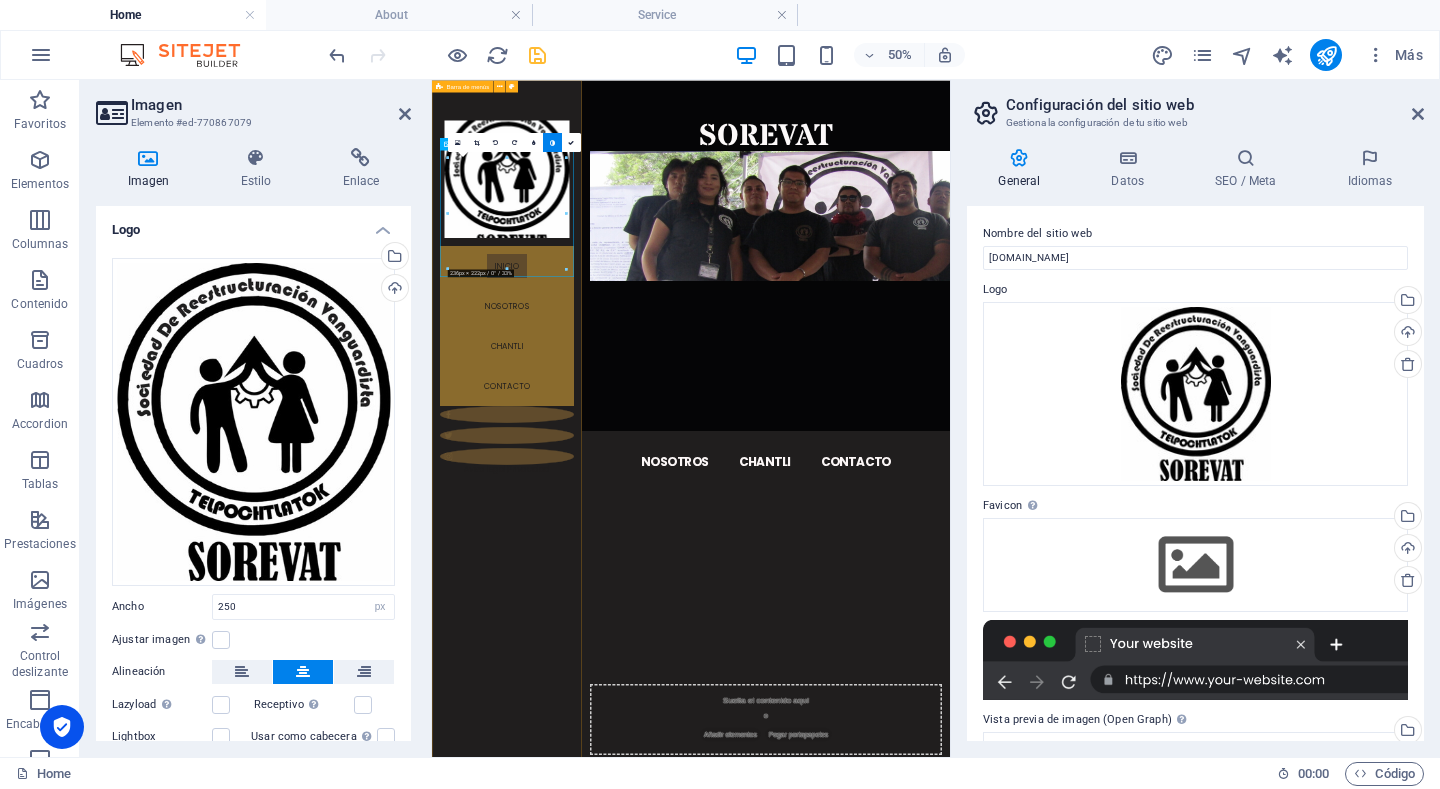 drag, startPoint x: 576, startPoint y: 450, endPoint x: 592, endPoint y: 472, distance: 27.202942 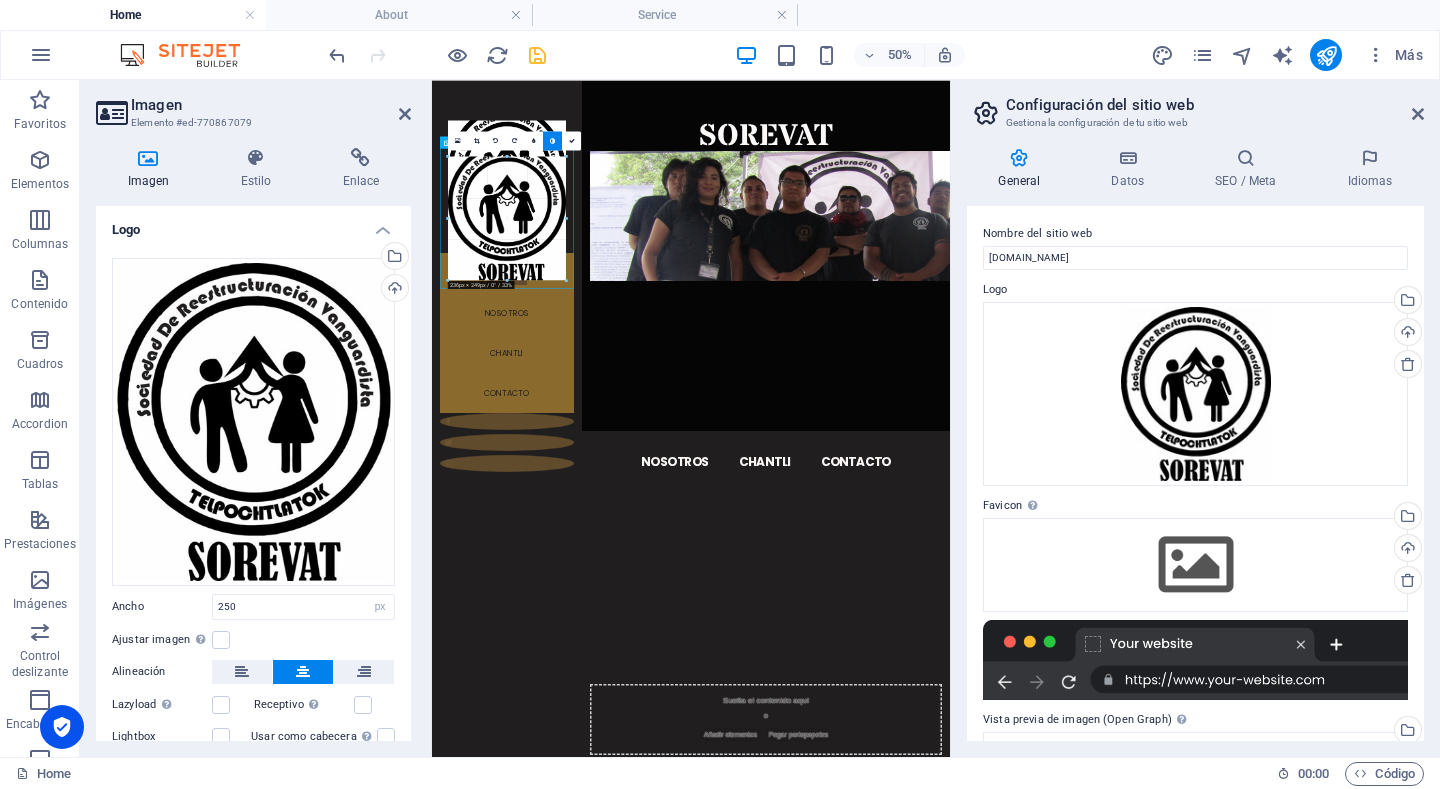 drag, startPoint x: 504, startPoint y: 272, endPoint x: 497, endPoint y: 294, distance: 23.086792 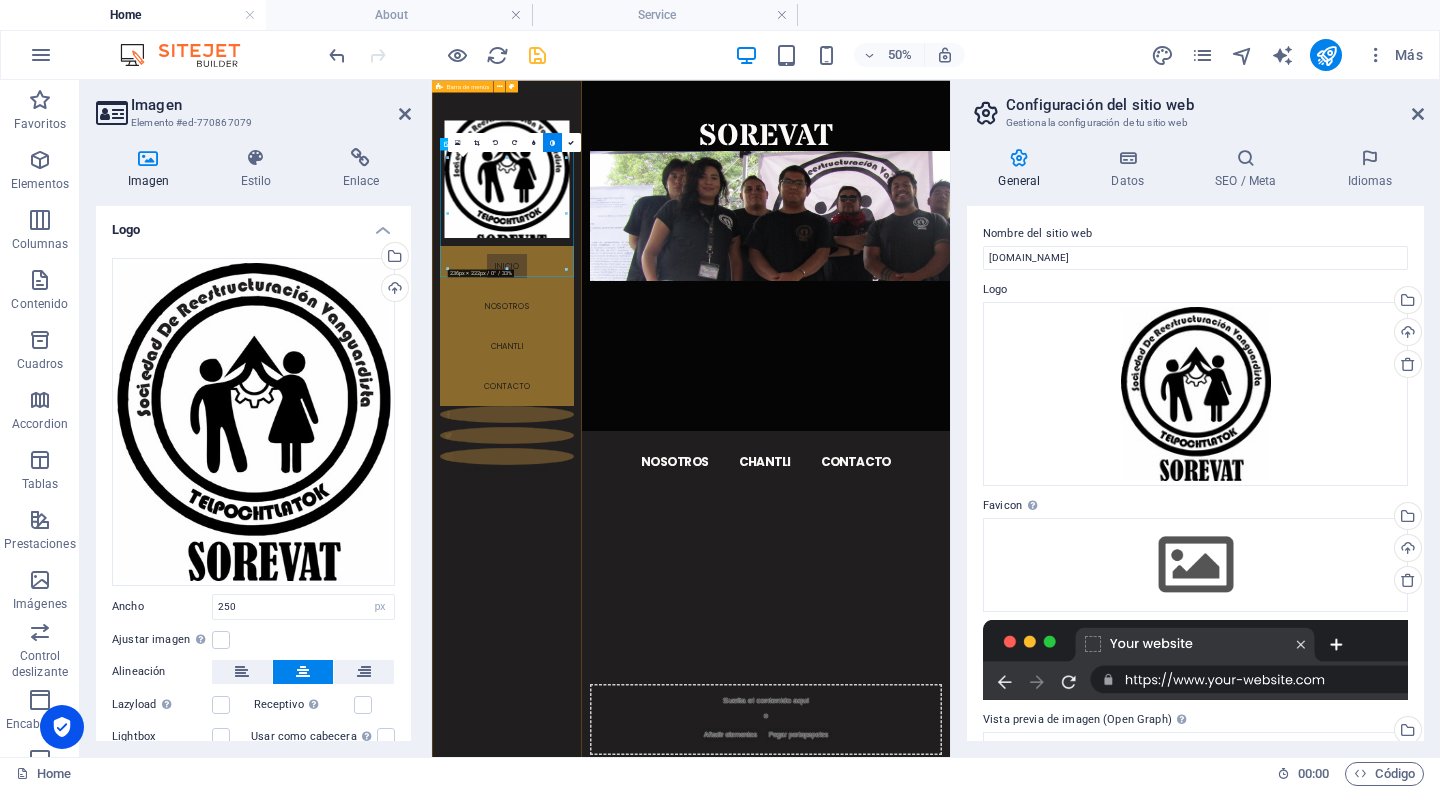 drag, startPoint x: 934, startPoint y: 347, endPoint x: 566, endPoint y: 502, distance: 399.31067 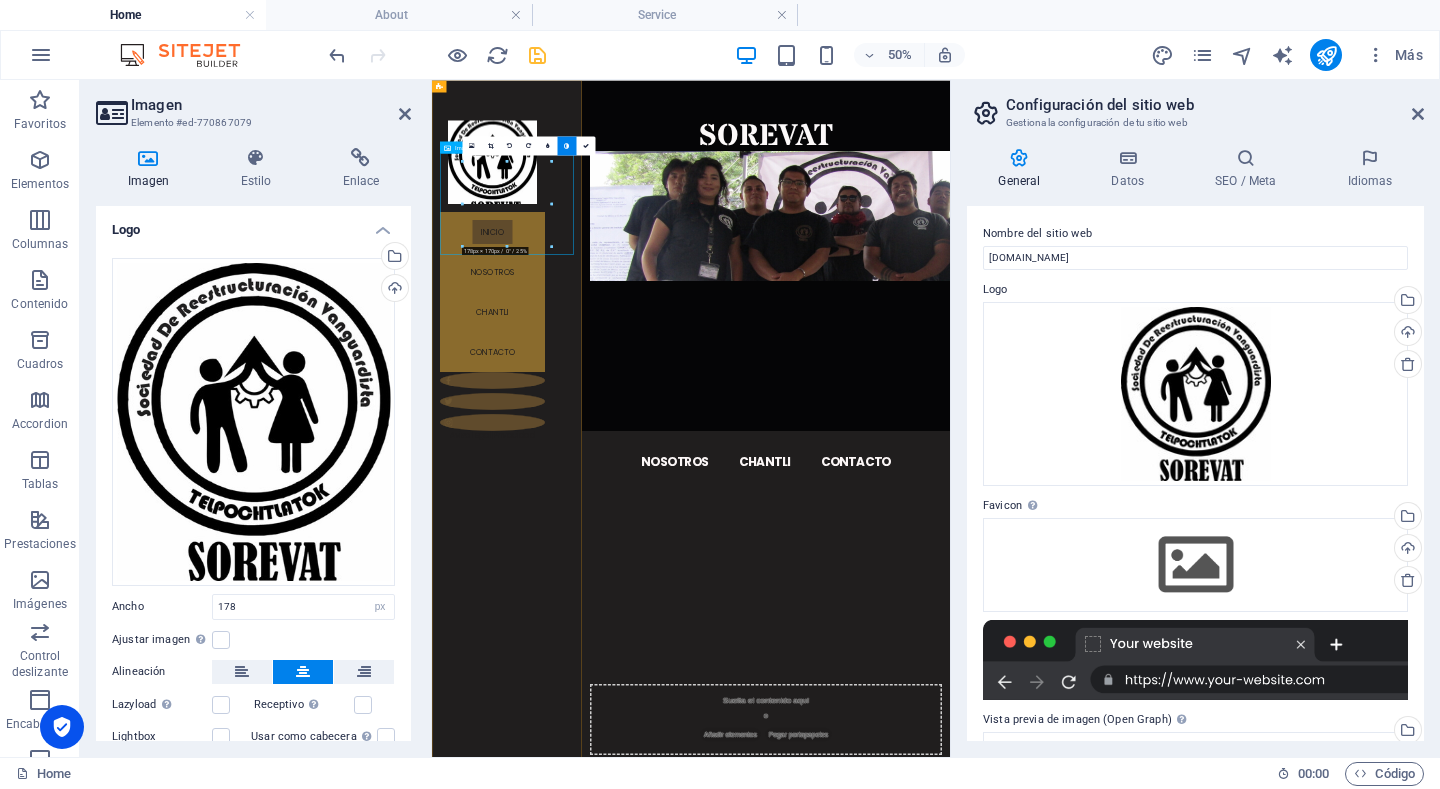 click at bounding box center [553, 243] 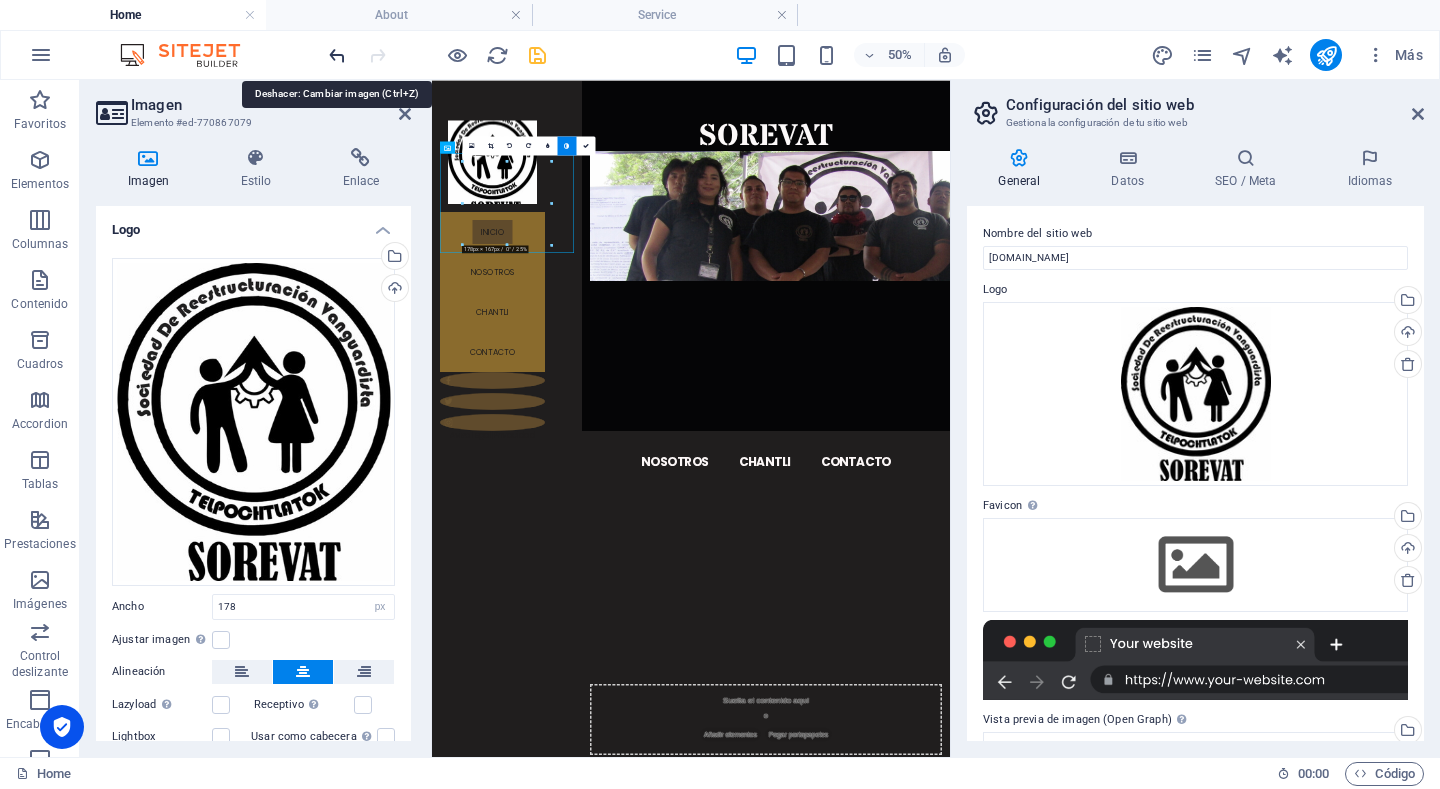 click at bounding box center (337, 55) 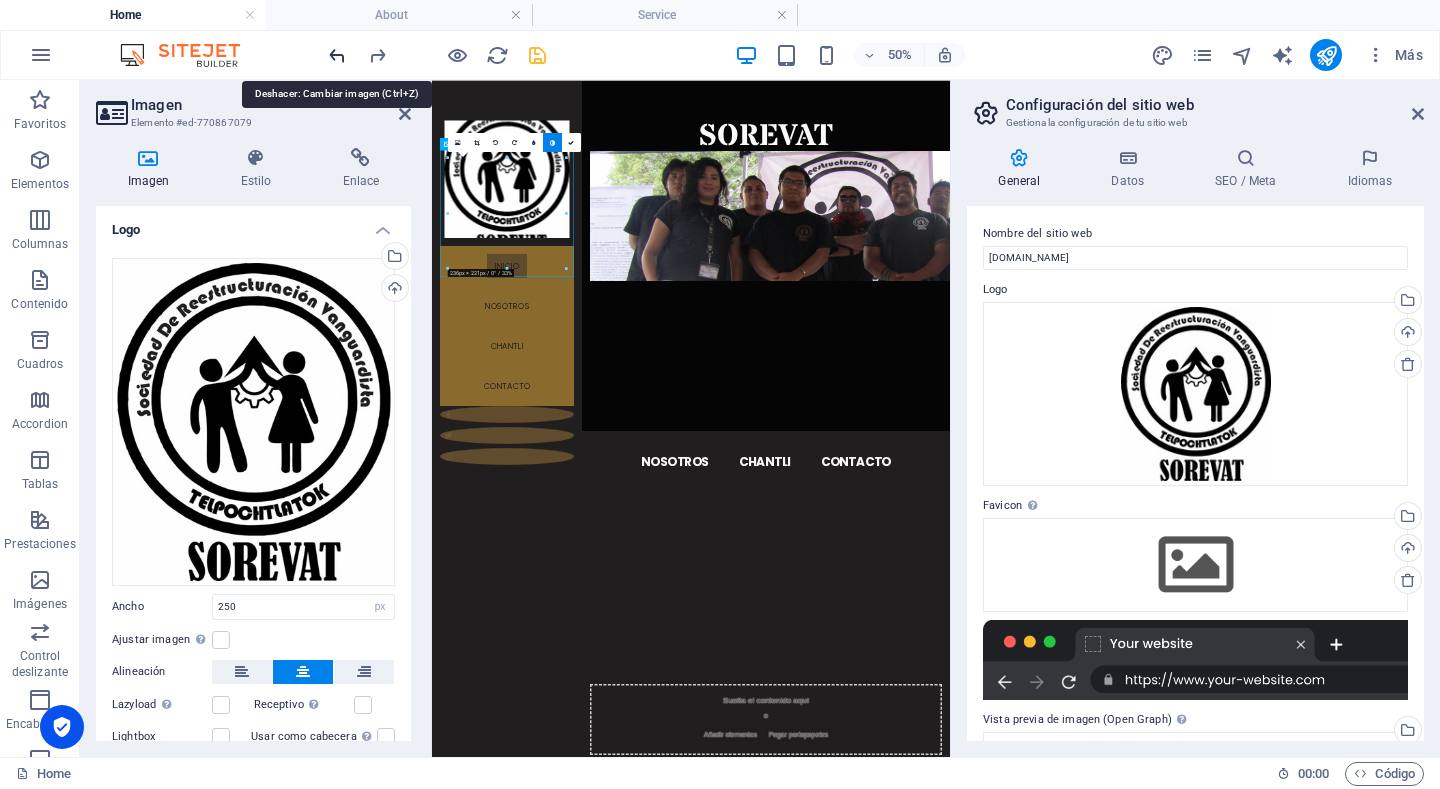 click at bounding box center (337, 55) 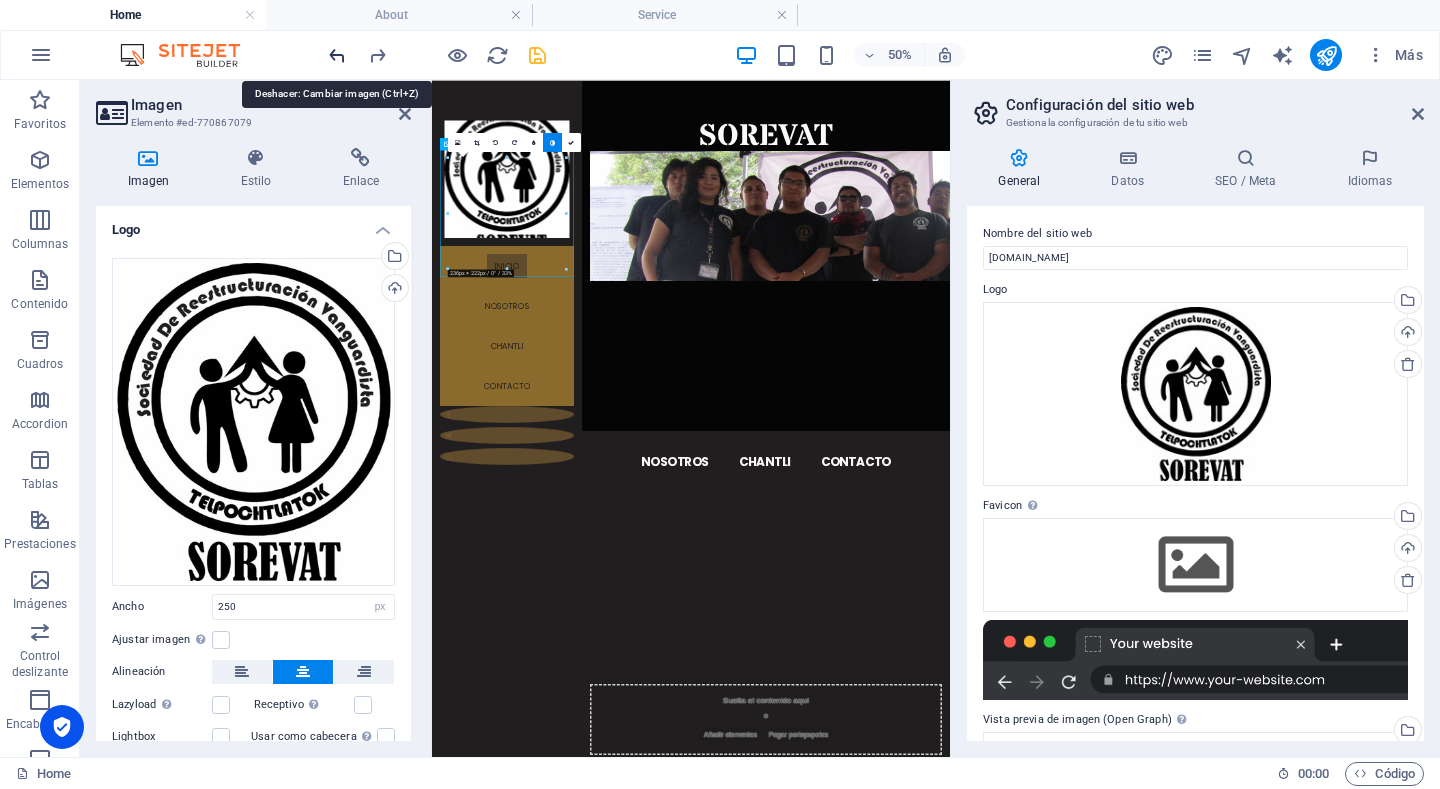 click at bounding box center [337, 55] 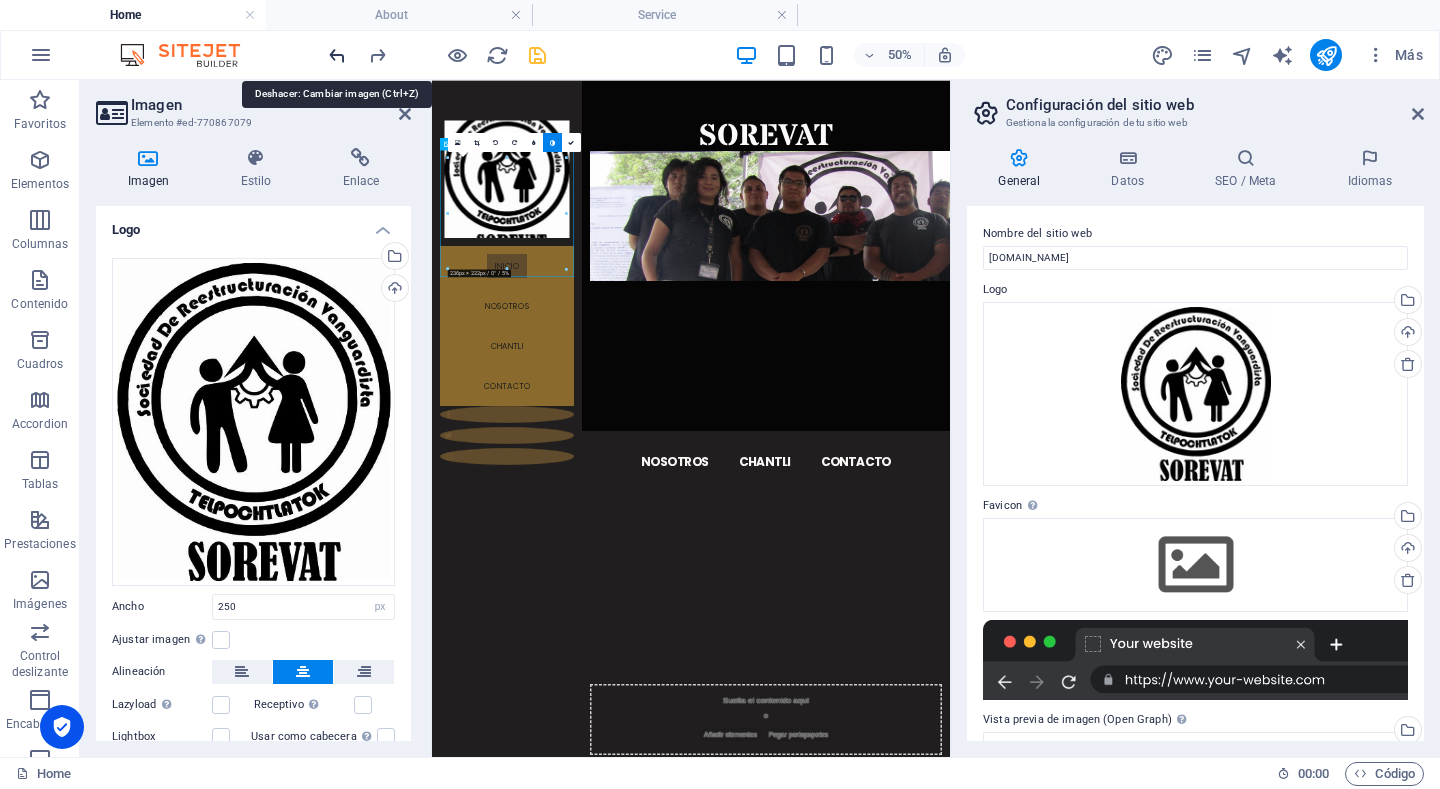 click at bounding box center [337, 55] 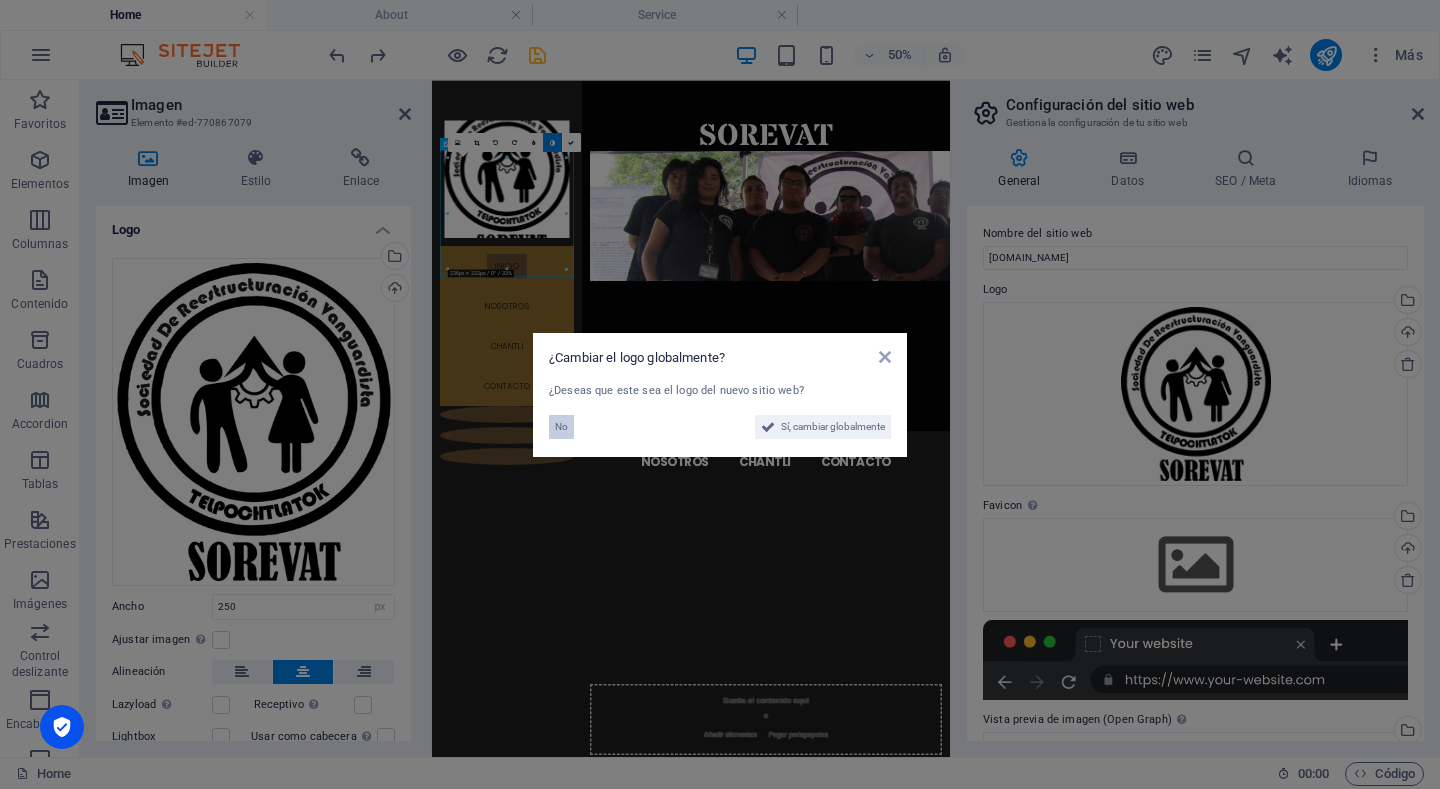 click on "No" at bounding box center [561, 427] 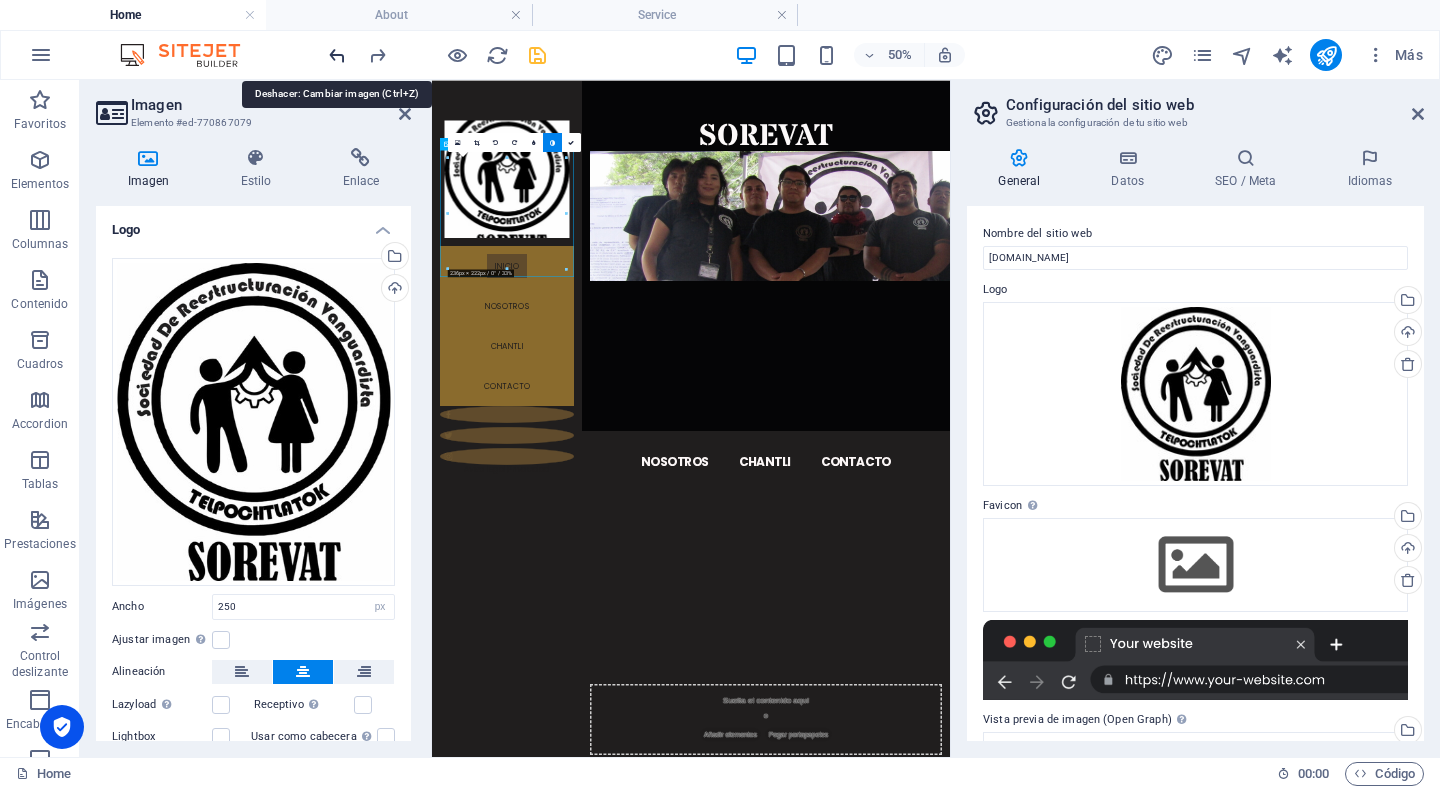 click at bounding box center [337, 55] 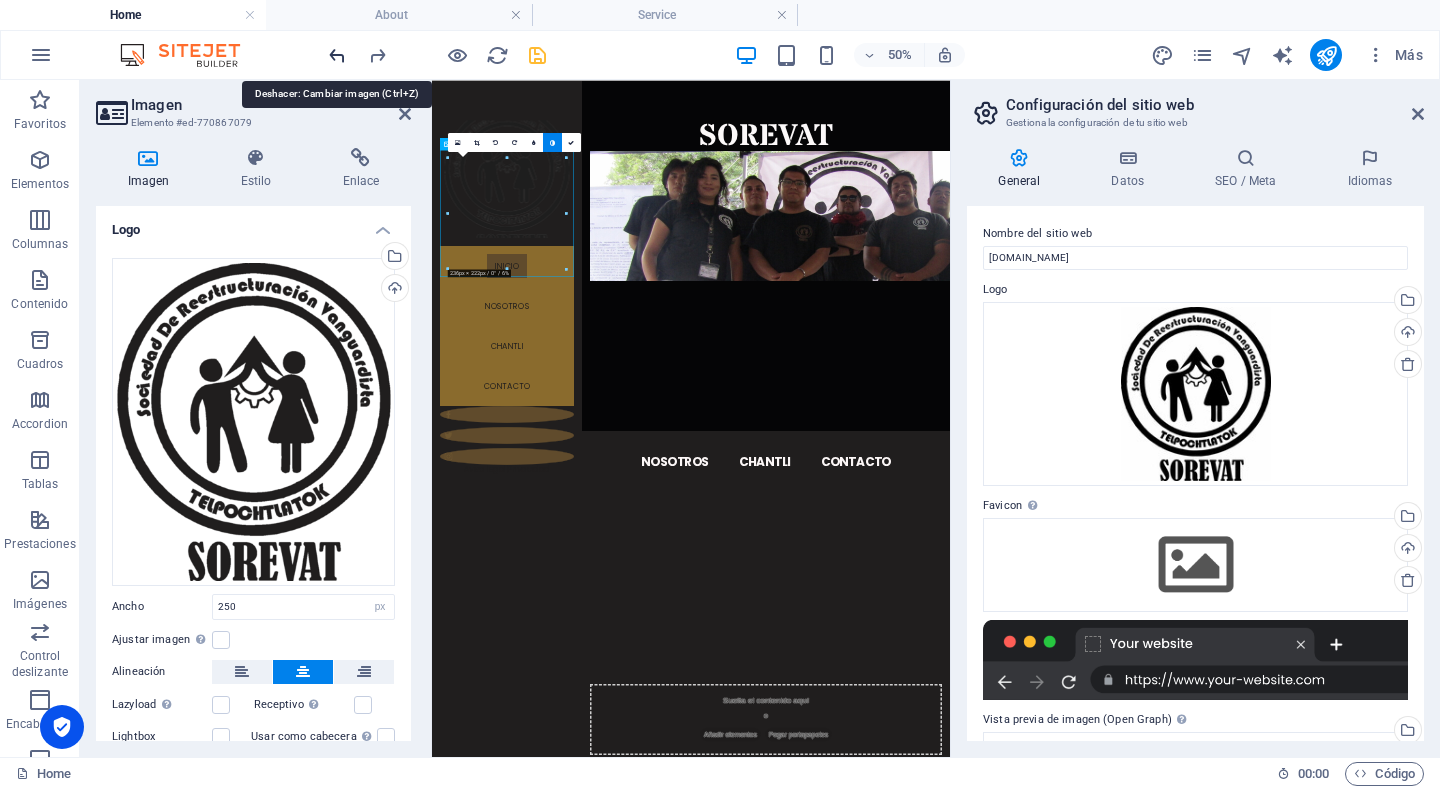 click at bounding box center [337, 55] 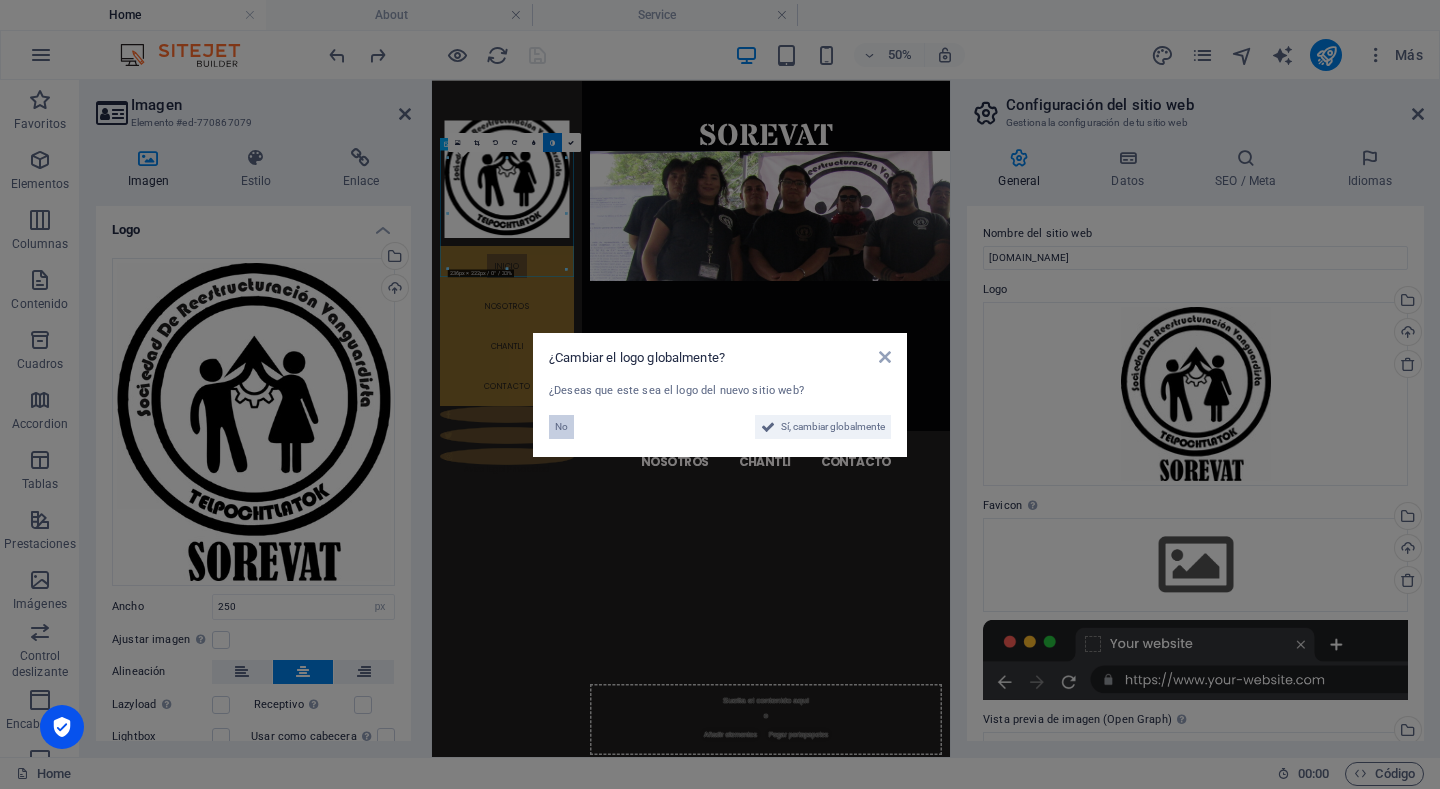 click on "No" at bounding box center (561, 427) 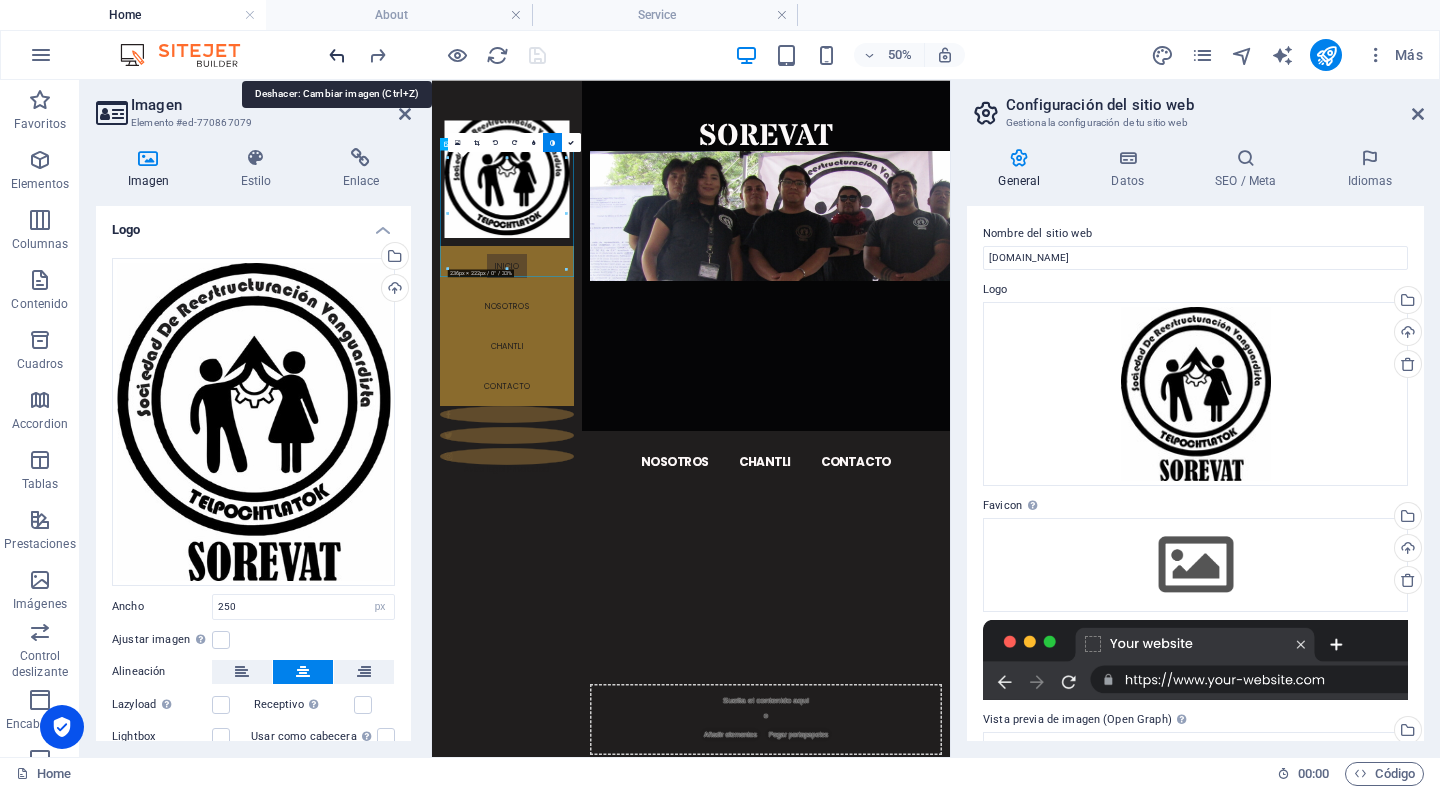 click at bounding box center (337, 55) 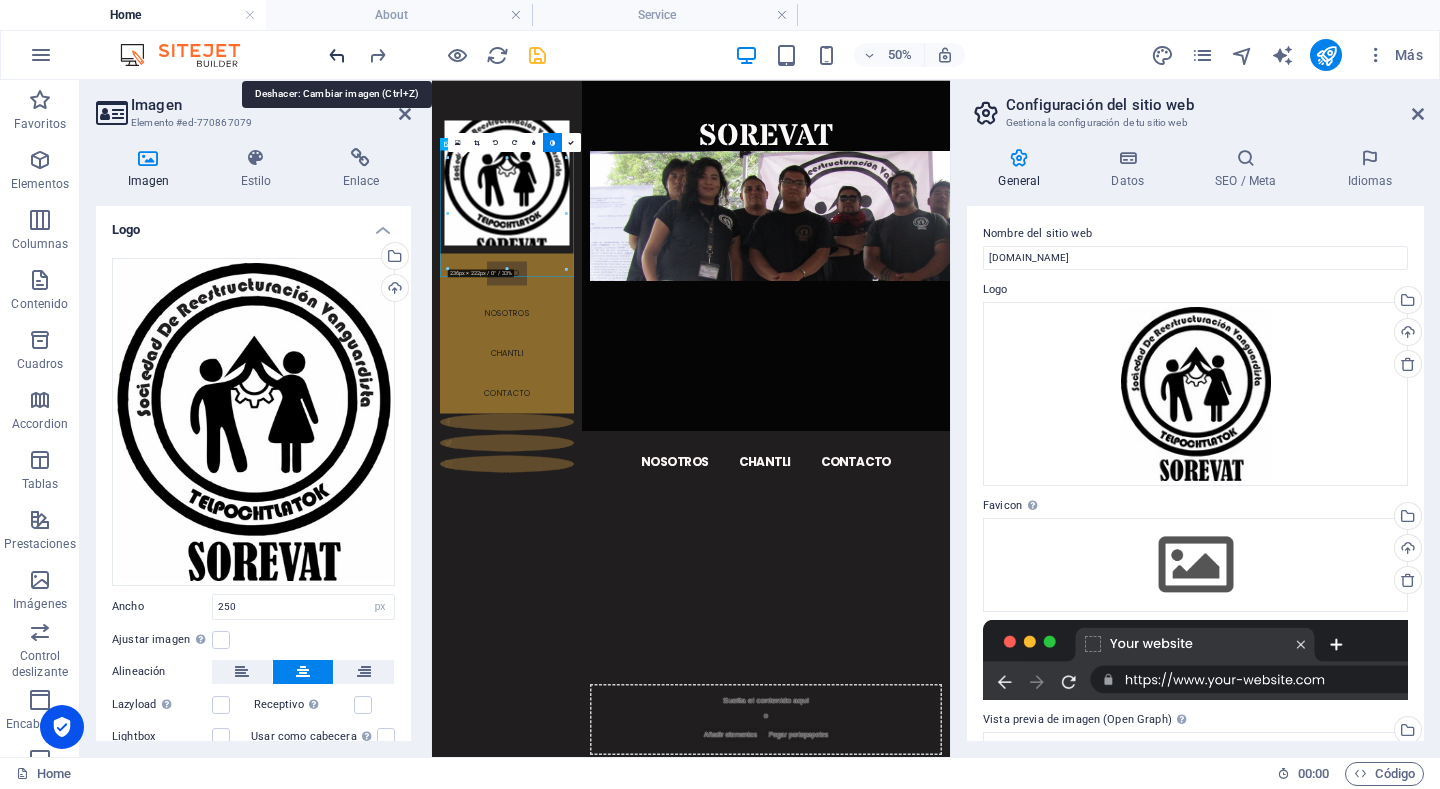 click at bounding box center (337, 55) 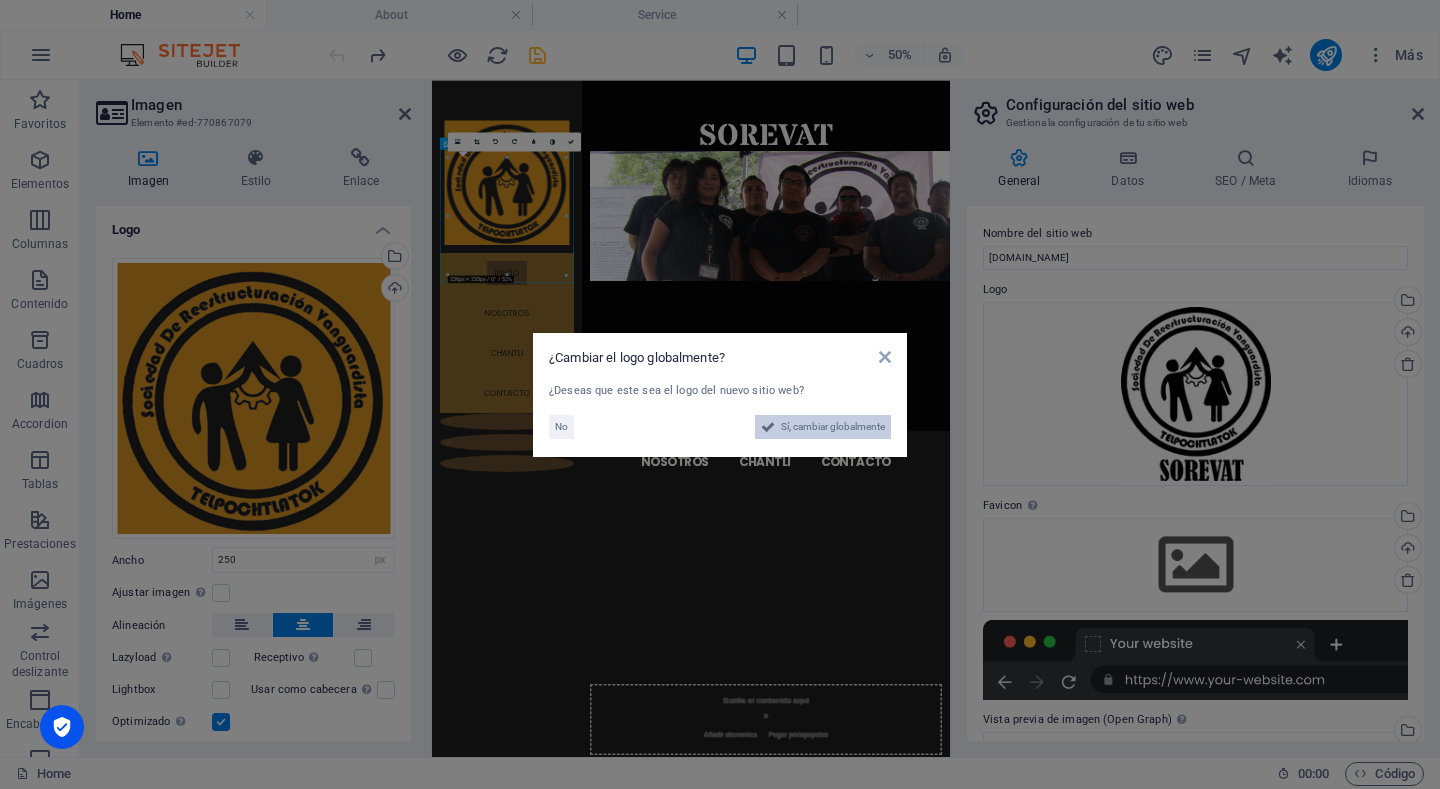 click on "Sí, cambiar globalmente" at bounding box center [833, 427] 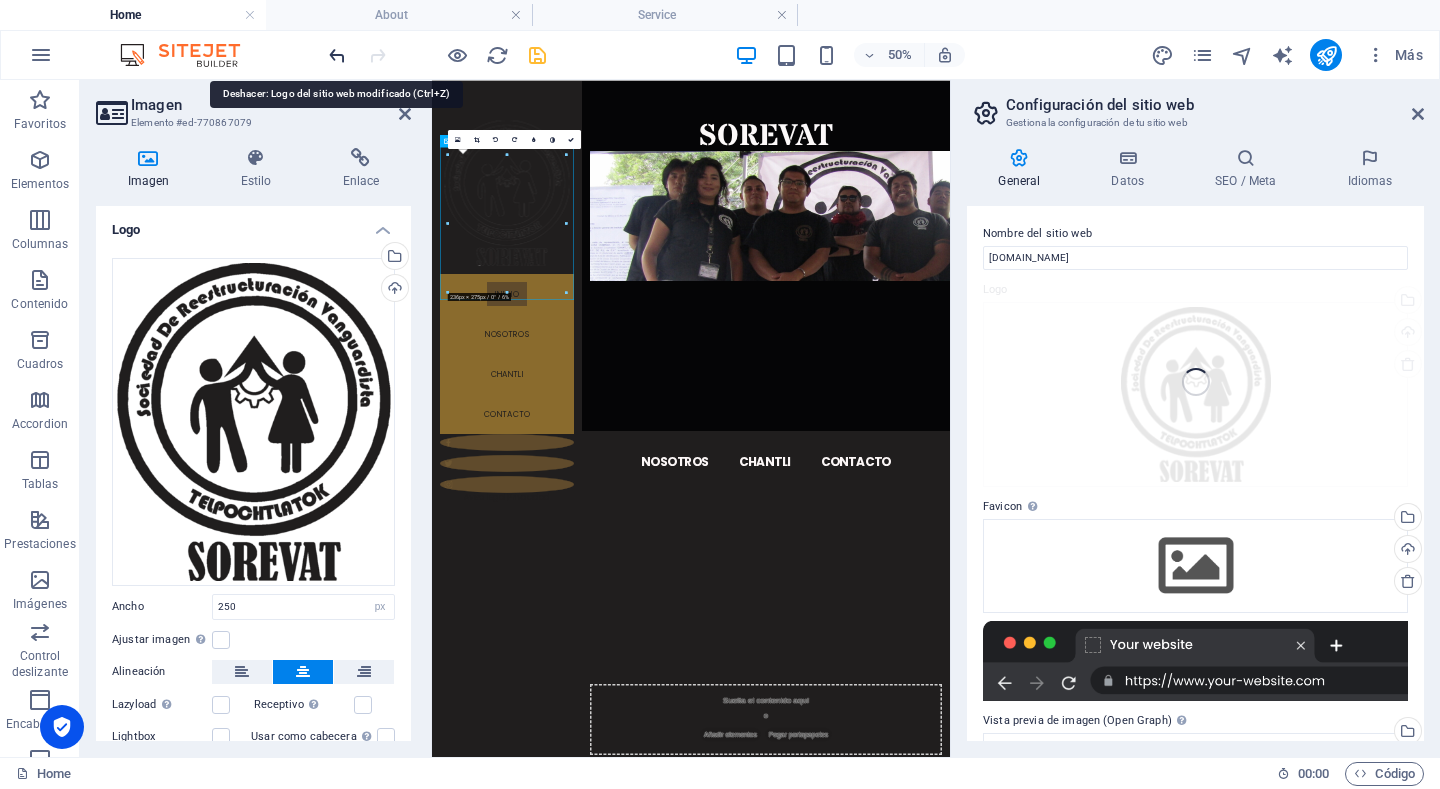 click at bounding box center (337, 55) 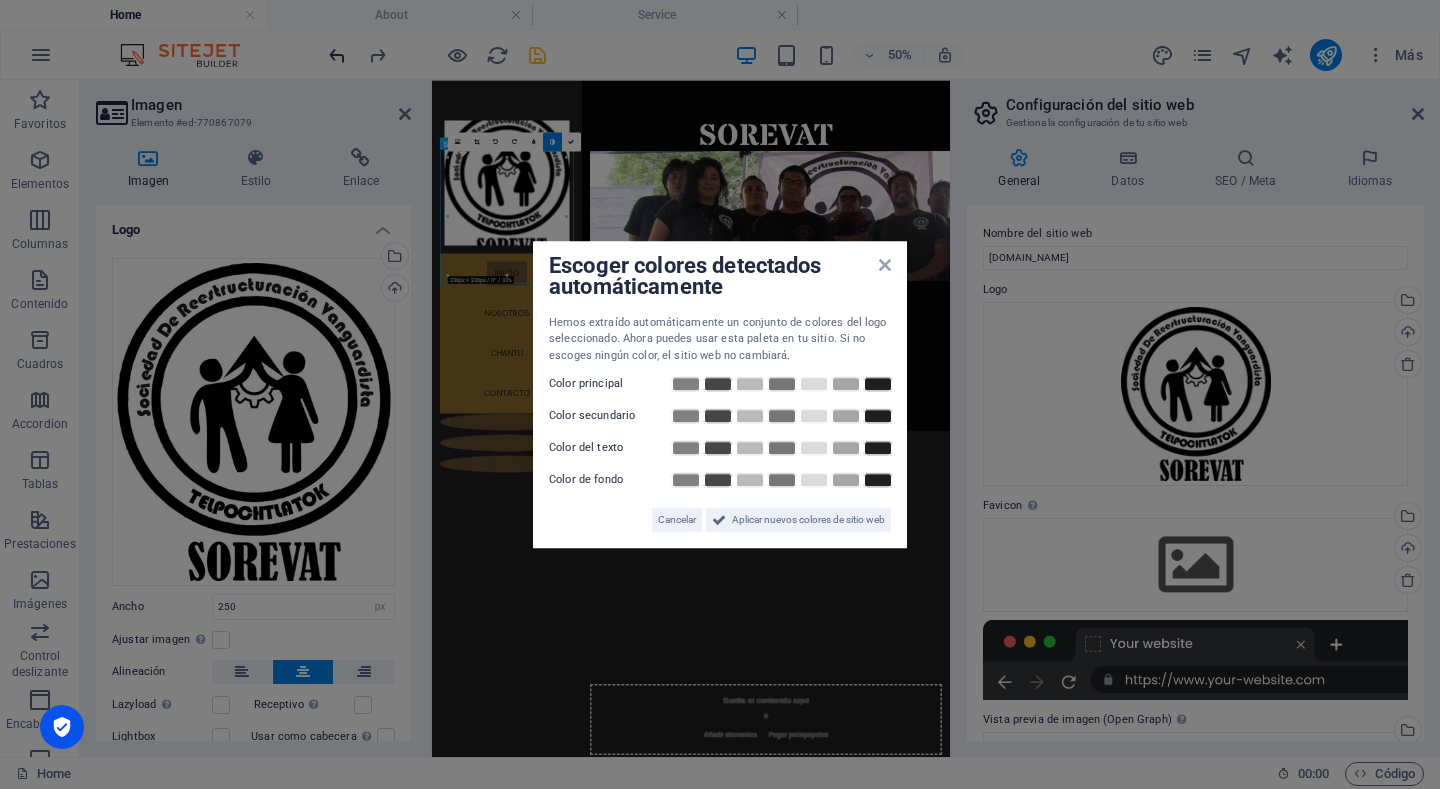 click on "sorevat.org.mx Home About Service Favoritos Elementos Columnas Contenido Cuadros Accordion Tablas Prestaciones Imágenes Control deslizante Encabezado Pie de página Formularios Marketing Colecciones Imagen Elemento #ed-770867079 Imagen Estilo Enlace Logo Arrastra archivos aquí, haz clic para escoger archivos o  selecciona archivos de Archivos o de nuestra galería gratuita de fotos y vídeos Selecciona archivos del administrador de archivos, de la galería de fotos o carga archivo(s) Cargar Ancho 250 Predeterminado automático px rem % em vh vw Ajustar imagen Ajustar imagen automáticamente a un ancho y alto fijo Altura Predeterminado automático px Alineación Lazyload La carga de imágenes tras la carga de la página mejora la velocidad de la página. Receptivo Automáticamente cargar tamaños optimizados de smartphone e imagen retina. Lightbox Usar como cabecera Optimizado Posición Dirección Personalizado X offset 50 px rem" at bounding box center [720, 394] 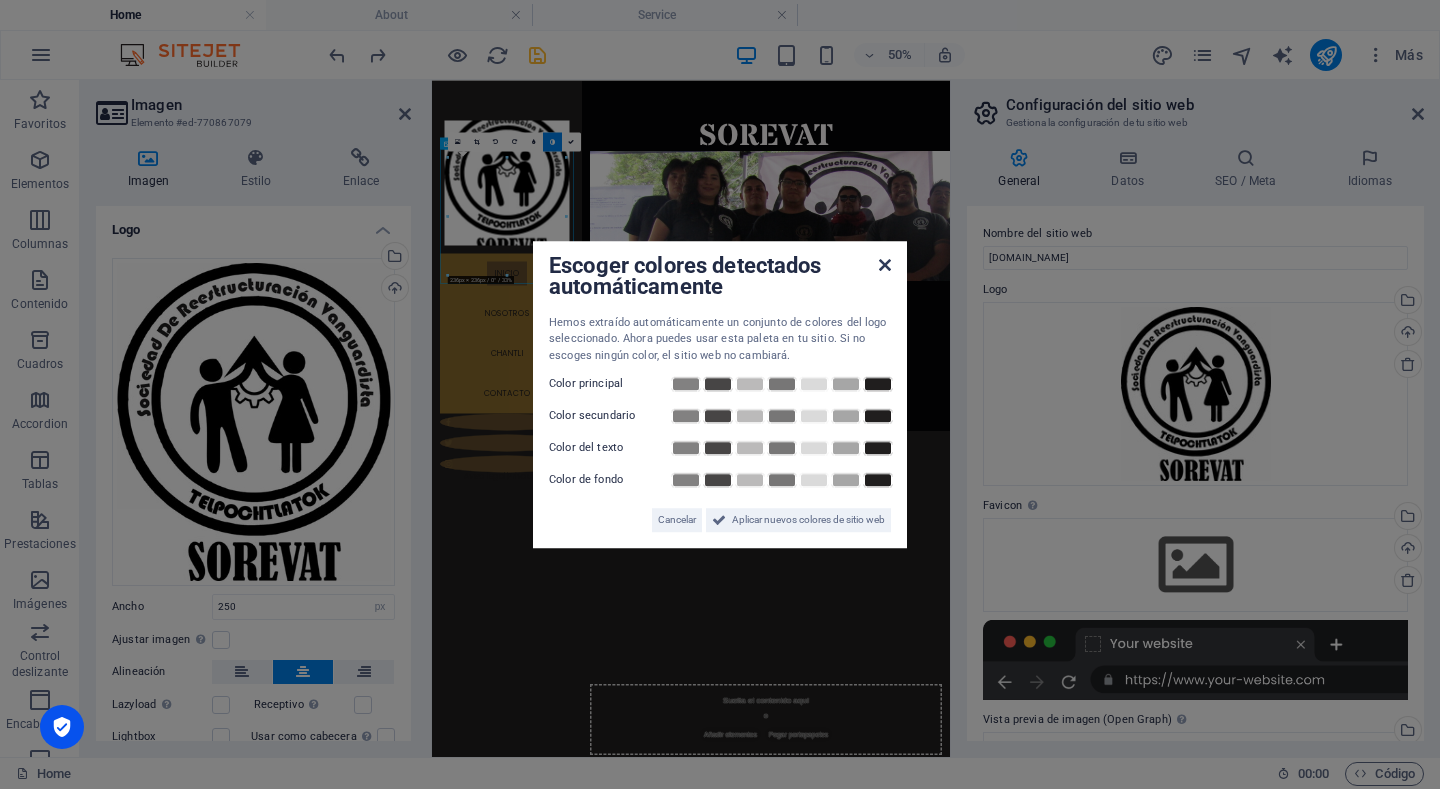 click at bounding box center [885, 265] 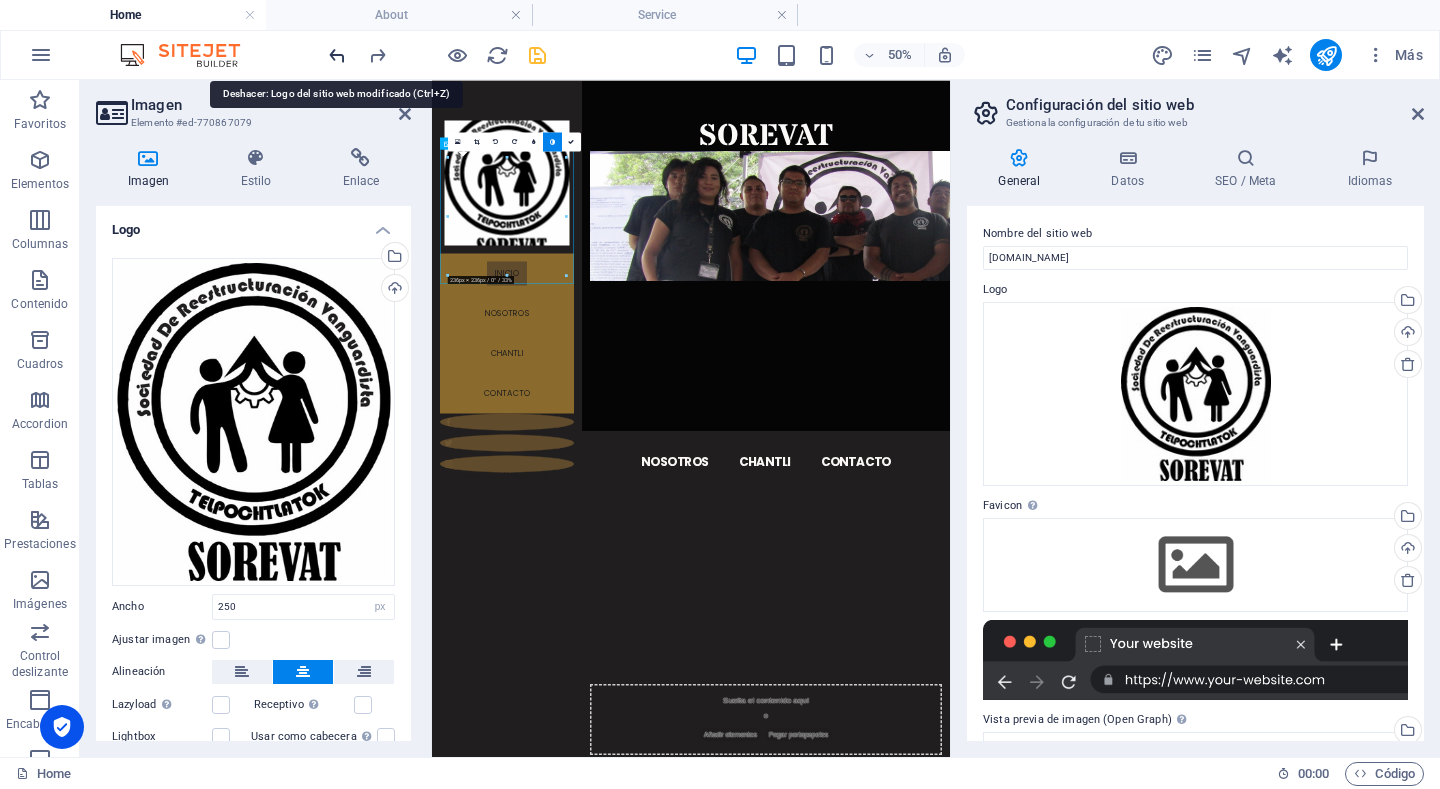 click at bounding box center [337, 55] 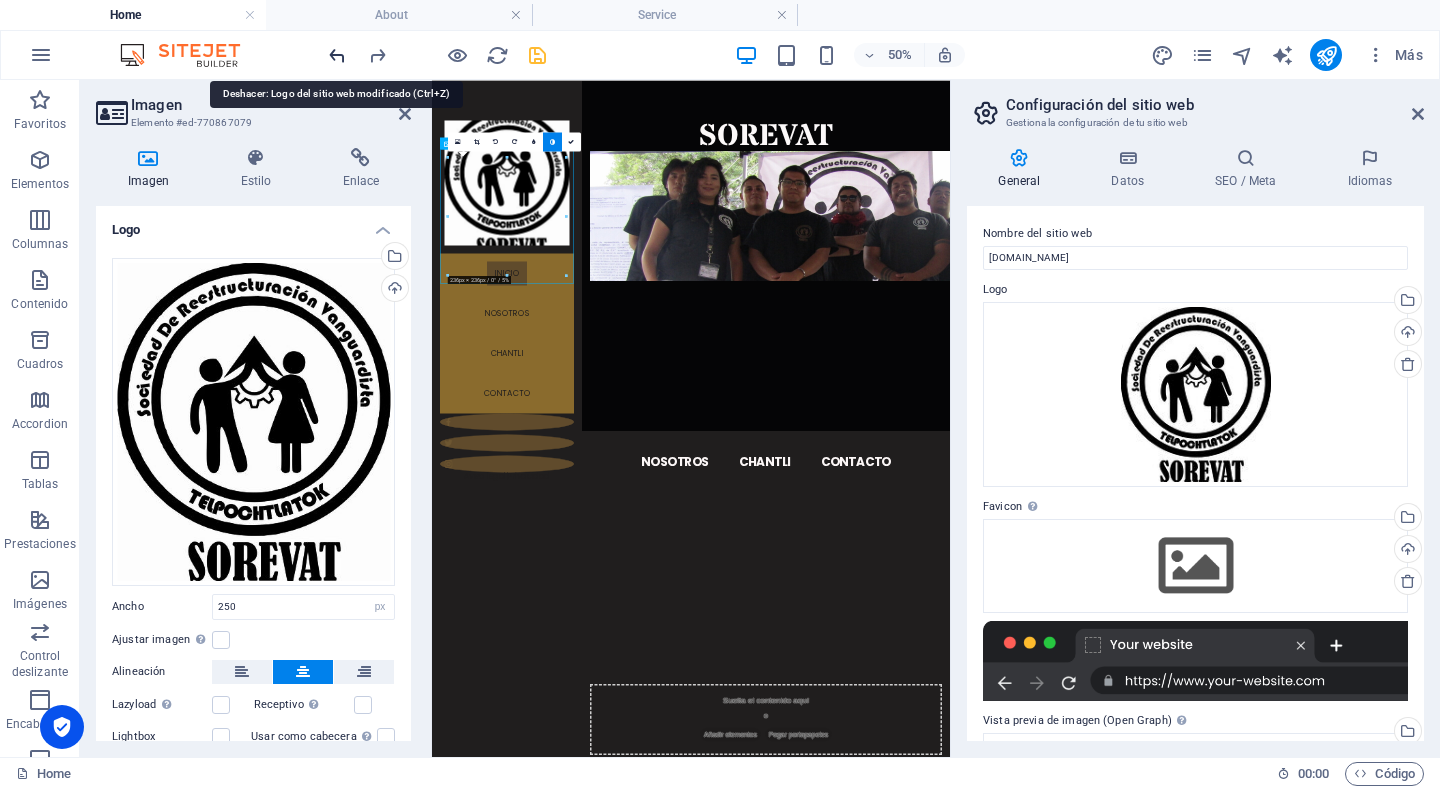 click at bounding box center [337, 55] 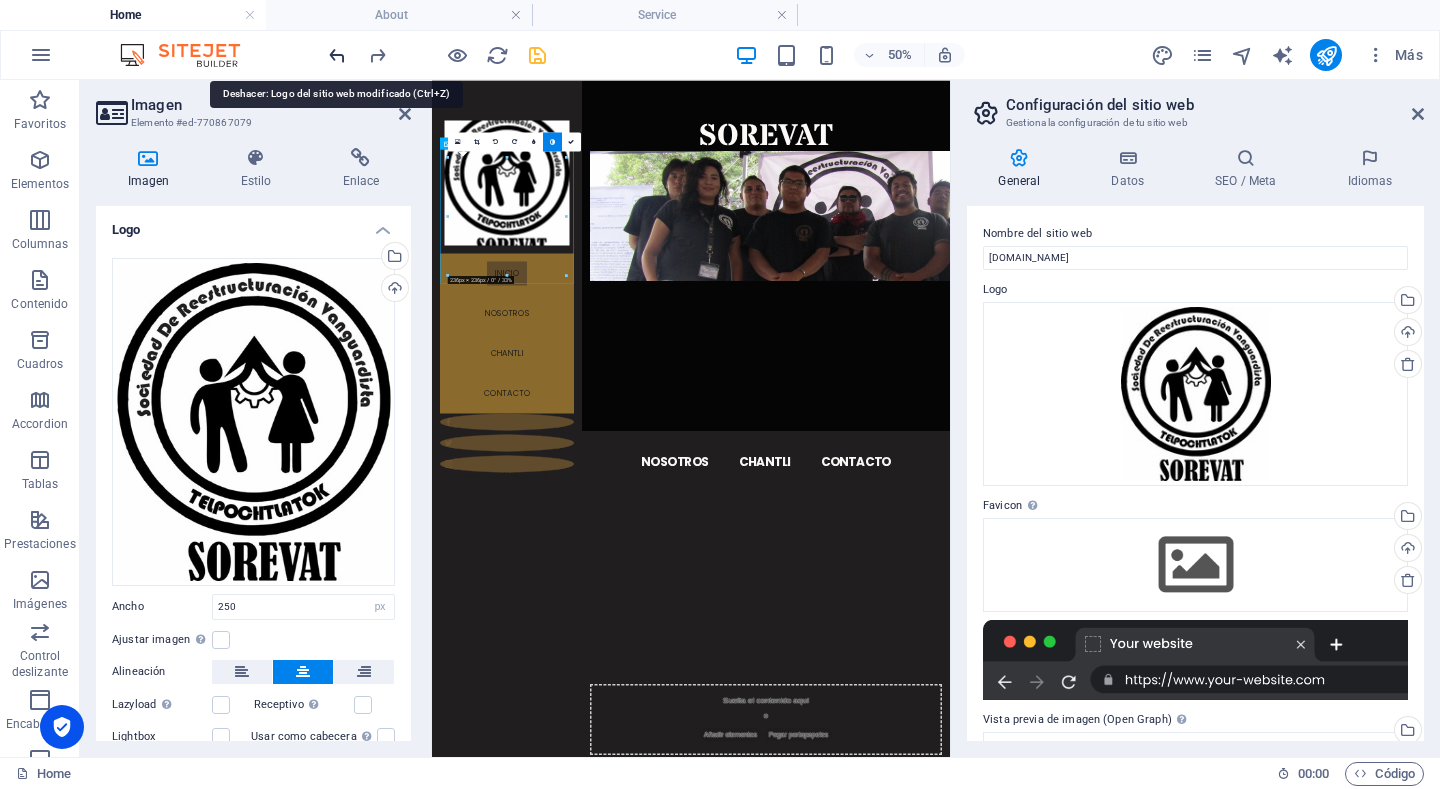 click at bounding box center [337, 55] 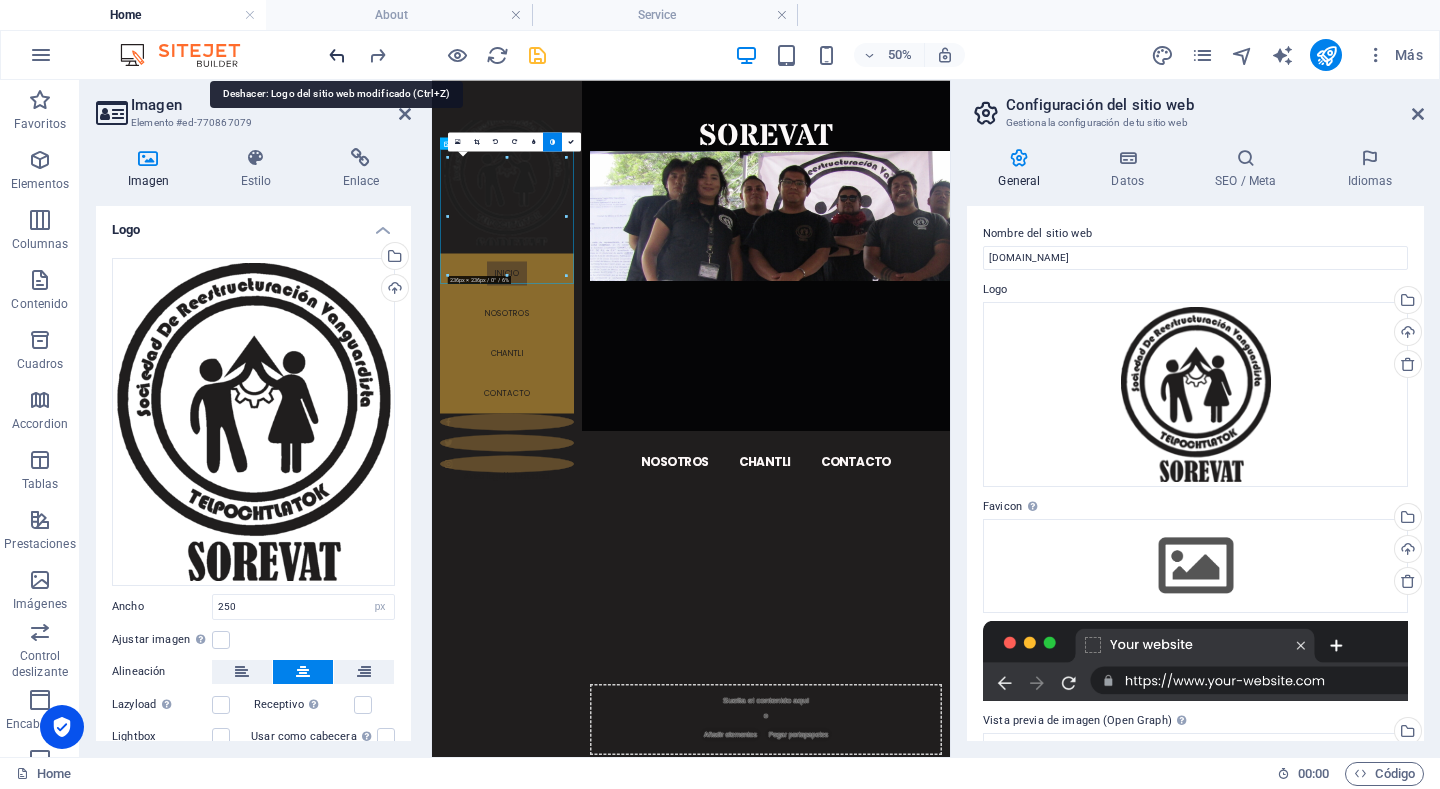 click at bounding box center (337, 55) 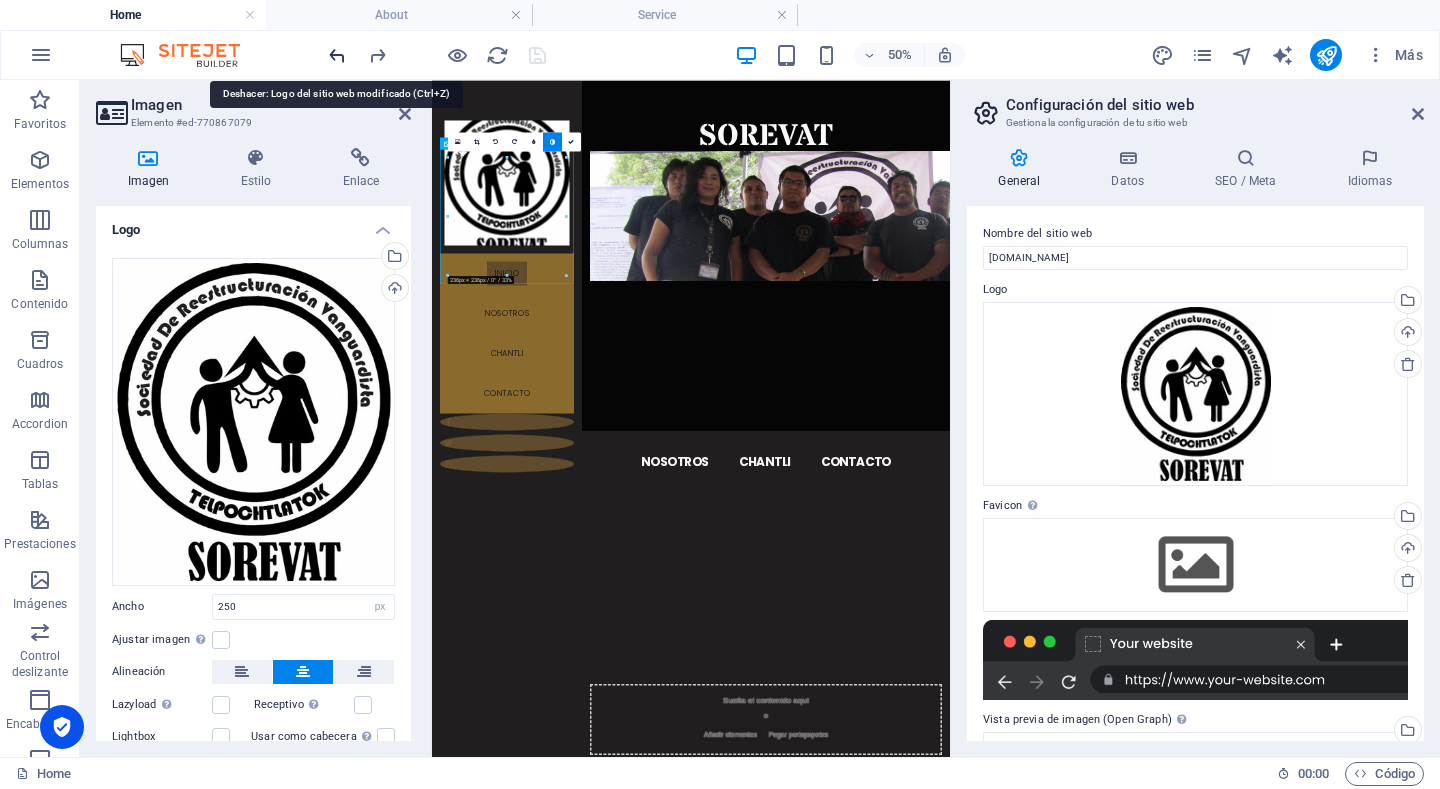 click at bounding box center (337, 55) 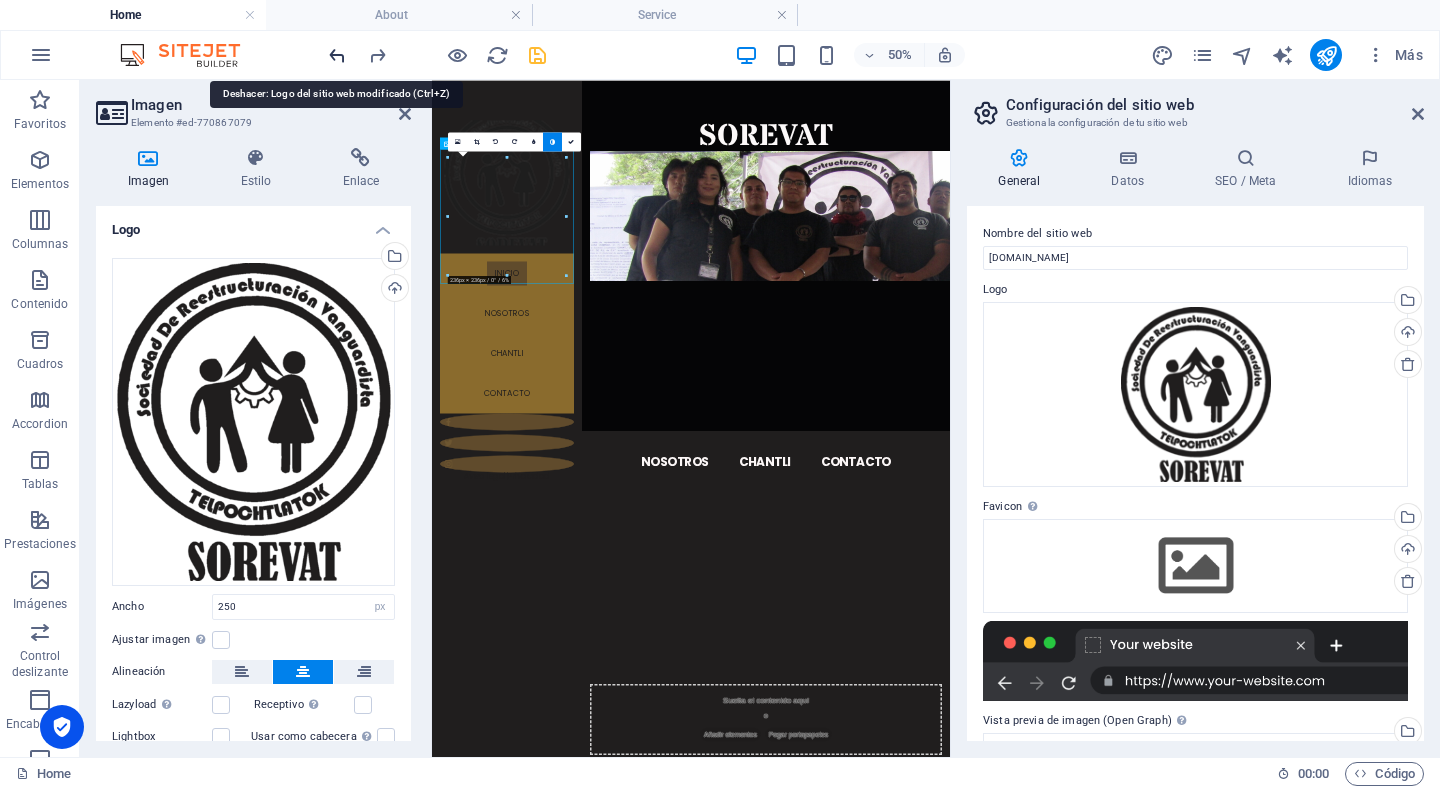 click at bounding box center (337, 55) 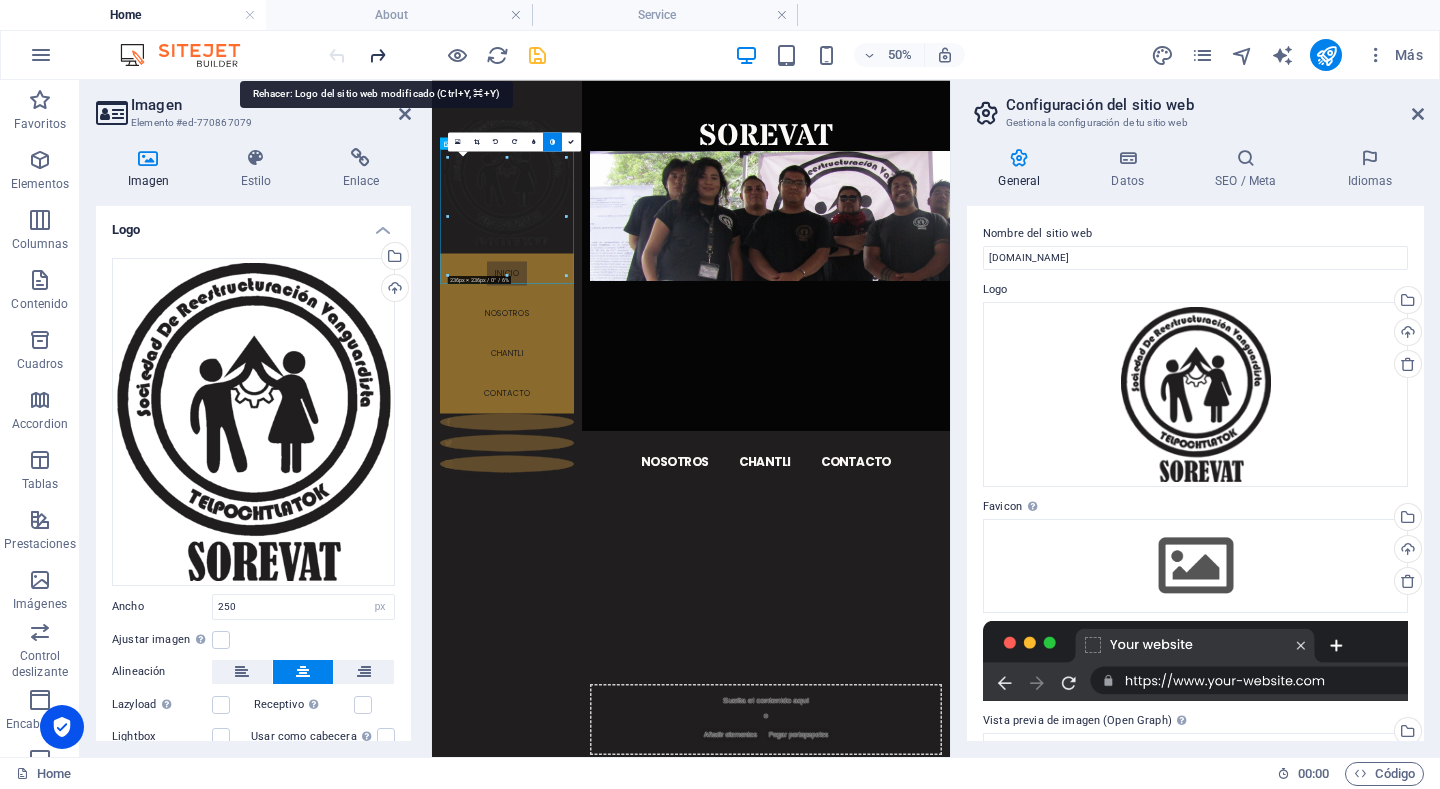 click at bounding box center (377, 55) 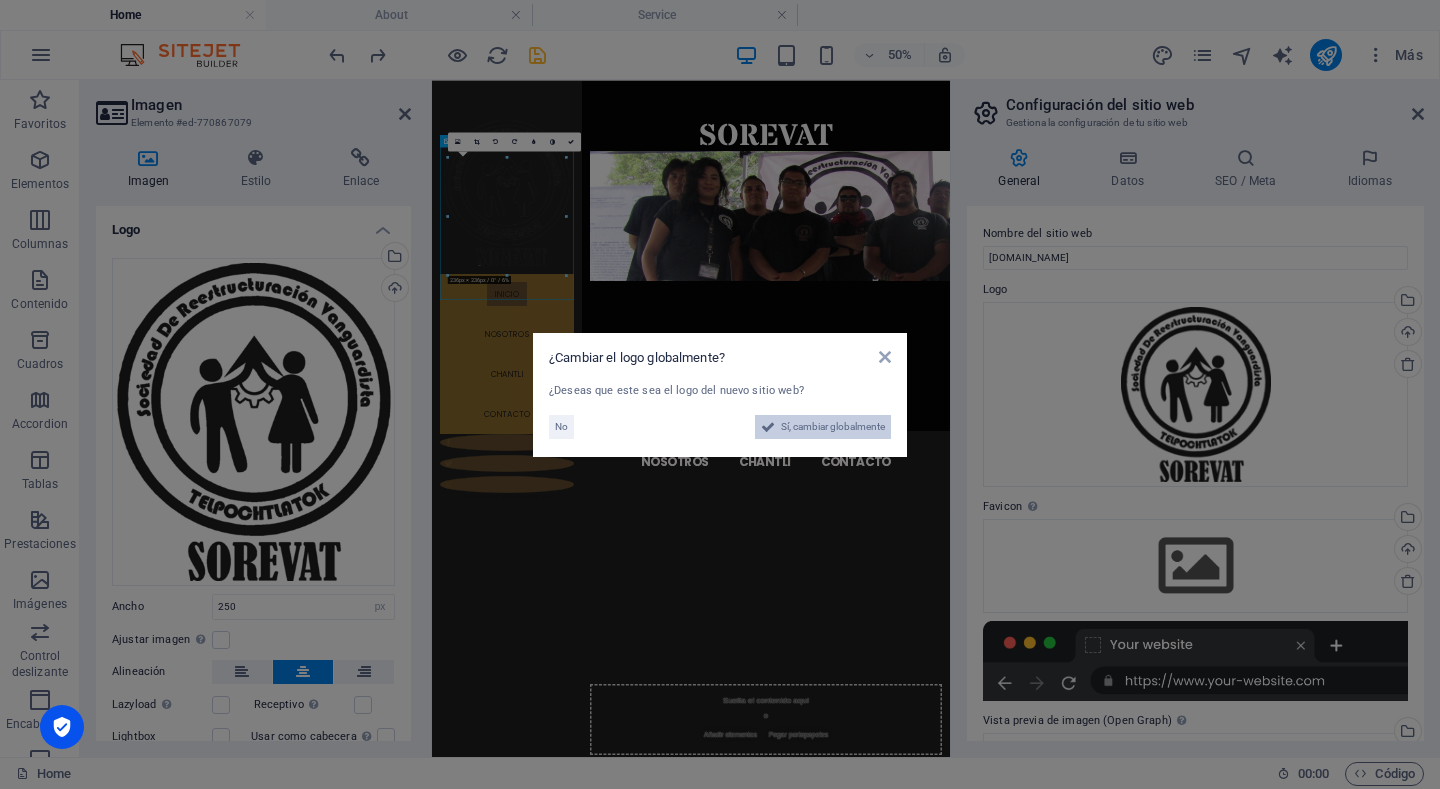 click on "Sí, cambiar globalmente" at bounding box center (833, 427) 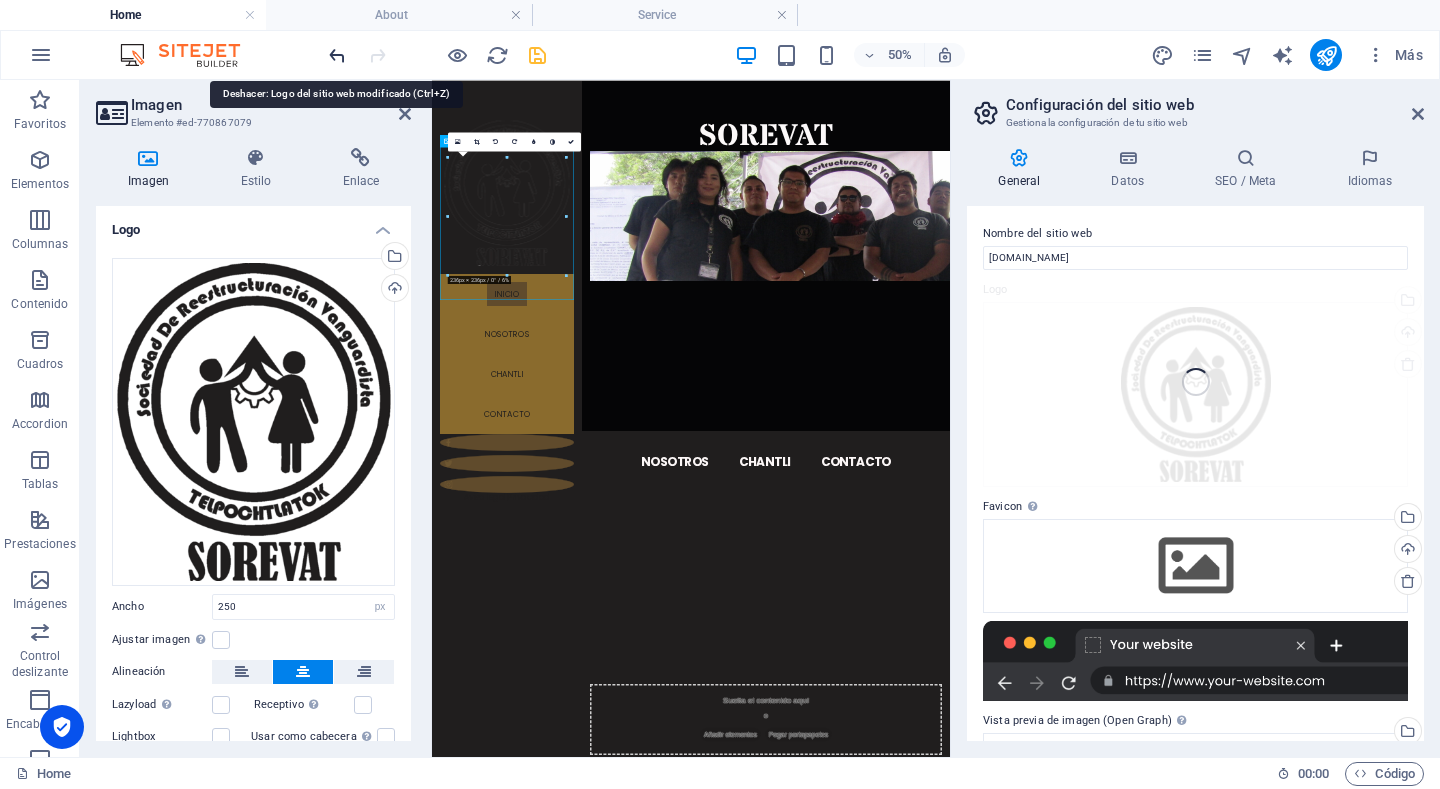 click at bounding box center [337, 55] 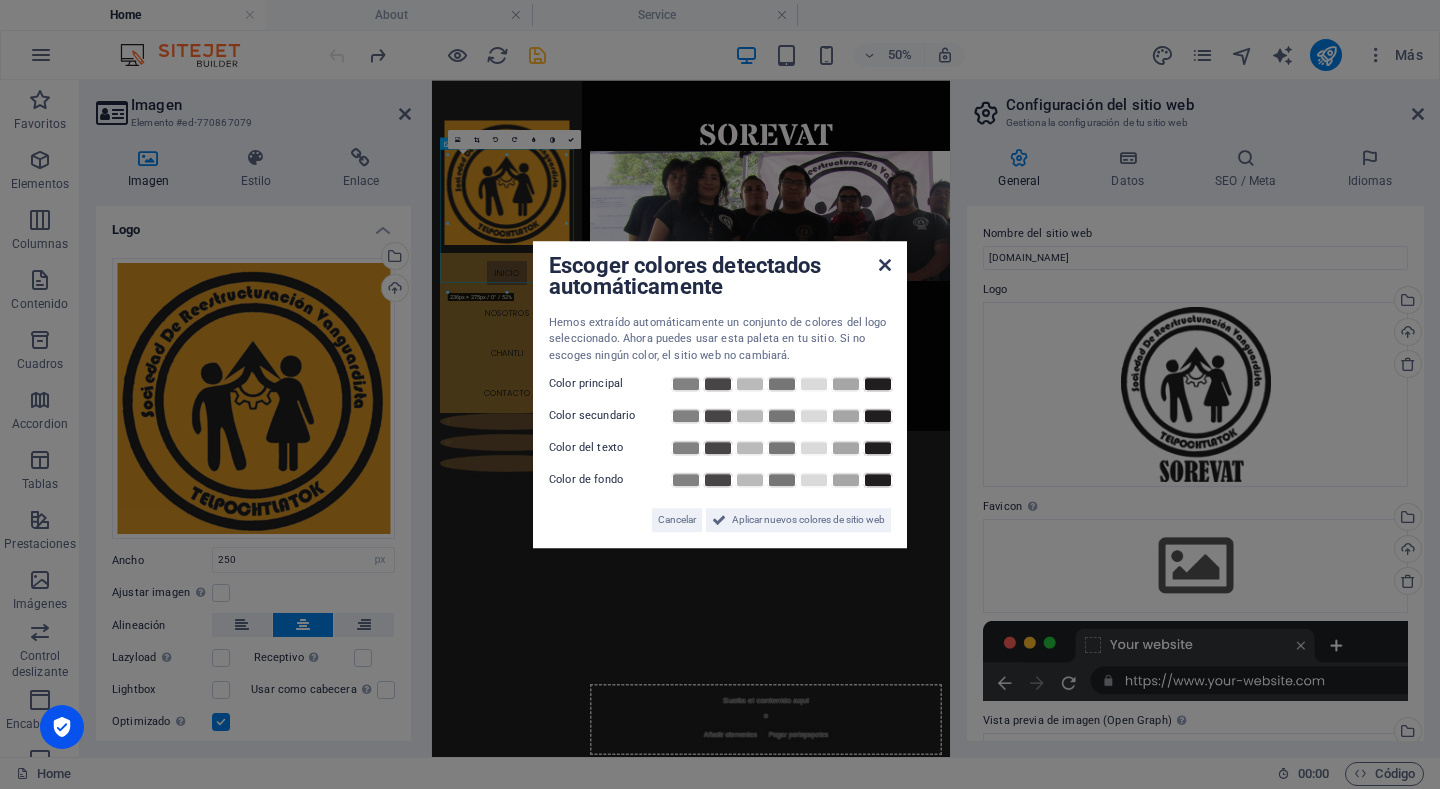 click at bounding box center (885, 265) 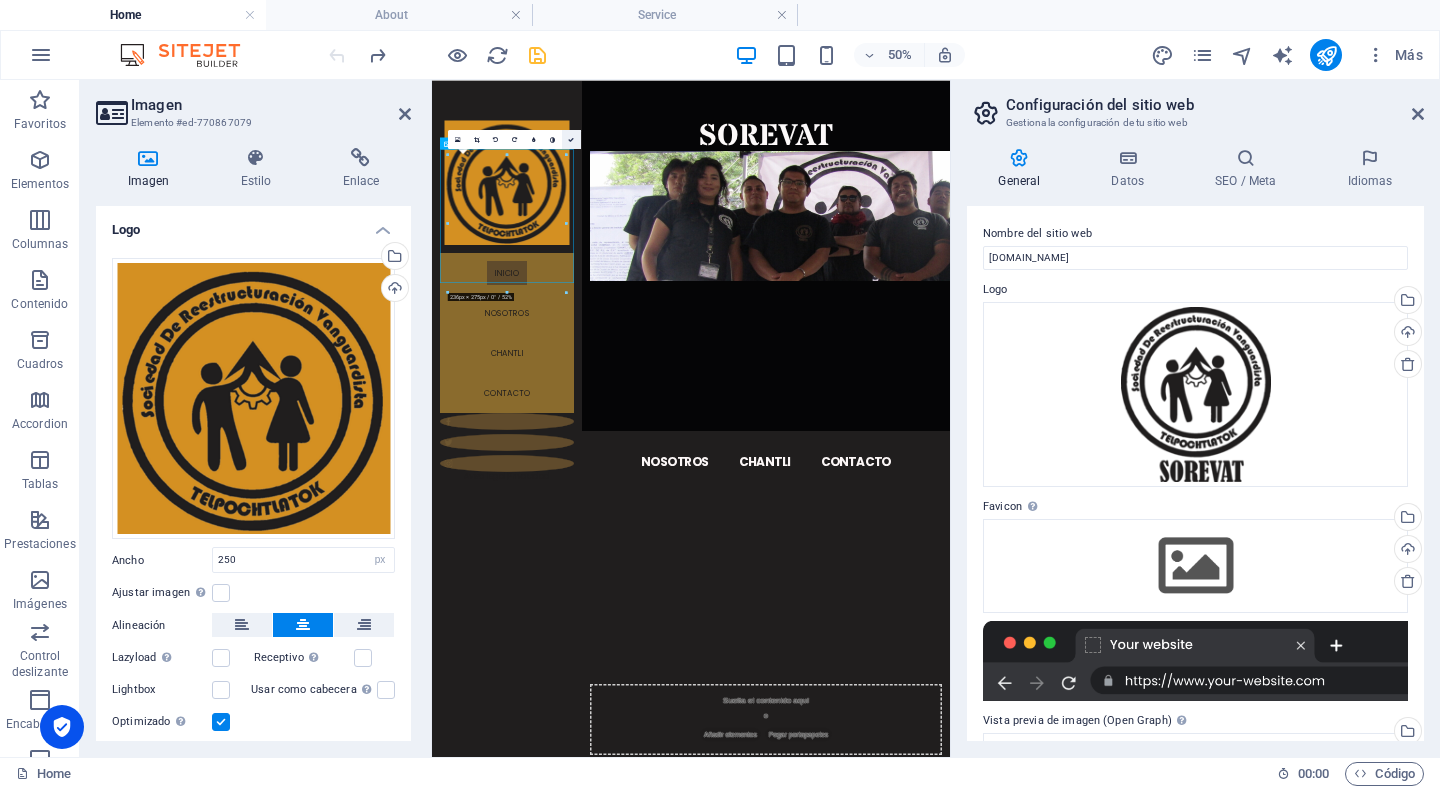 click at bounding box center [571, 139] 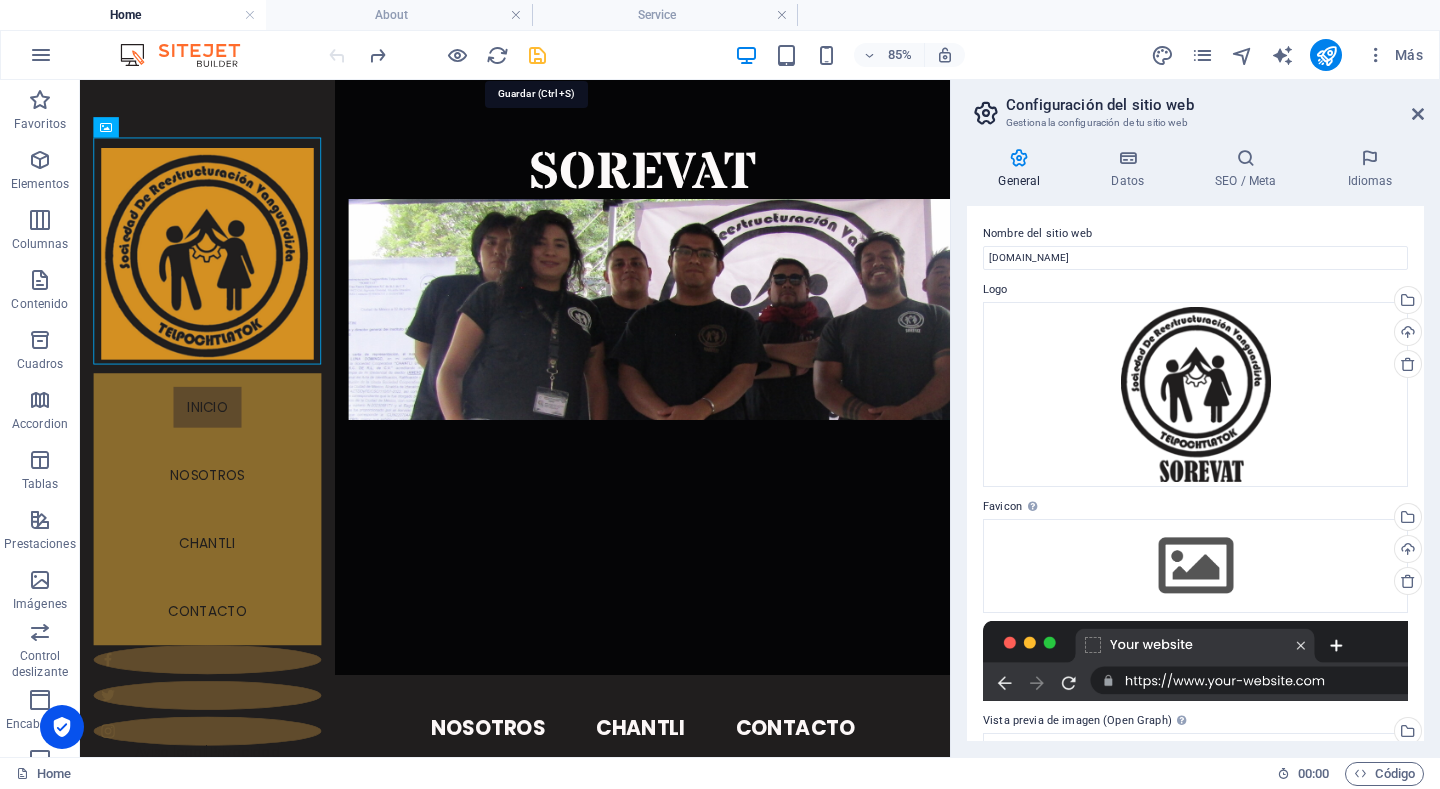 click at bounding box center (537, 55) 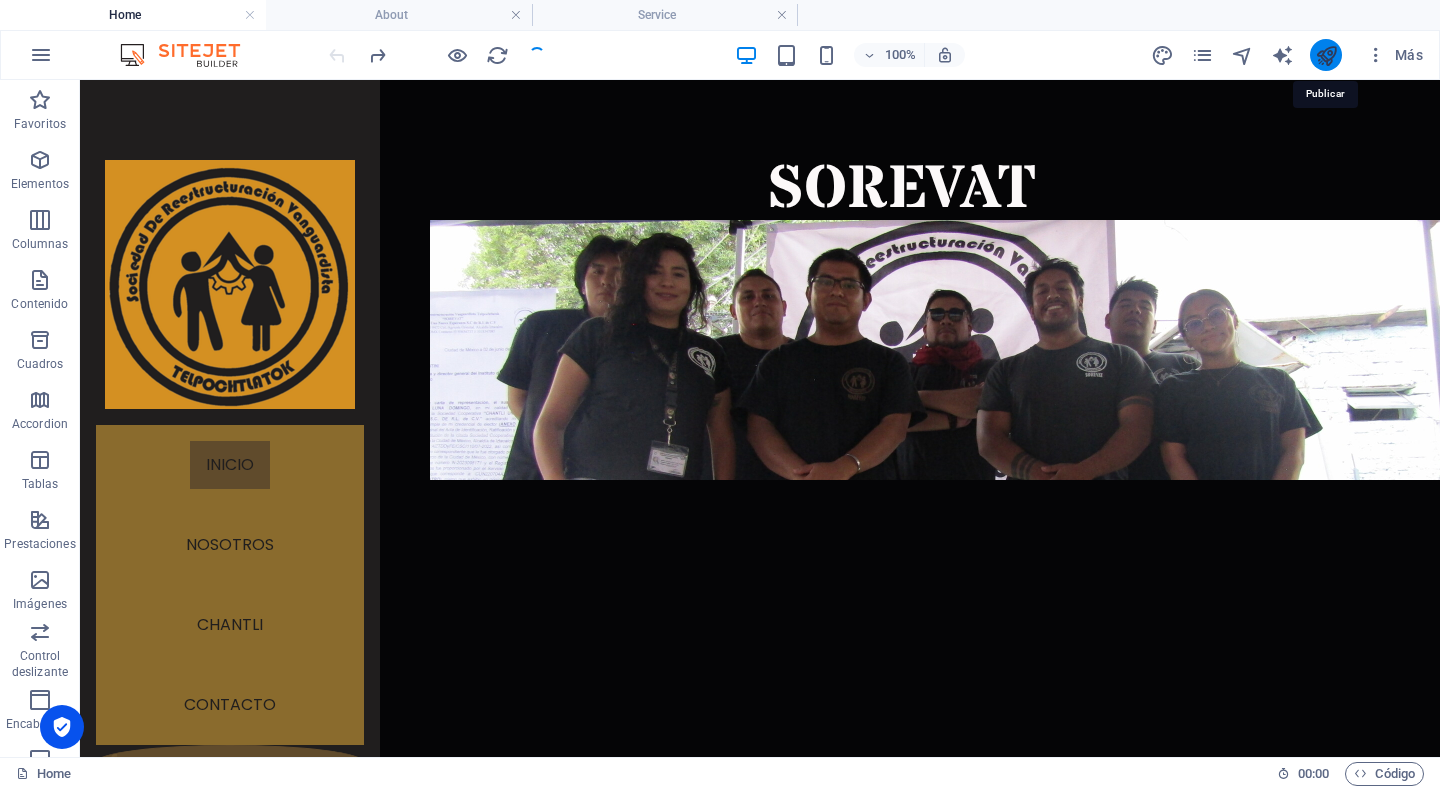 click at bounding box center [1326, 55] 